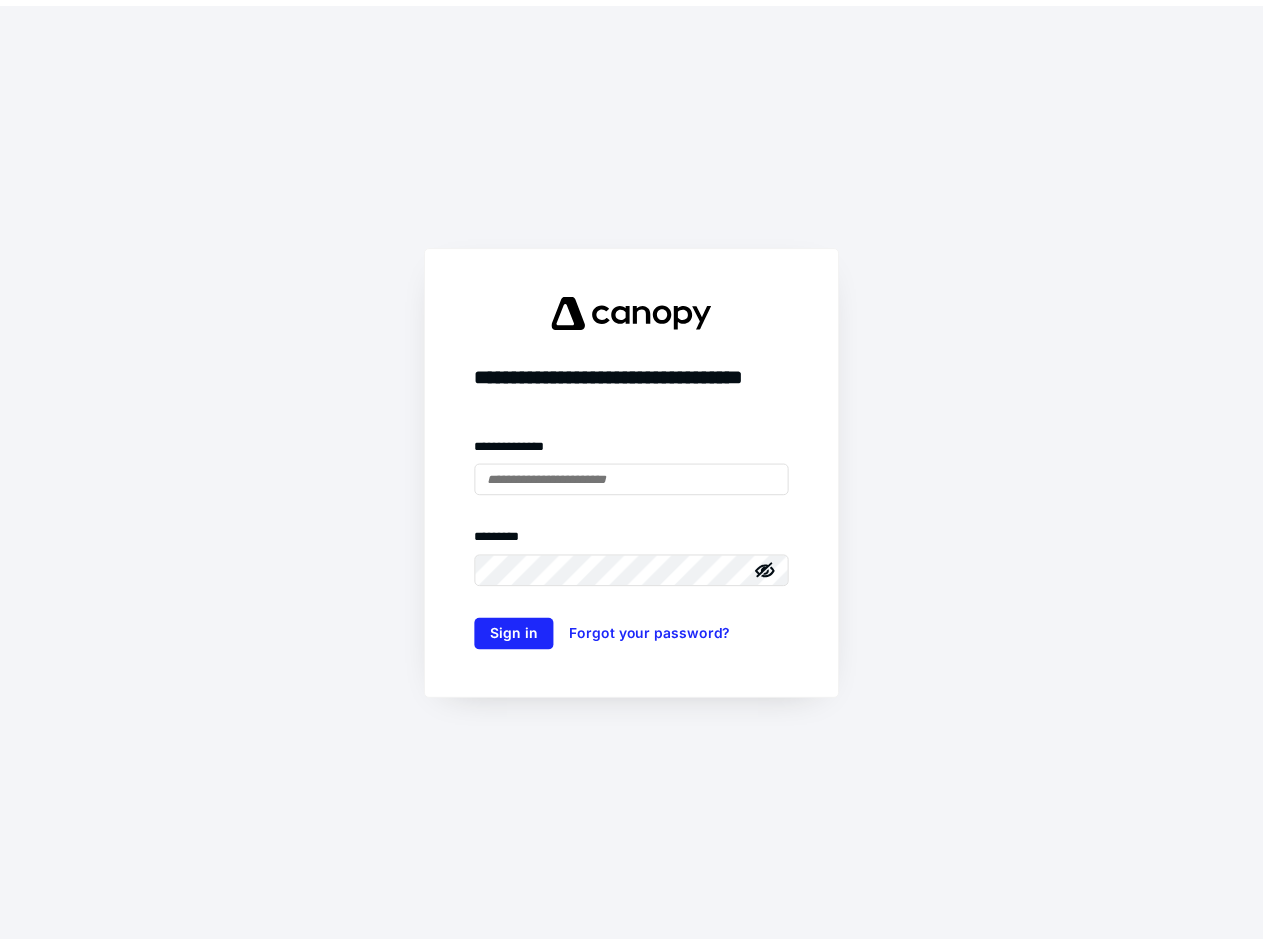 scroll, scrollTop: 0, scrollLeft: 0, axis: both 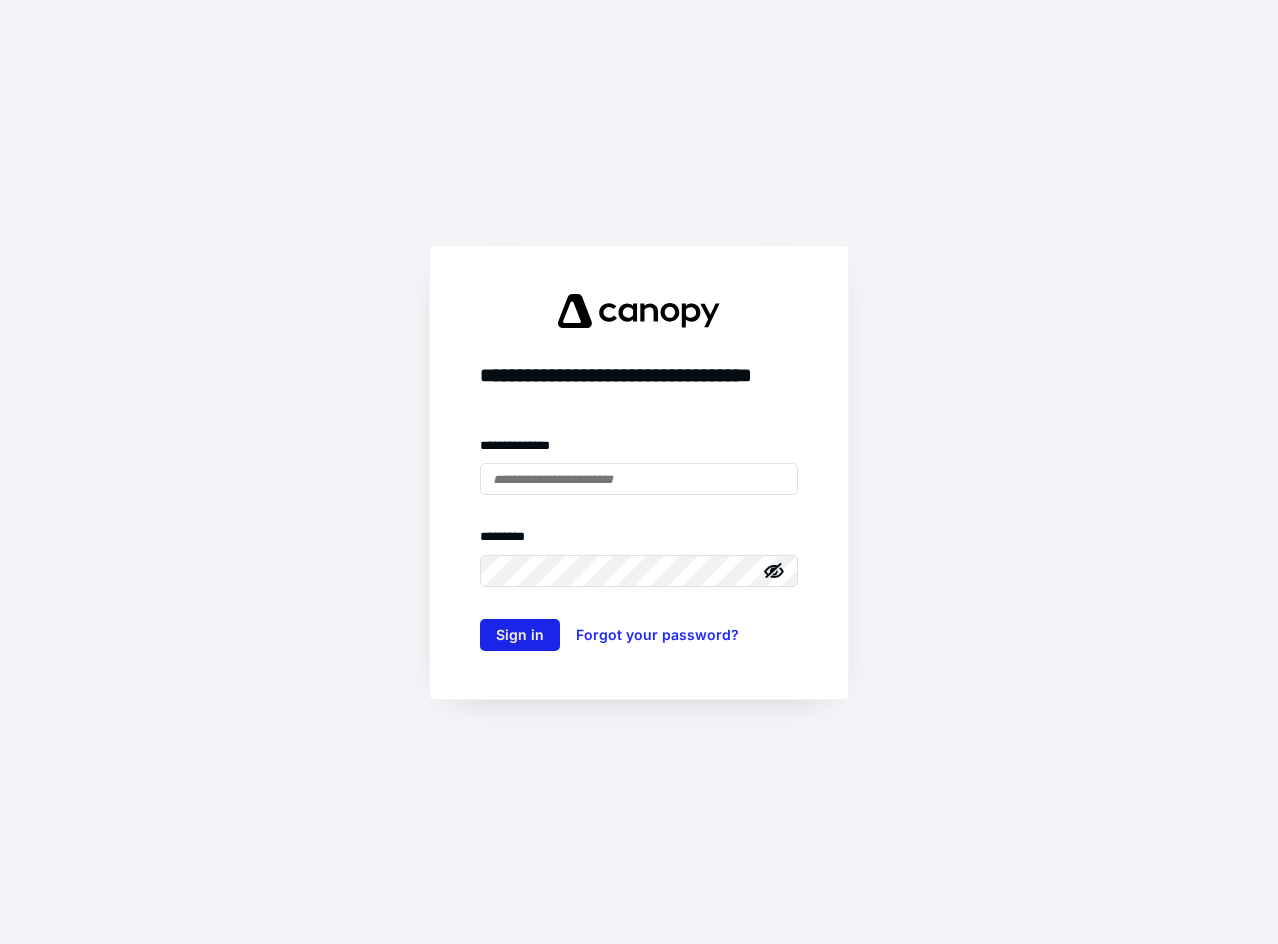 type on "**********" 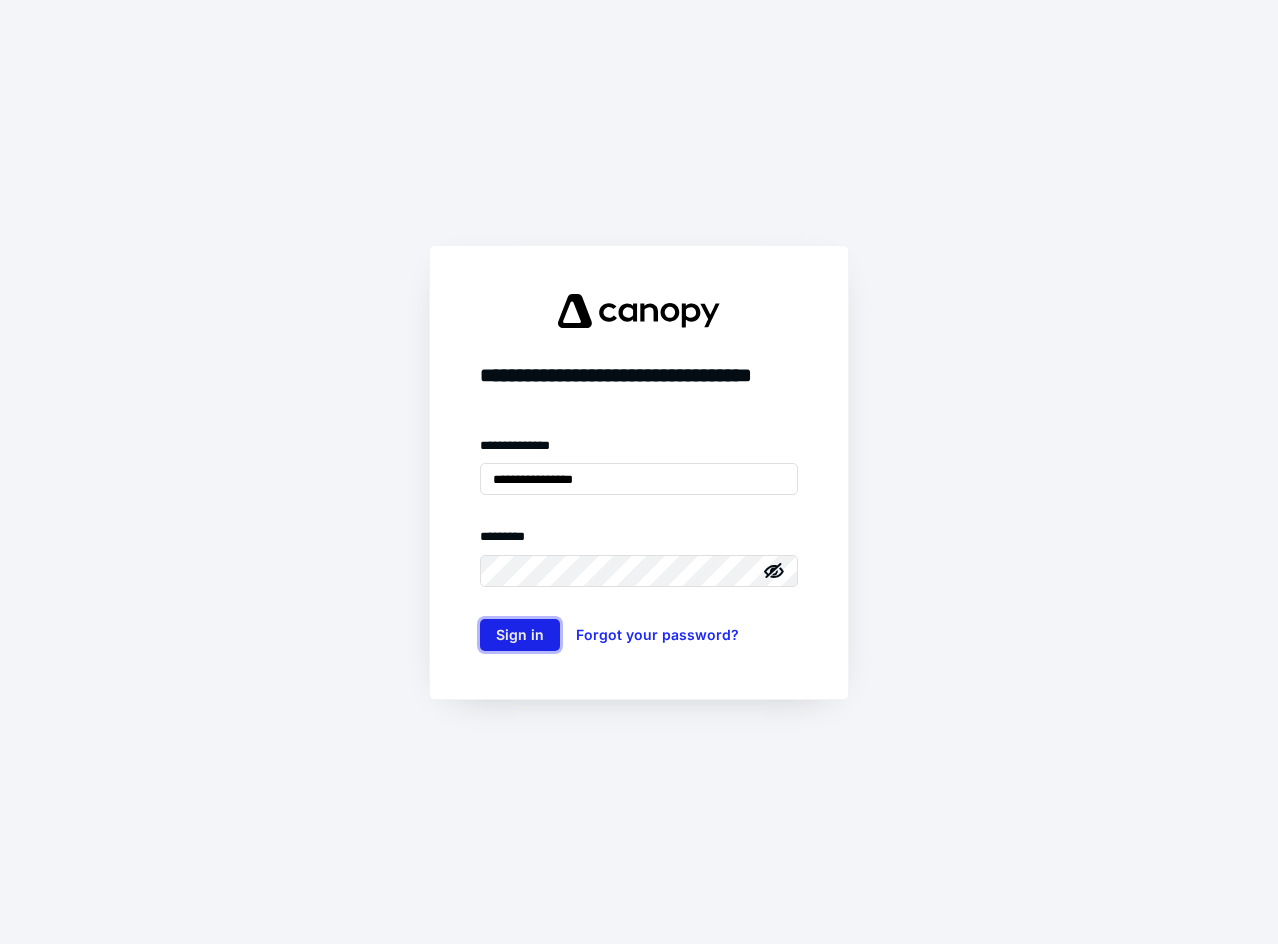 click on "Sign in" at bounding box center [520, 635] 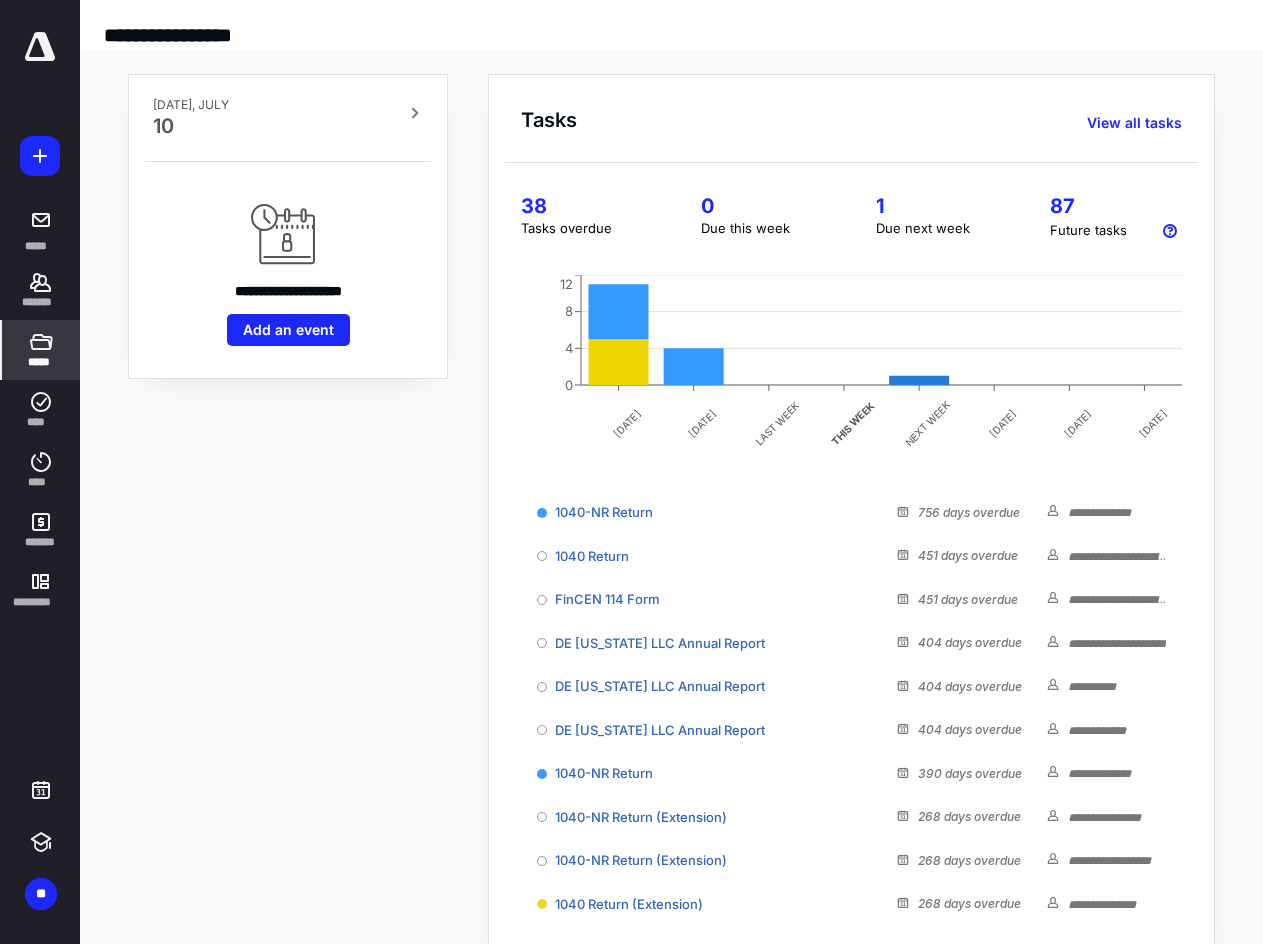scroll, scrollTop: 0, scrollLeft: 0, axis: both 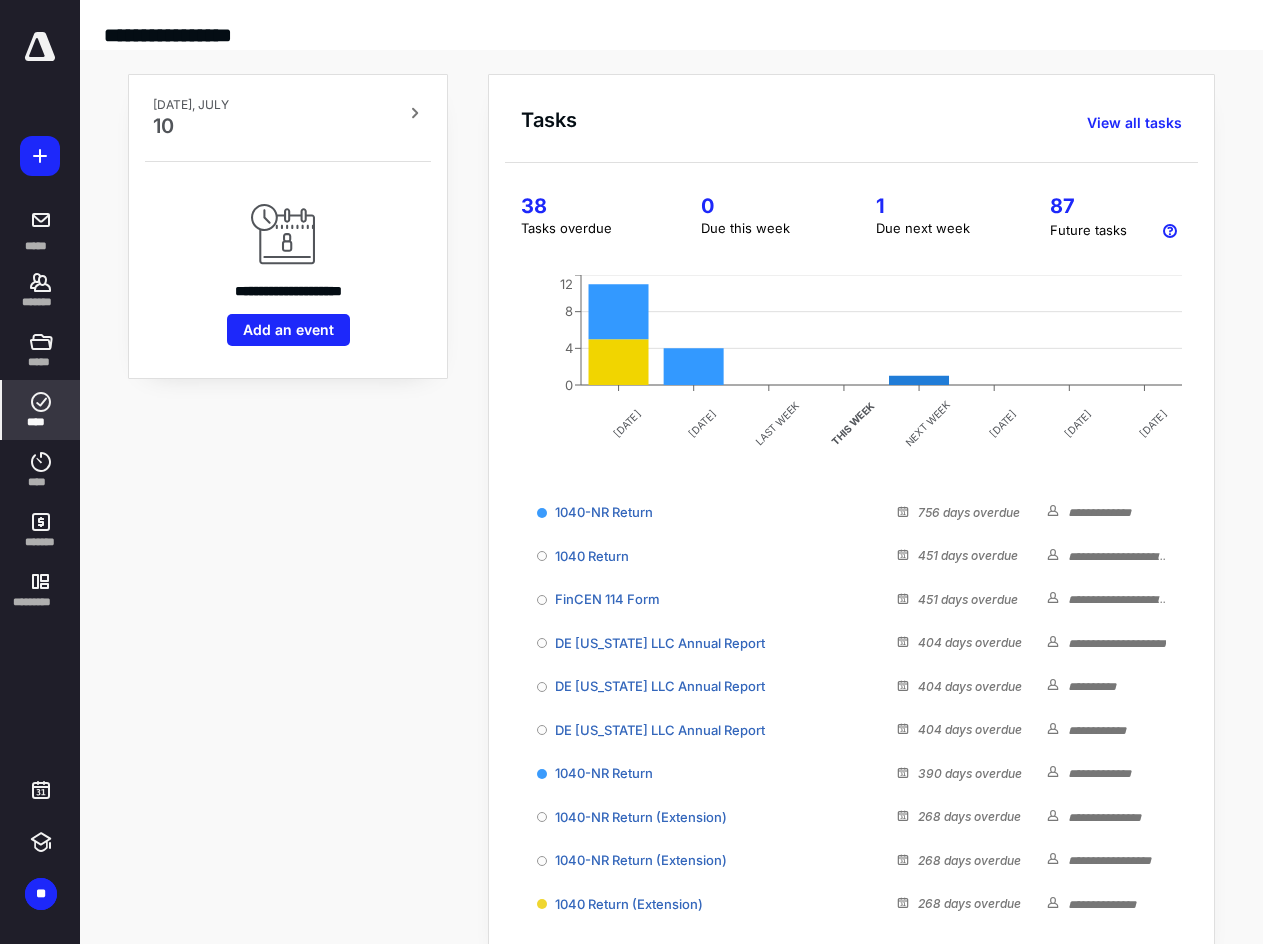 click on "****" at bounding box center (41, 410) 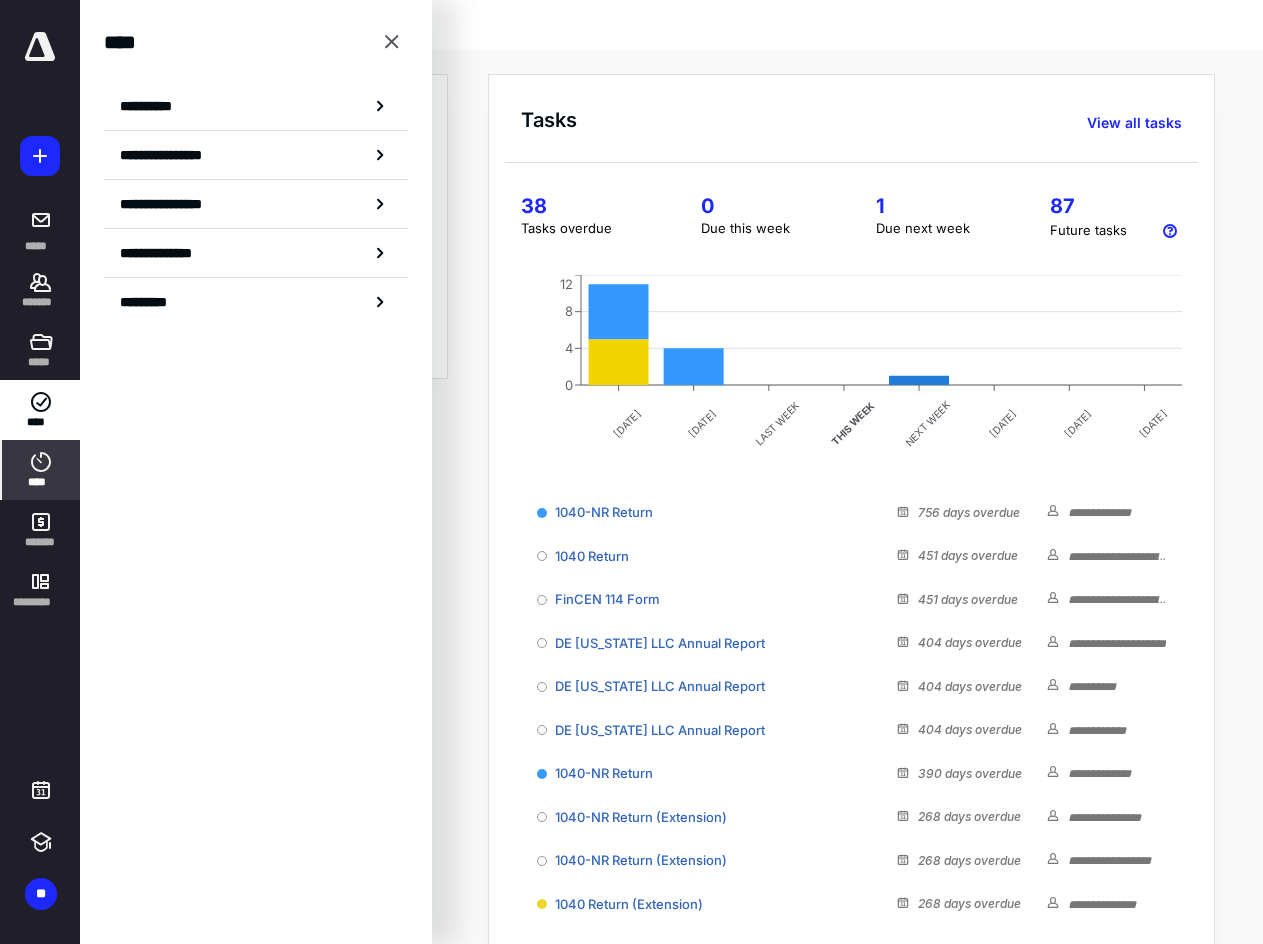 click on "****" at bounding box center (41, 482) 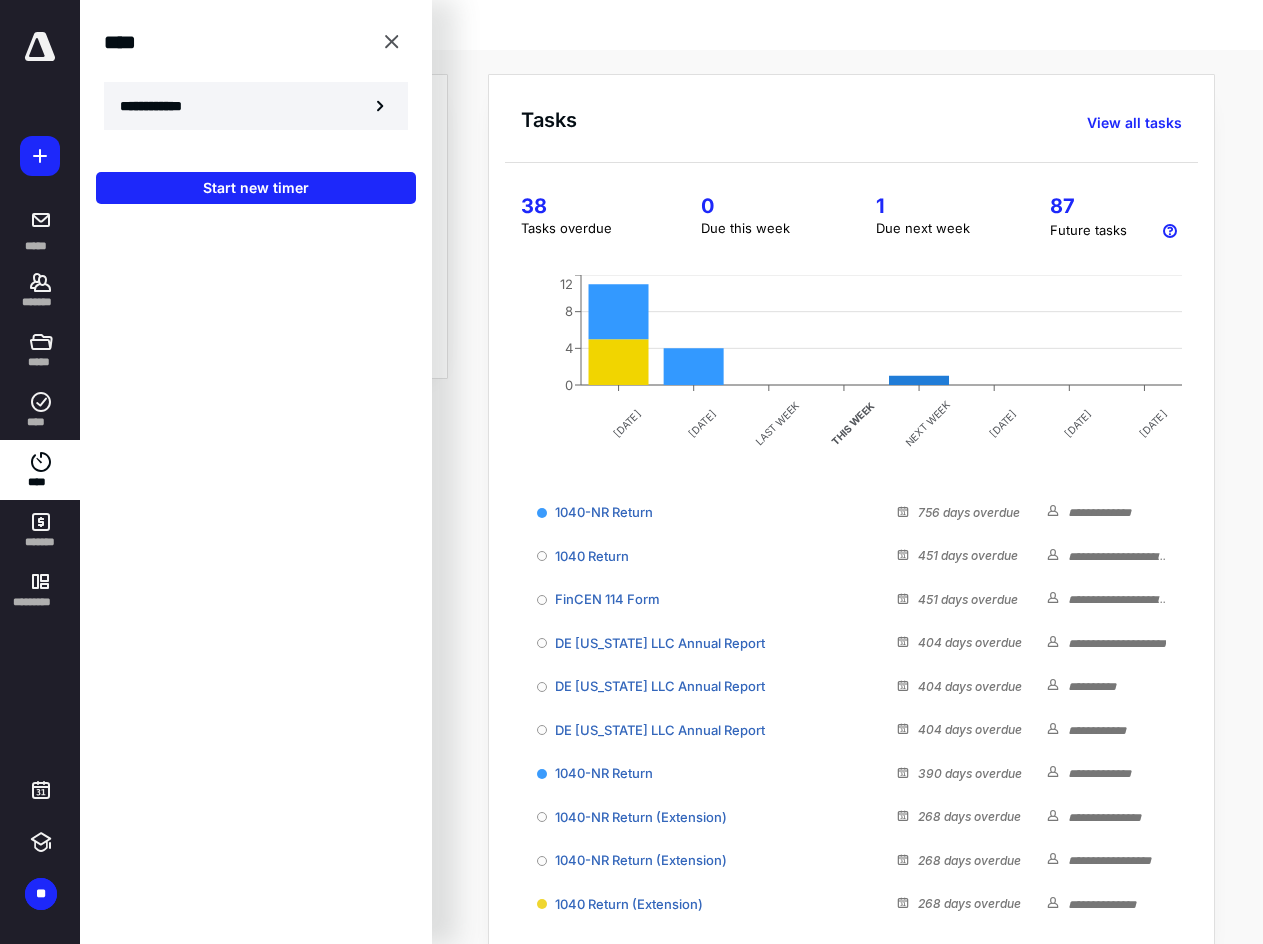 click on "**********" at bounding box center (256, 106) 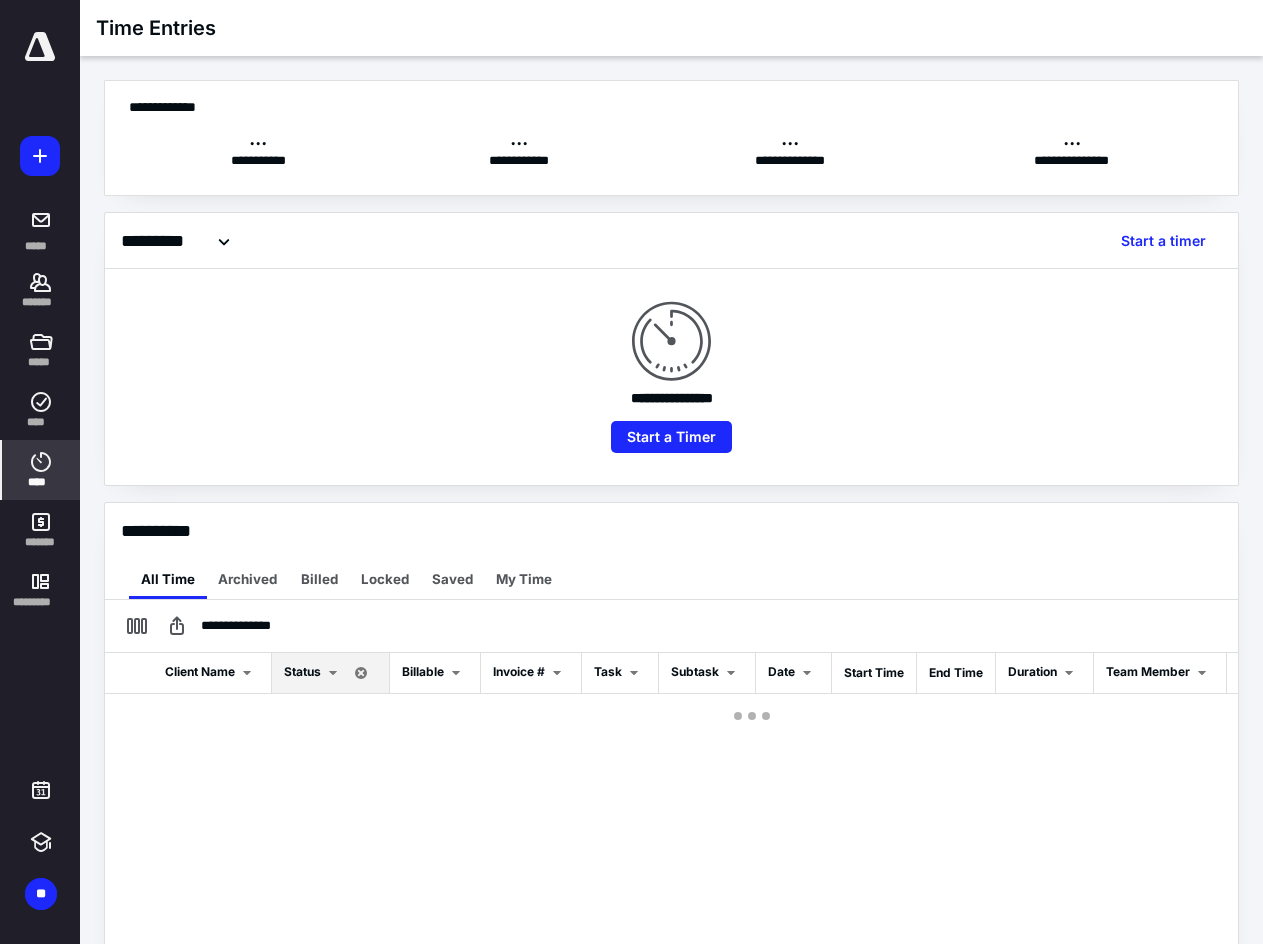 checkbox on "true" 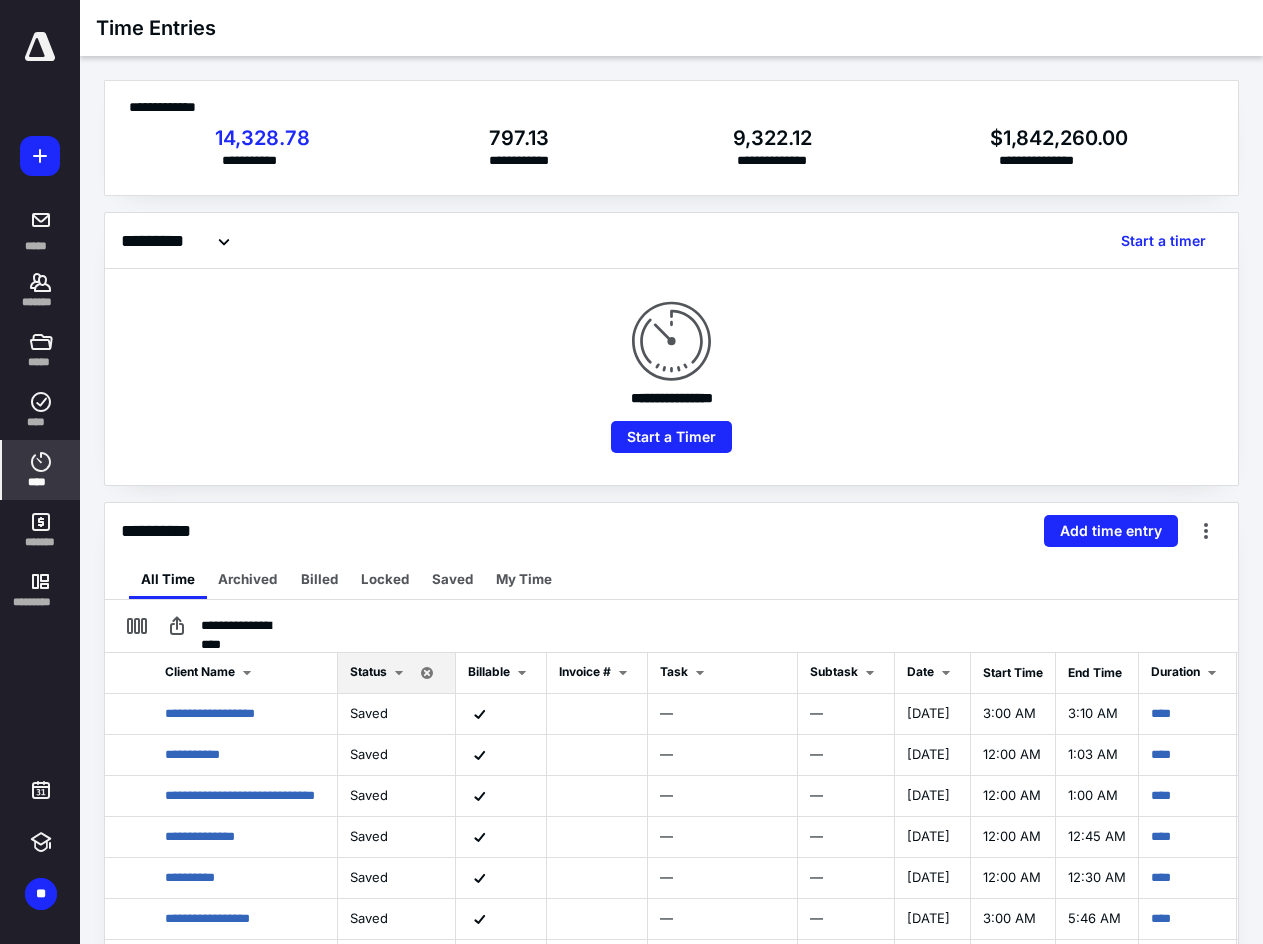 scroll, scrollTop: 400, scrollLeft: 0, axis: vertical 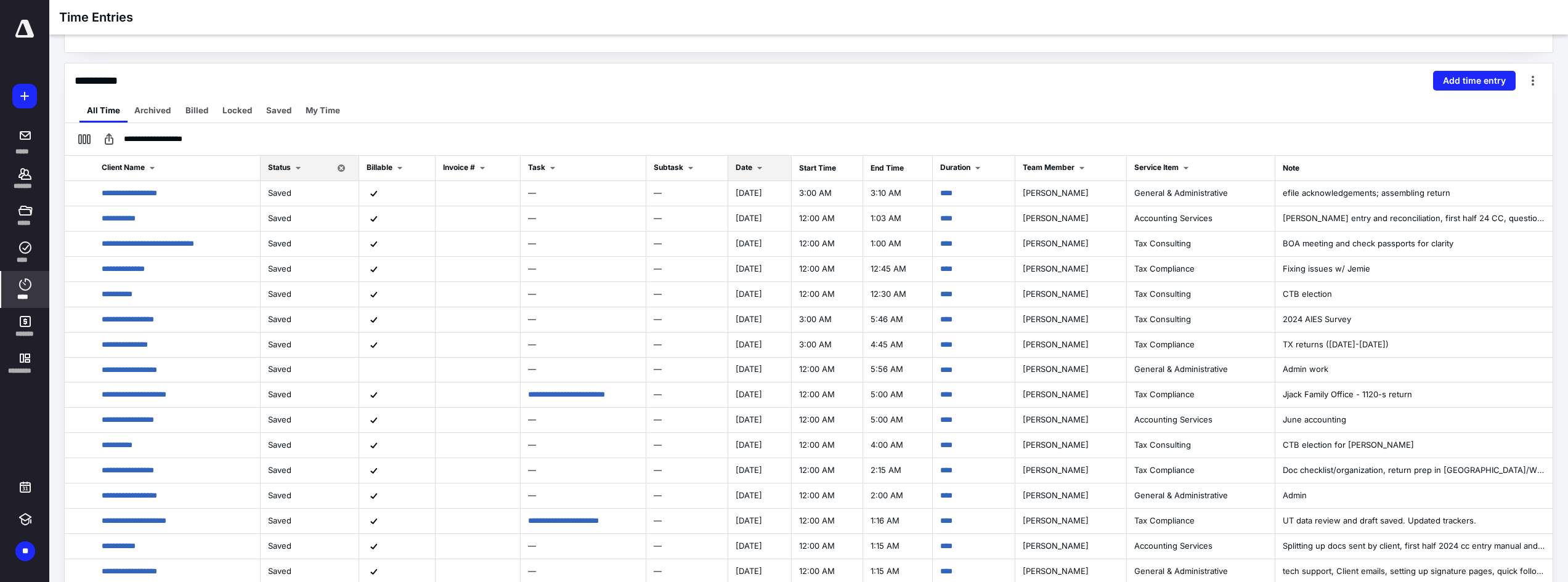 click on "Date" at bounding box center [751, 168] 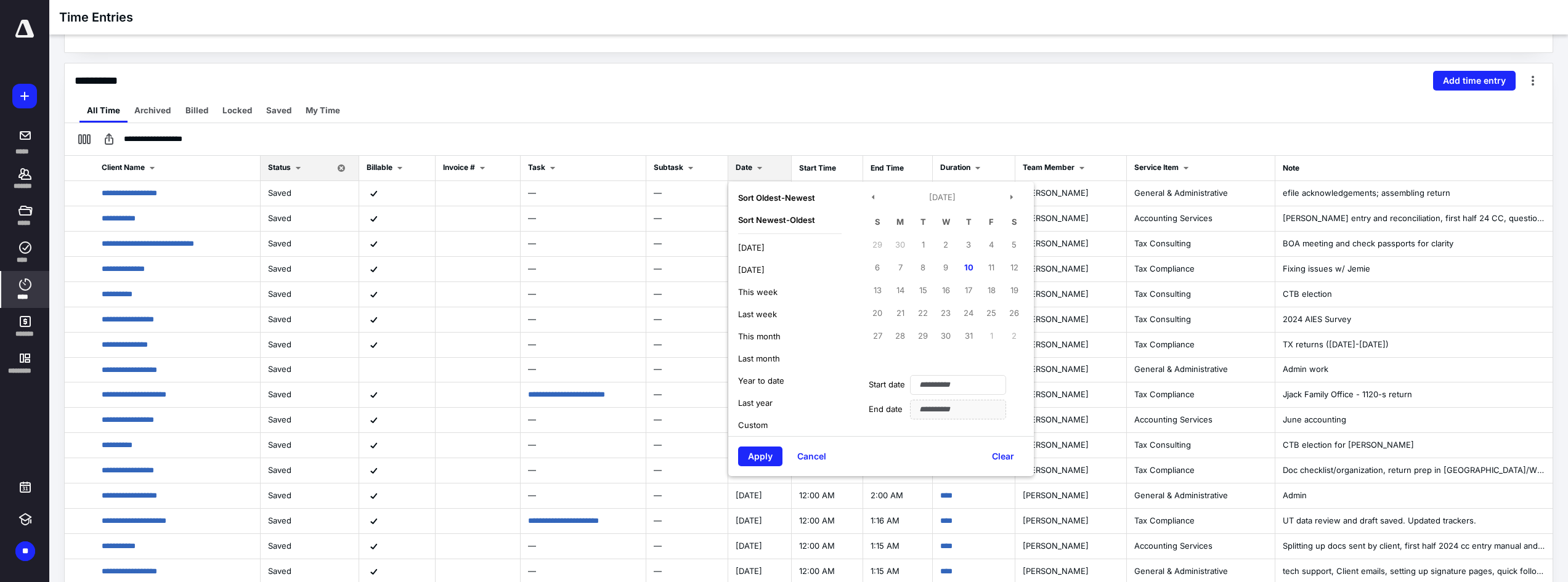 click on "[DATE]" at bounding box center (751, 270) 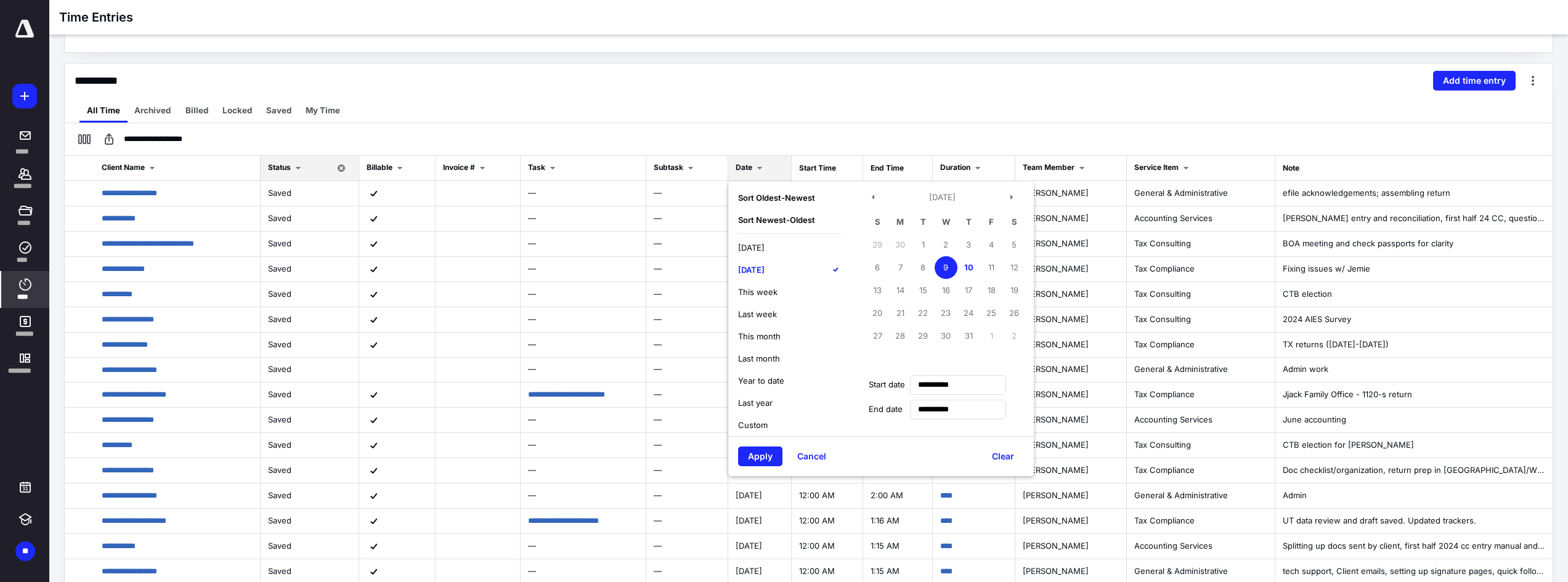 type on "**********" 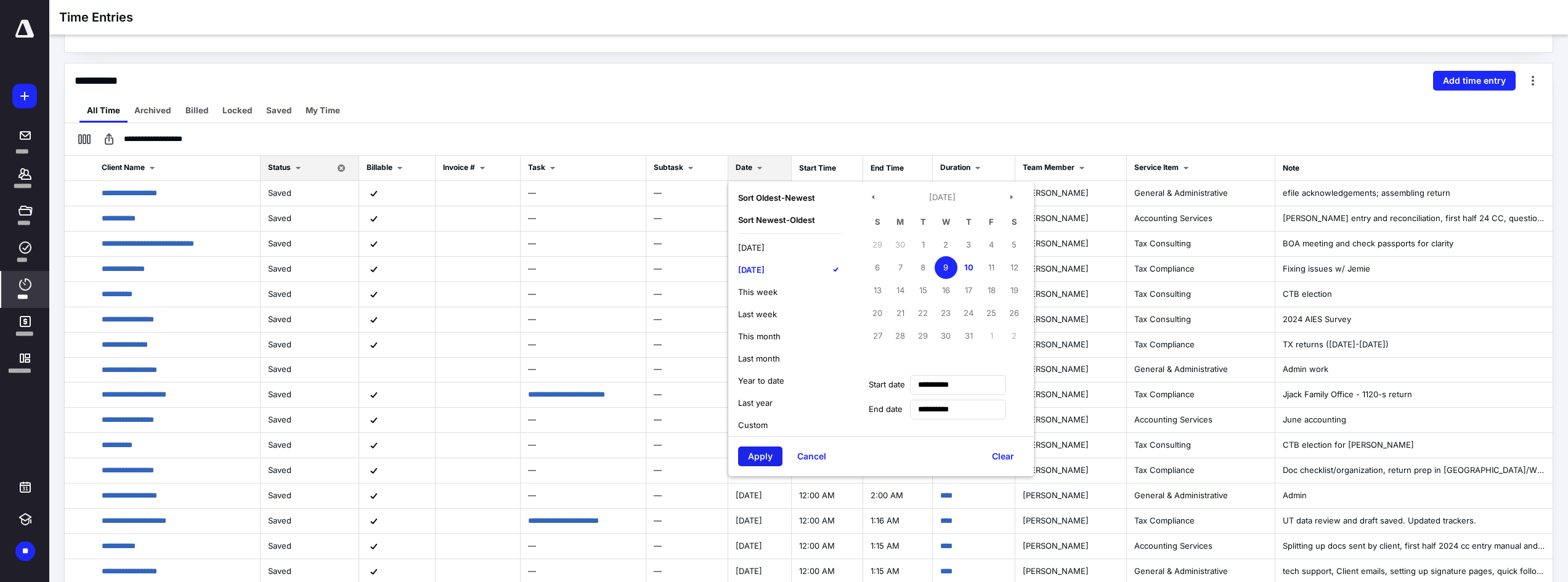 click on "Apply" at bounding box center [760, 456] 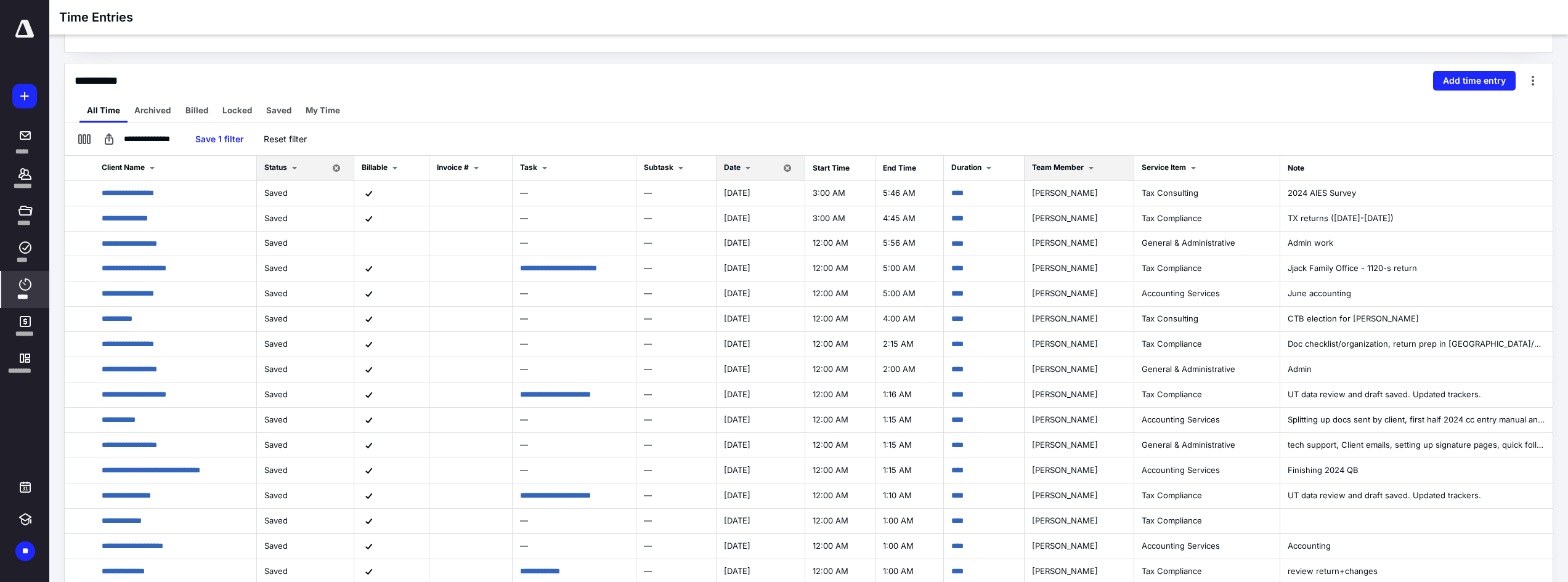 click on "Team Member" at bounding box center [1058, 167] 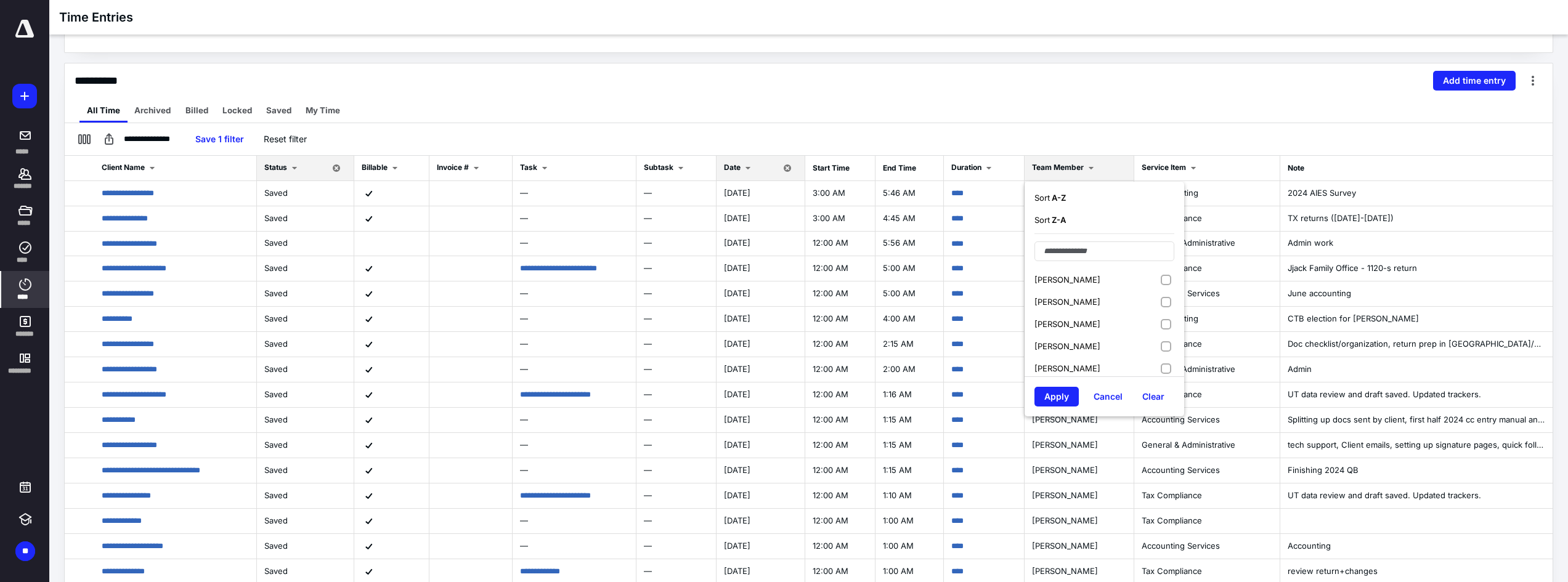 scroll, scrollTop: 47, scrollLeft: 0, axis: vertical 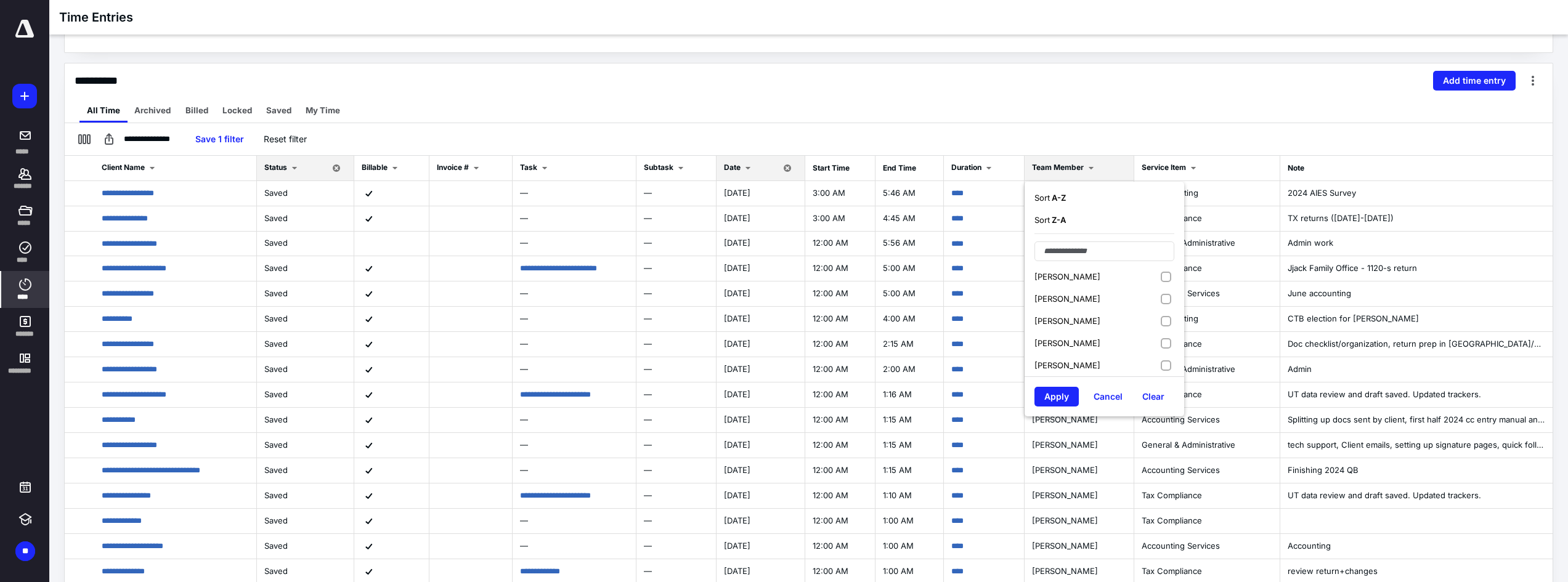 click on "[PERSON_NAME]" at bounding box center [1104, 321] 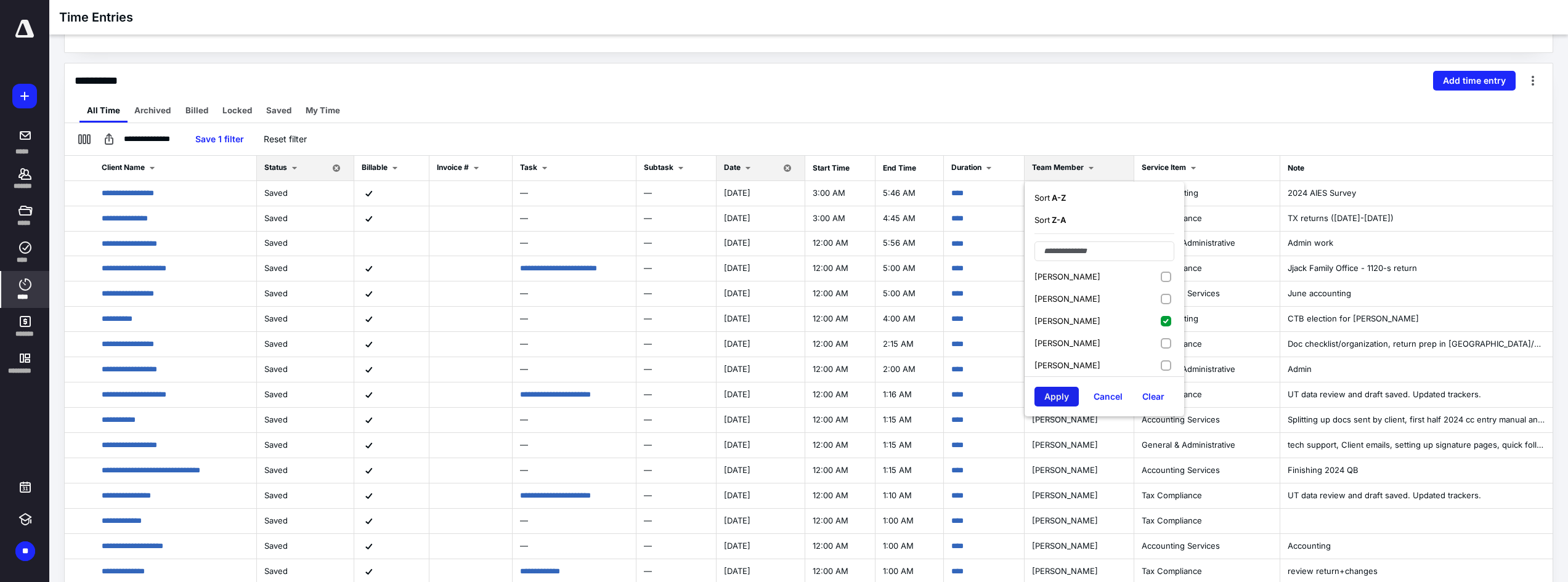 click on "Apply" at bounding box center [1057, 397] 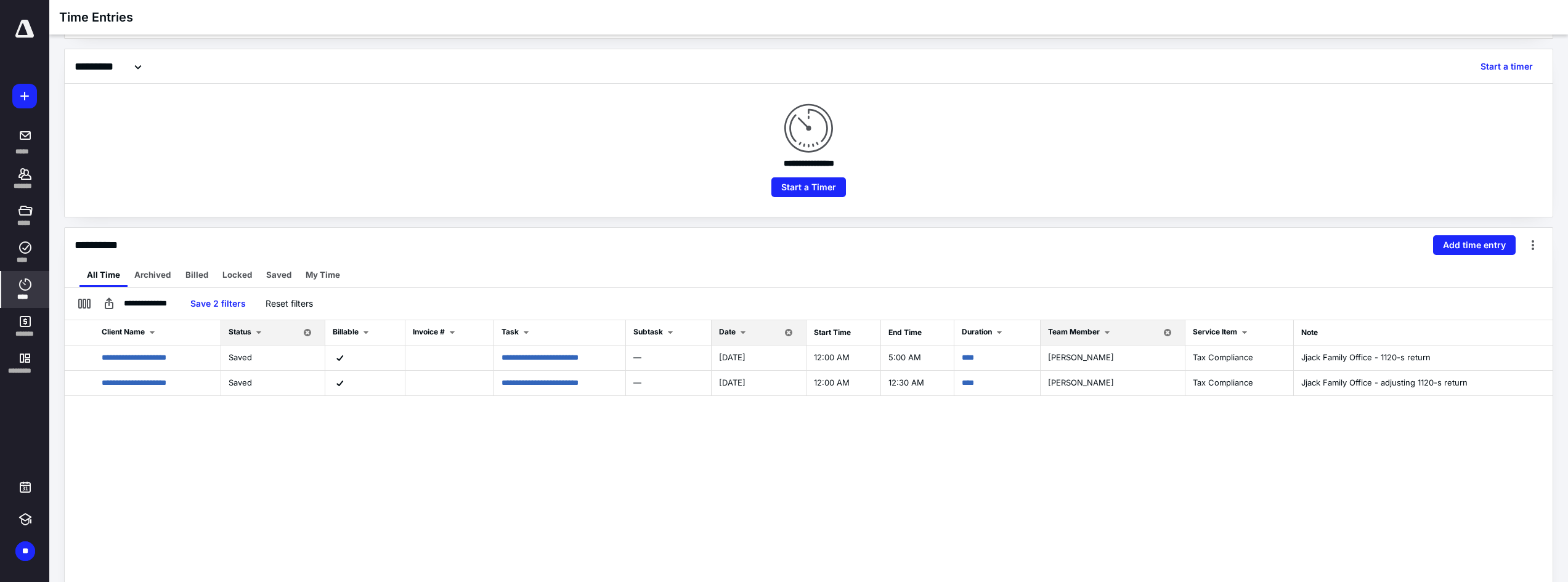 scroll, scrollTop: 62, scrollLeft: 0, axis: vertical 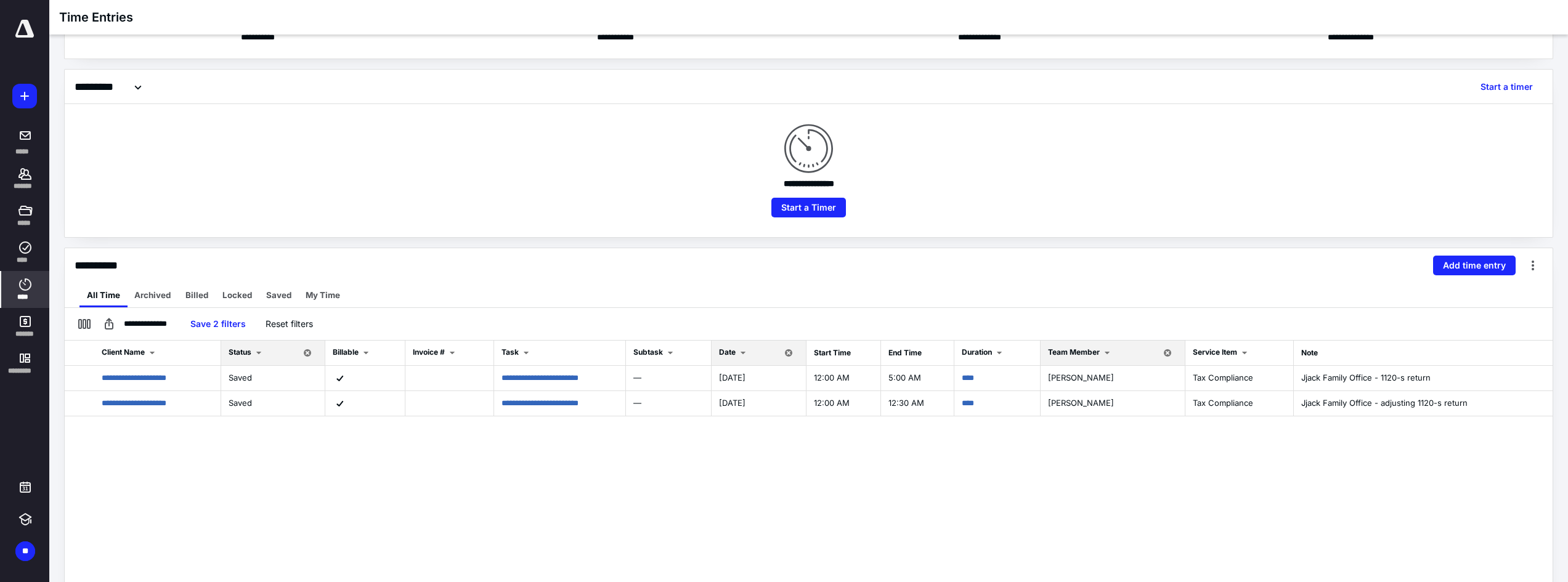 click on "Team Member" at bounding box center (1074, 352) 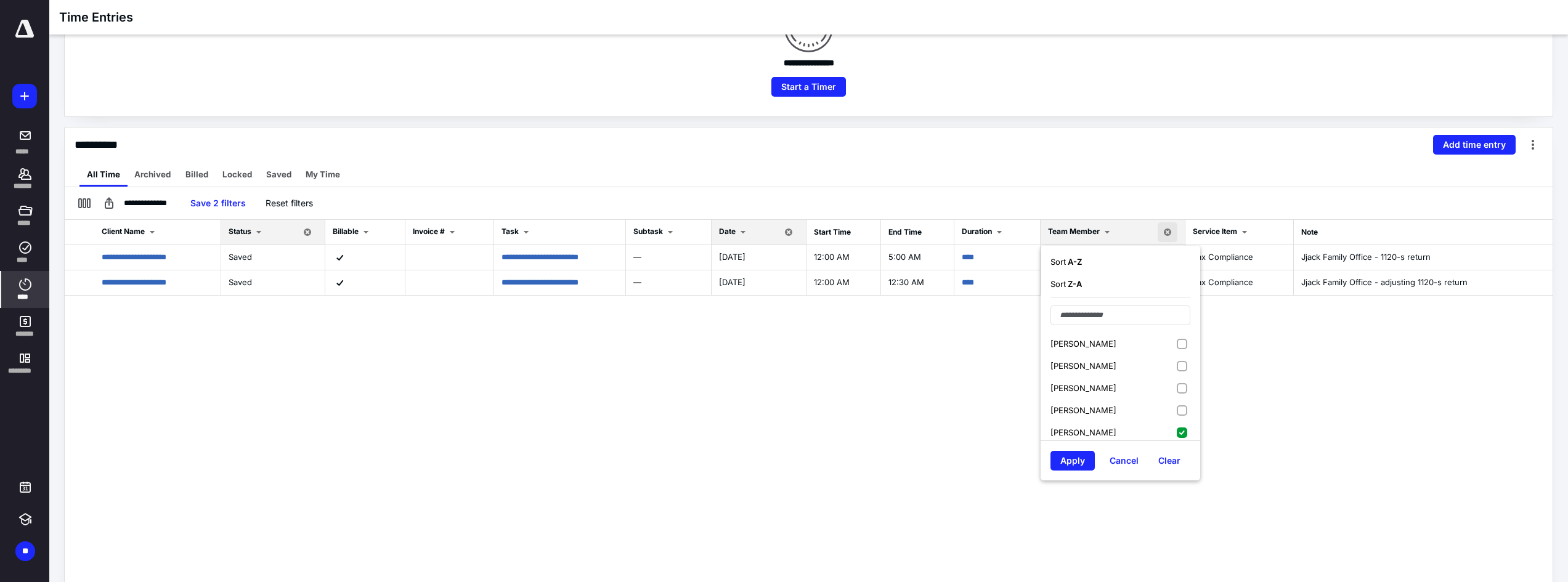 scroll, scrollTop: 185, scrollLeft: 0, axis: vertical 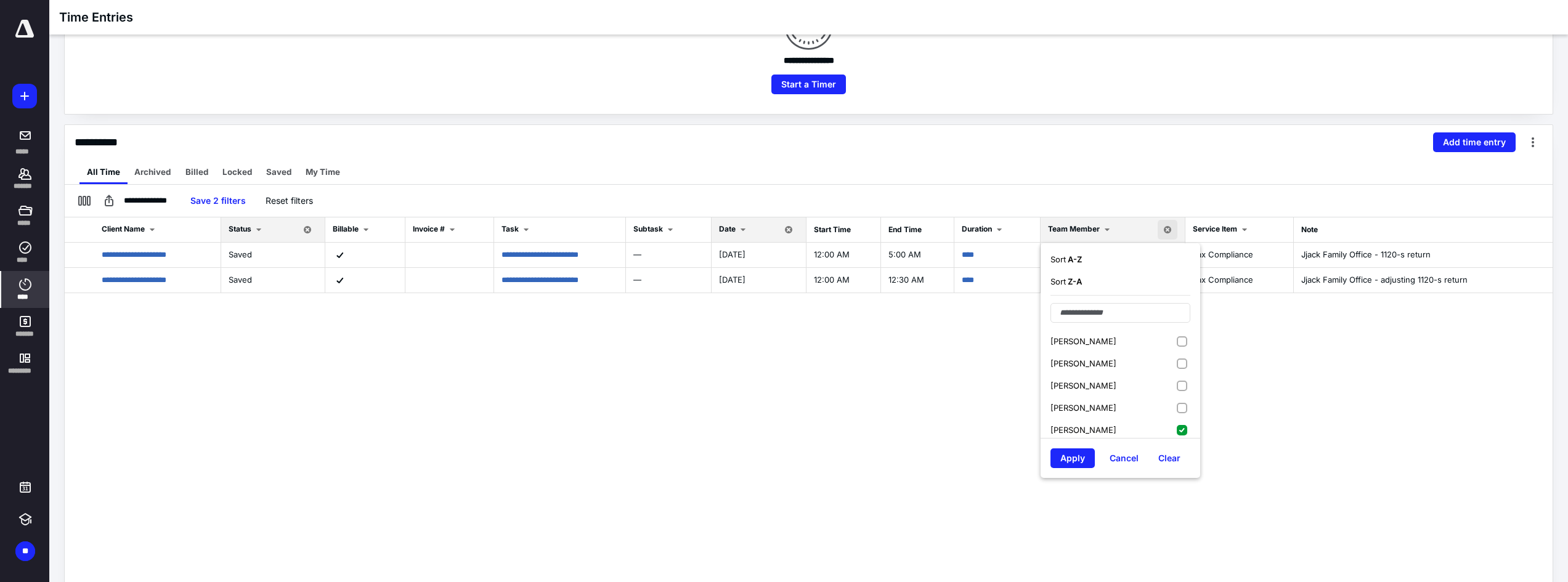 click on "[PERSON_NAME]" at bounding box center (1120, 430) 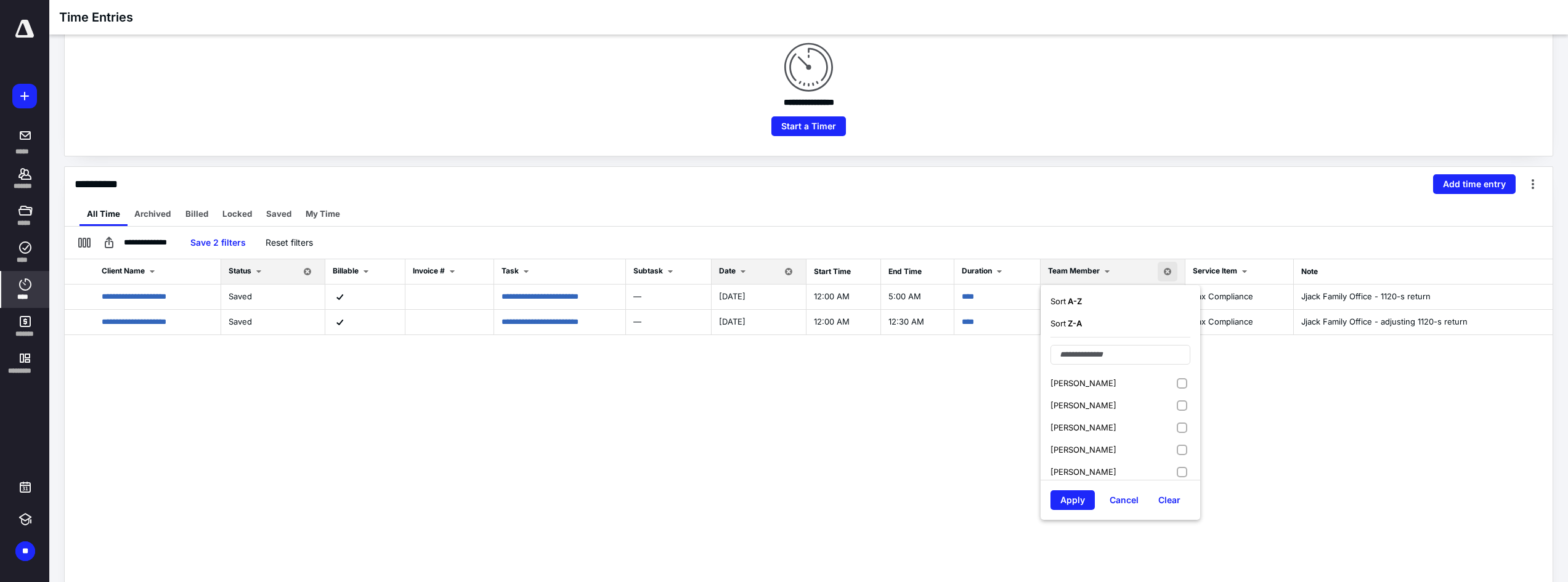 scroll, scrollTop: 123, scrollLeft: 0, axis: vertical 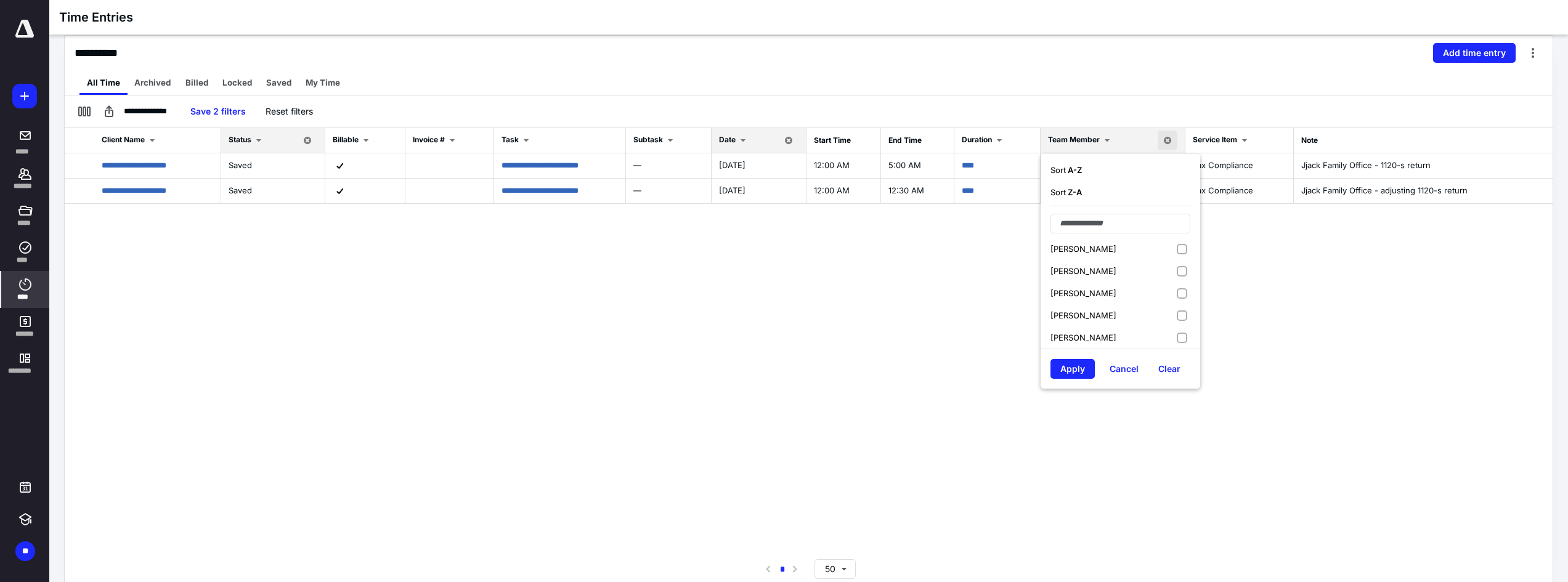 click at bounding box center [1168, 140] 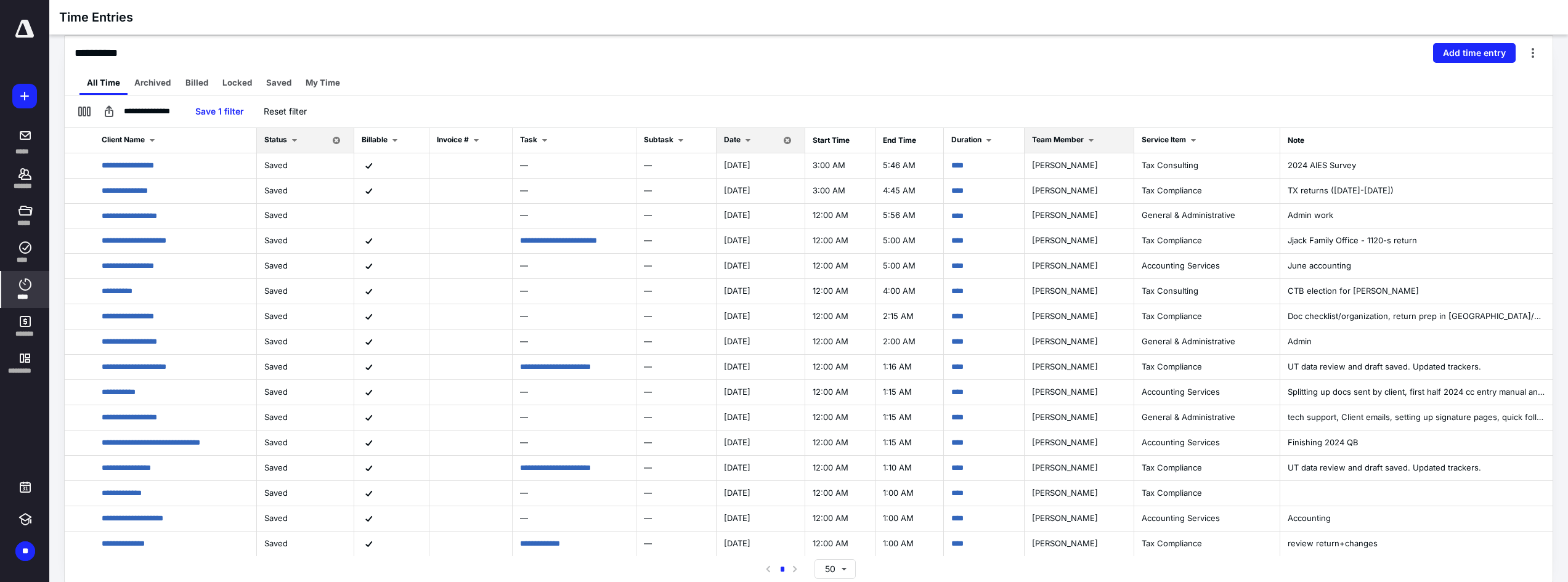 click on "Team Member" at bounding box center [1058, 139] 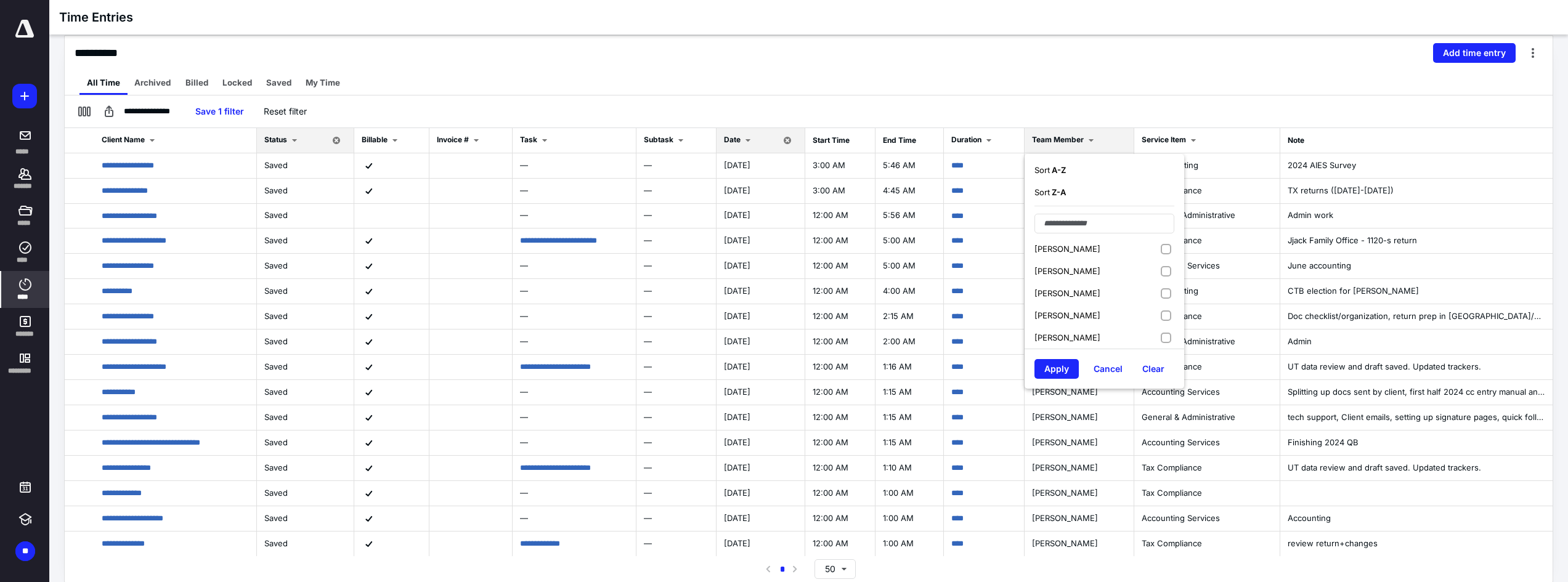scroll, scrollTop: 0, scrollLeft: 0, axis: both 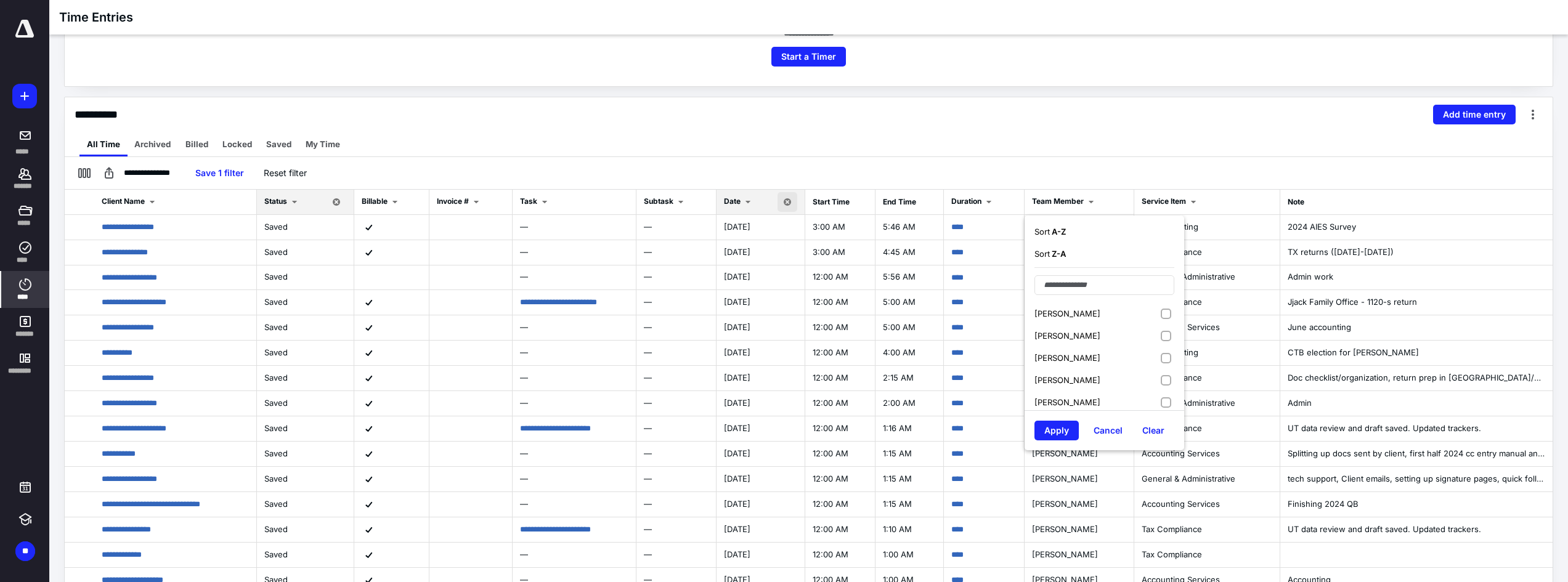 click at bounding box center (787, 202) 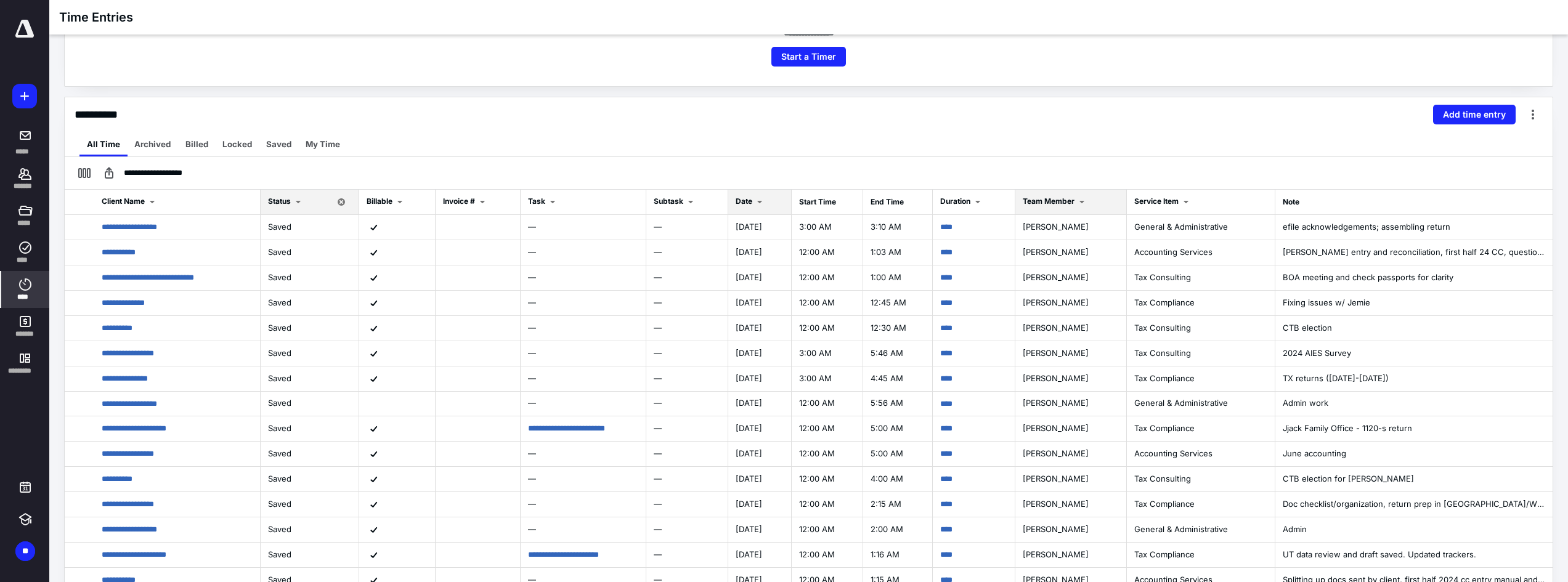 click at bounding box center (1082, 202) 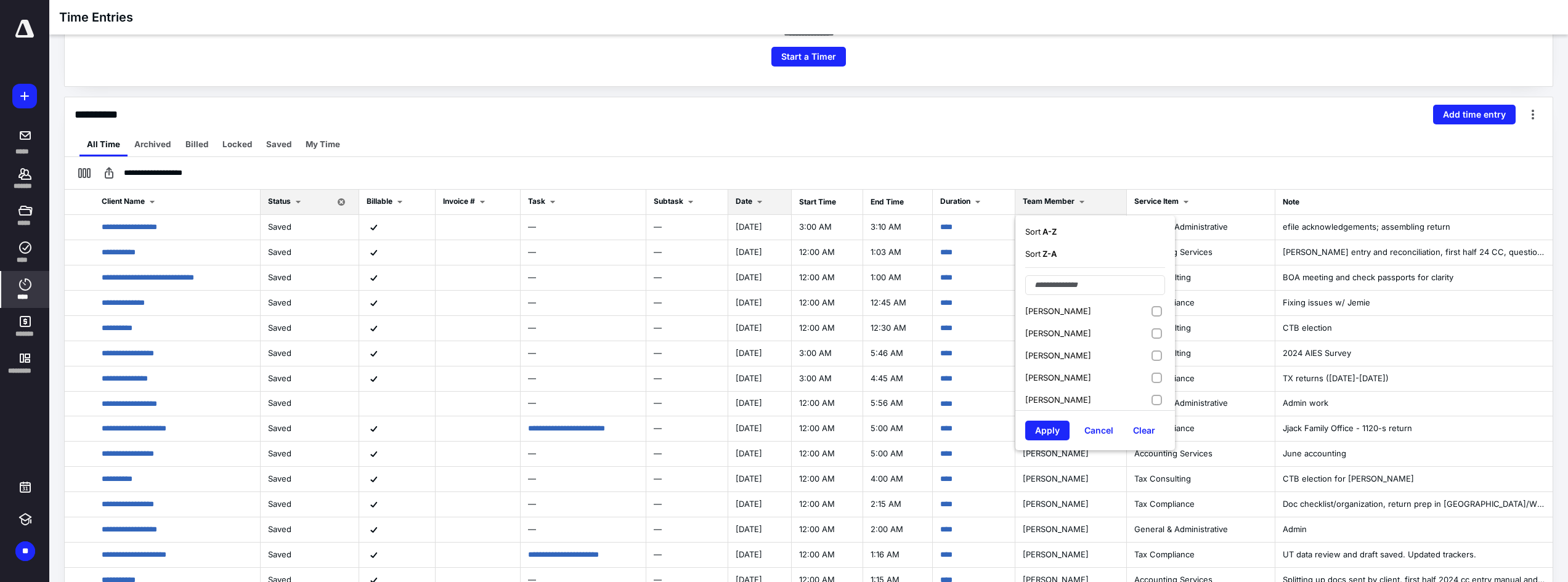 scroll, scrollTop: 308, scrollLeft: 0, axis: vertical 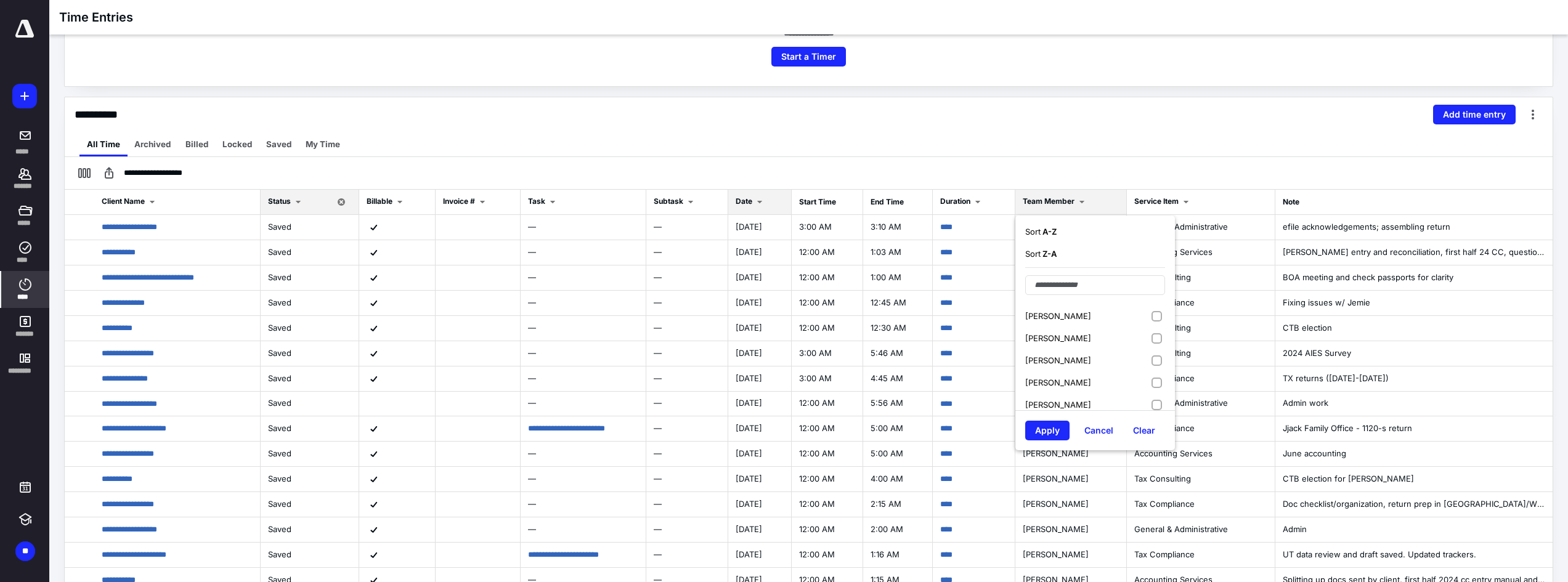 click on "[PERSON_NAME]" at bounding box center (1058, 360) 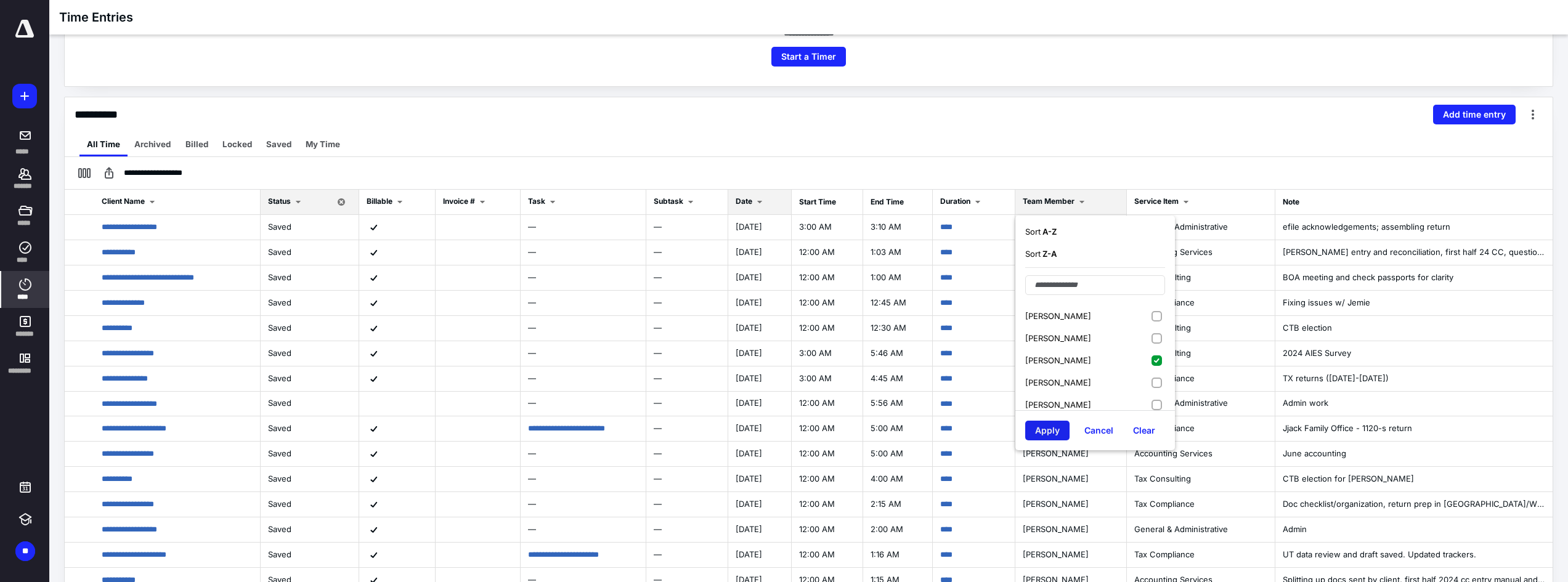 click on "Apply" at bounding box center (1047, 430) 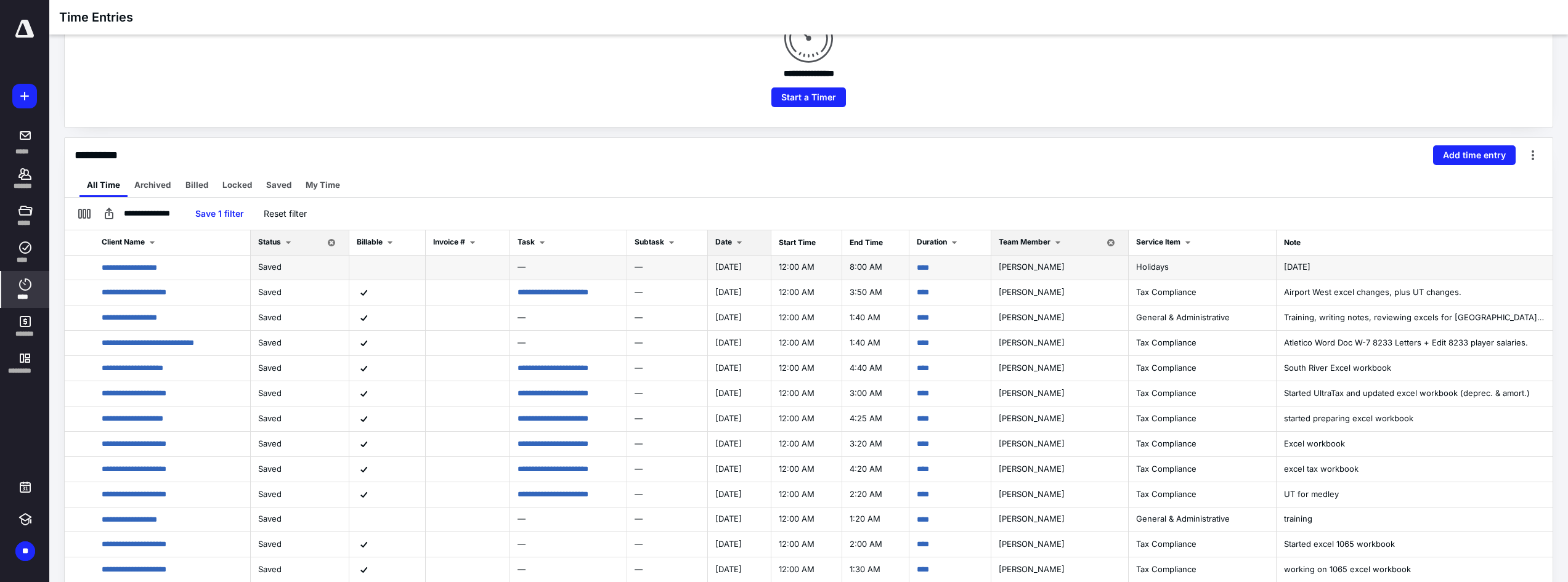 scroll, scrollTop: 212, scrollLeft: 0, axis: vertical 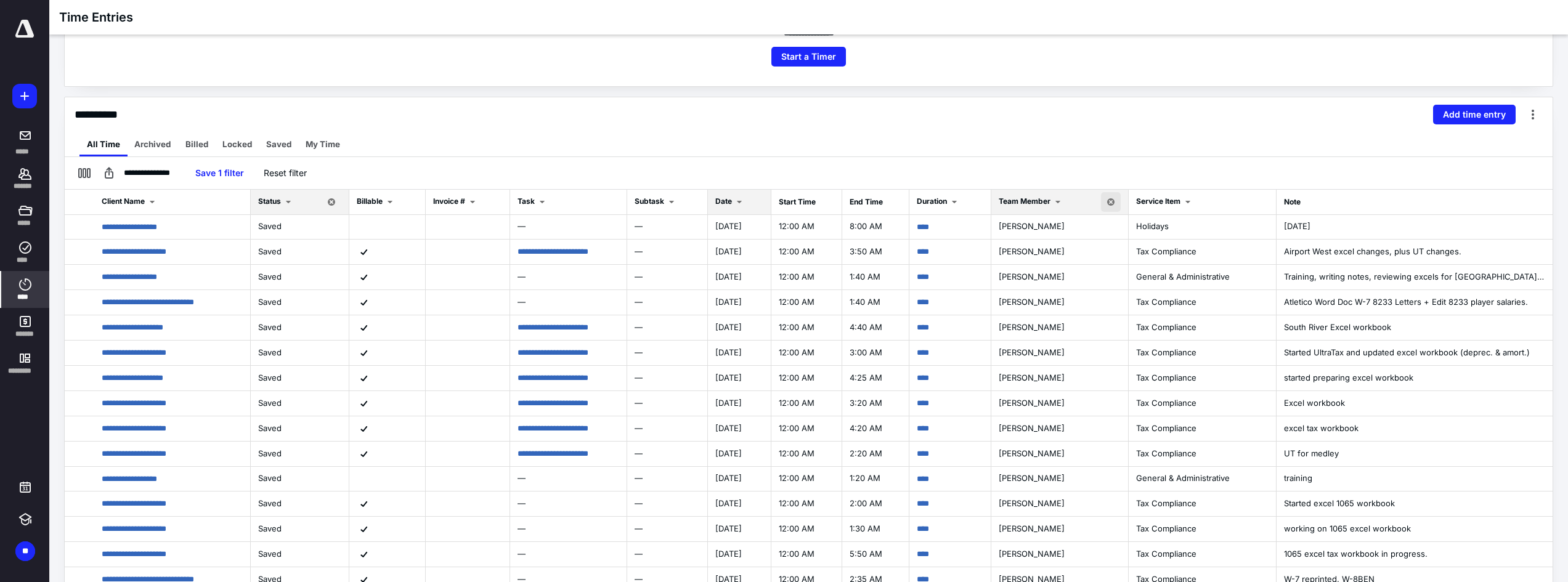 click at bounding box center [1111, 202] 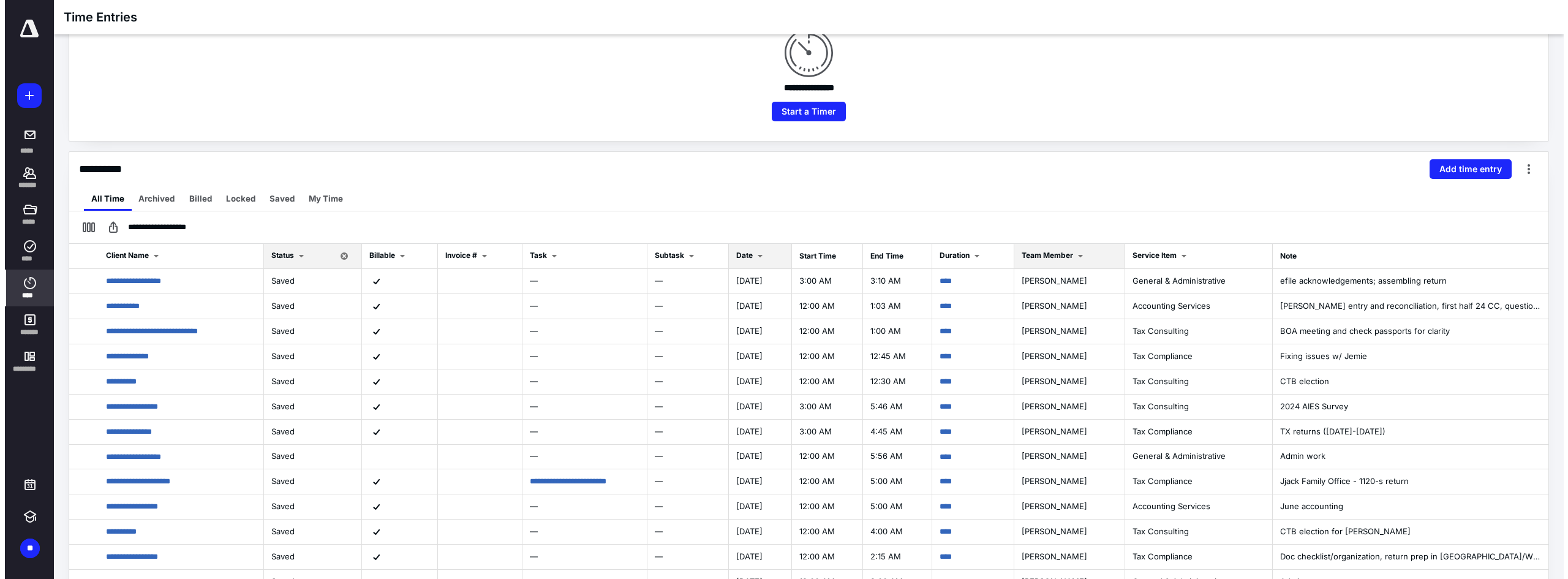 scroll, scrollTop: 89, scrollLeft: 0, axis: vertical 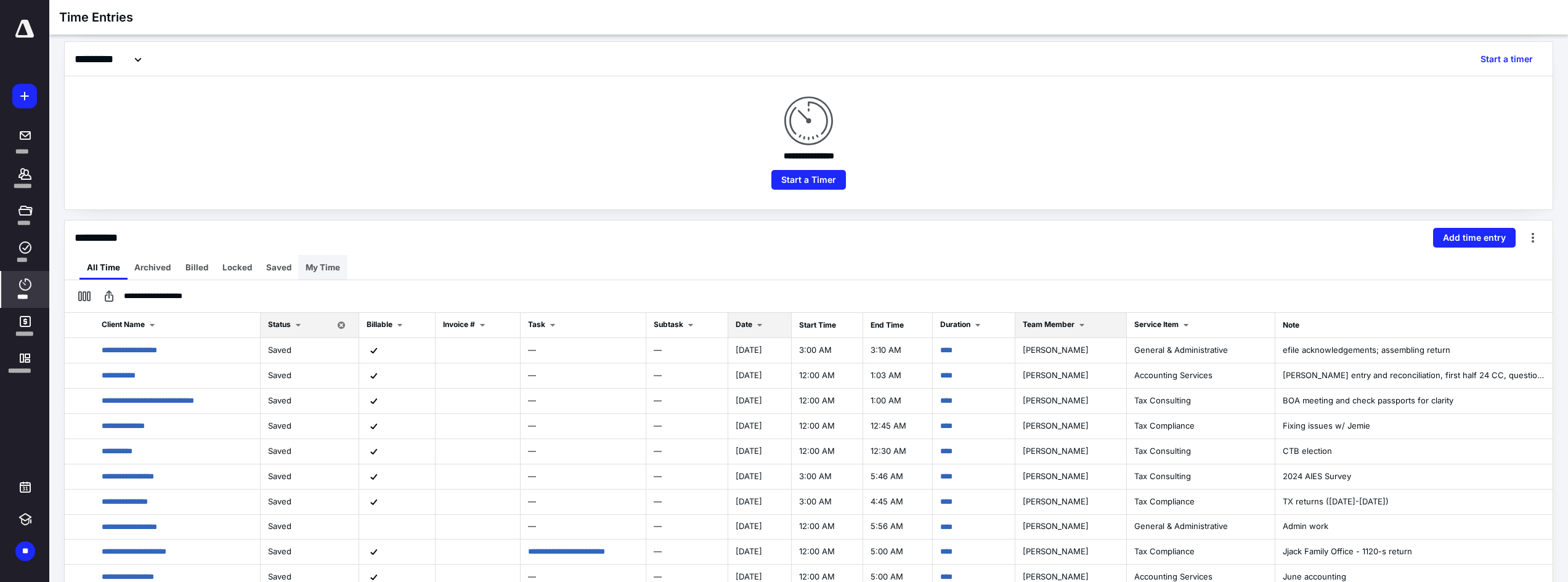 click on "My Time" at bounding box center [323, 267] 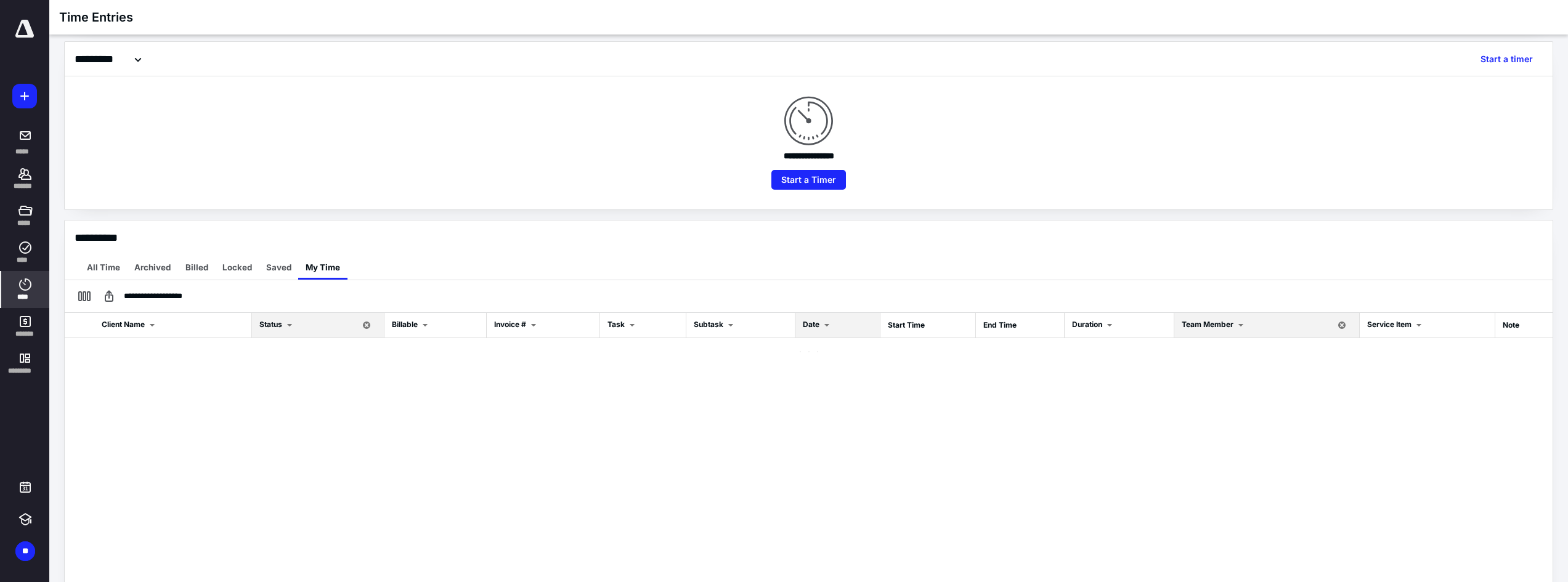 checkbox on "false" 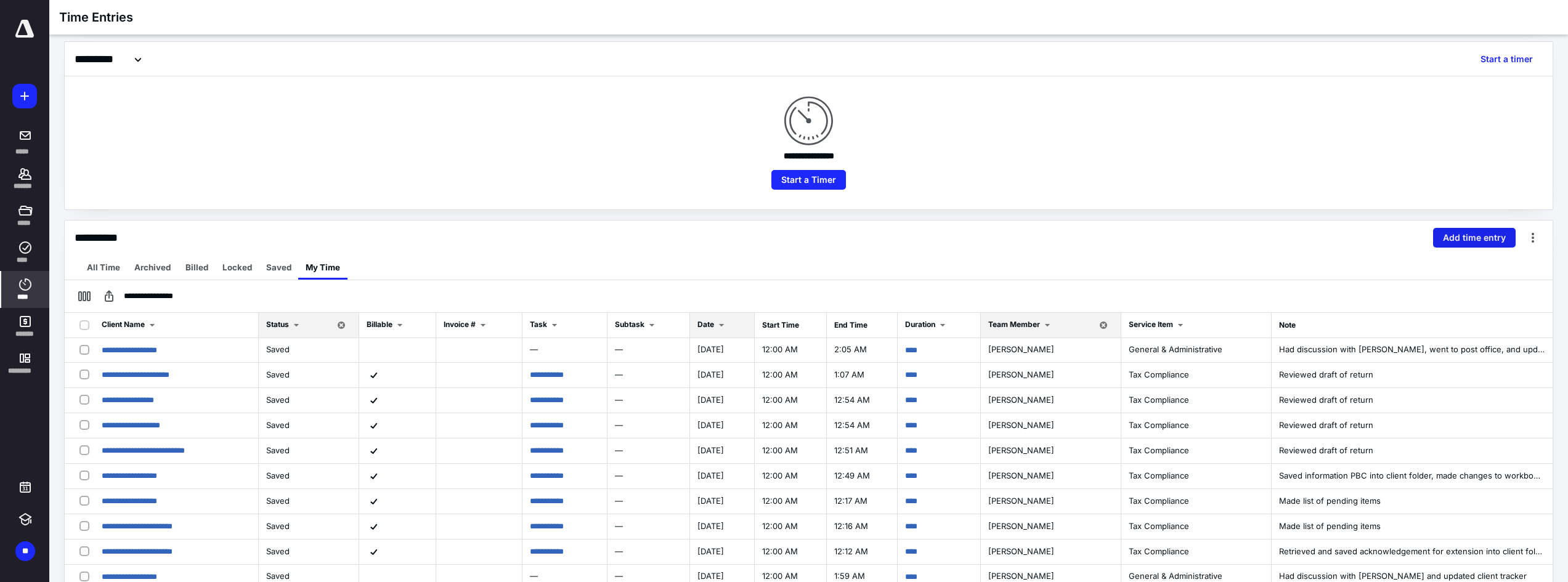 click on "Add time entry" at bounding box center [1474, 238] 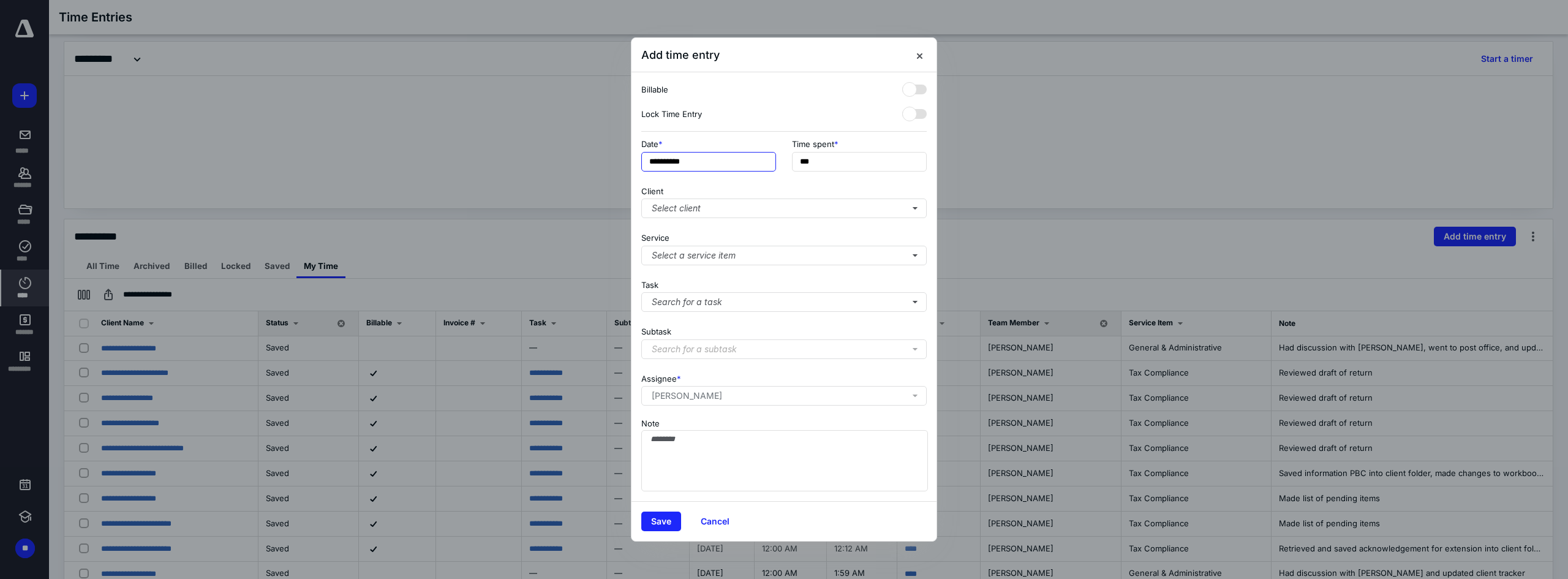 click on "**********" at bounding box center (709, 162) 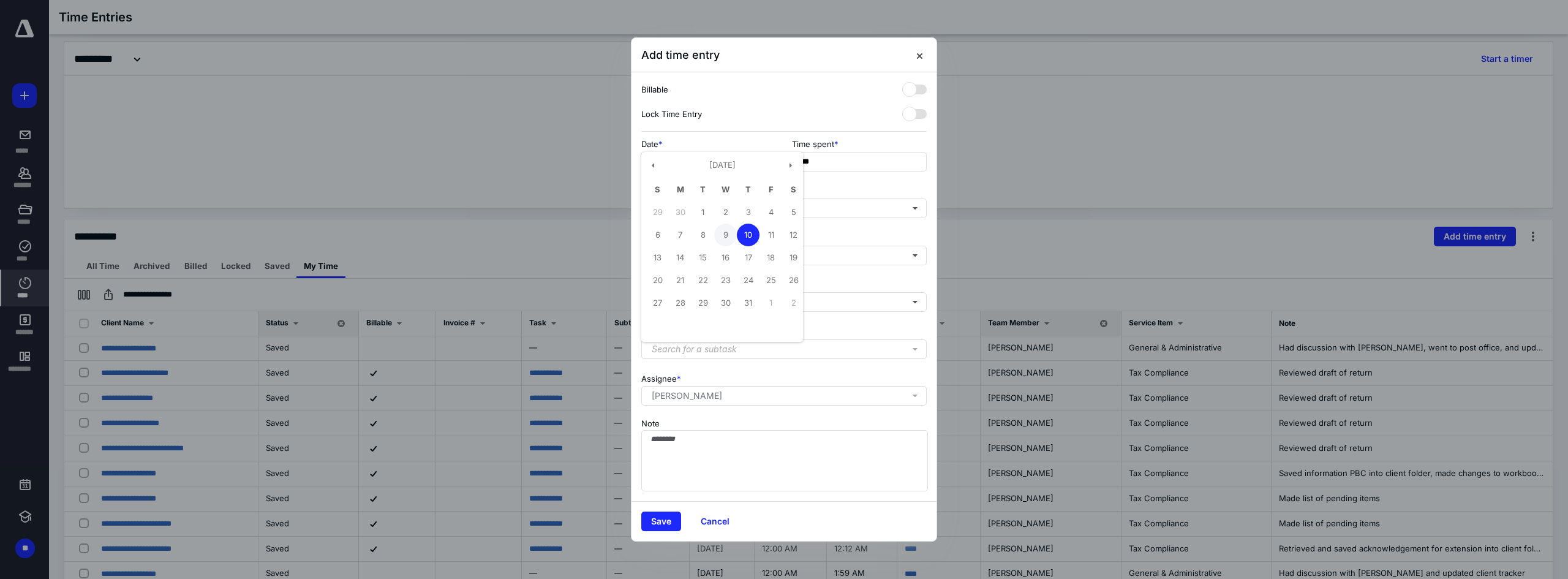 click on "9" at bounding box center [725, 235] 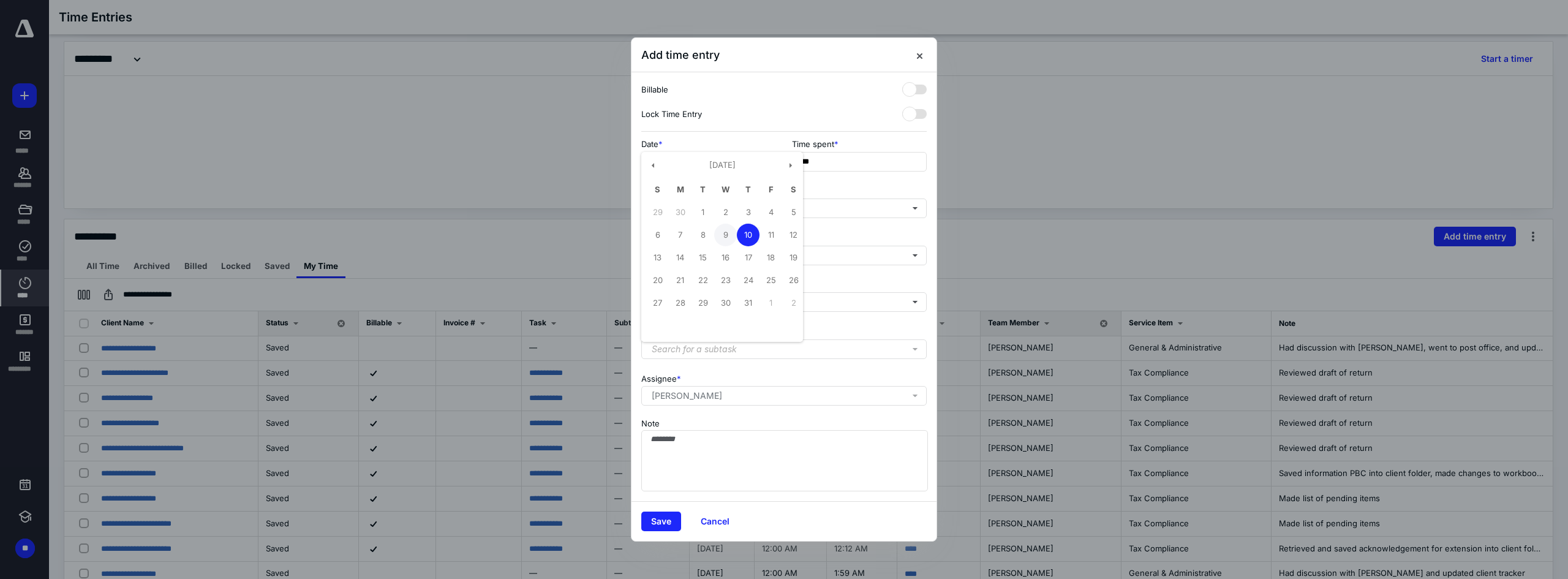 type on "**********" 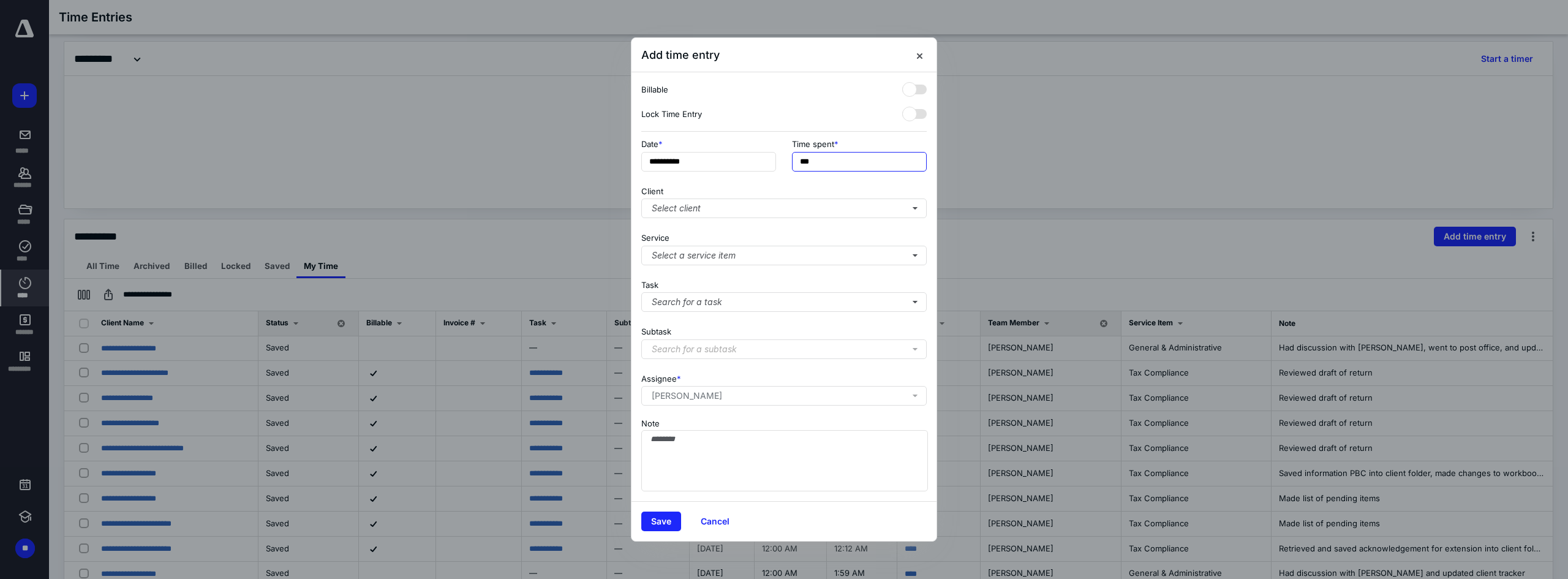 click on "***" at bounding box center [859, 162] 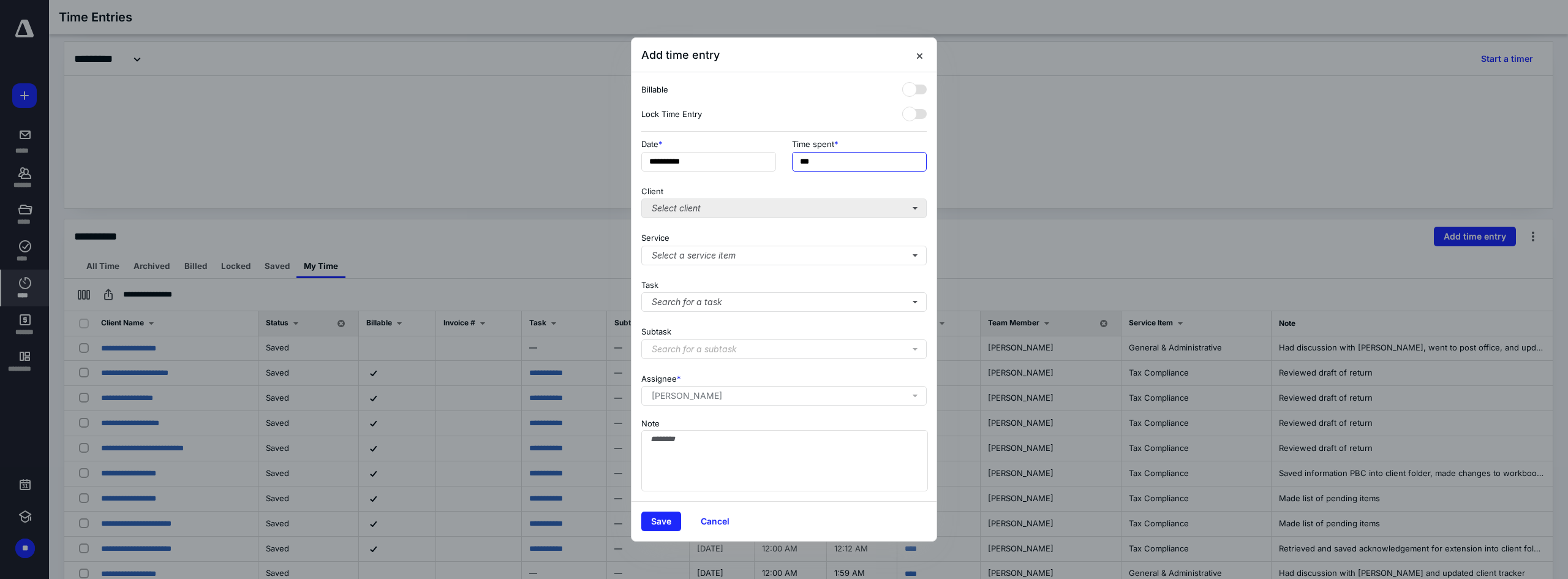 type on "***" 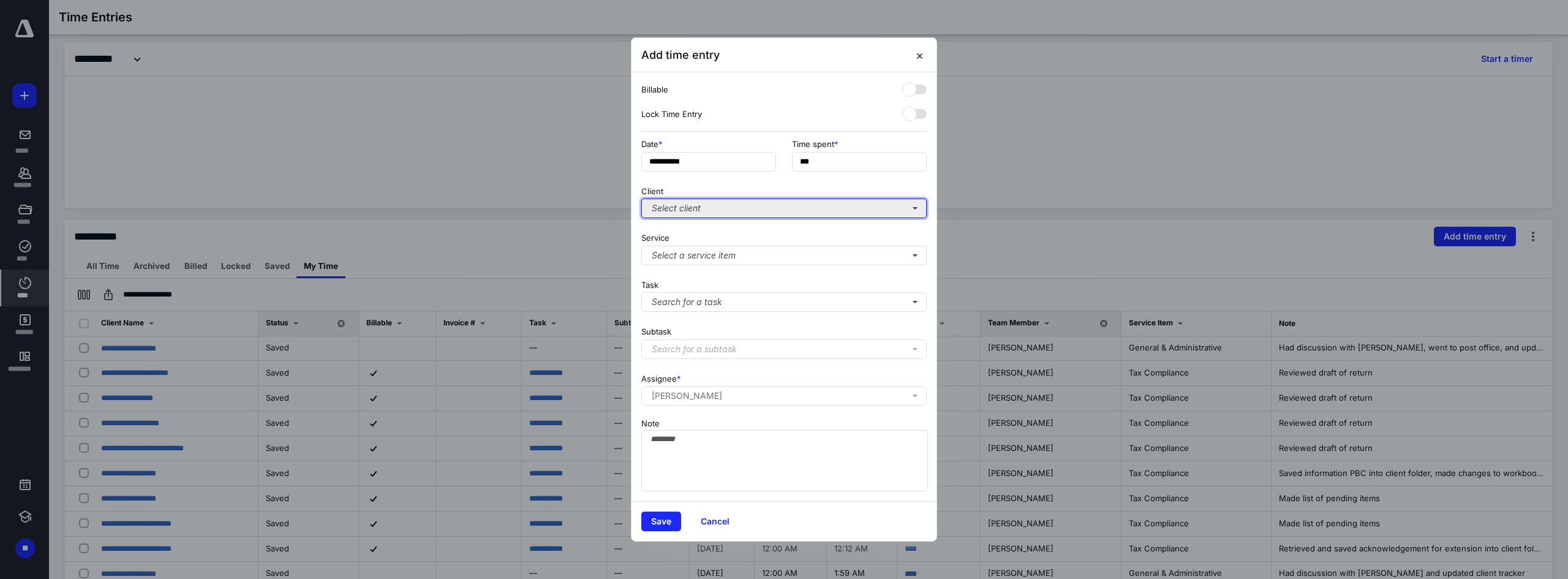 click on "Select client" at bounding box center (784, 208) 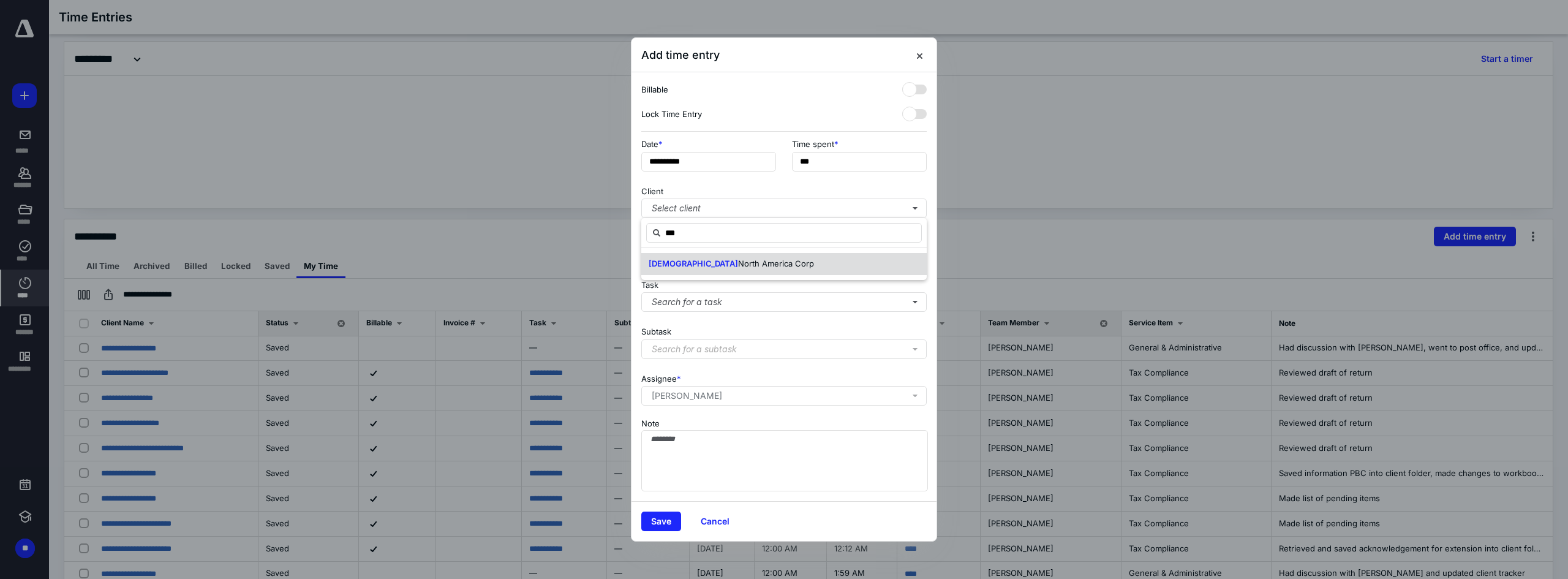 click on "North America Corp" at bounding box center (776, 263) 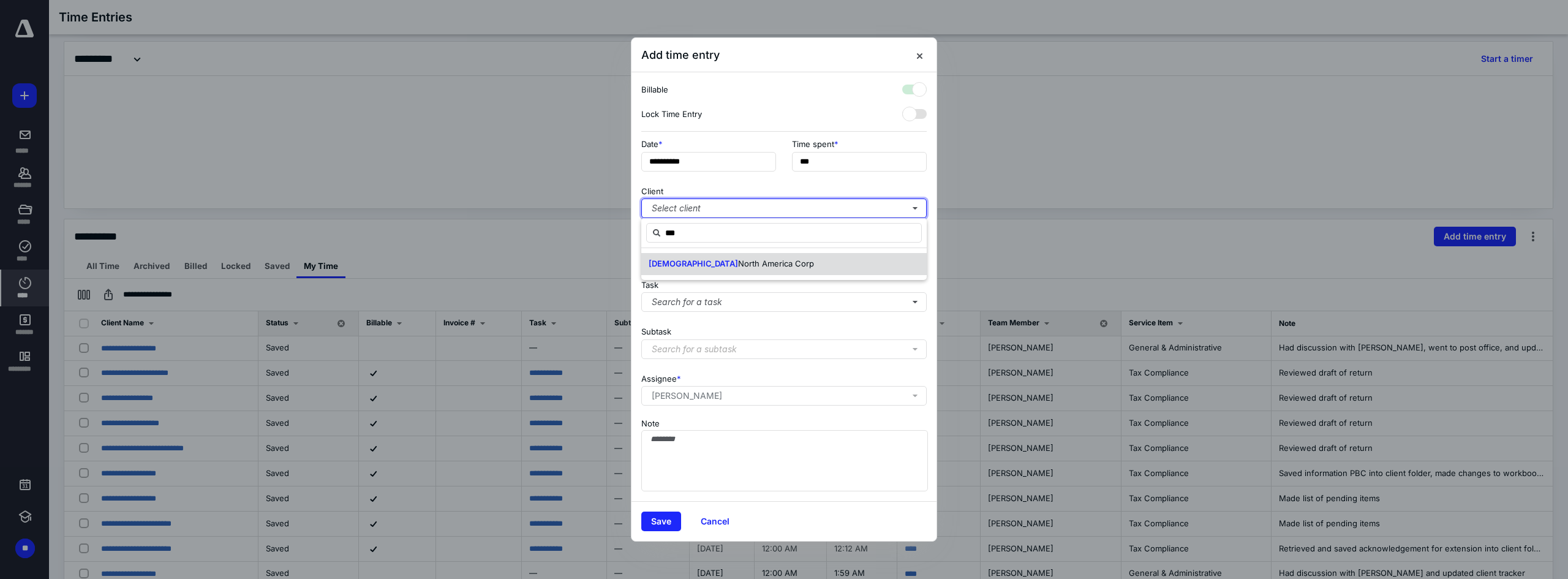 checkbox on "true" 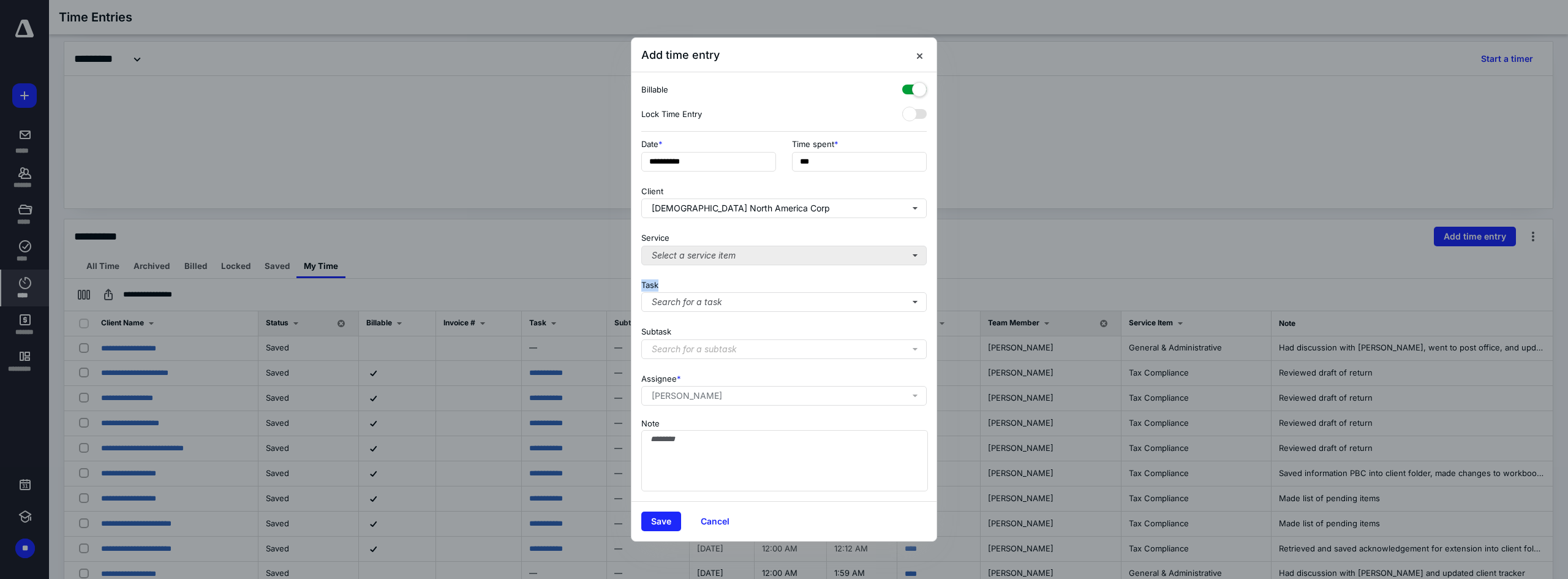 click on "**********" at bounding box center (784, 287) 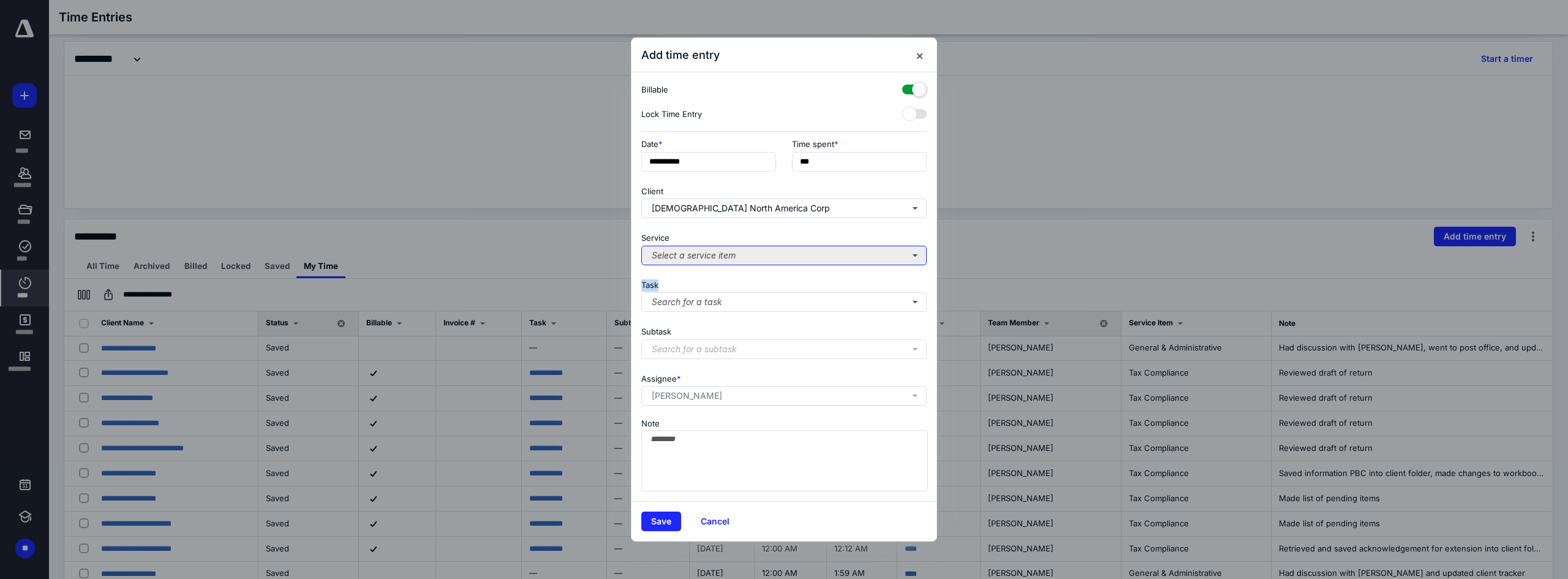 click on "Select a service item" at bounding box center (784, 255) 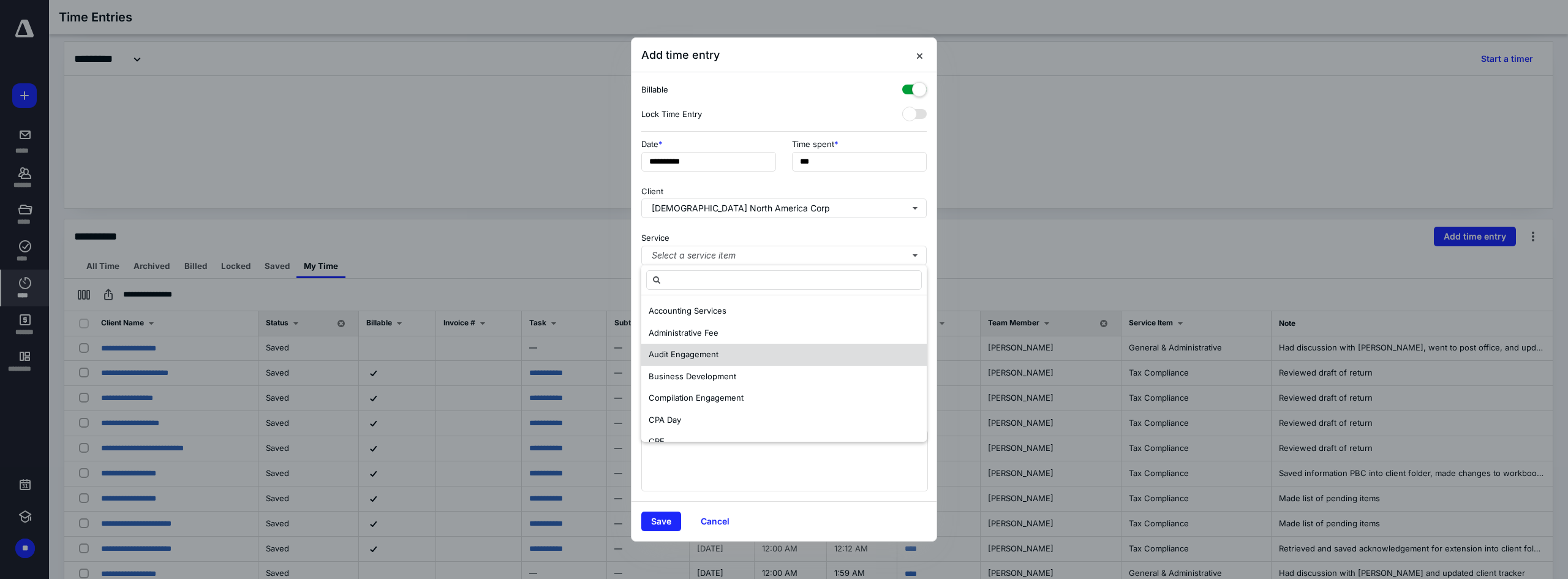 scroll, scrollTop: 298, scrollLeft: 0, axis: vertical 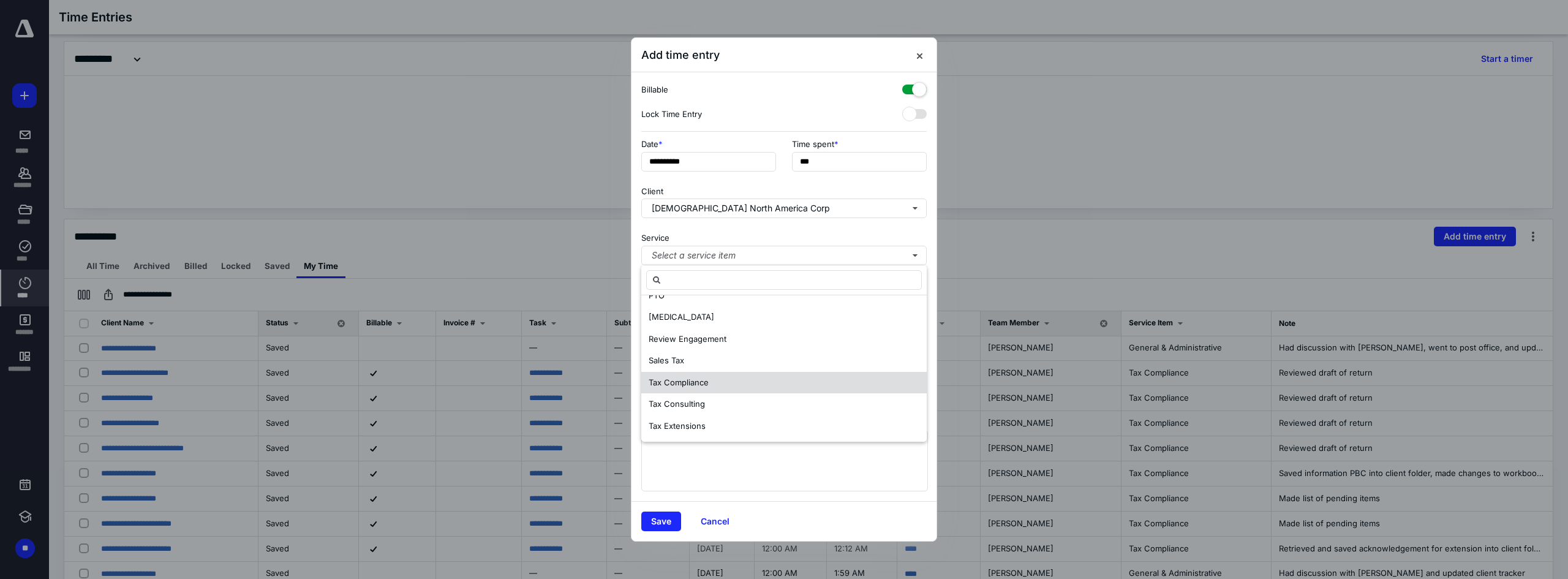 click on "Tax Compliance" at bounding box center (679, 383) 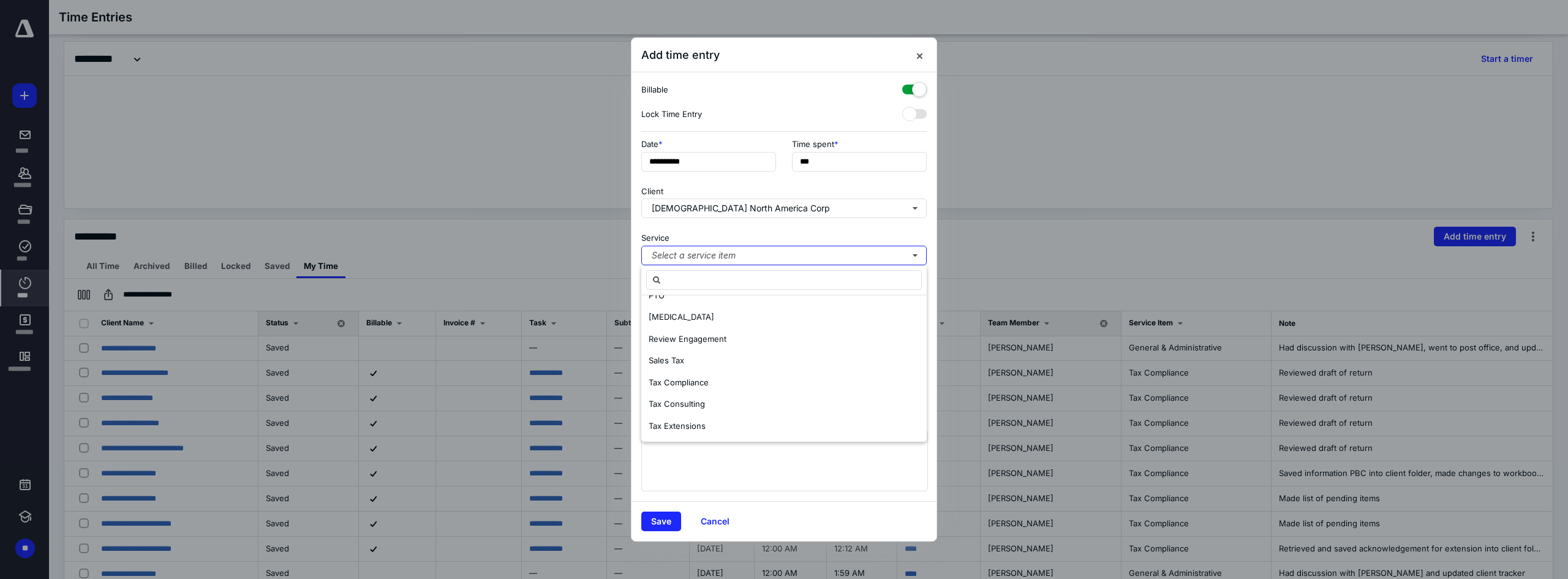 scroll, scrollTop: 0, scrollLeft: 0, axis: both 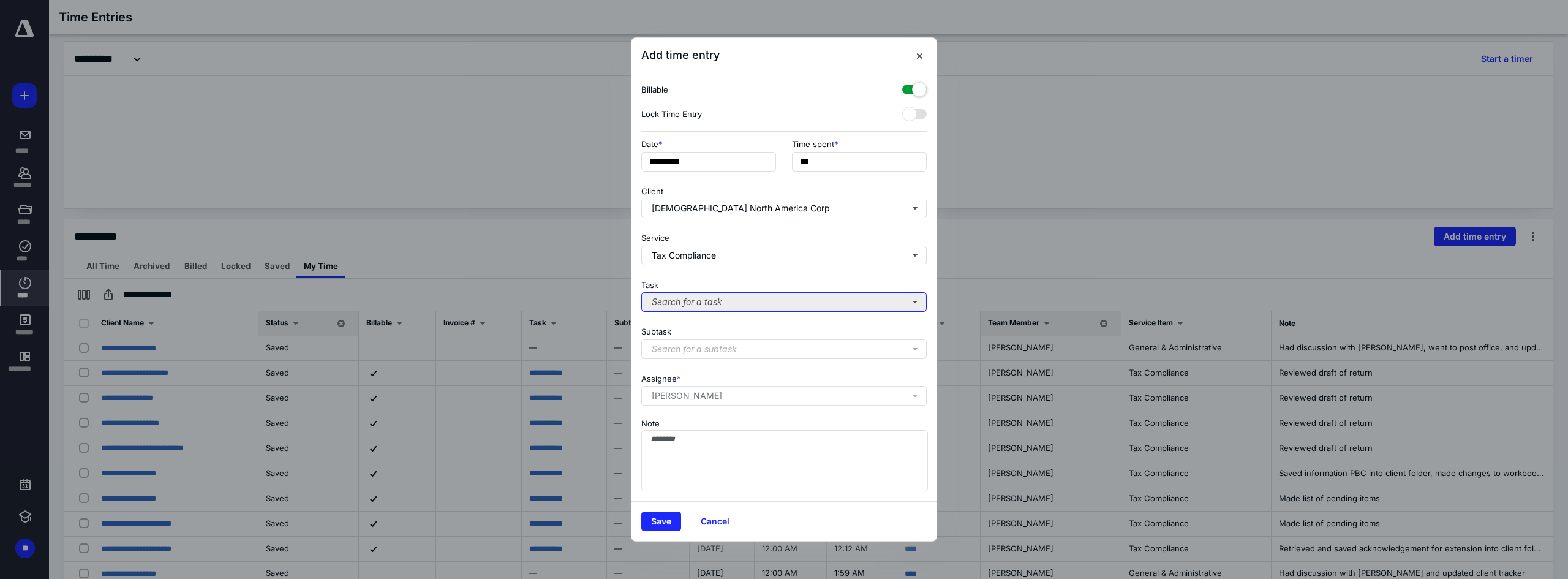 click on "Search for a task" at bounding box center [784, 302] 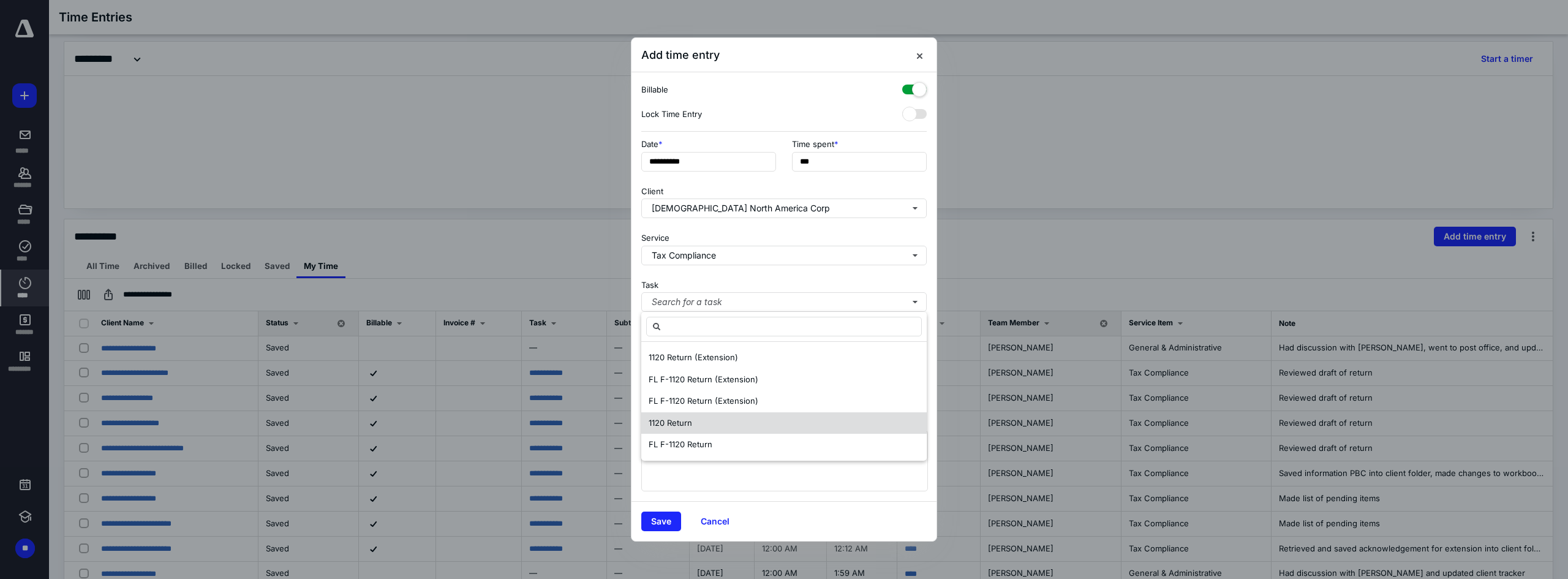 click on "1120 Return" at bounding box center (784, 423) 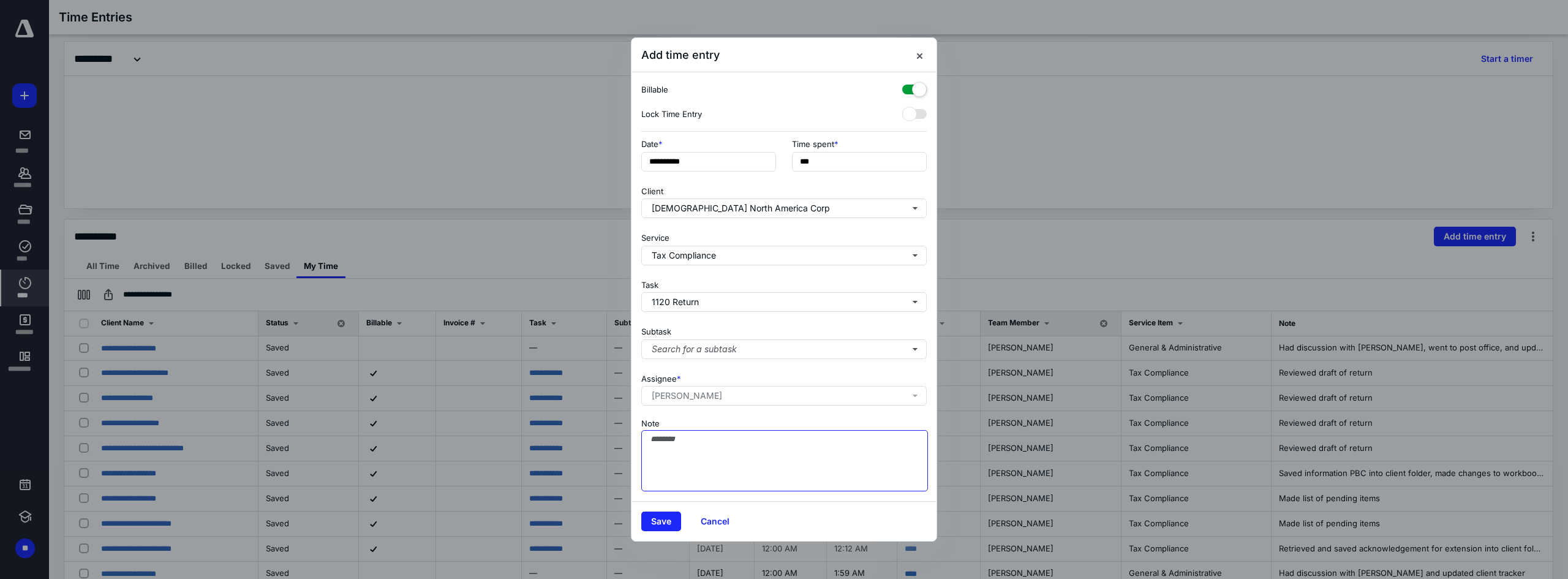 click on "Note" at bounding box center (785, 461) 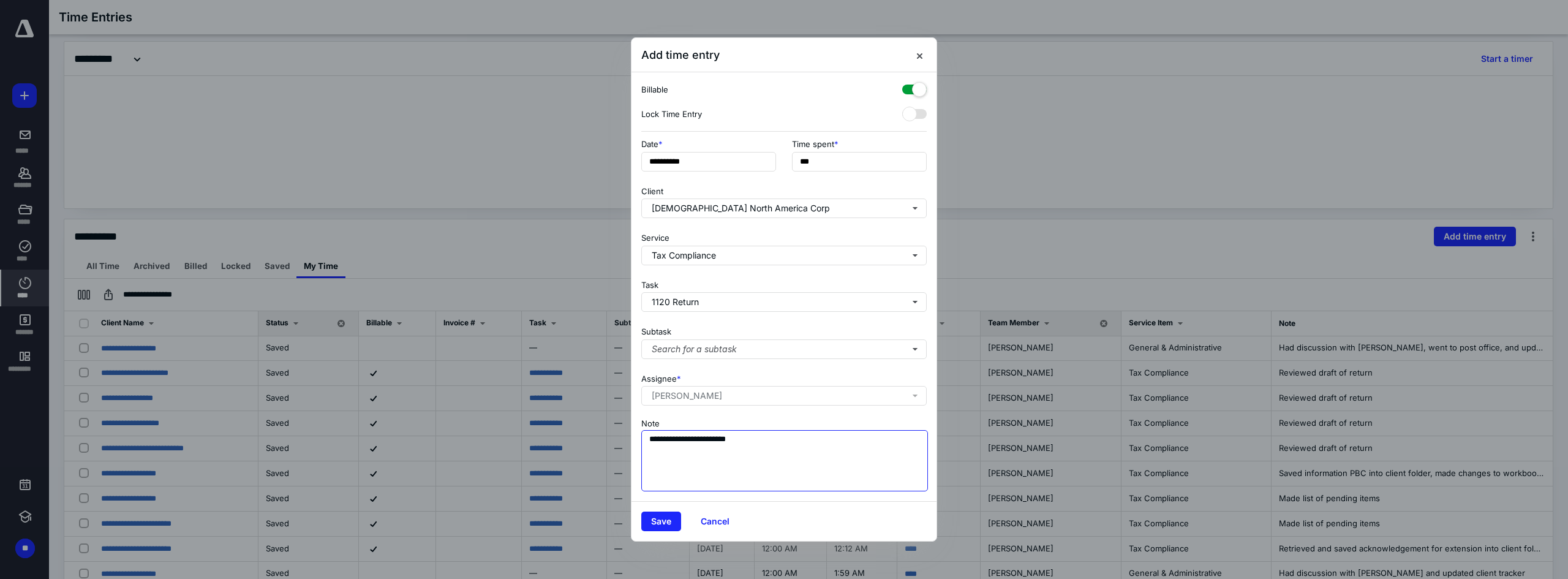 click on "**********" at bounding box center (785, 461) 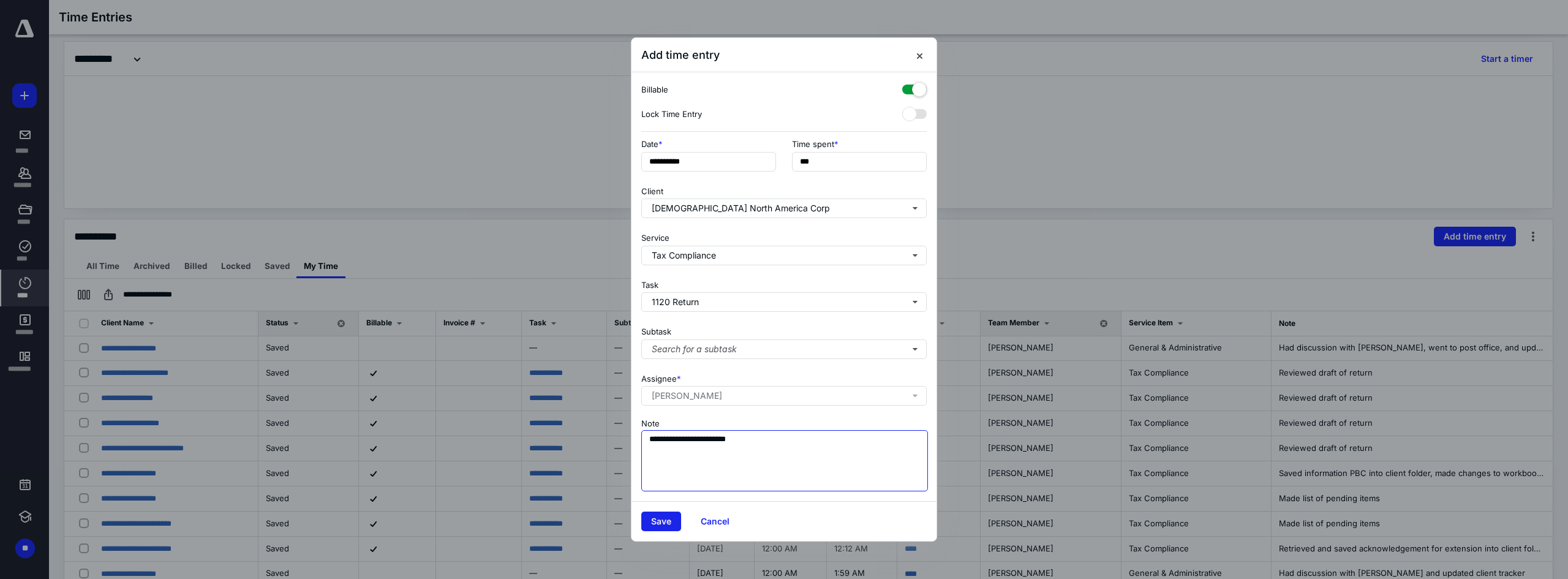 type on "**********" 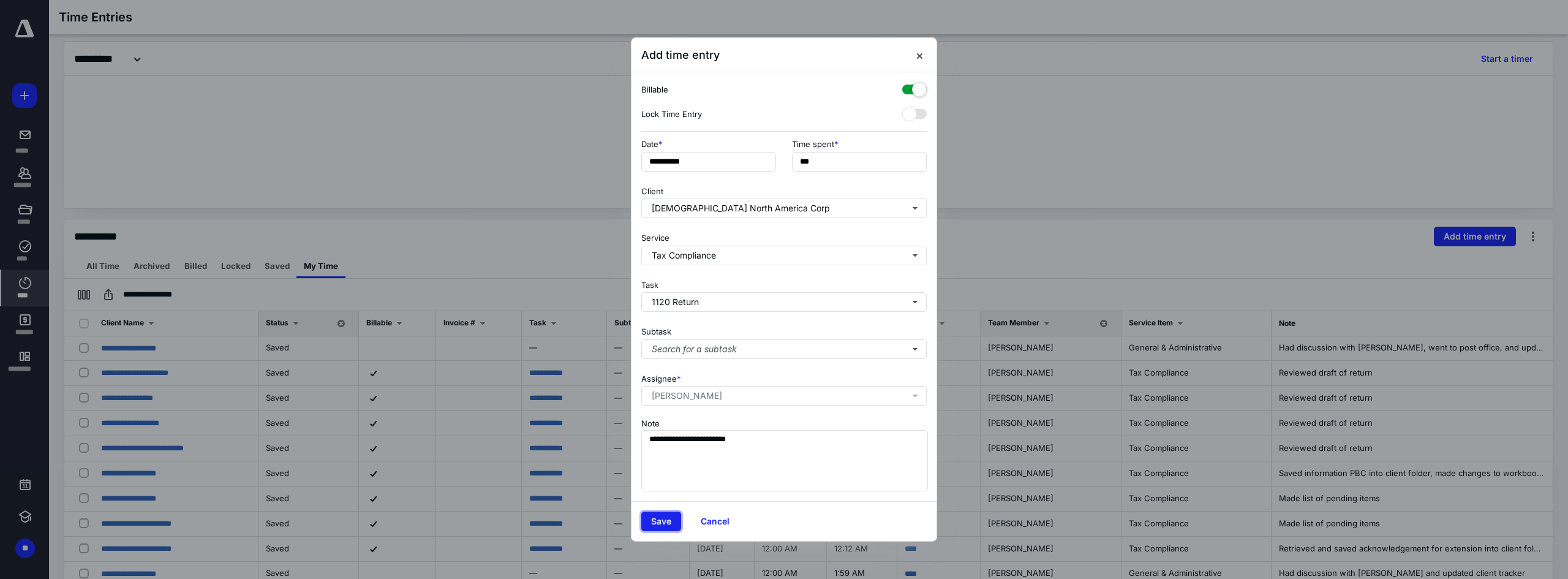 click on "Save" at bounding box center (661, 521) 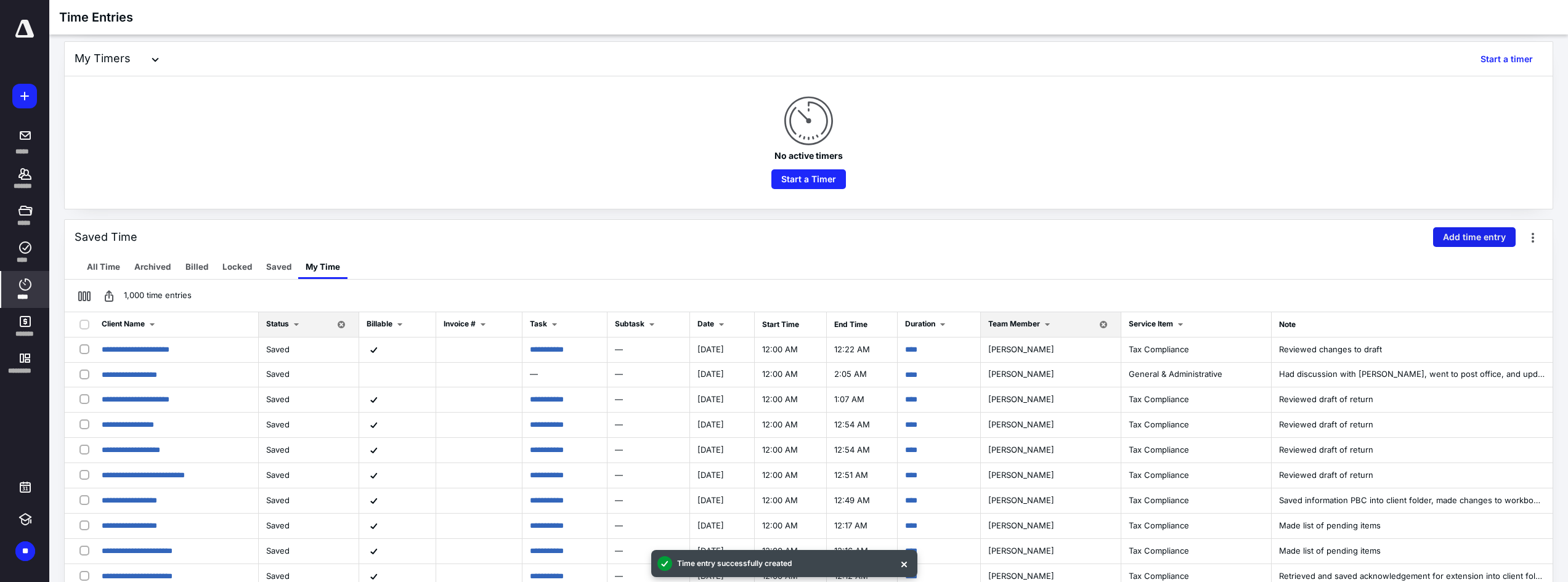 click on "Add time entry" at bounding box center (1474, 237) 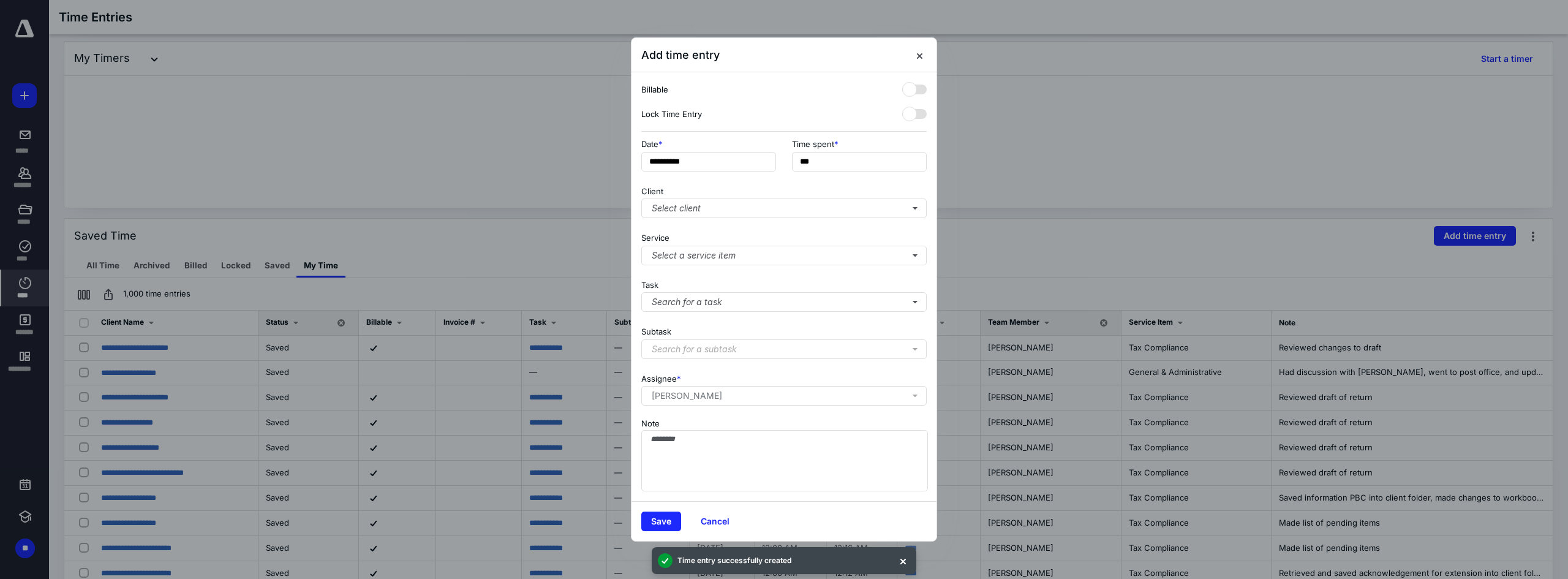 click on "**********" at bounding box center (784, 159) 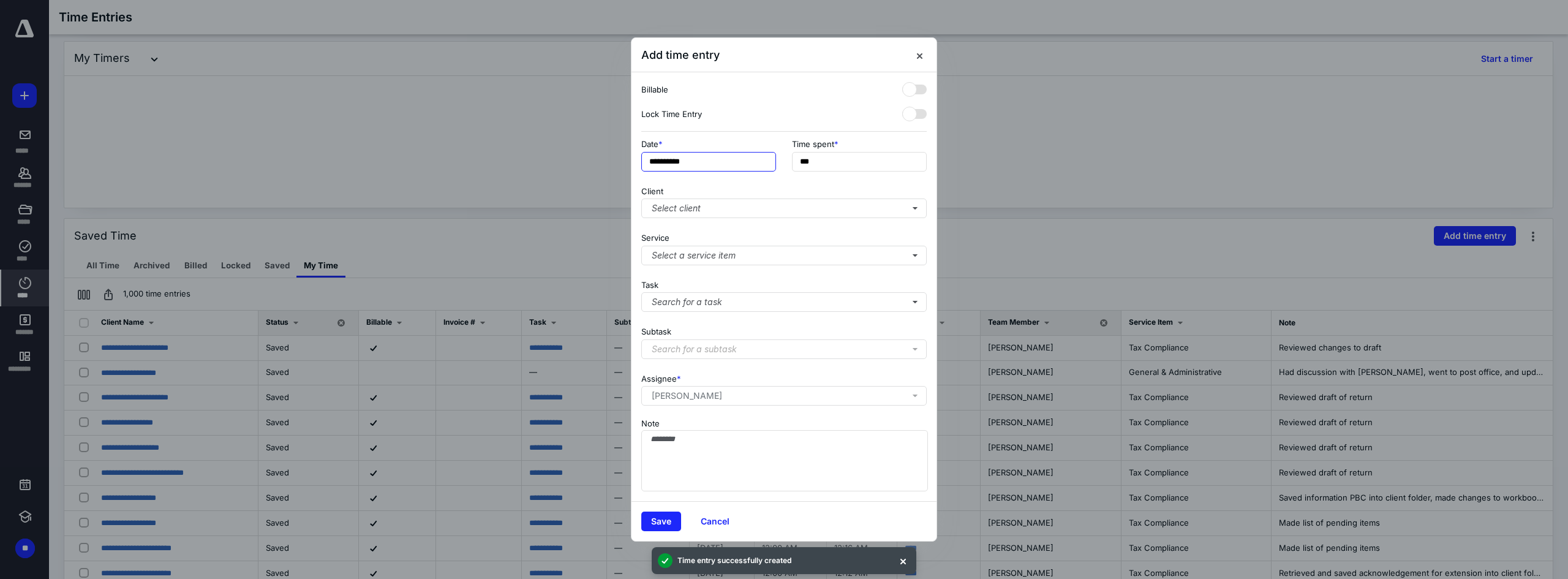 click on "**********" at bounding box center (709, 162) 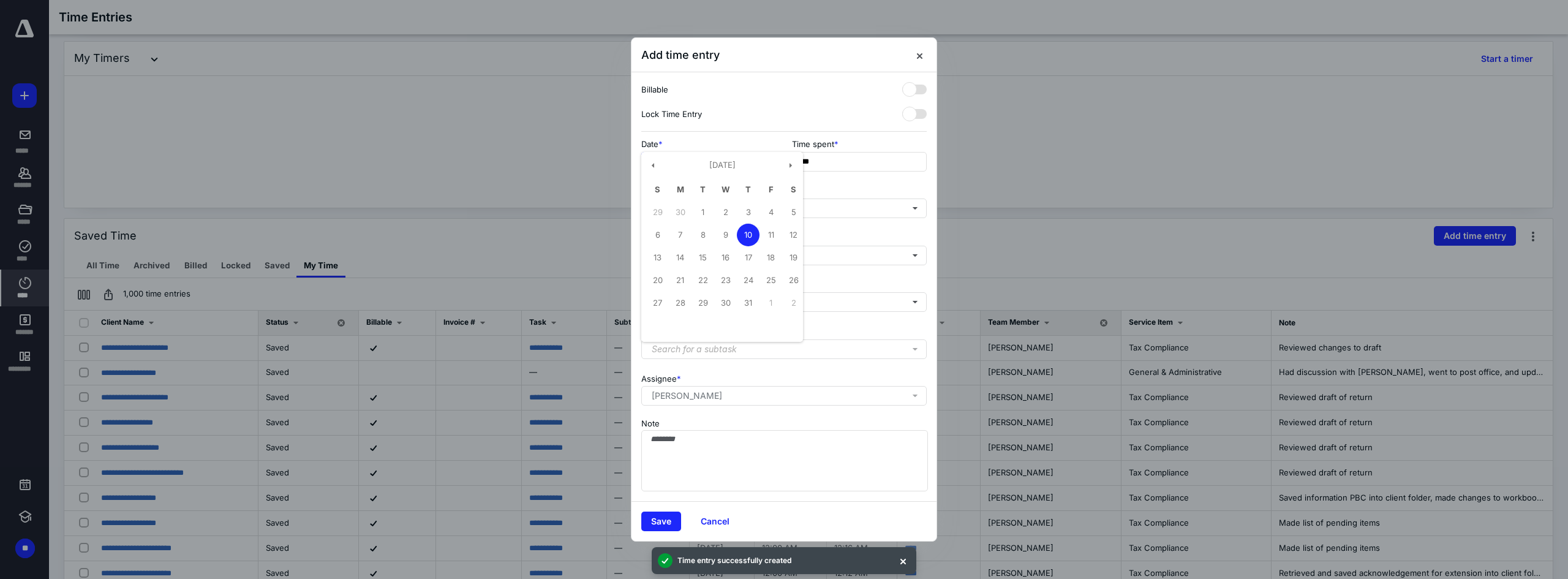 click on "9" at bounding box center (725, 235) 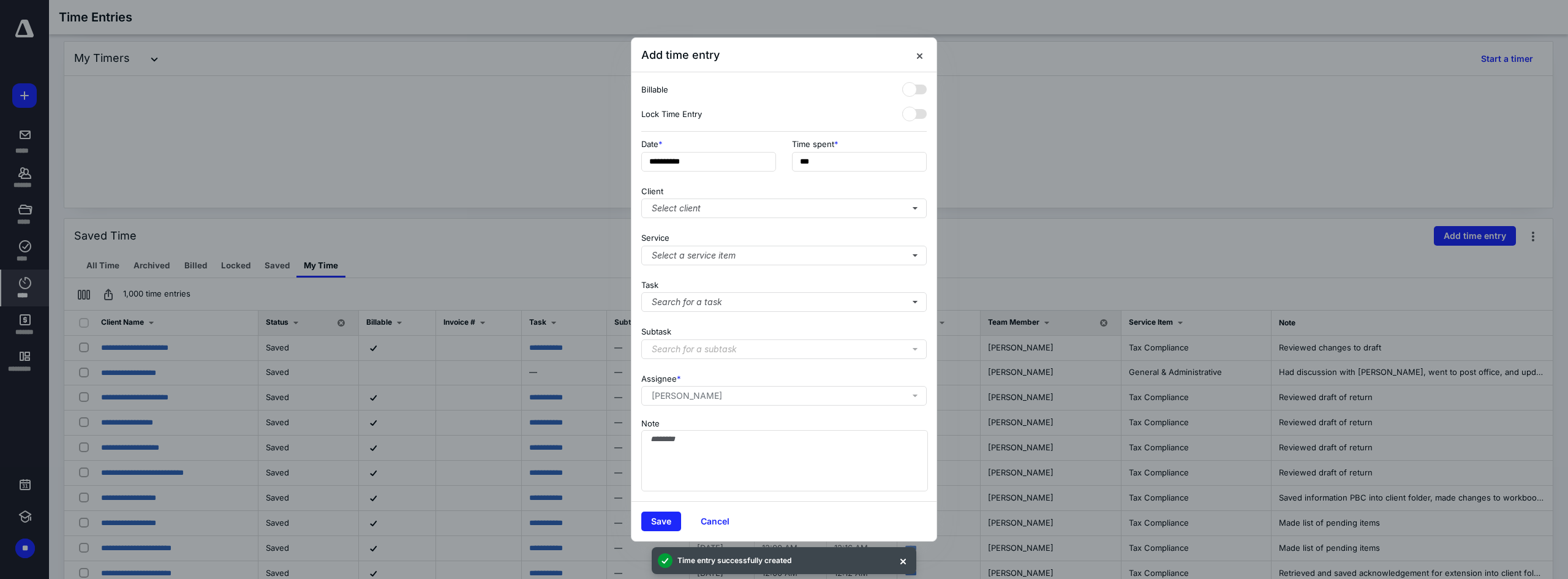 type on "**********" 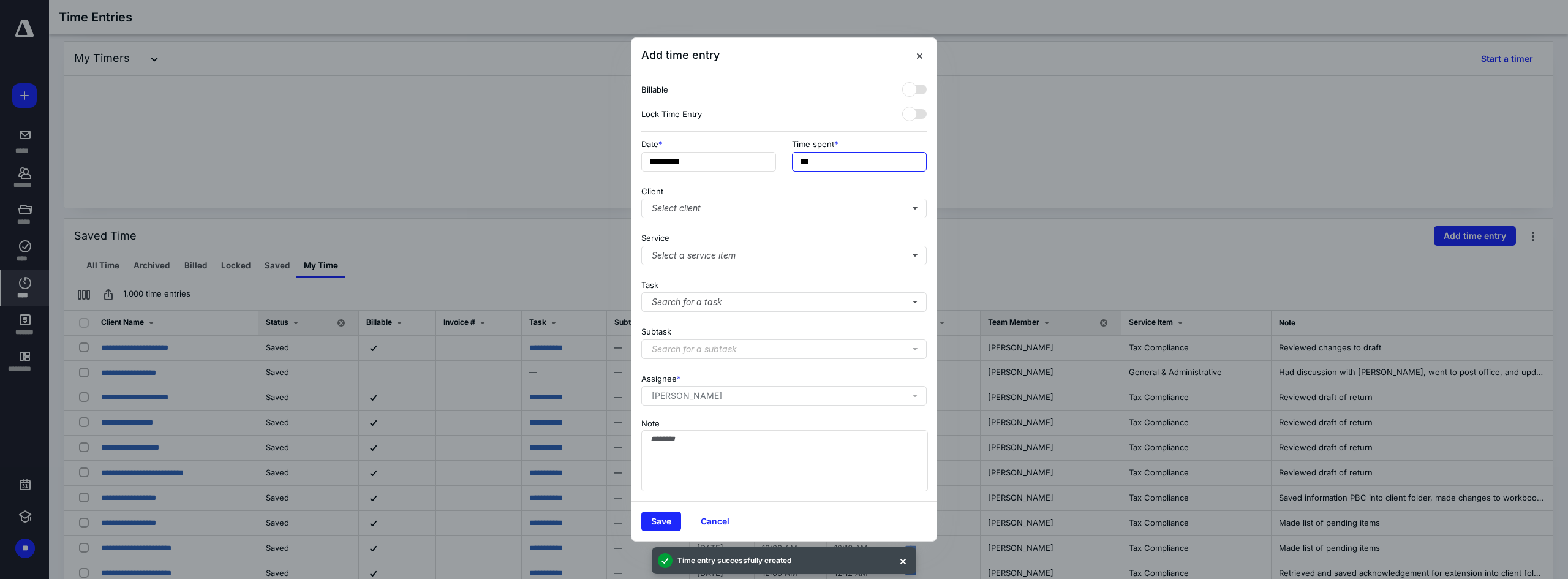 click on "***" at bounding box center [859, 162] 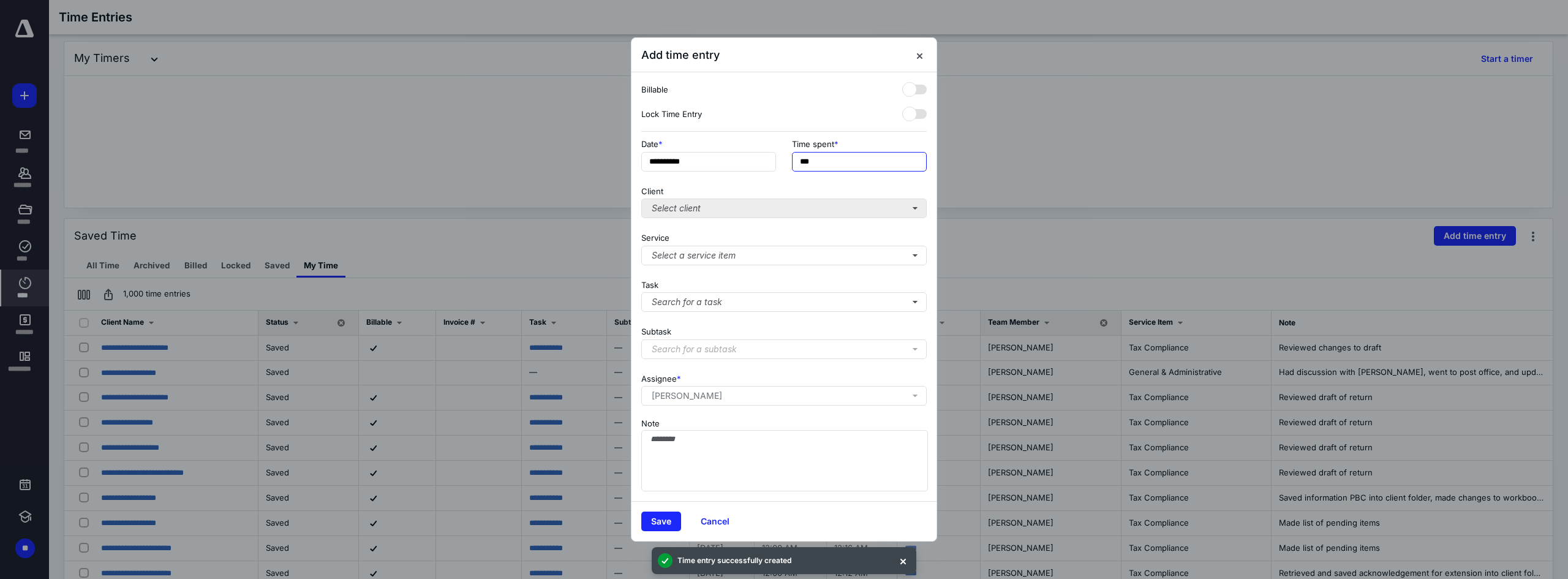 type on "***" 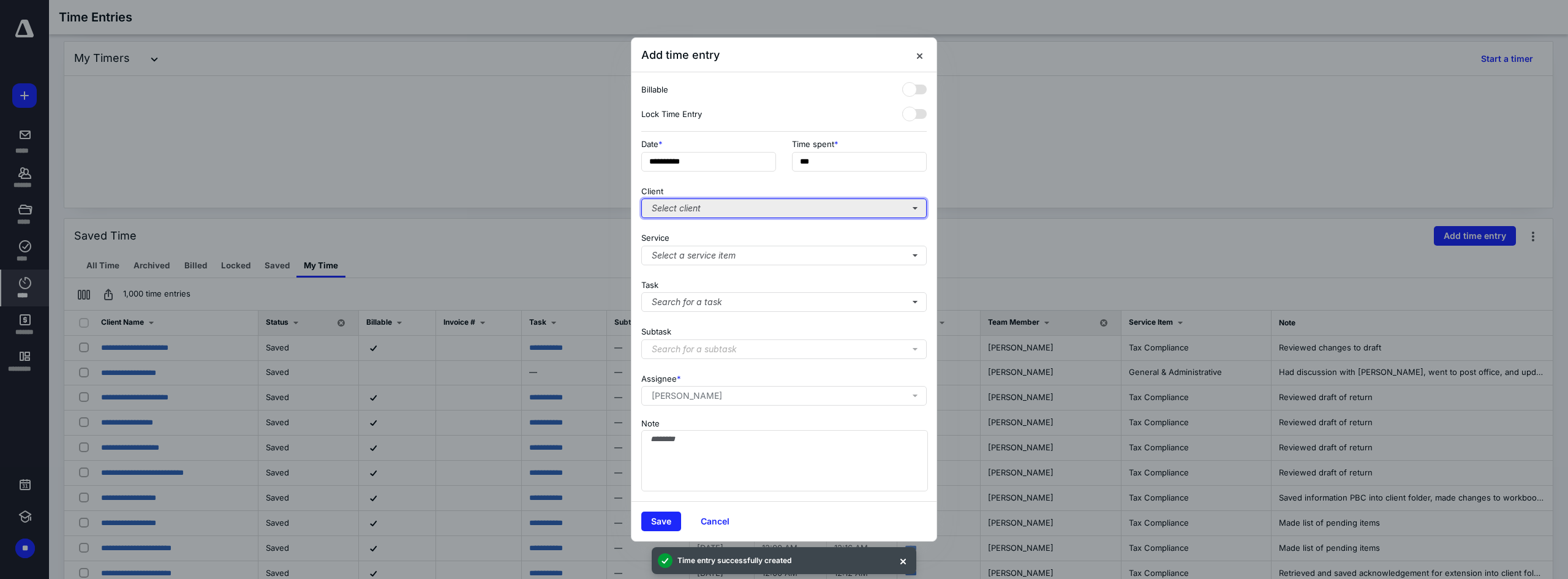 click on "Select client" at bounding box center [784, 208] 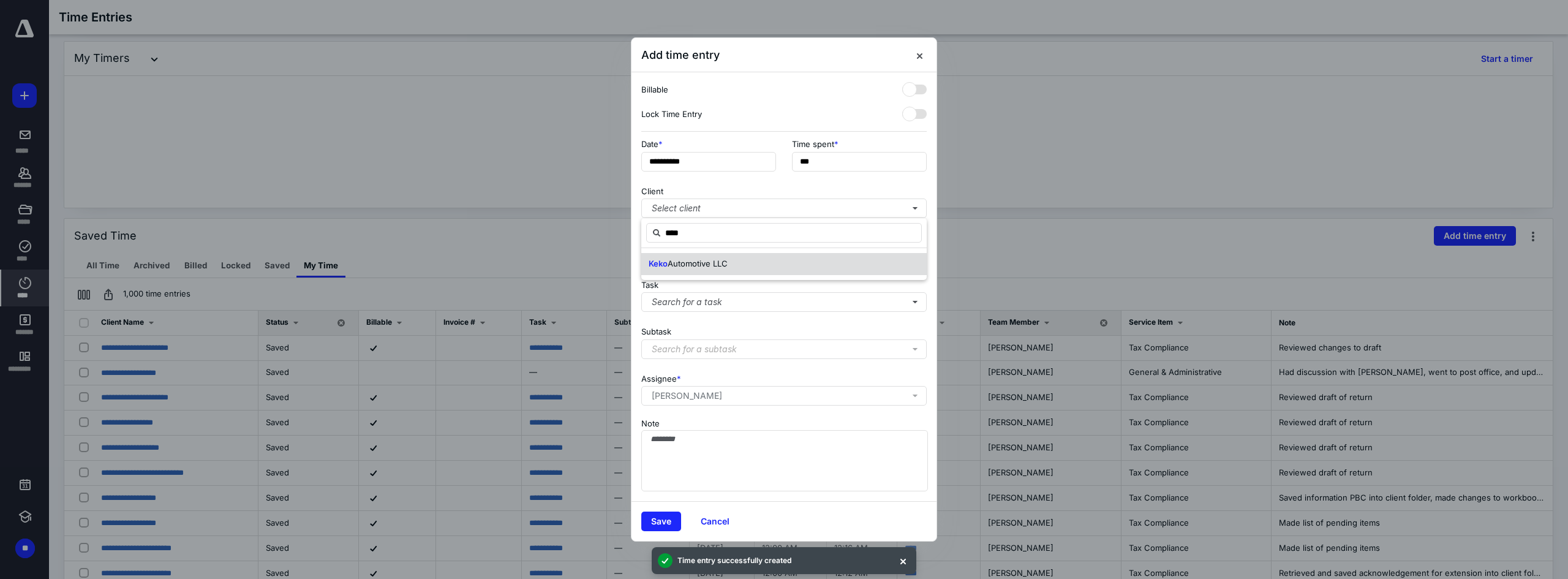 click on "Keko  Automotive LLC" at bounding box center [784, 264] 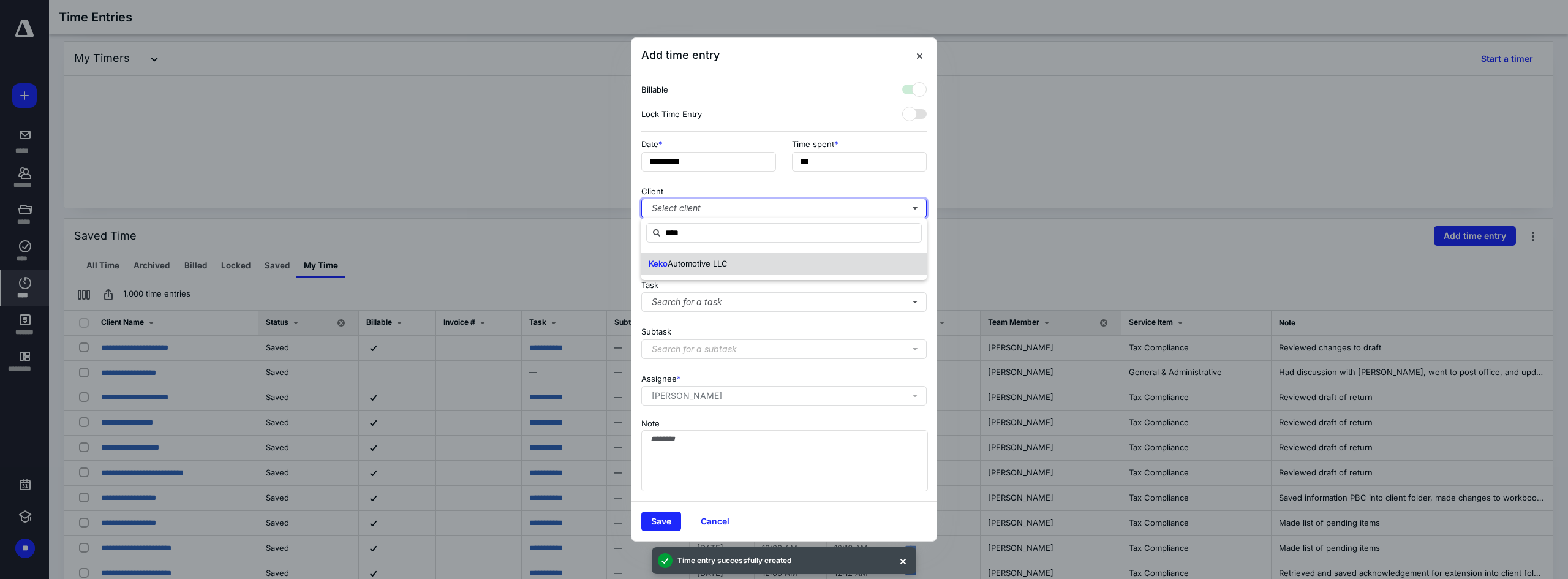 checkbox on "true" 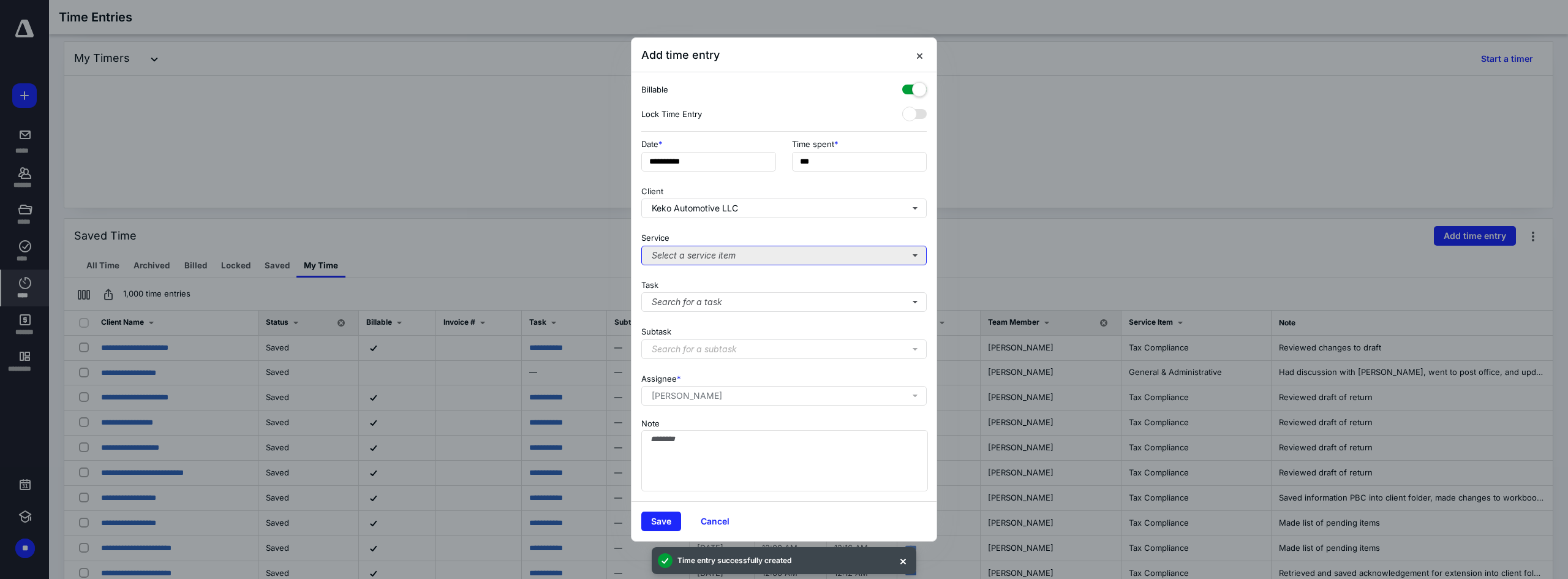 click on "Select a service item" at bounding box center (784, 255) 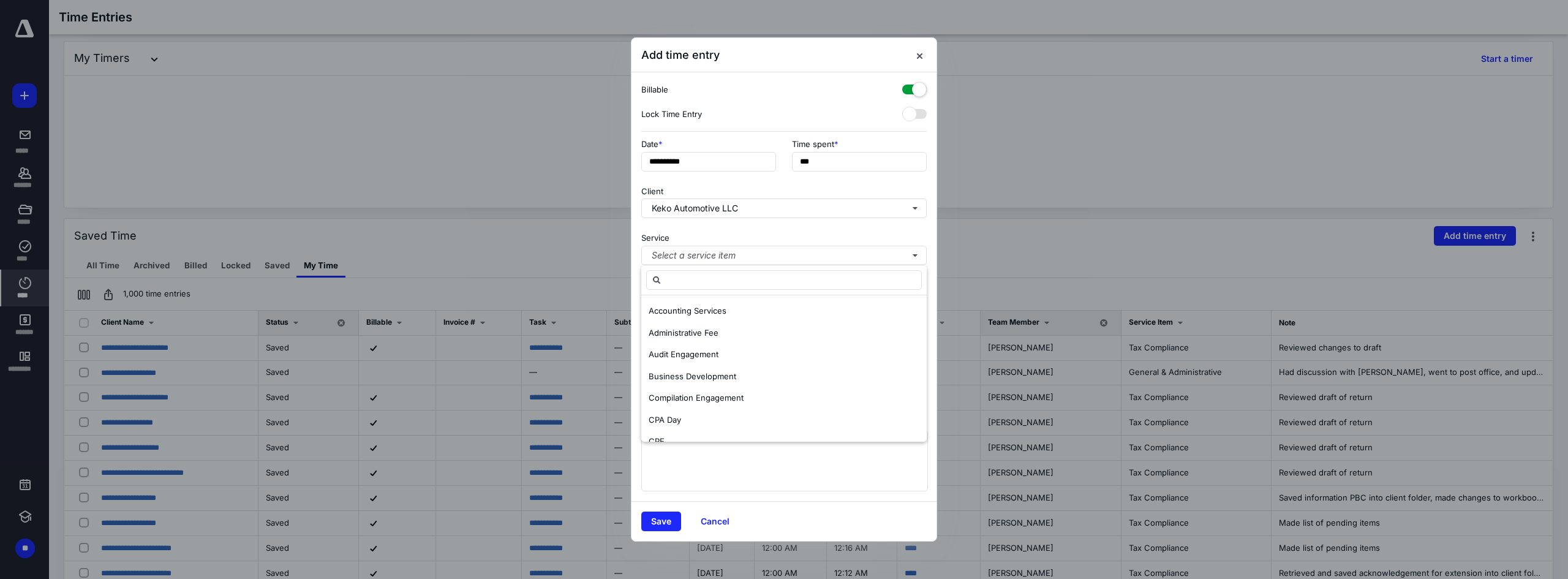 scroll, scrollTop: 298, scrollLeft: 0, axis: vertical 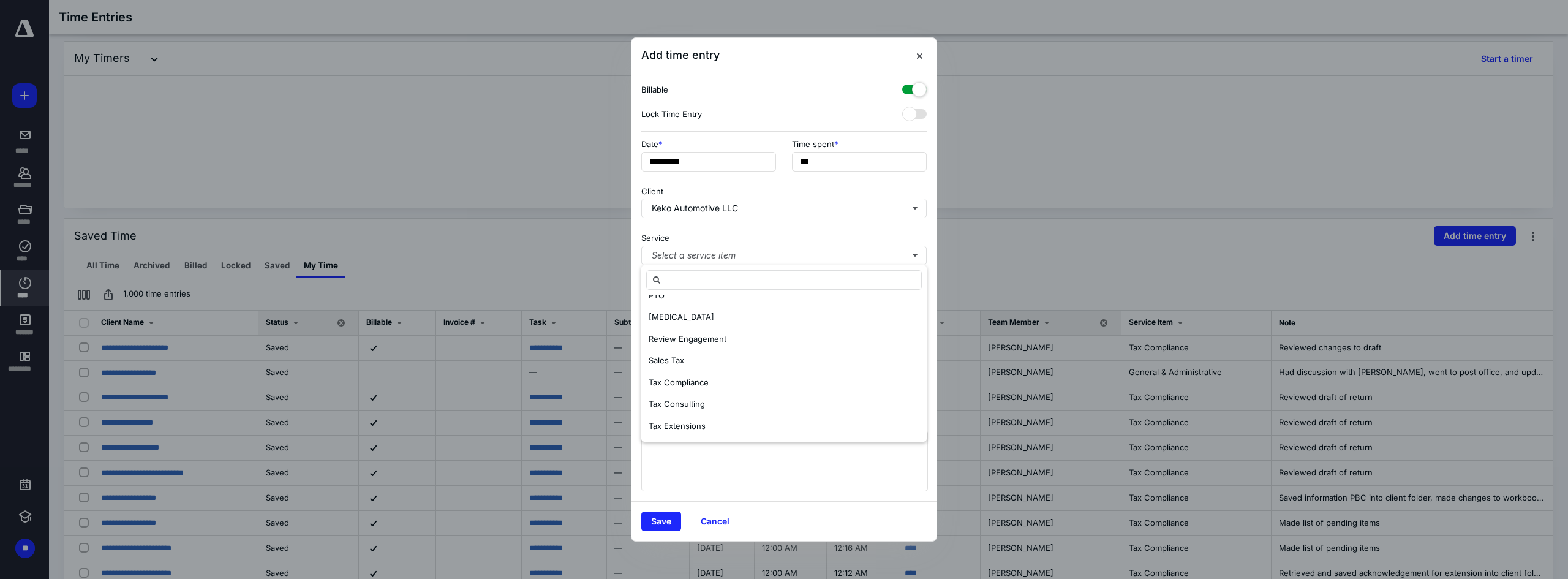 click on "Tax Compliance" at bounding box center (679, 382) 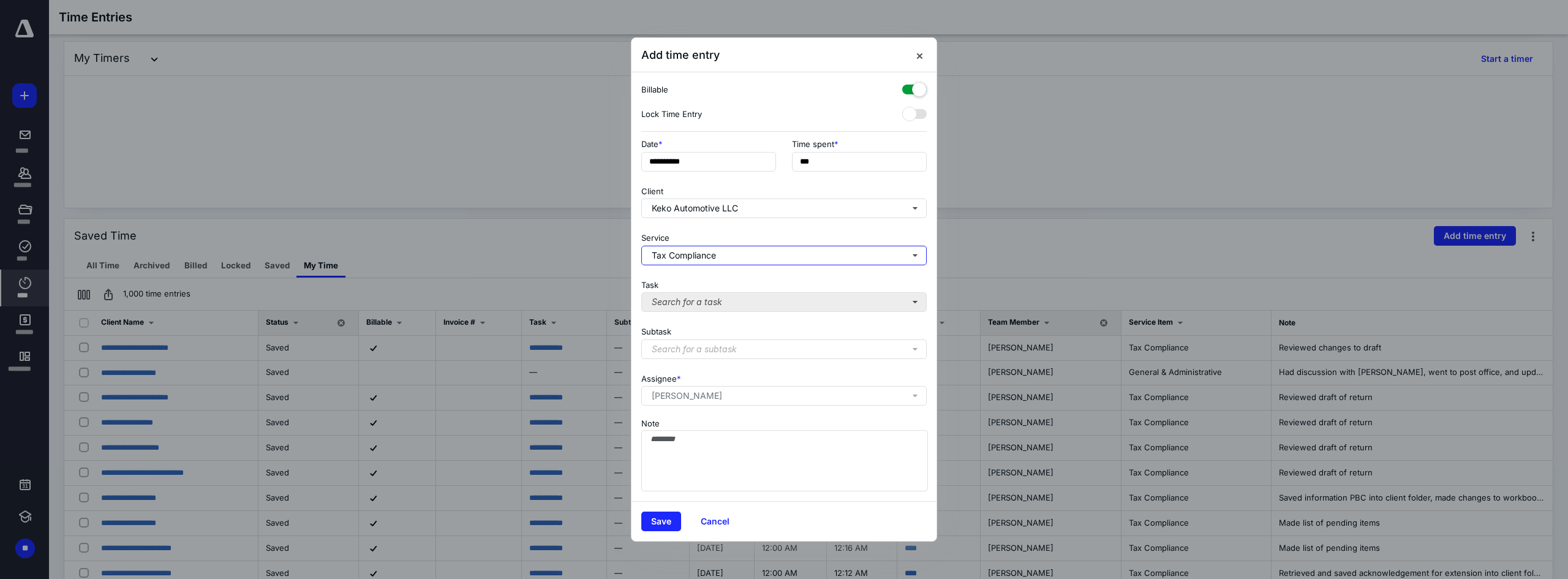 scroll, scrollTop: 0, scrollLeft: 0, axis: both 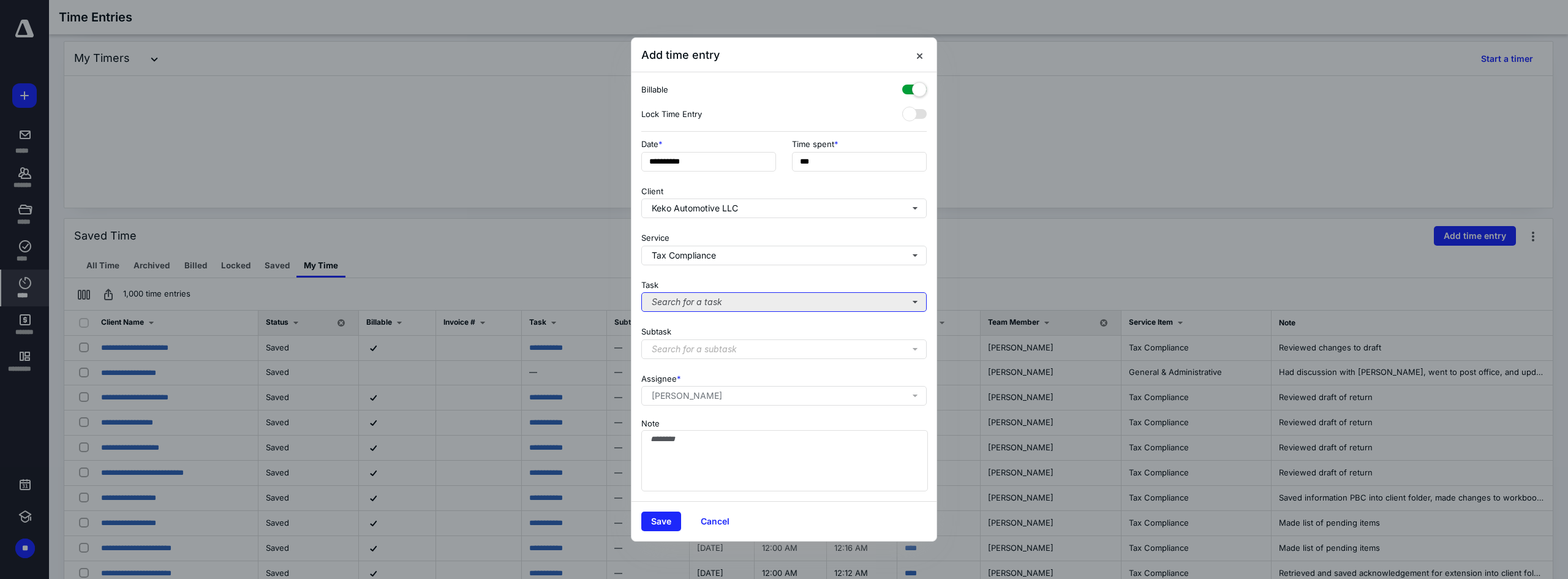 click on "Search for a task" at bounding box center (784, 302) 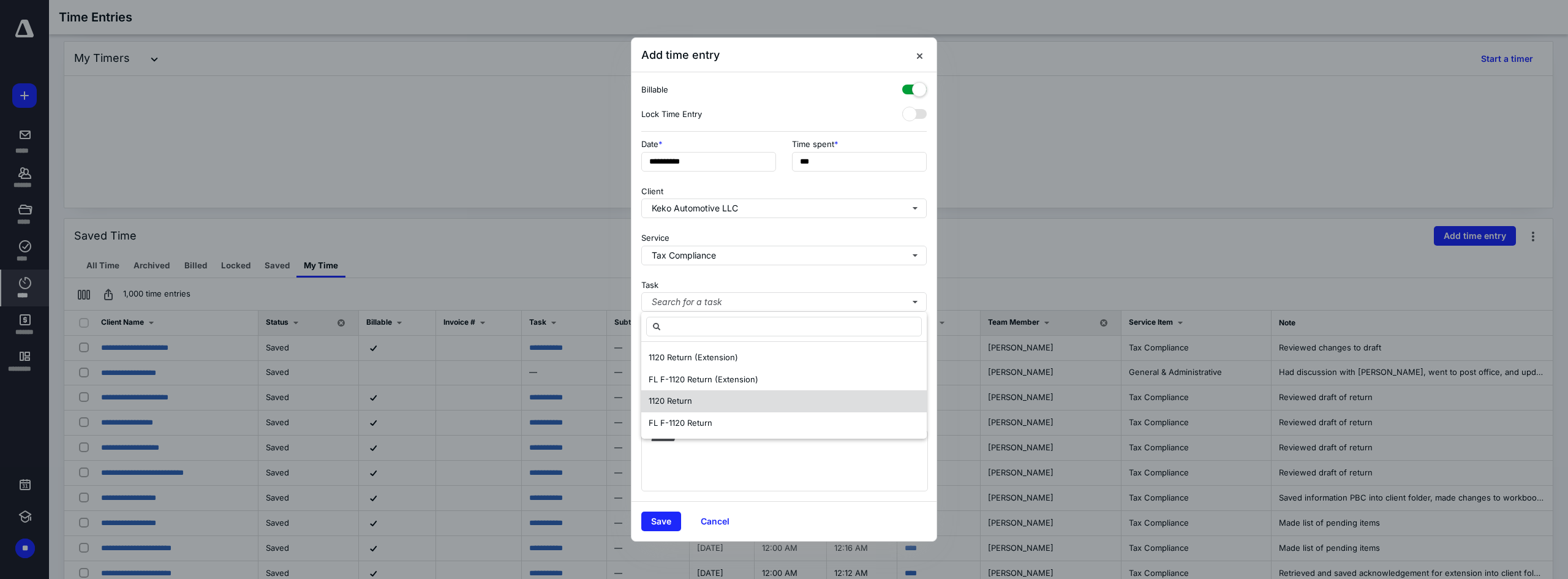 click on "1120 Return" at bounding box center [784, 401] 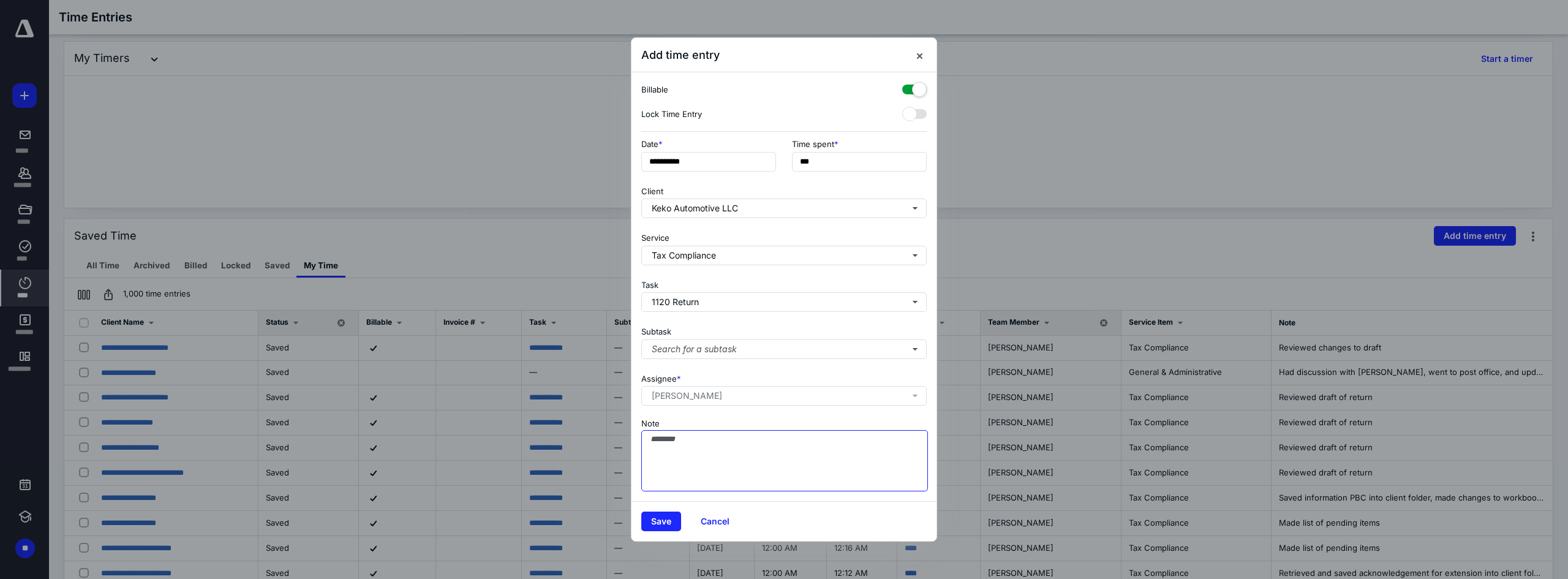 click on "Note" at bounding box center [785, 461] 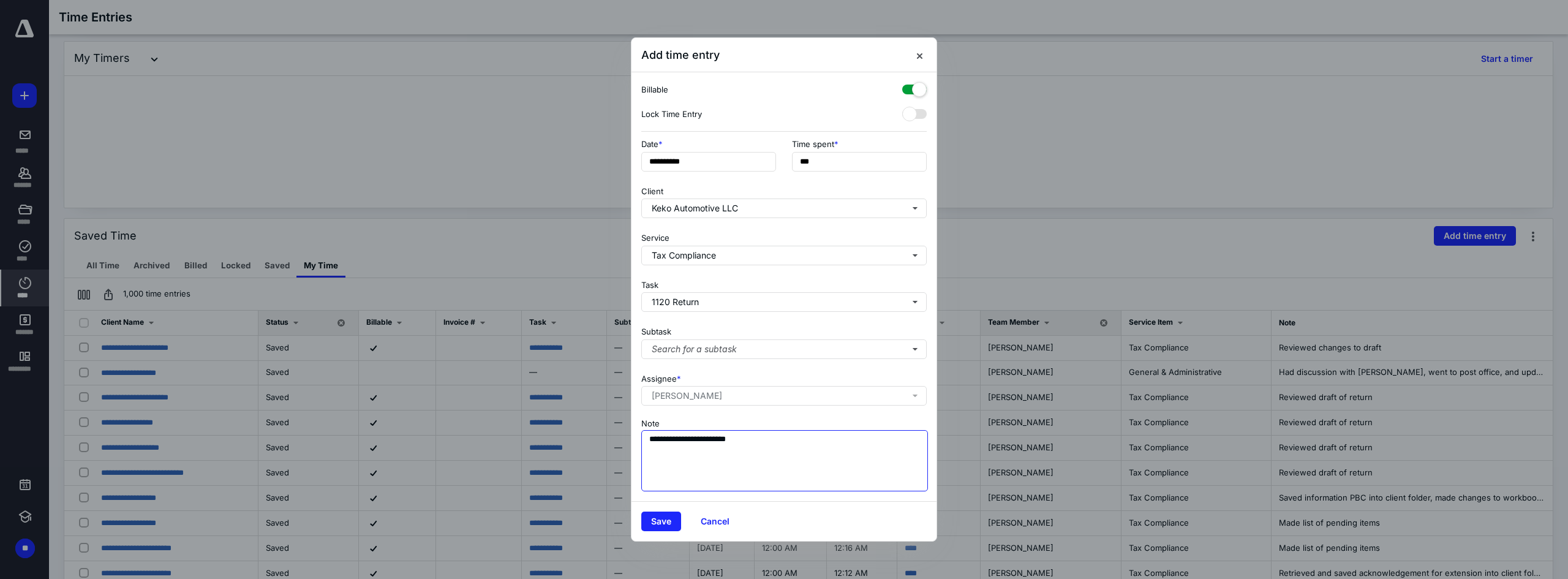 type on "**********" 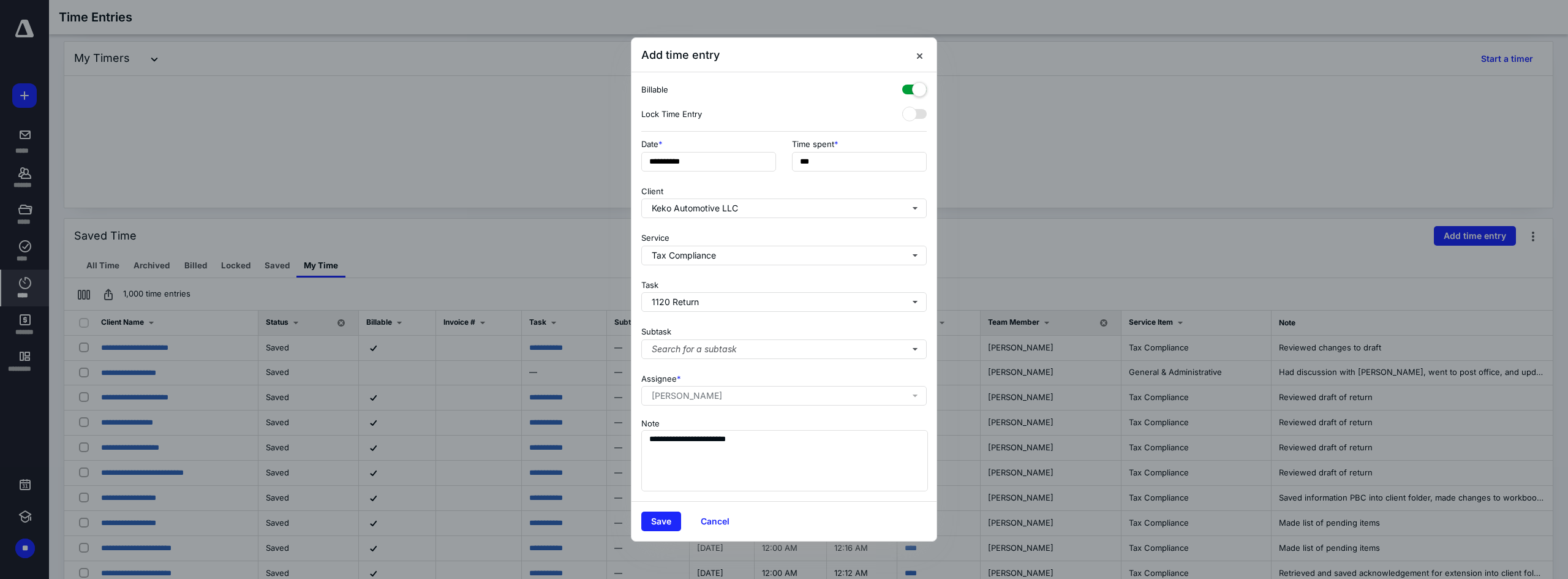 click on "Save Cancel" at bounding box center [784, 521] 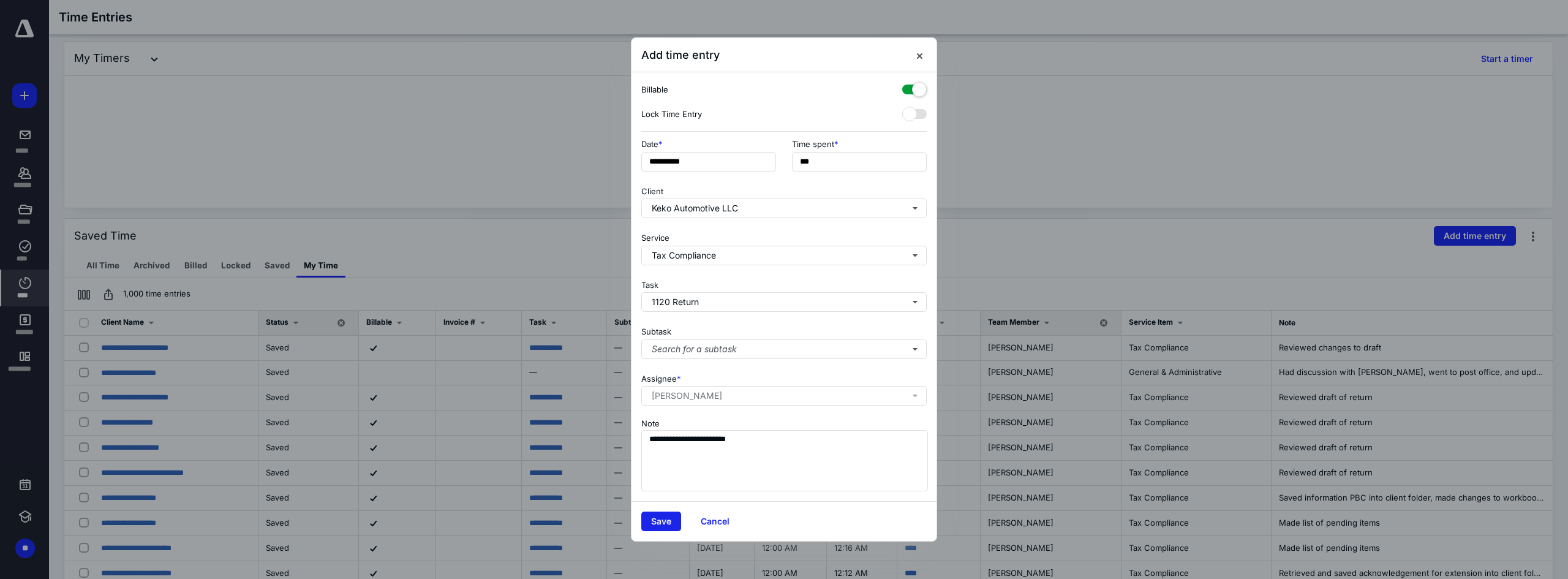 click on "Save" at bounding box center [661, 521] 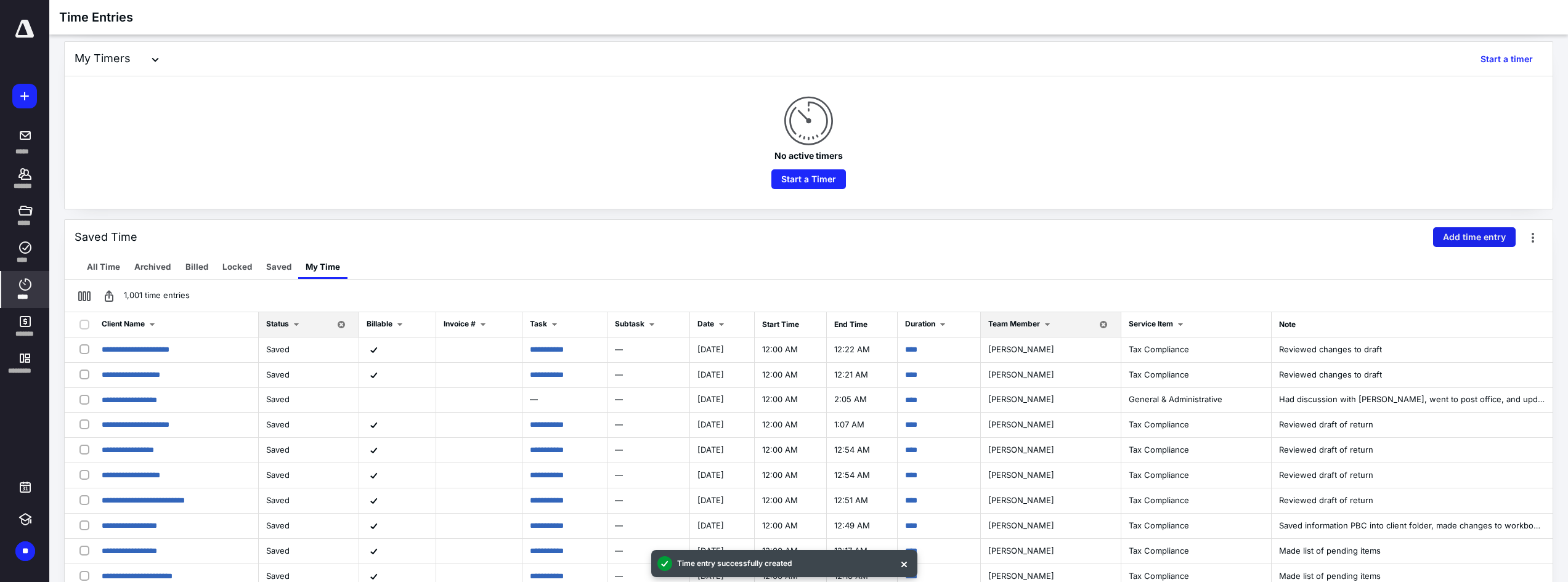 click on "Add time entry" at bounding box center (1474, 237) 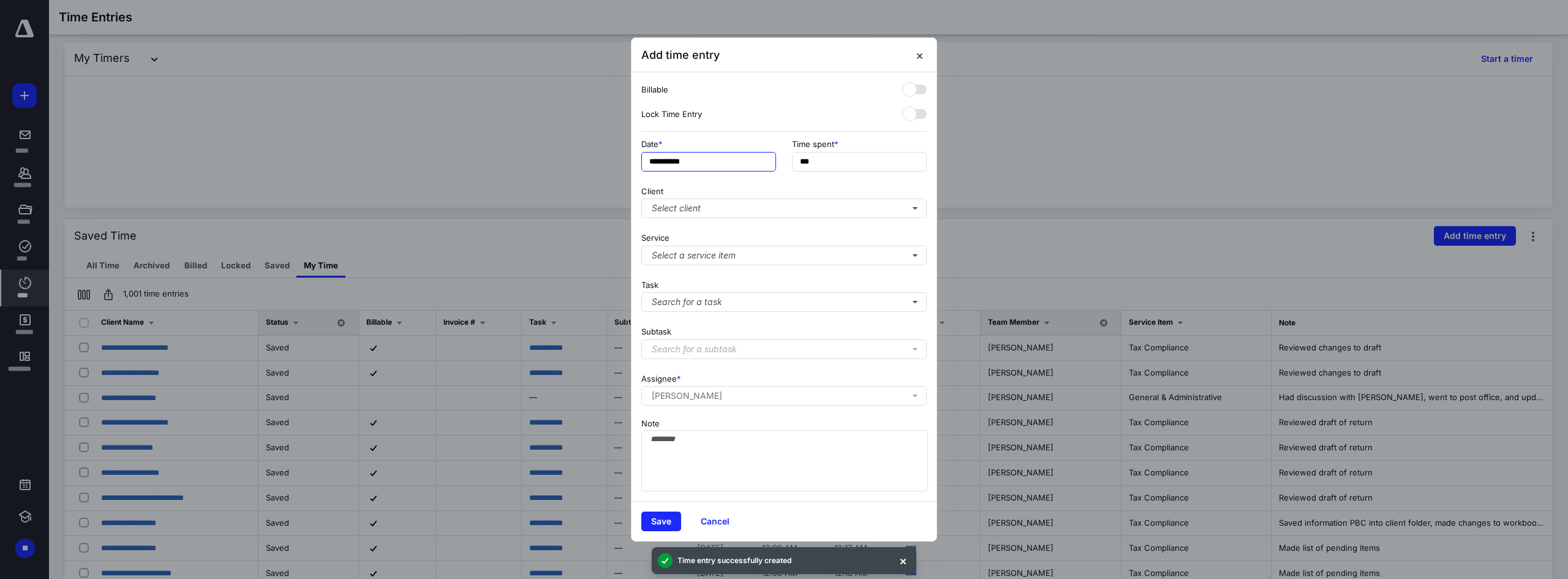 click on "**********" at bounding box center (709, 162) 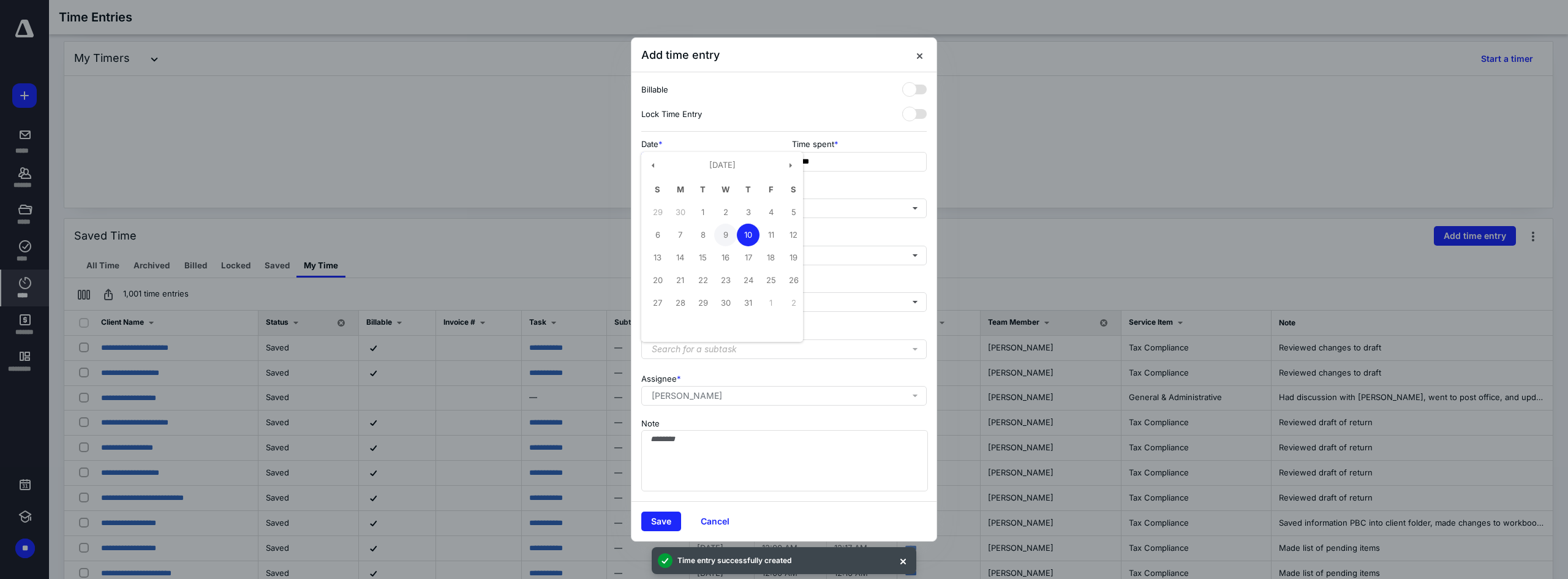 click on "9" at bounding box center [725, 235] 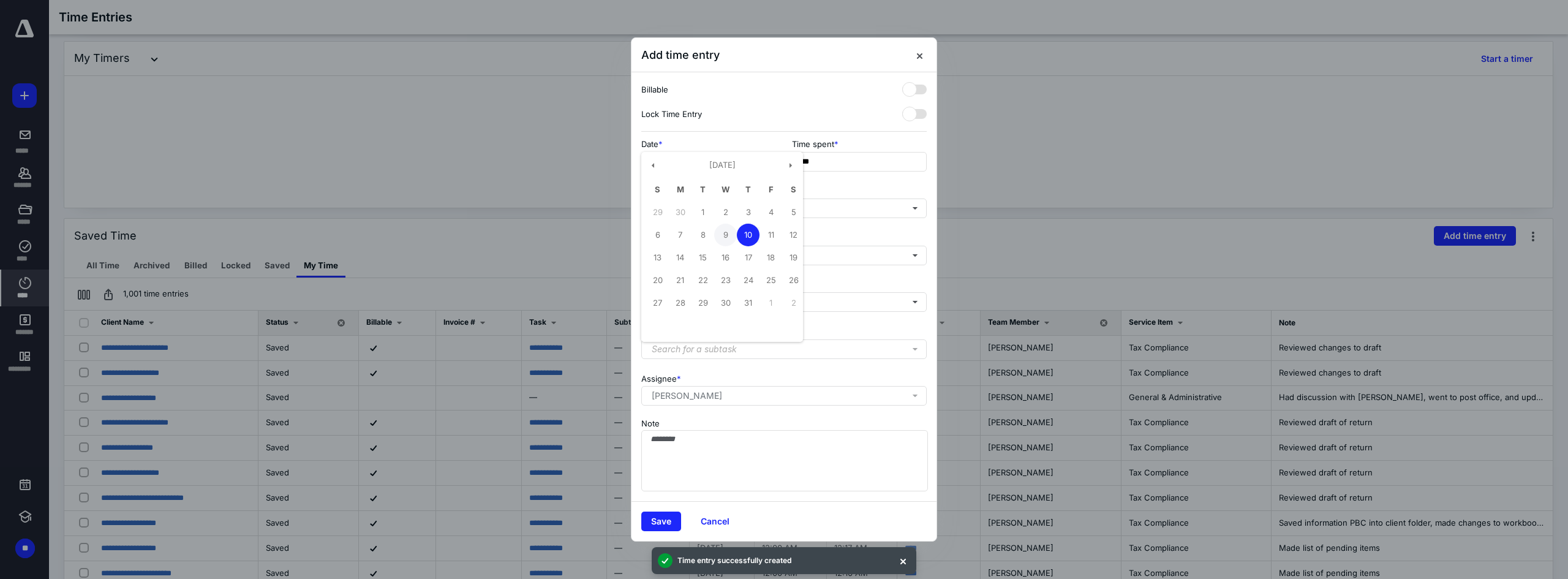 type on "**********" 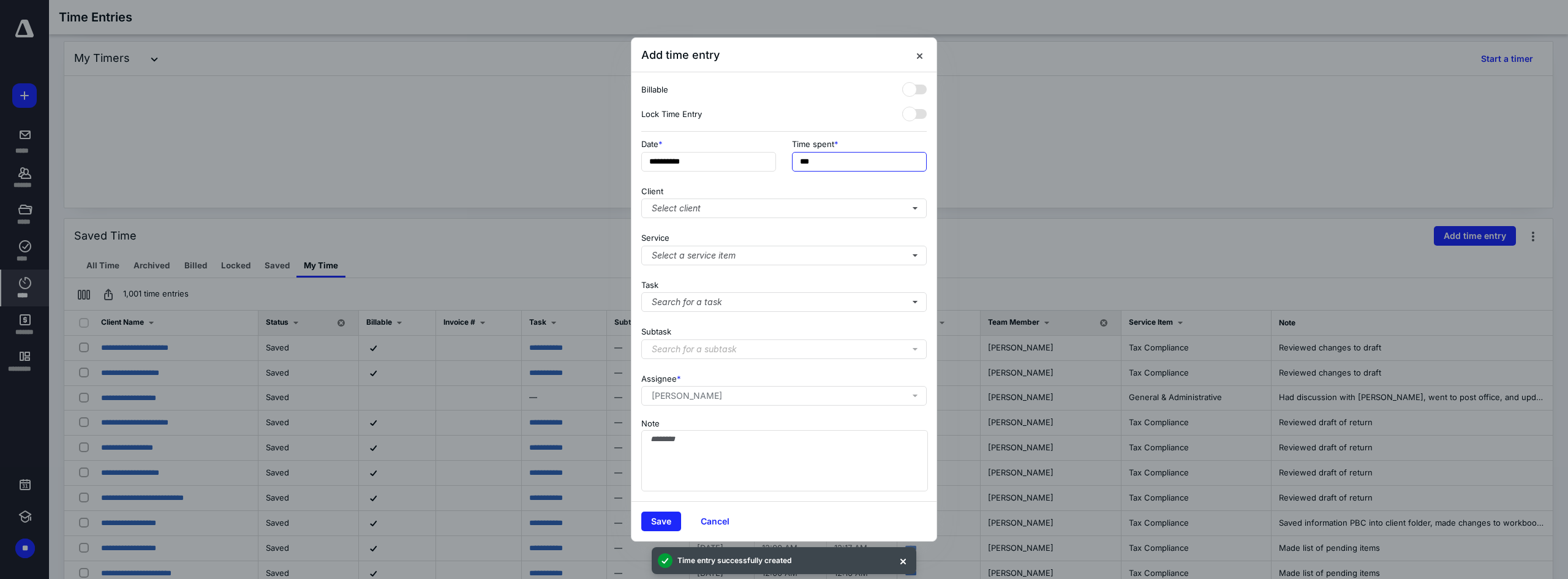 click on "***" at bounding box center (859, 162) 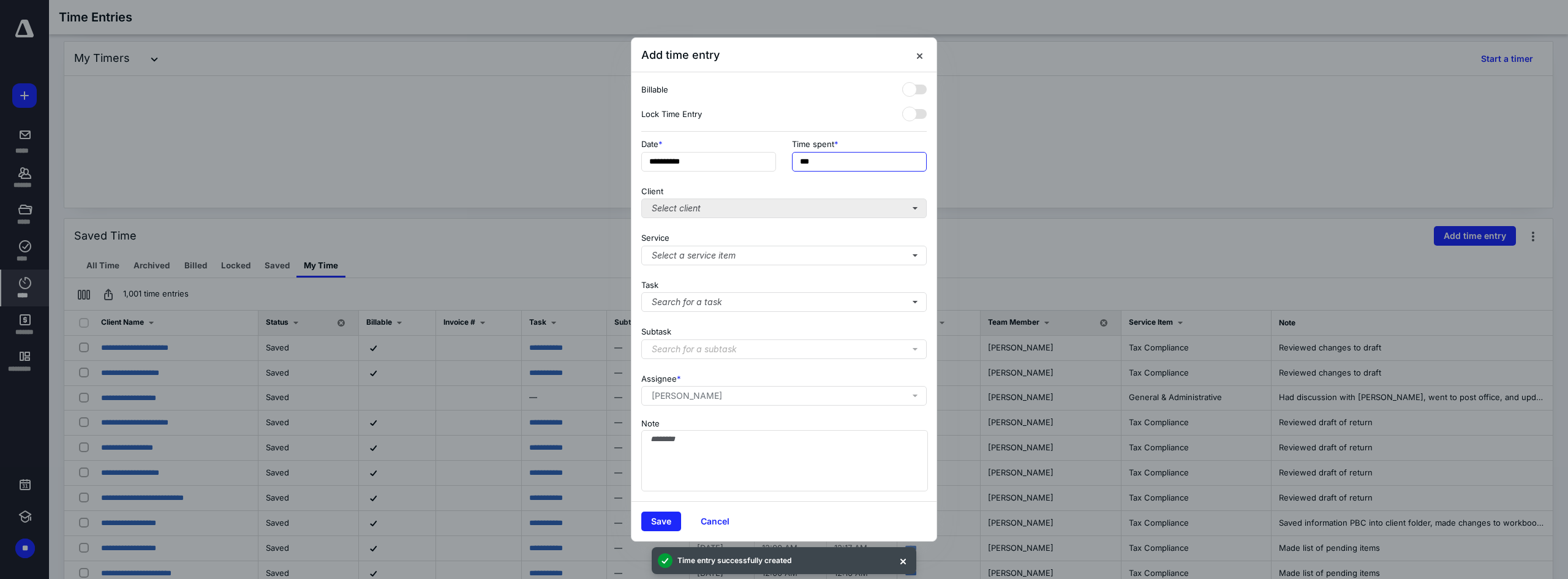 type on "***" 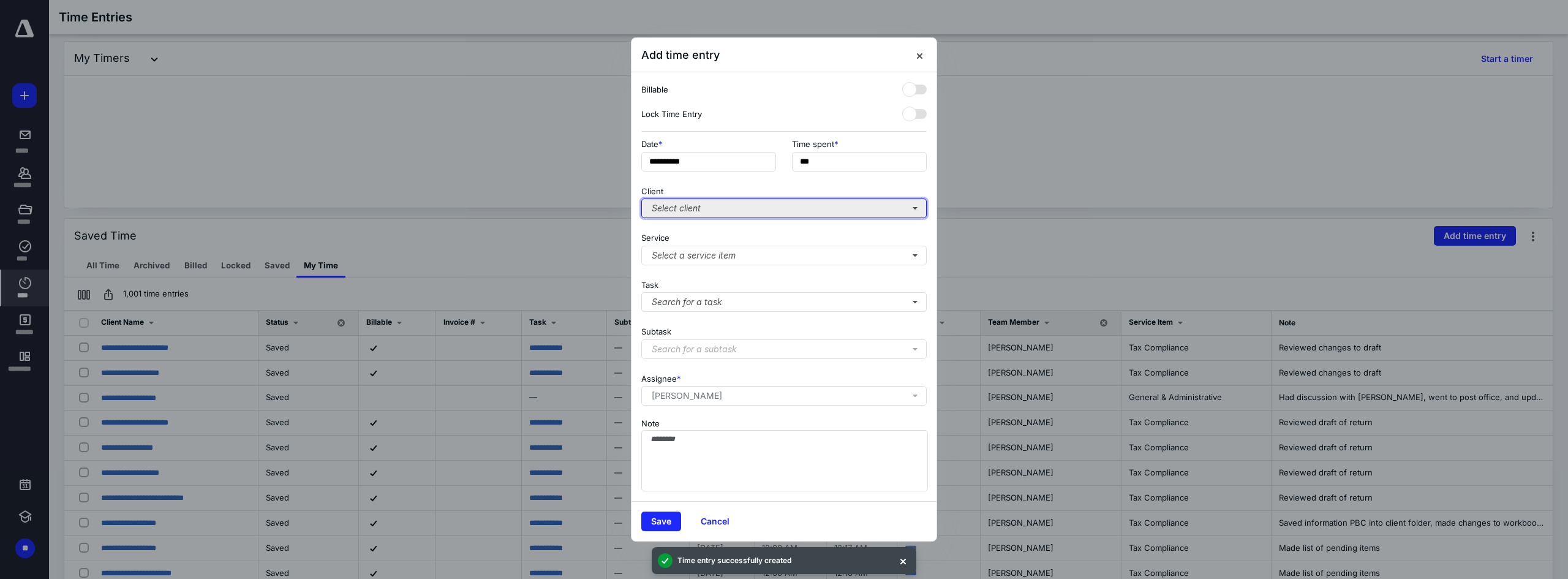 click on "Select client" at bounding box center (784, 208) 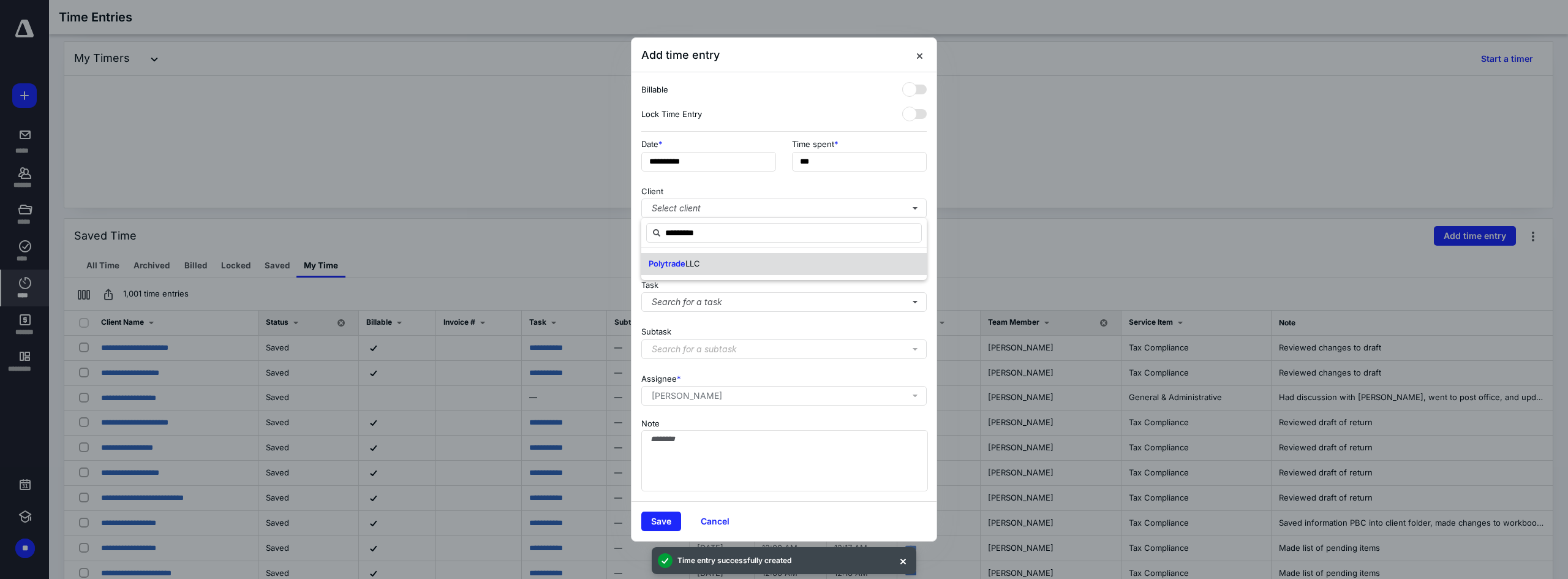 click on "Polytrade  LLC" at bounding box center [784, 264] 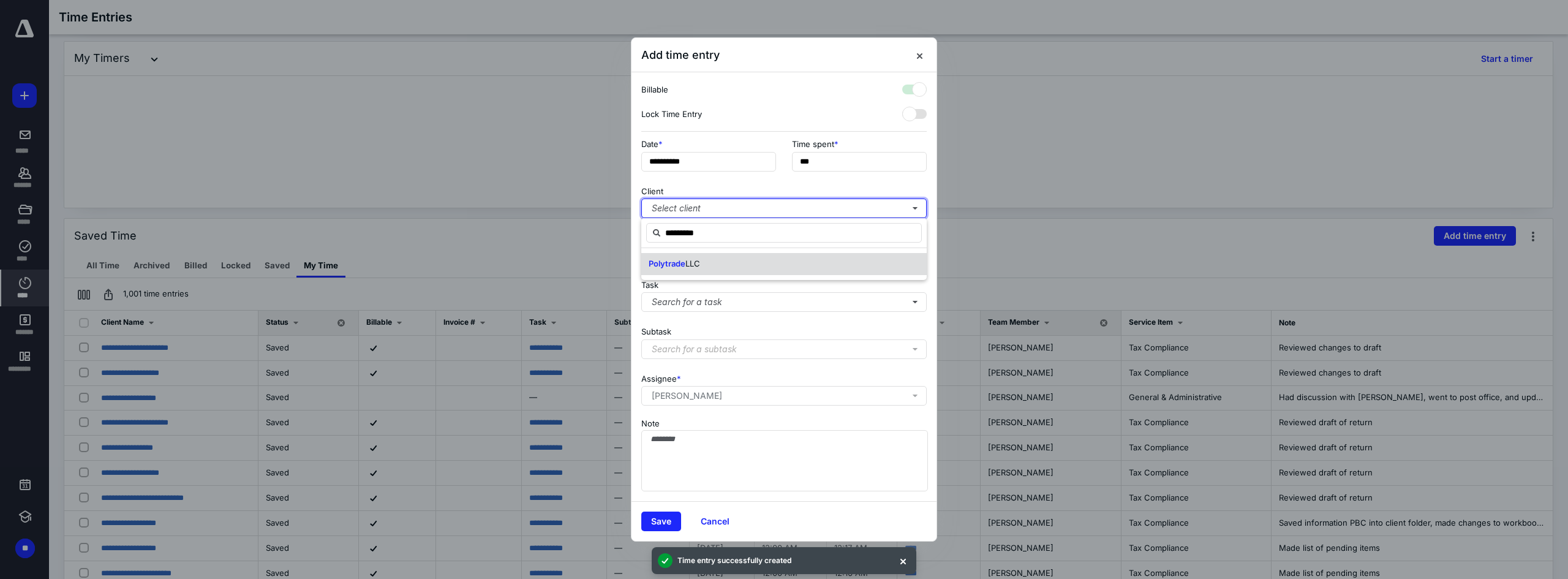 checkbox on "true" 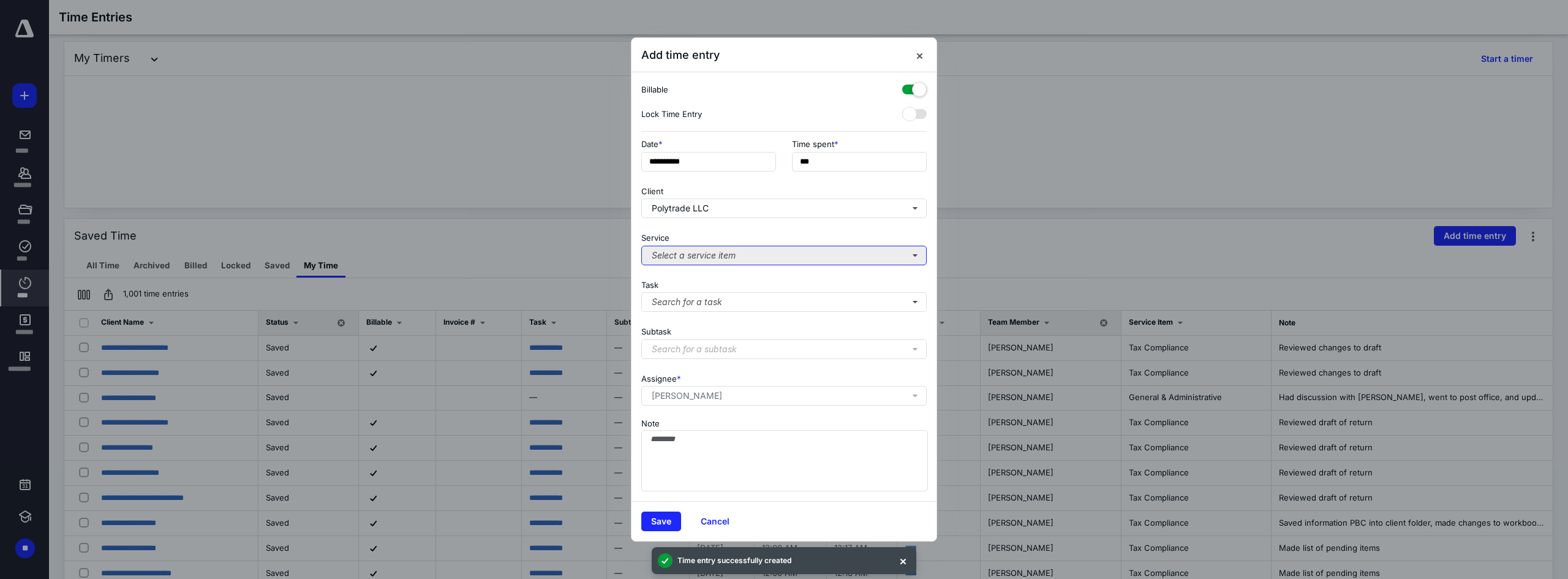 click on "Select a service item" at bounding box center [784, 255] 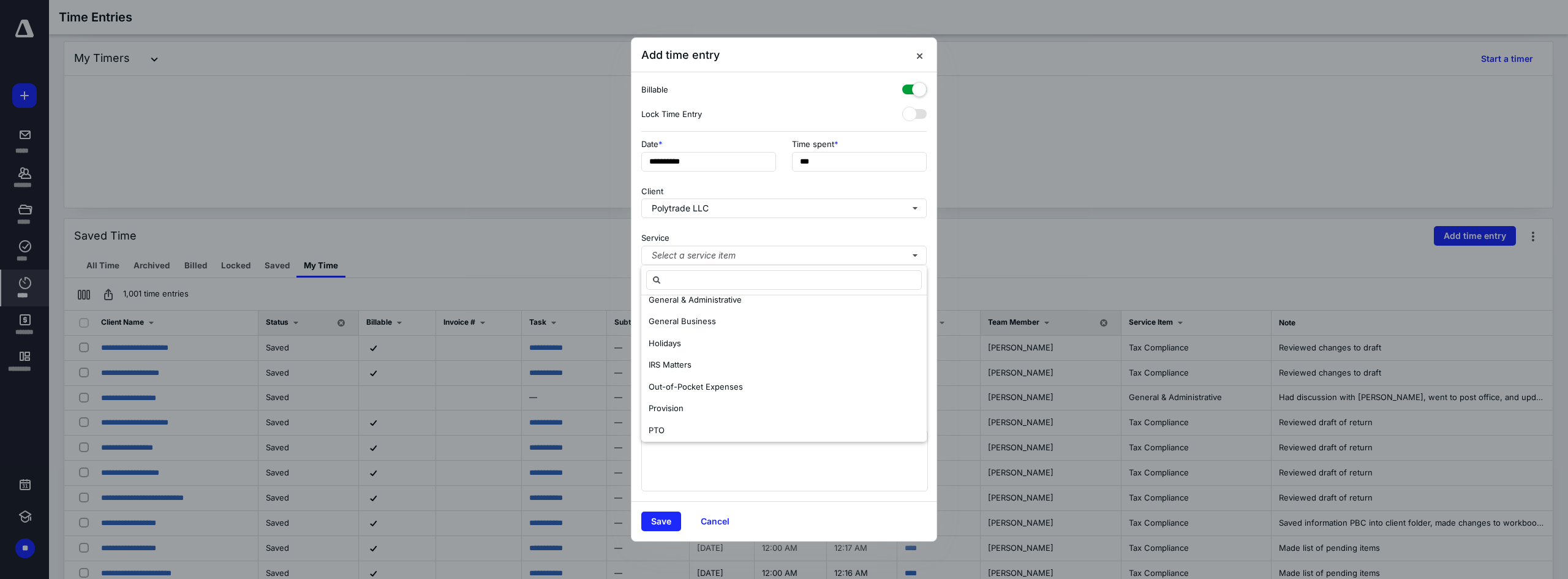 scroll, scrollTop: 298, scrollLeft: 0, axis: vertical 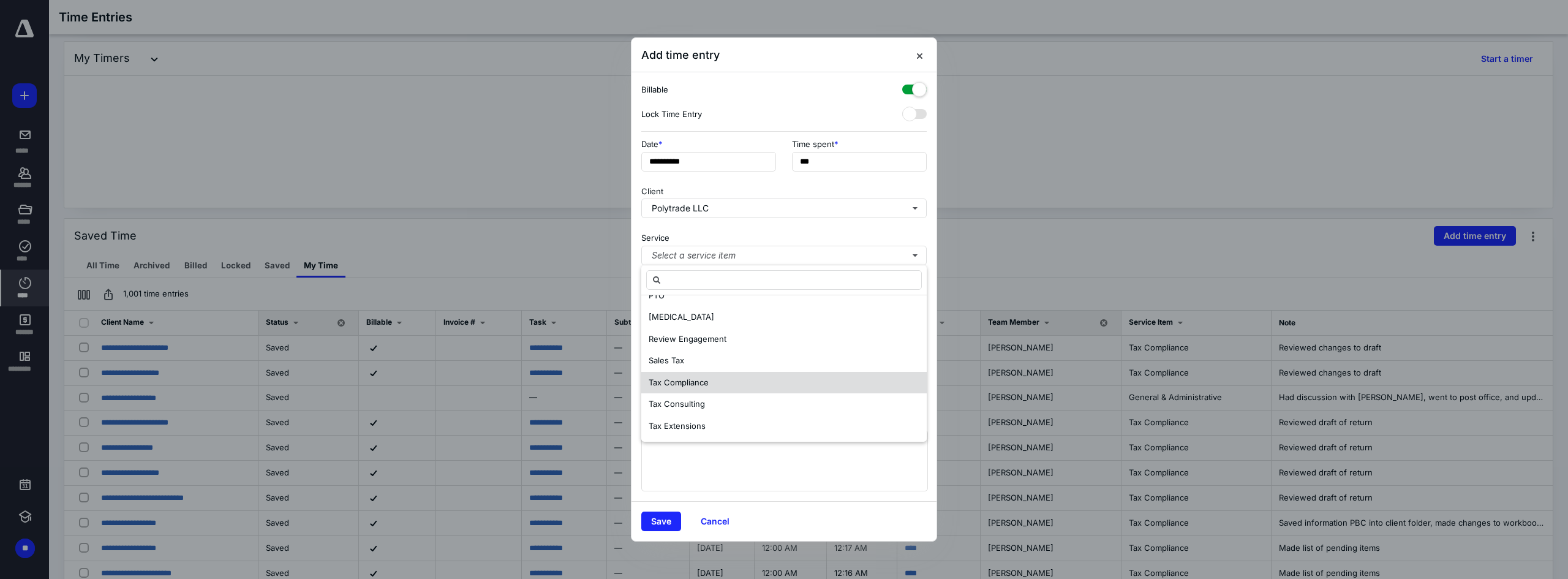 click on "Tax Compliance" at bounding box center (784, 383) 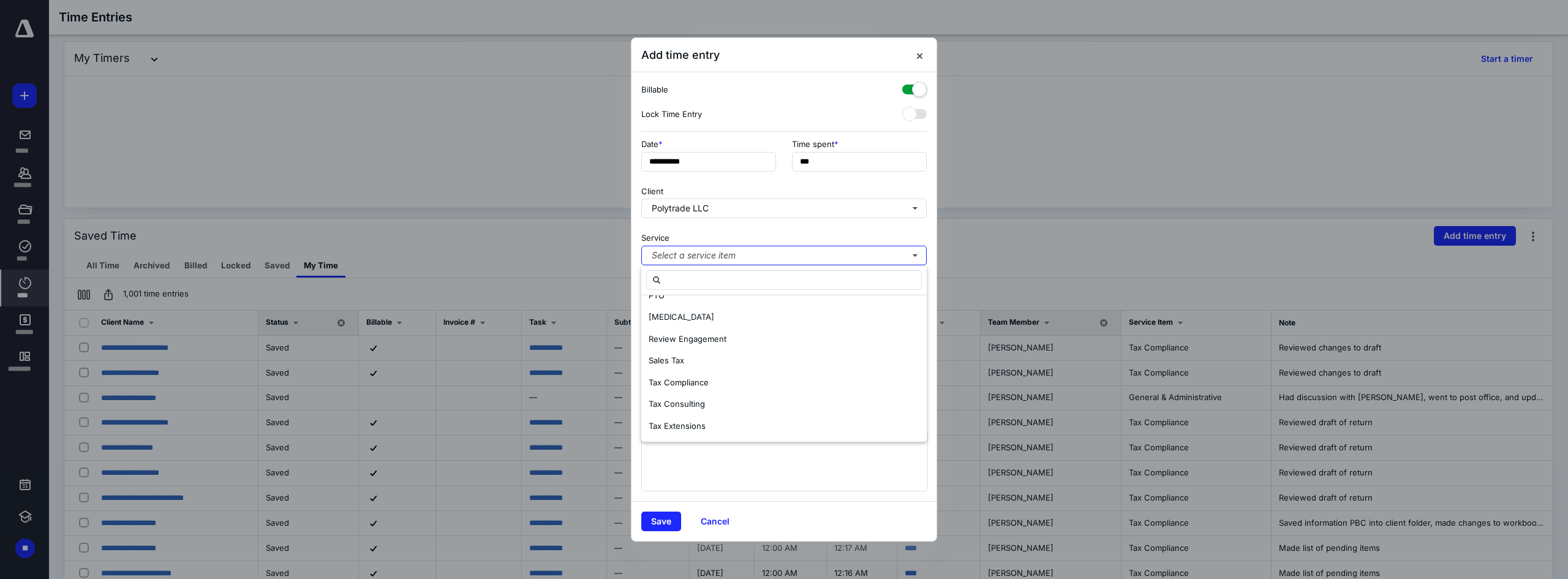 scroll, scrollTop: 0, scrollLeft: 0, axis: both 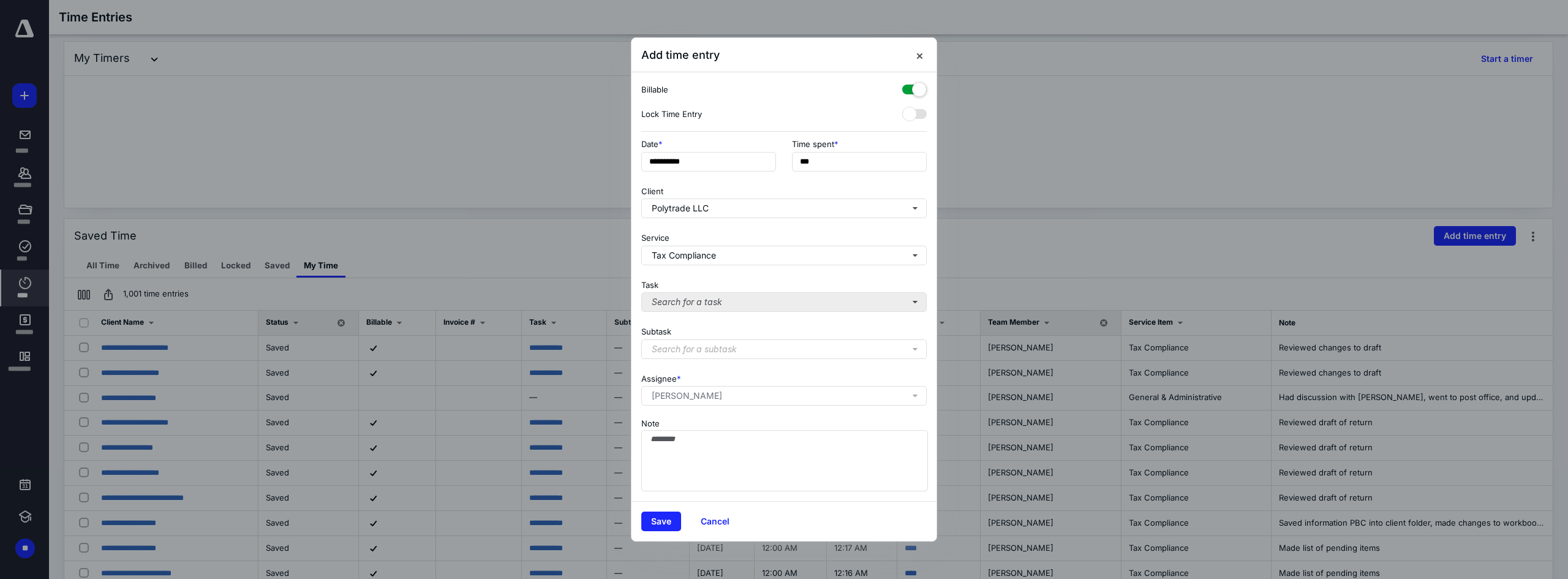 click on "**********" at bounding box center (784, 287) 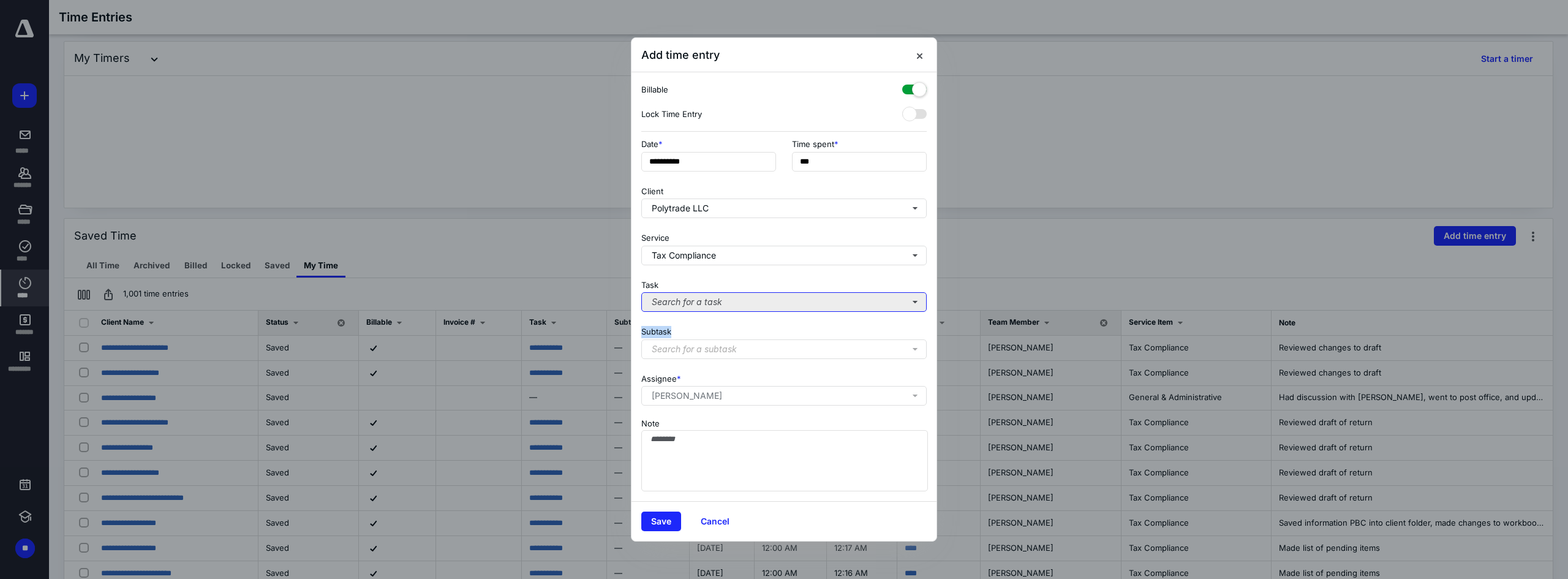 click on "Search for a task" at bounding box center (784, 302) 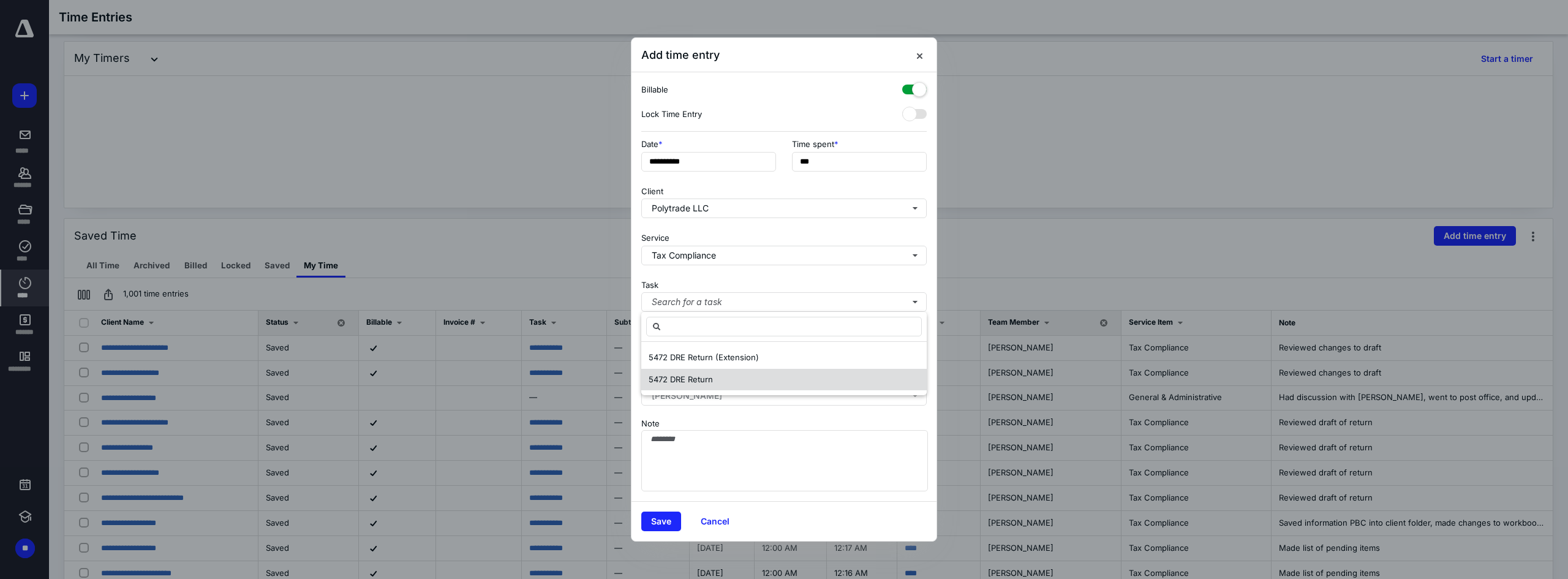 click on "5472 DRE Return" at bounding box center (680, 379) 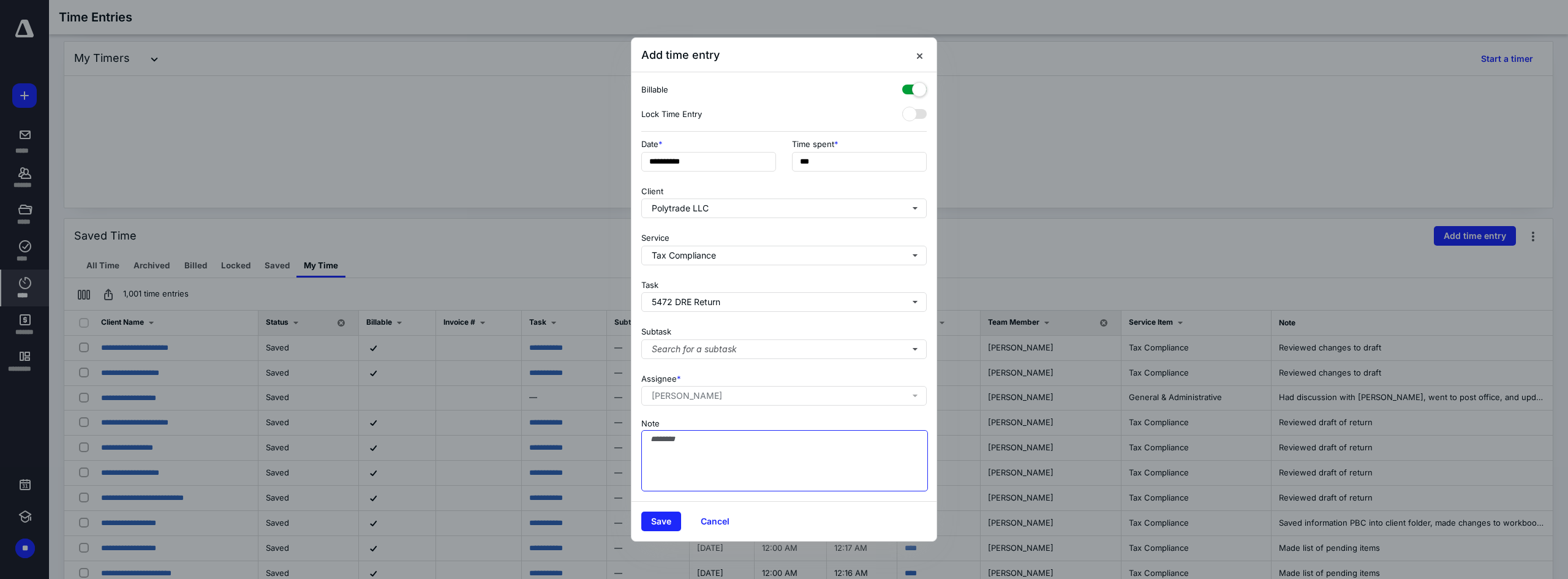 click on "Note" at bounding box center [785, 461] 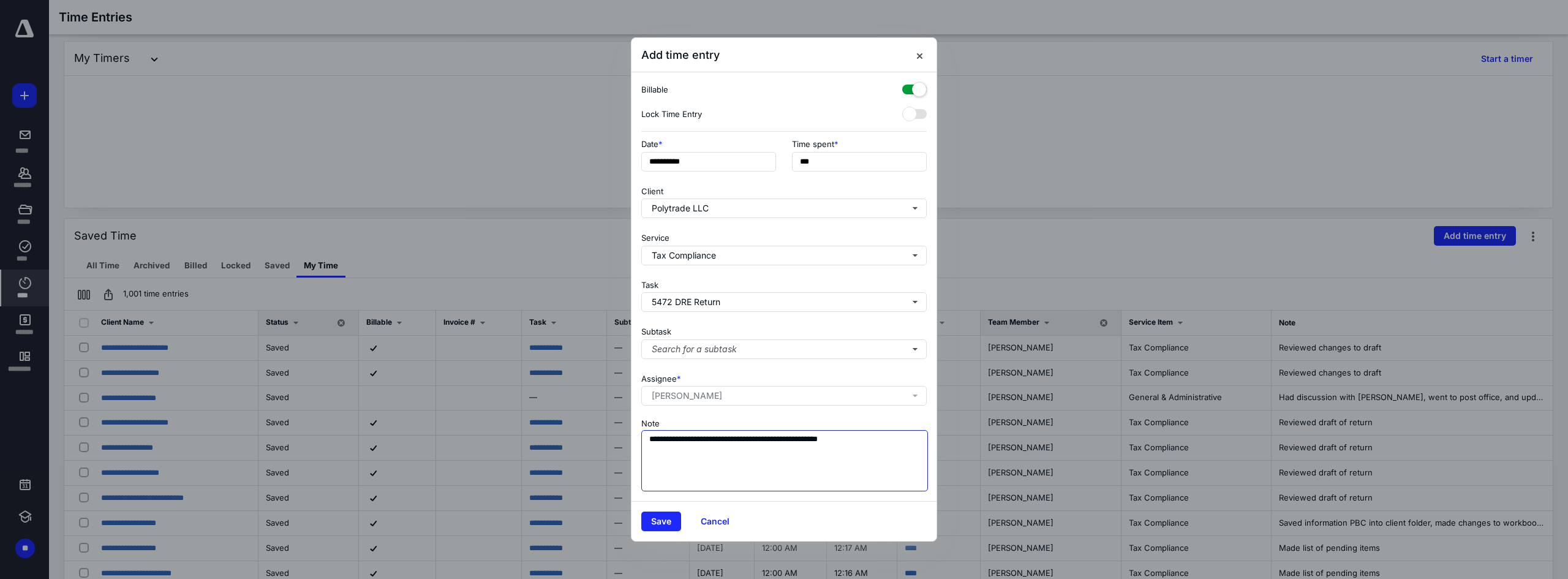 type on "**********" 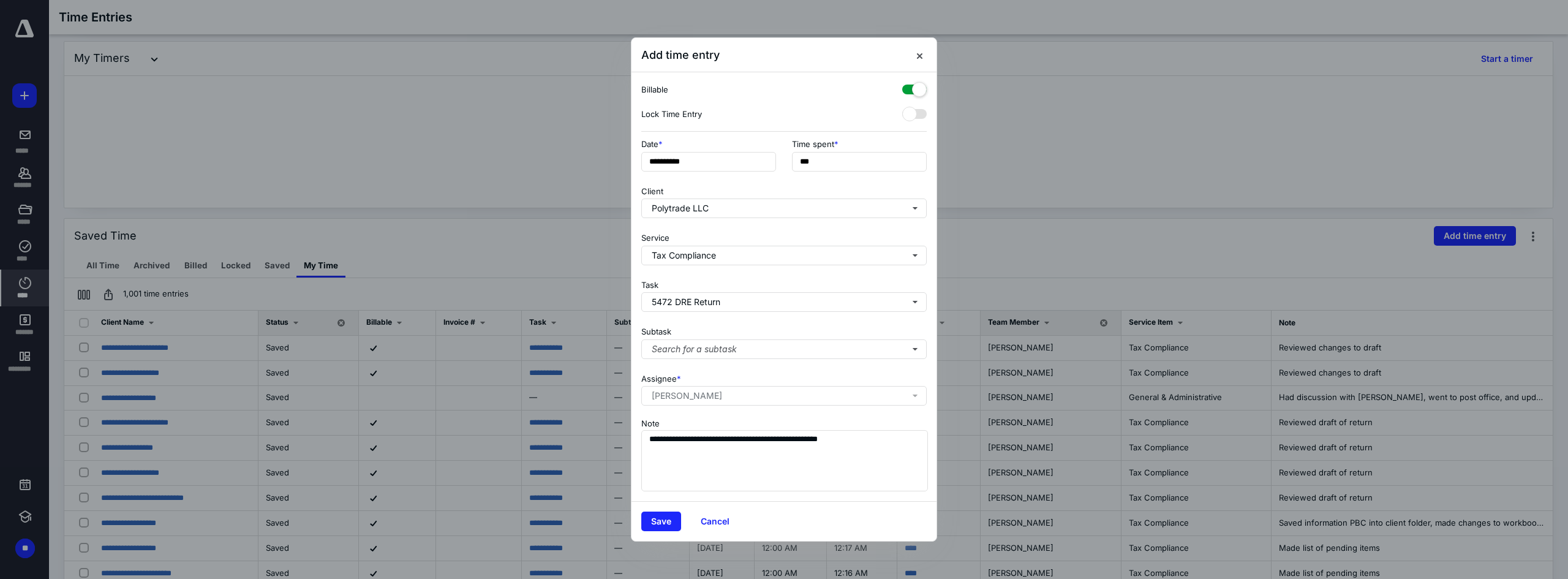 click on "Save Cancel" at bounding box center [784, 521] 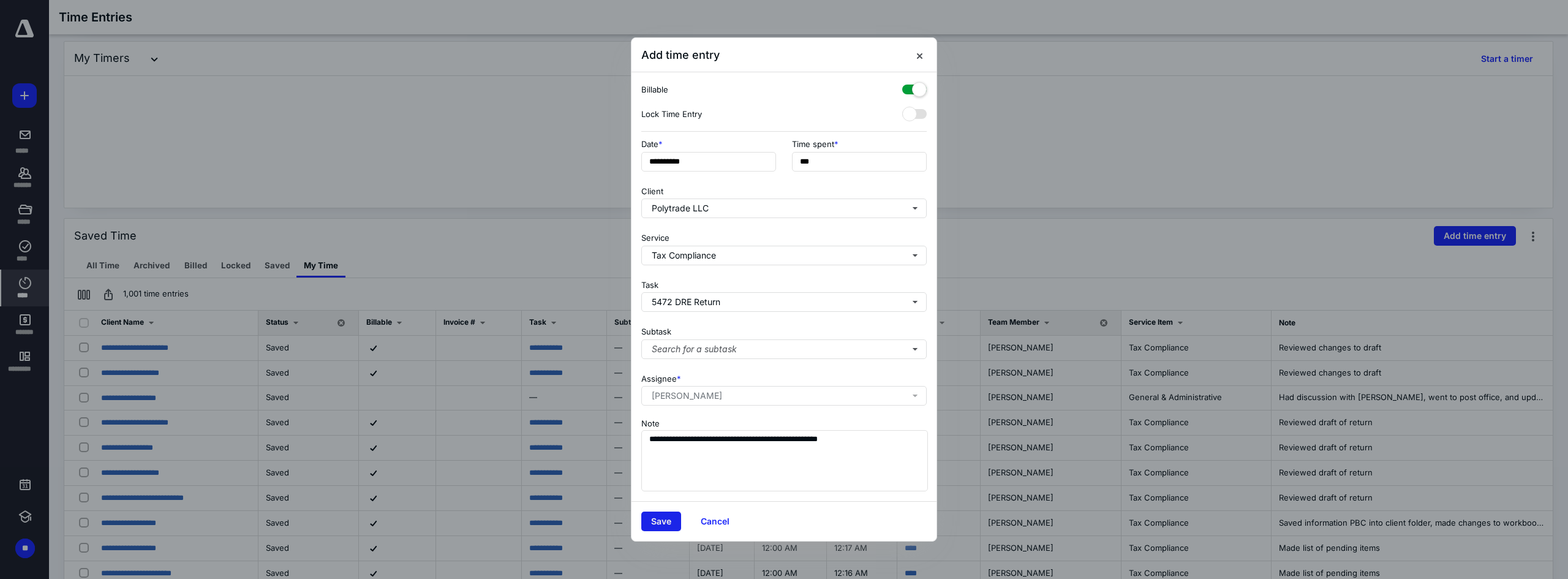 click on "Save" at bounding box center [661, 521] 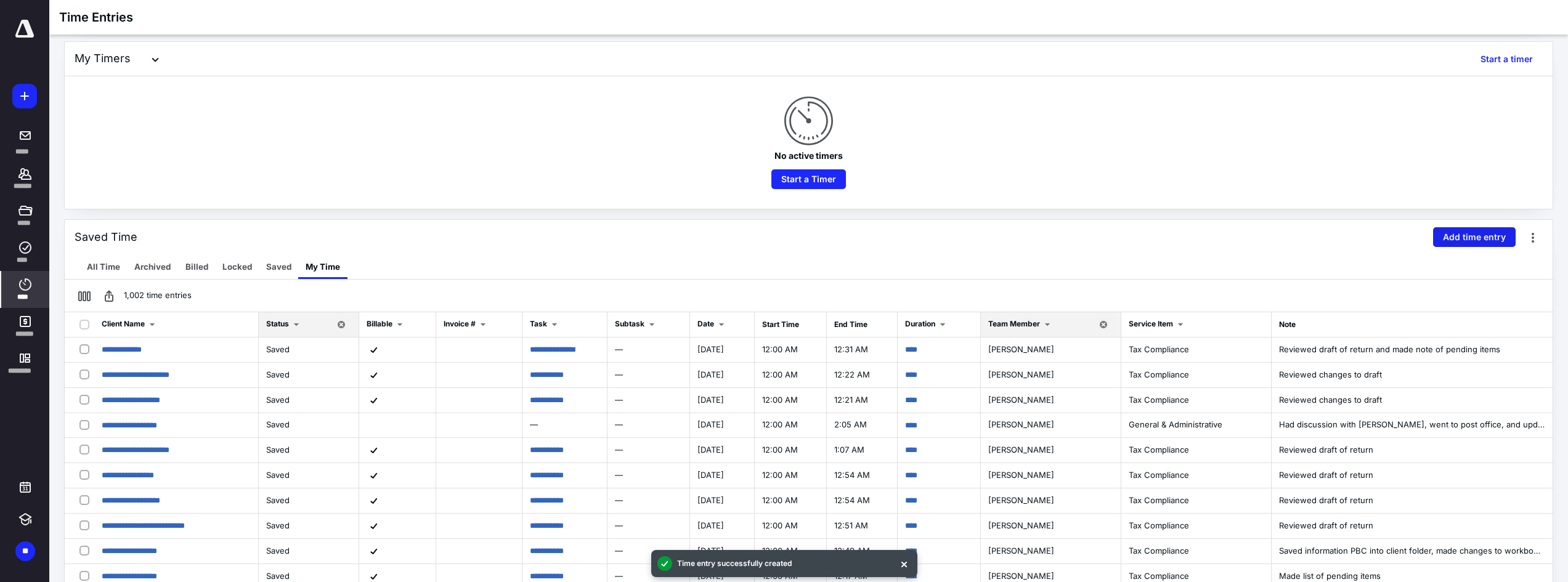 click on "Add time entry" at bounding box center (1474, 237) 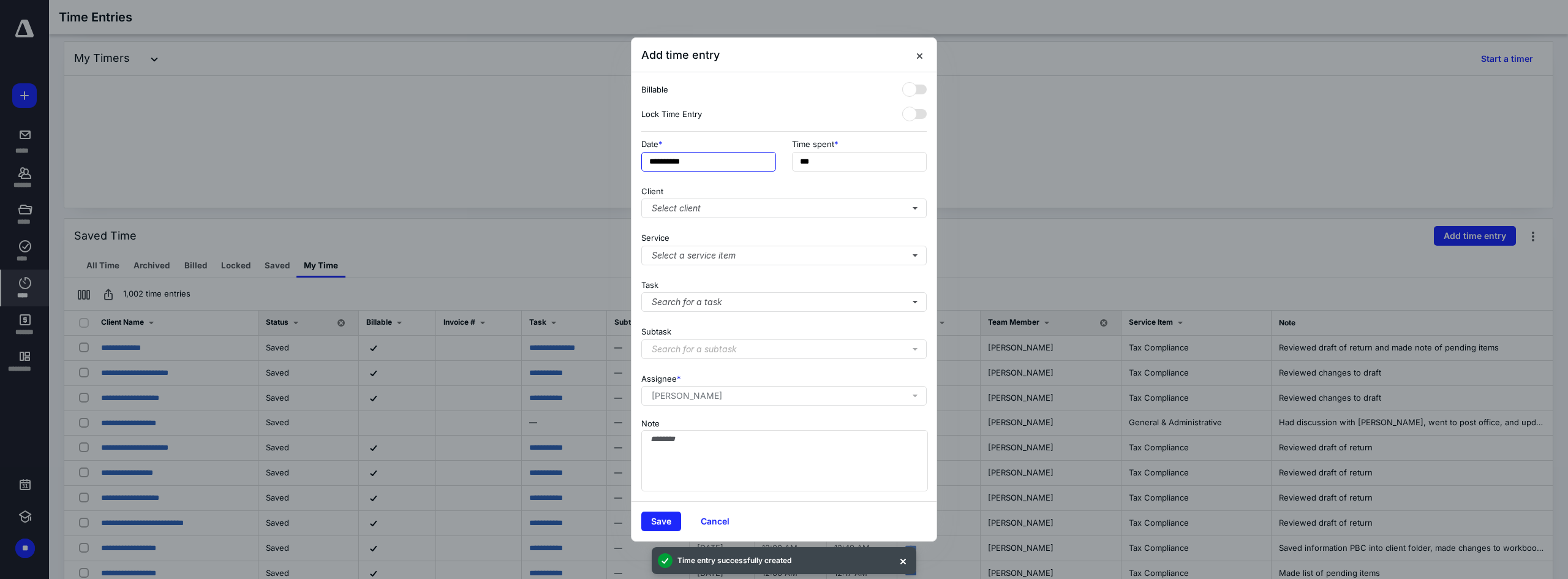 click on "**********" at bounding box center (709, 162) 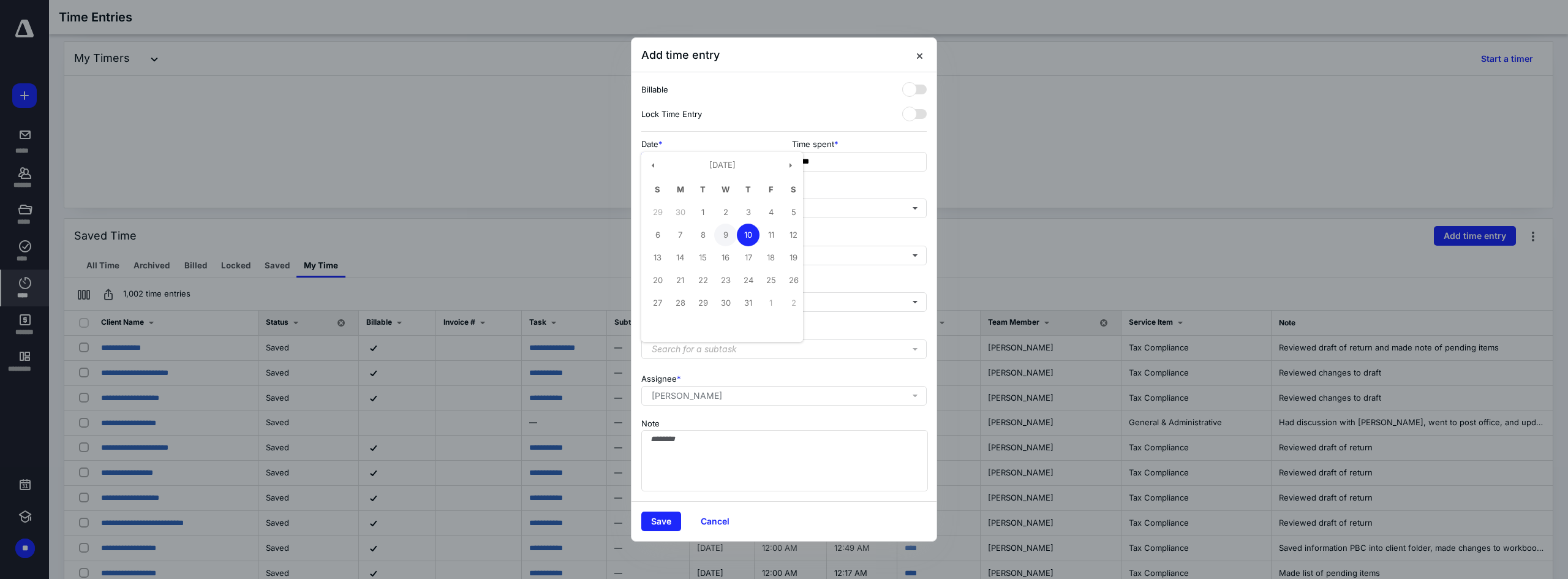 click on "9" at bounding box center (725, 235) 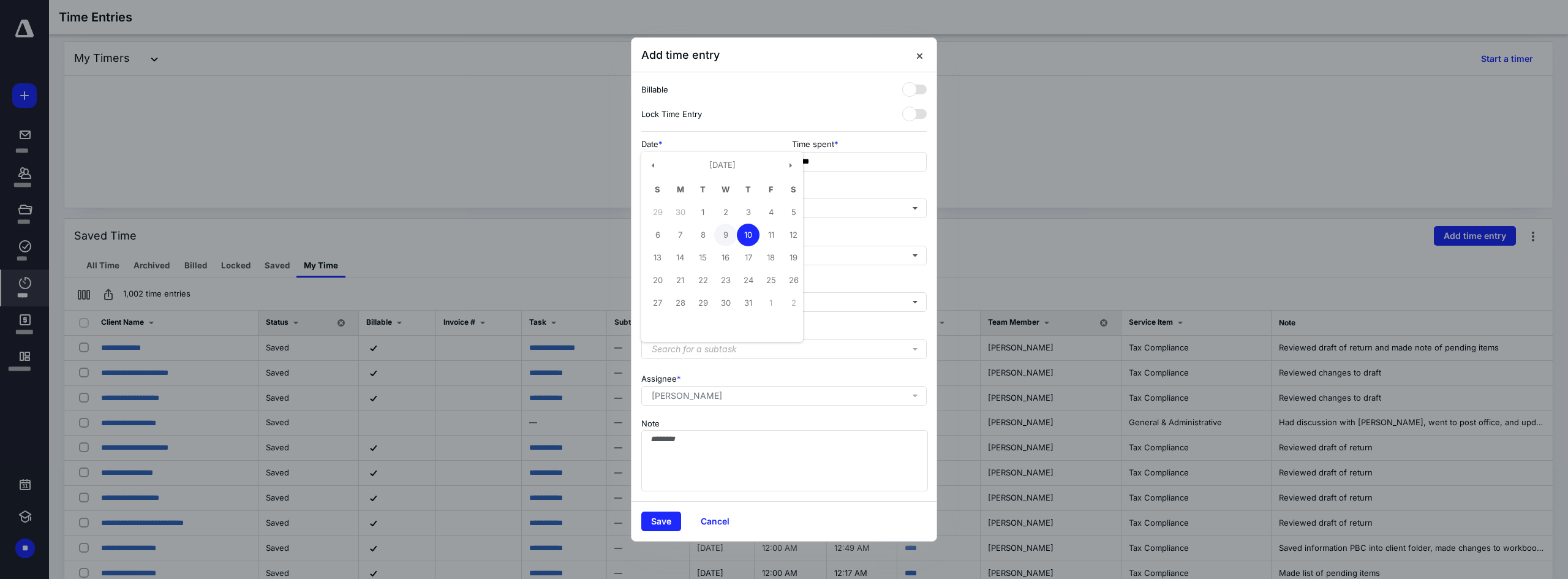 type on "**********" 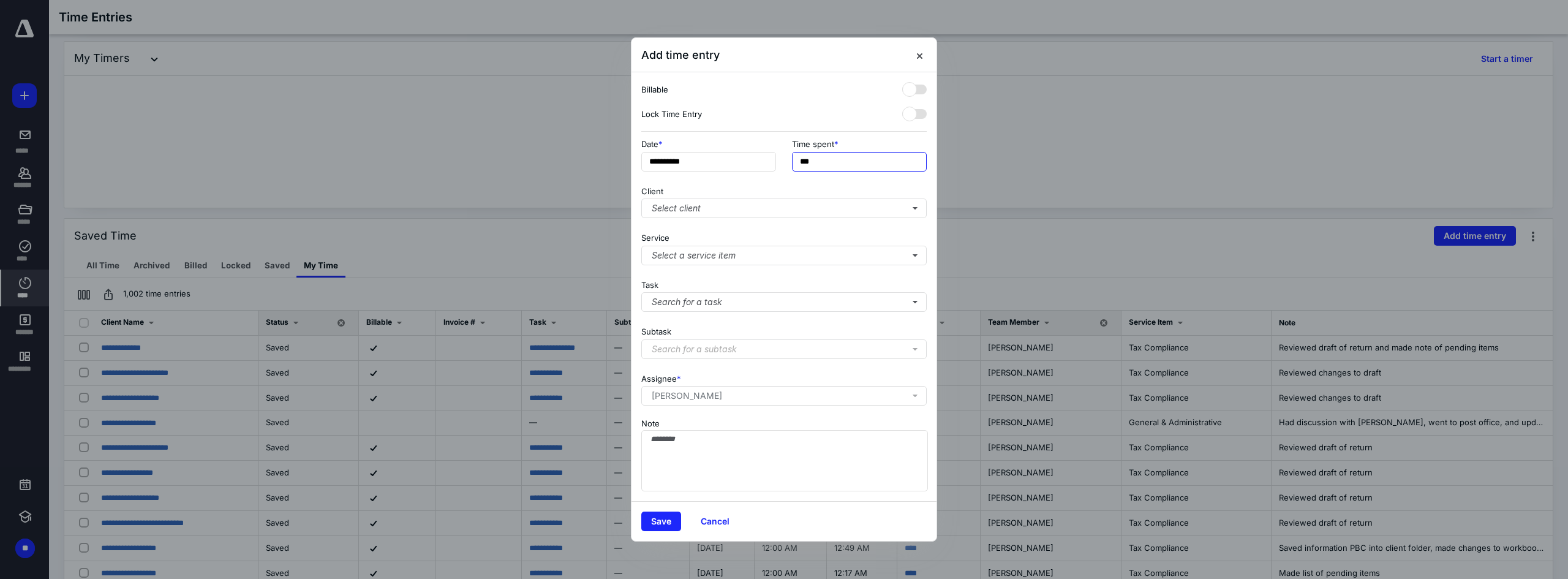 click on "***" at bounding box center (859, 162) 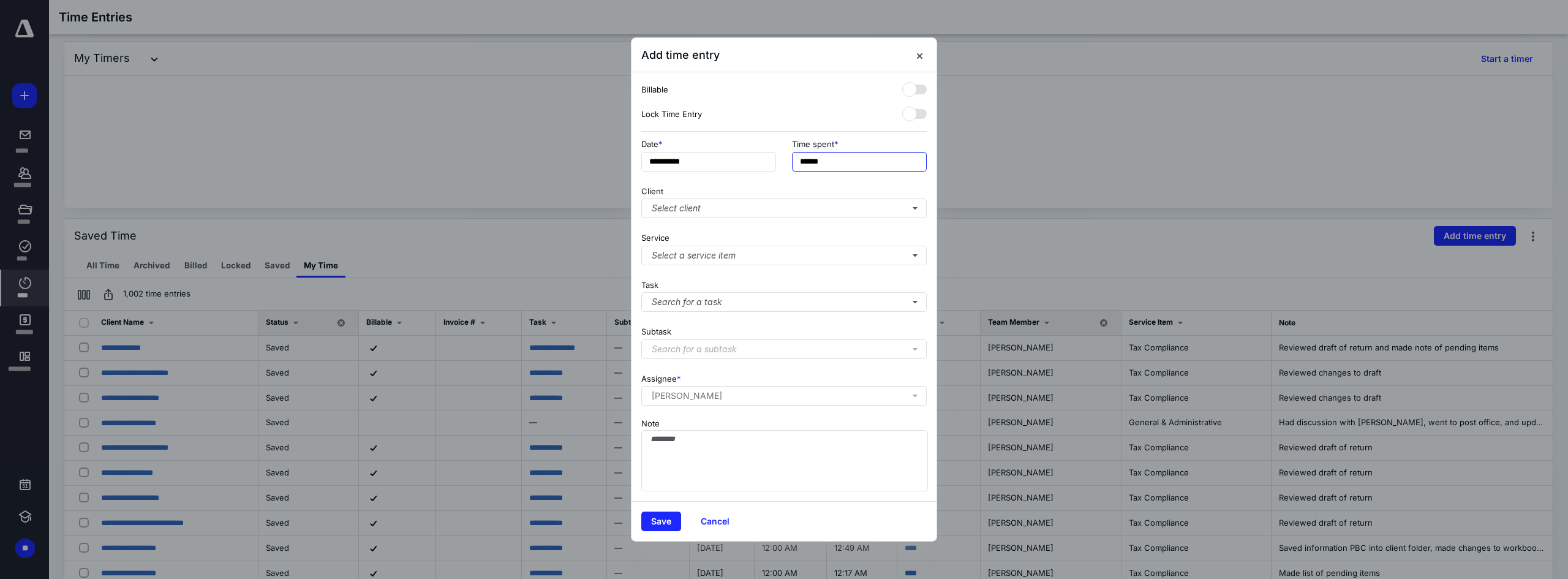 type on "******" 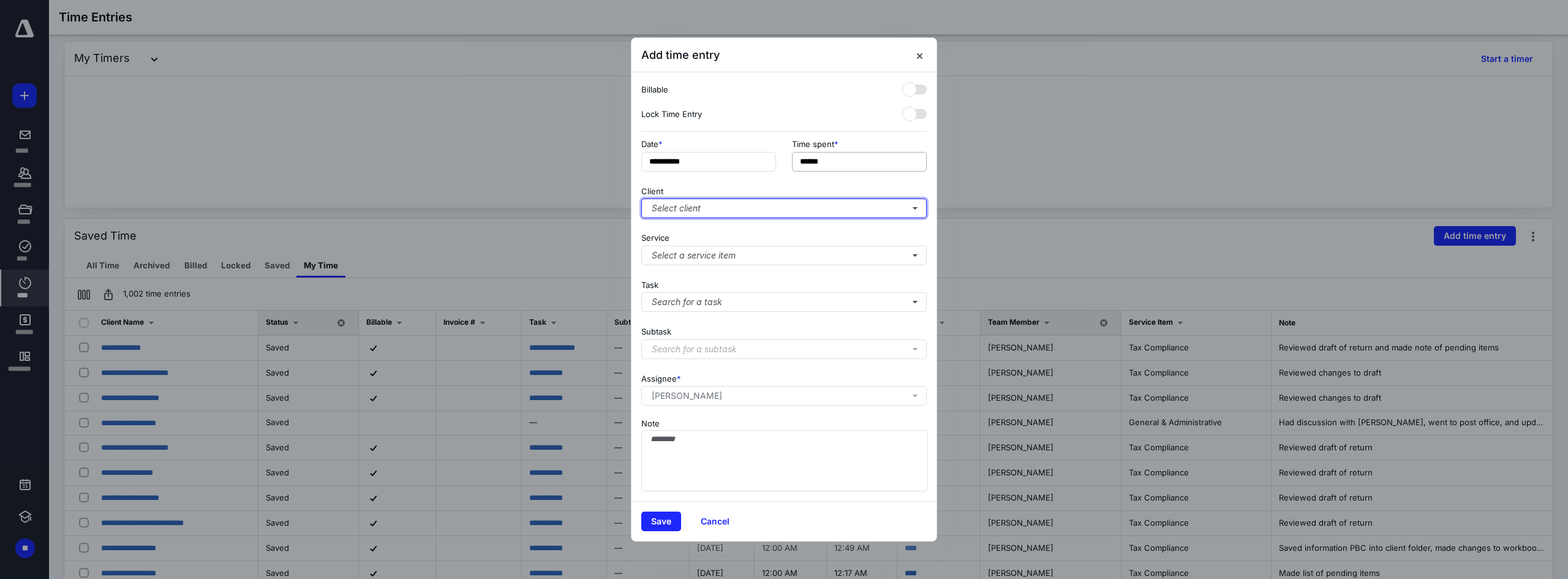 type 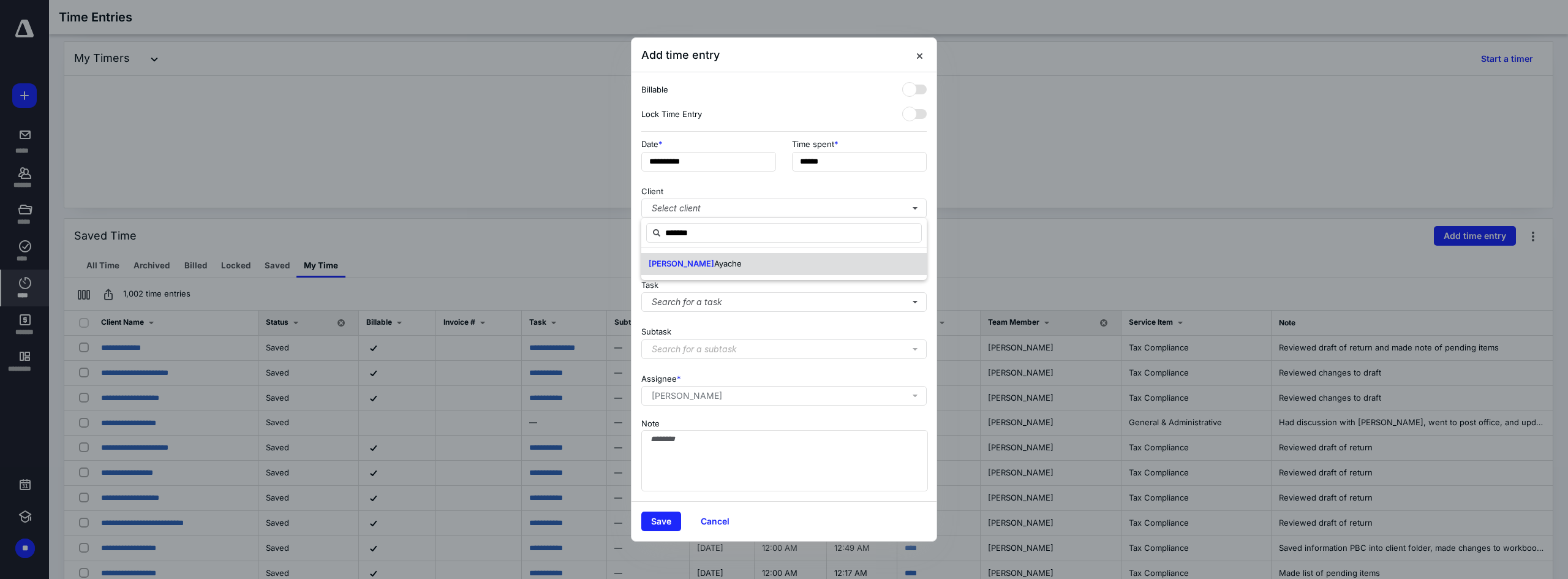 click on "[PERSON_NAME]" at bounding box center [784, 264] 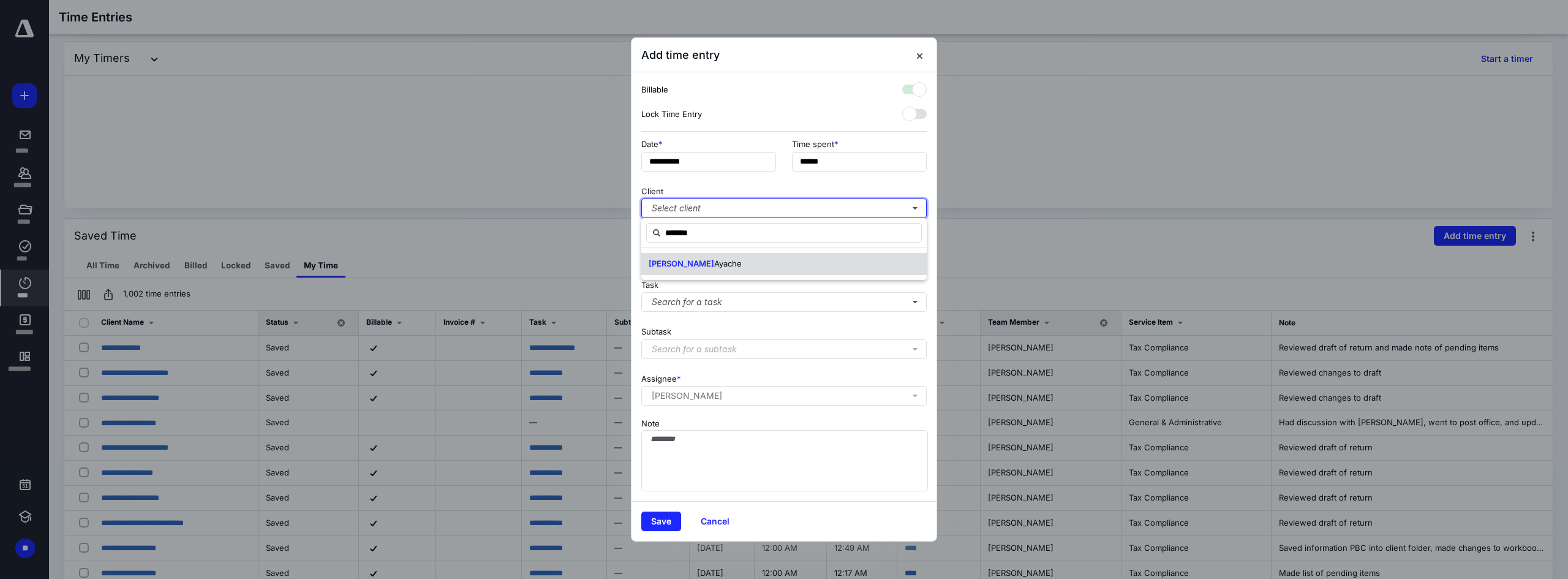 checkbox on "true" 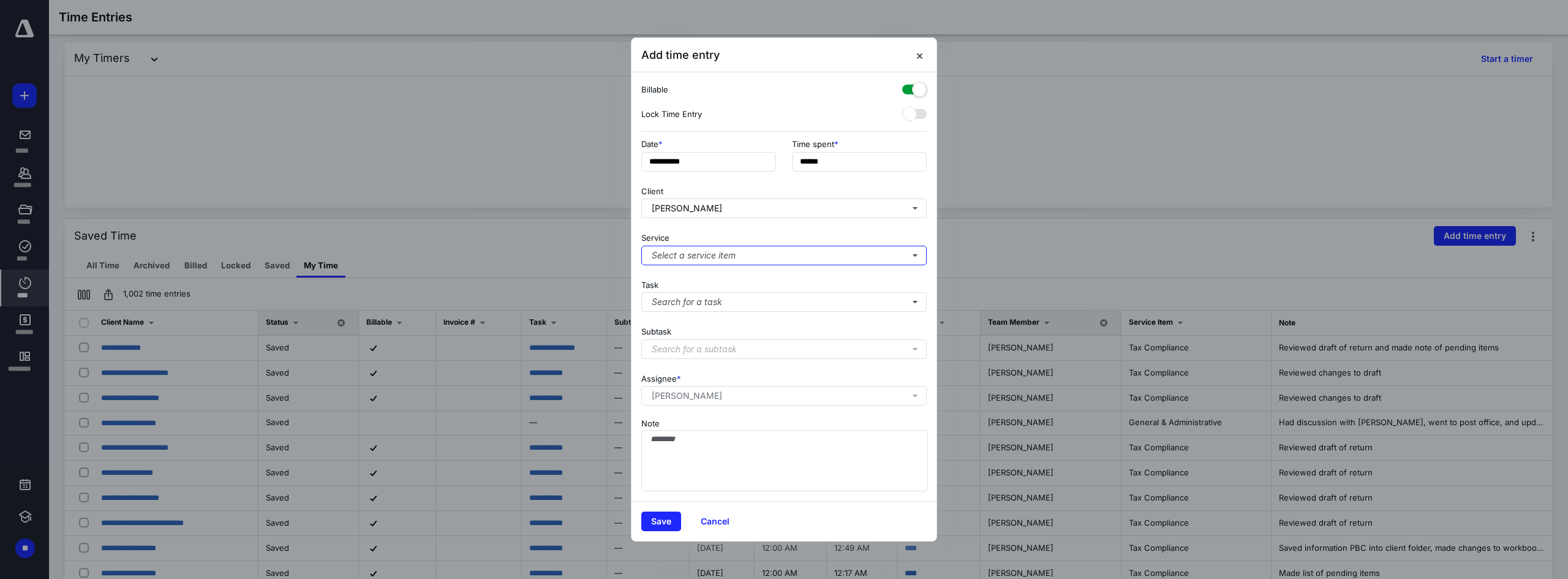click on "Select a service item" at bounding box center [784, 255] 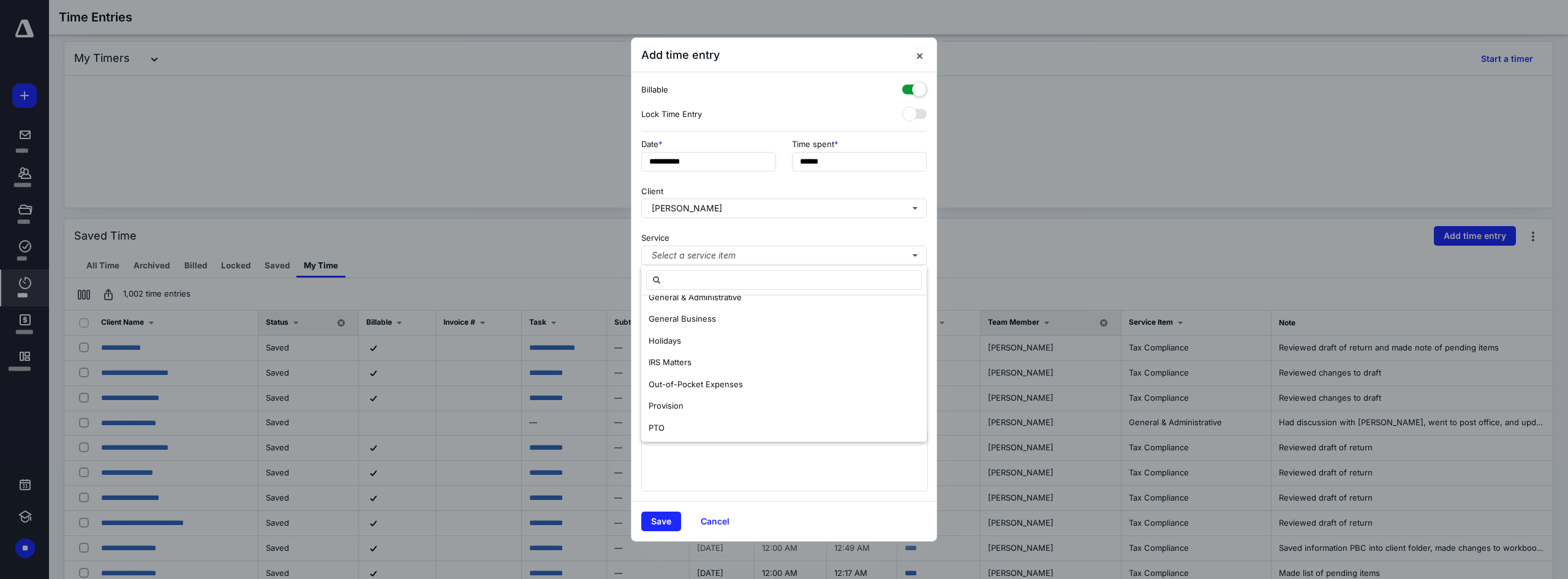 scroll, scrollTop: 298, scrollLeft: 0, axis: vertical 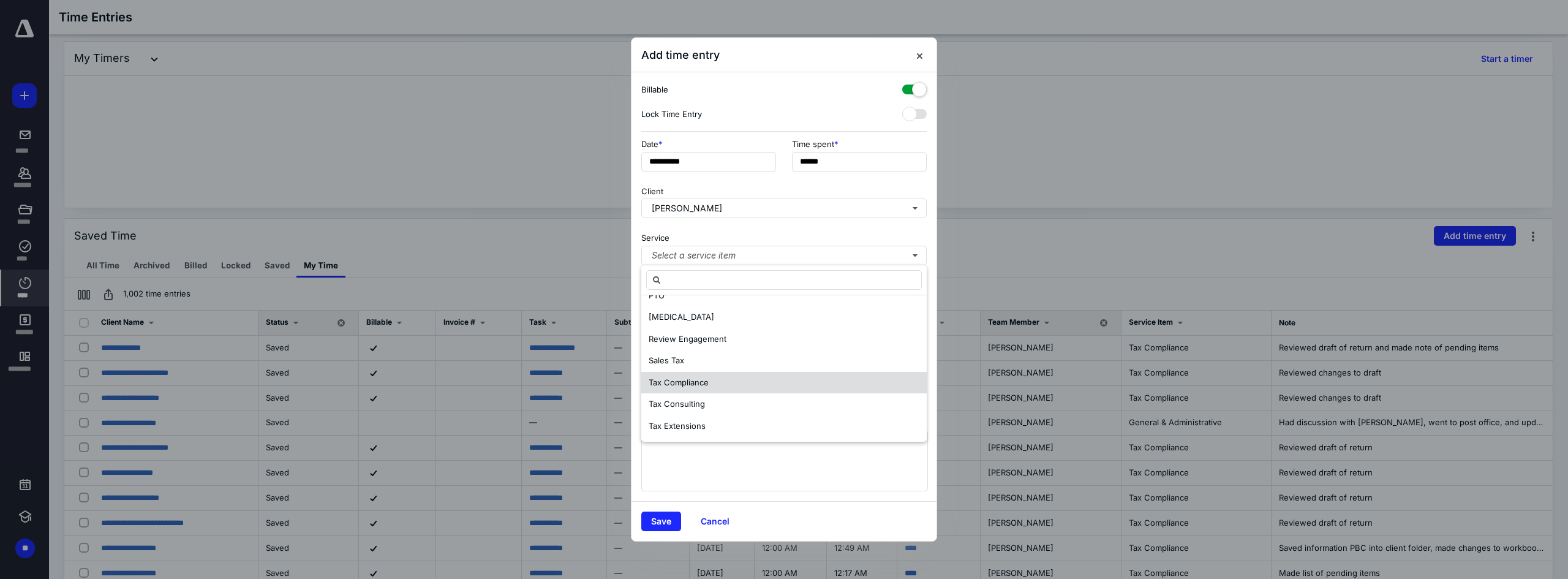 click on "Tax Compliance" at bounding box center (679, 382) 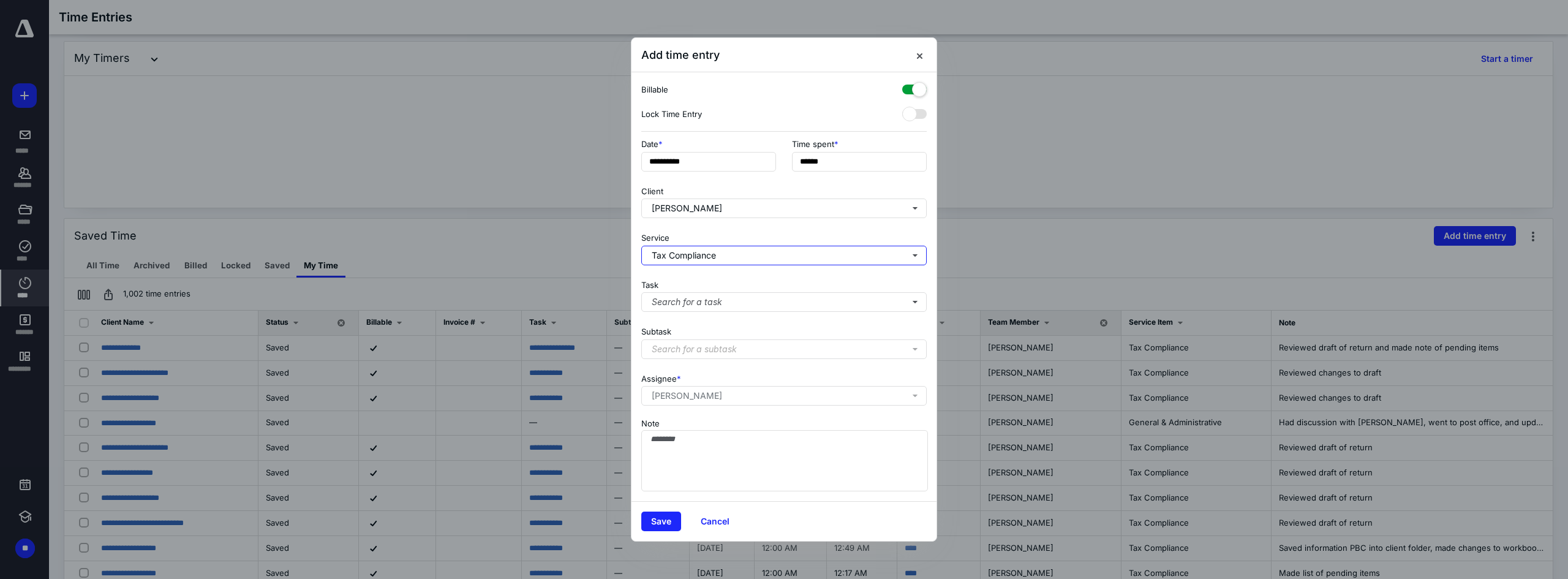 scroll, scrollTop: 0, scrollLeft: 0, axis: both 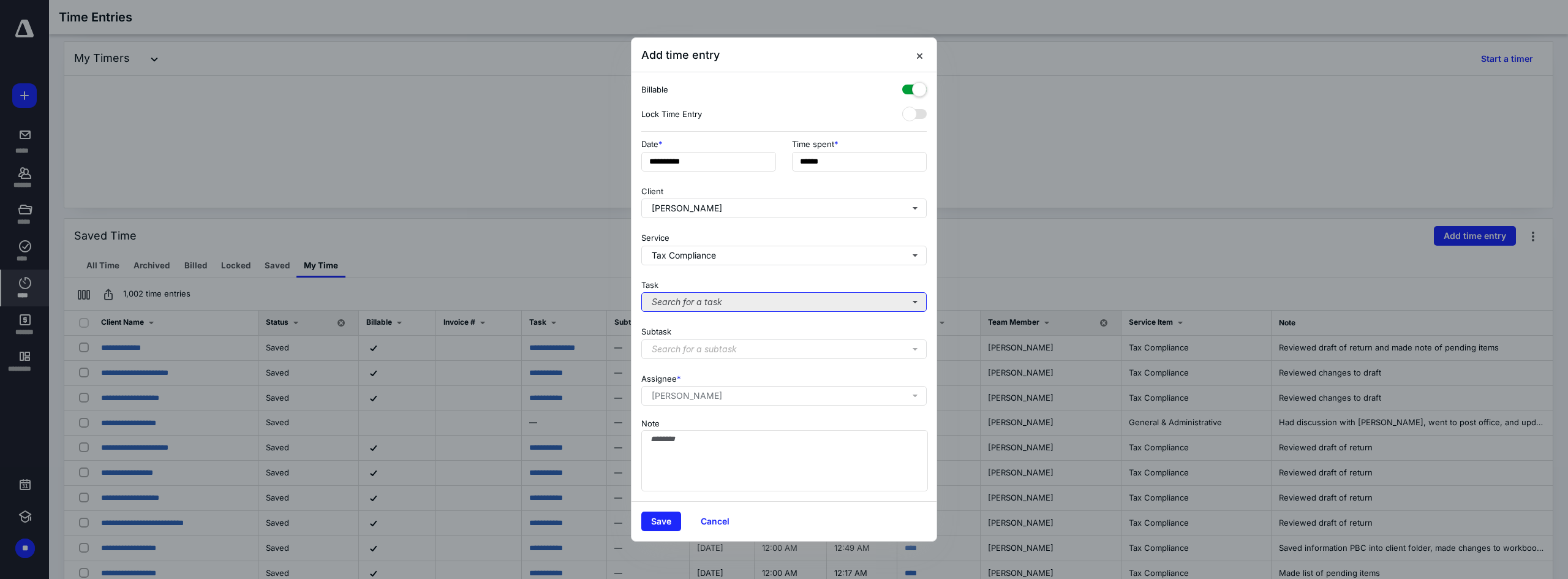 click on "Search for a task" at bounding box center (784, 302) 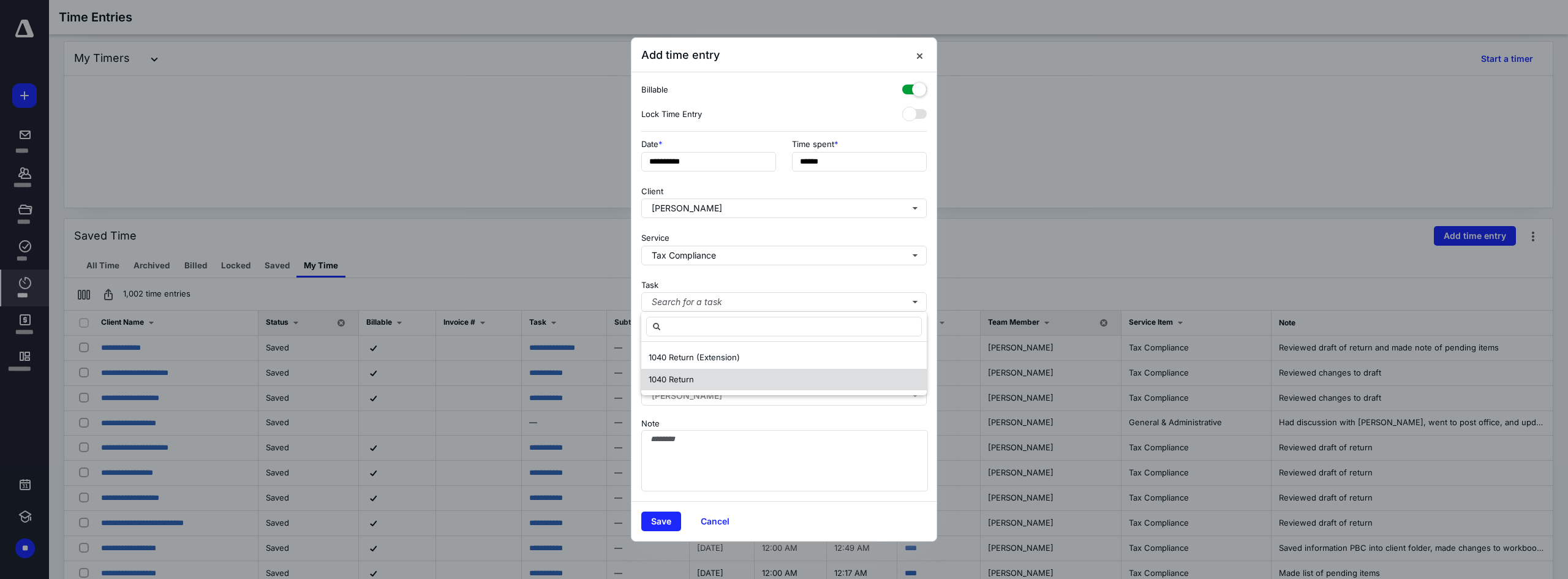 click on "1040 Return" at bounding box center (671, 379) 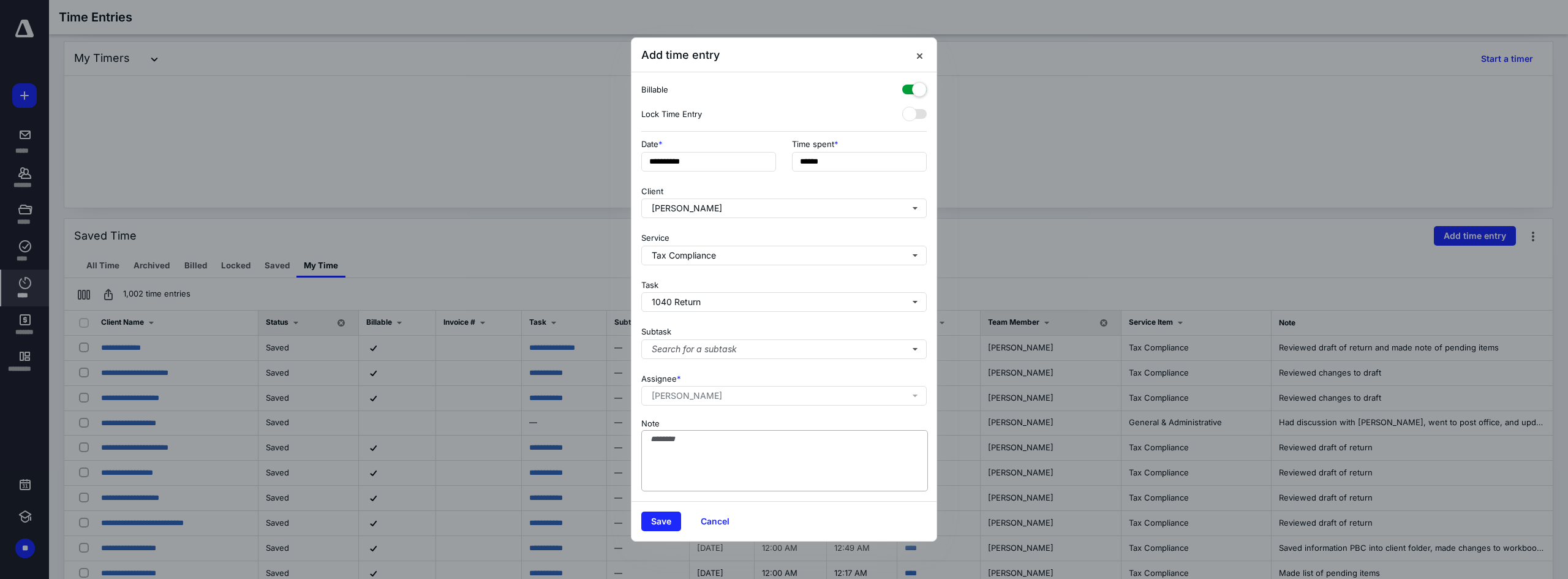 click on "Note" at bounding box center (784, 453) 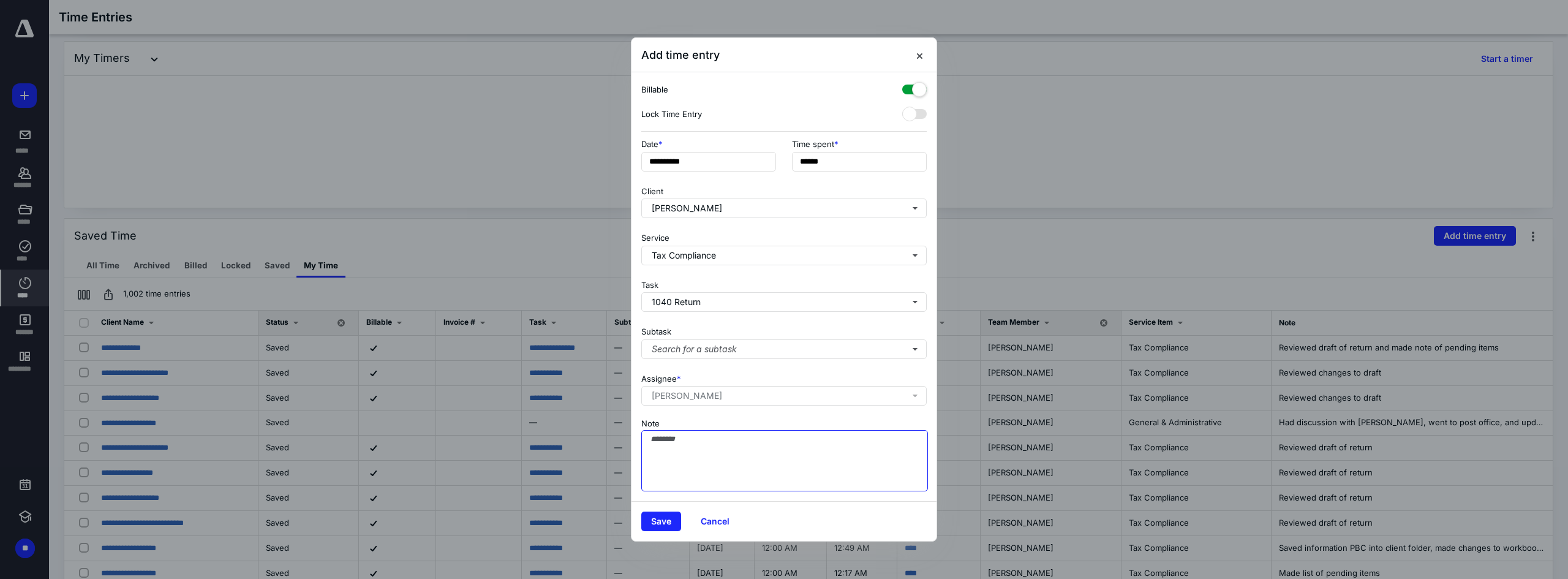 click on "Note" at bounding box center [785, 461] 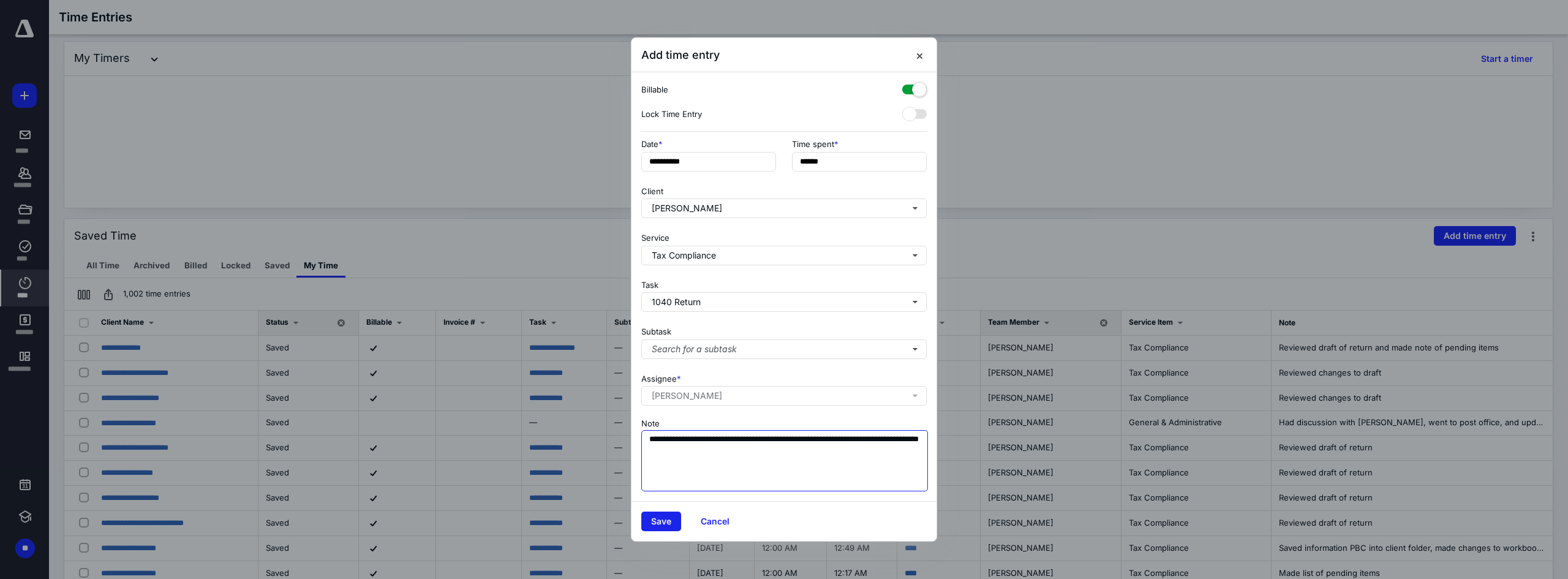 type on "**********" 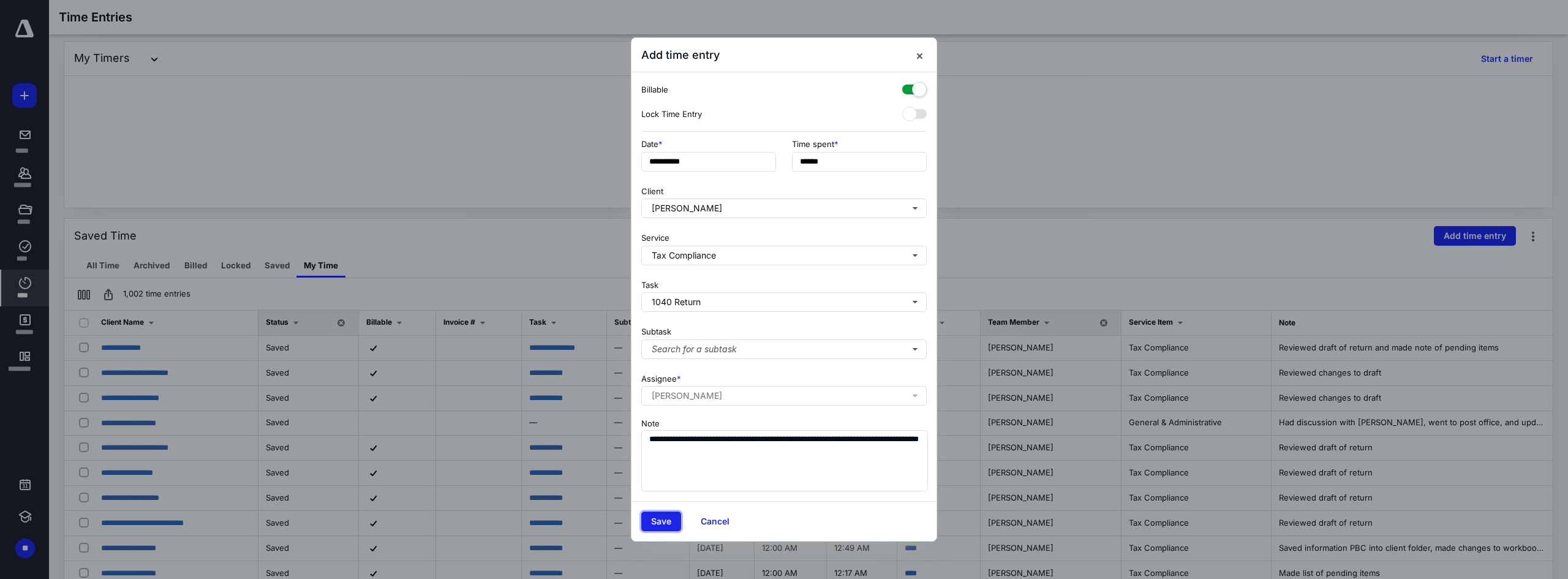 click on "Save" at bounding box center [661, 521] 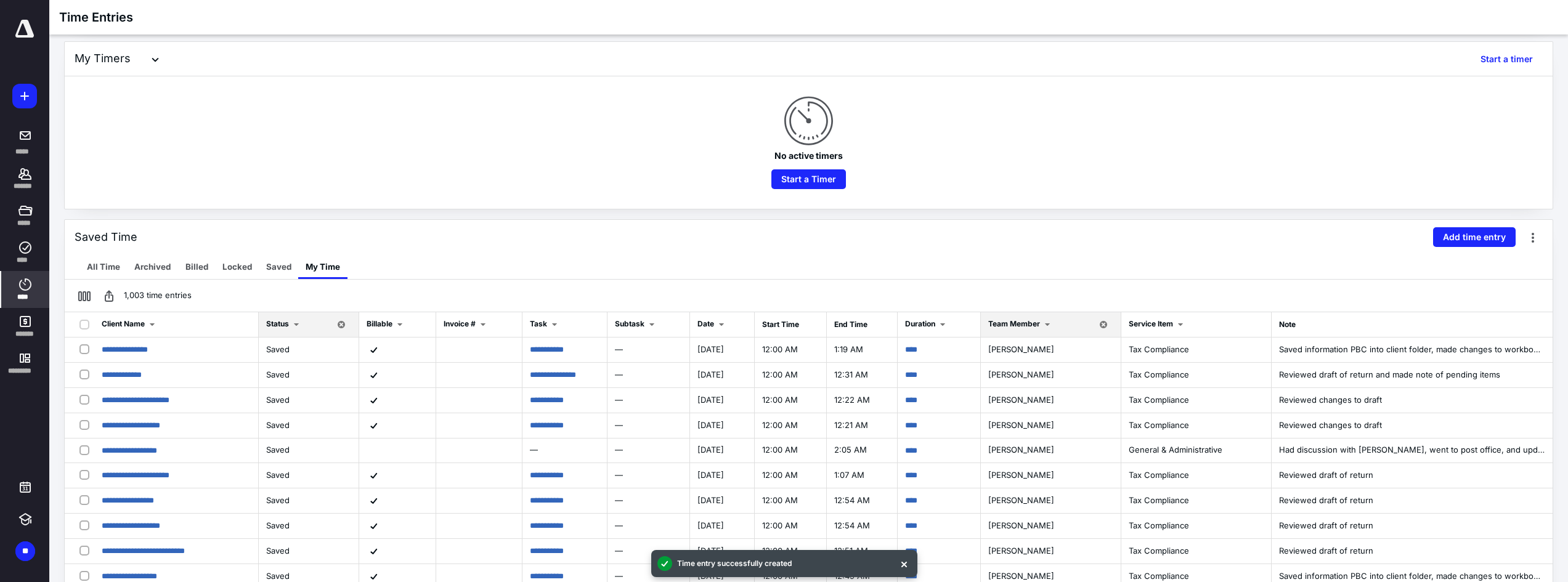 drag, startPoint x: 1489, startPoint y: 256, endPoint x: 1493, endPoint y: 247, distance: 9.848858 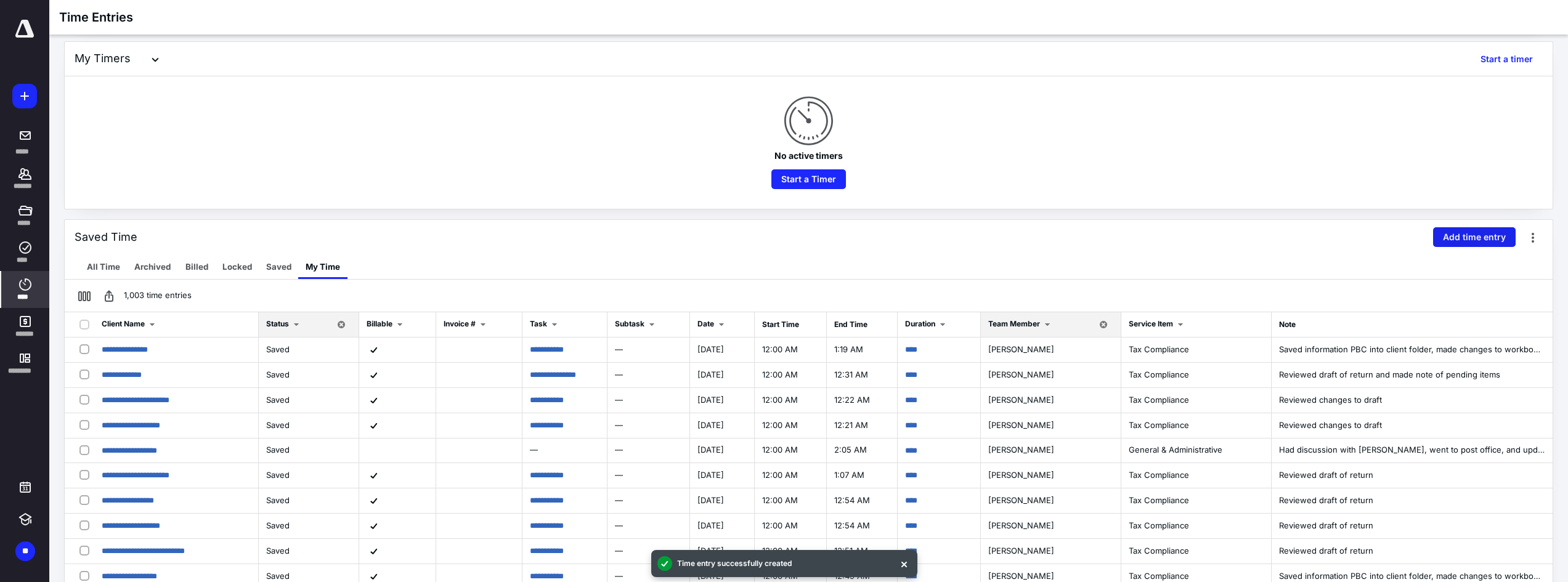 click on "Add time entry" at bounding box center [1474, 237] 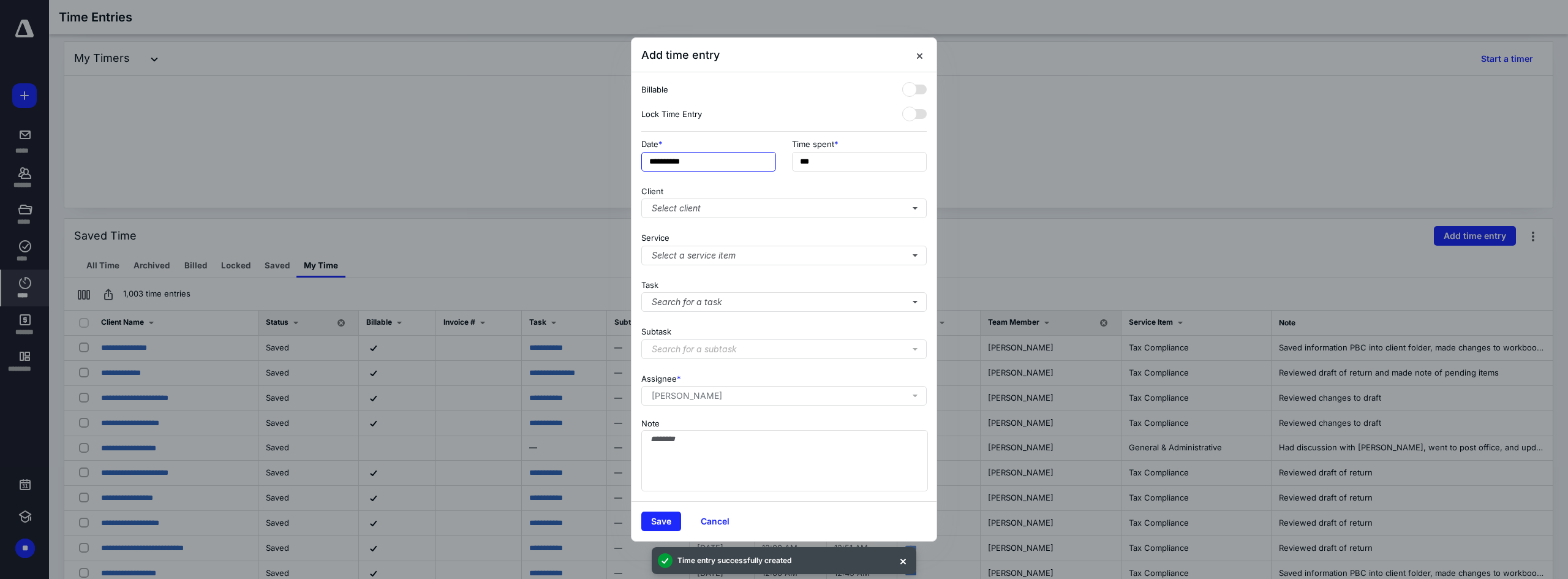 click on "**********" at bounding box center [709, 162] 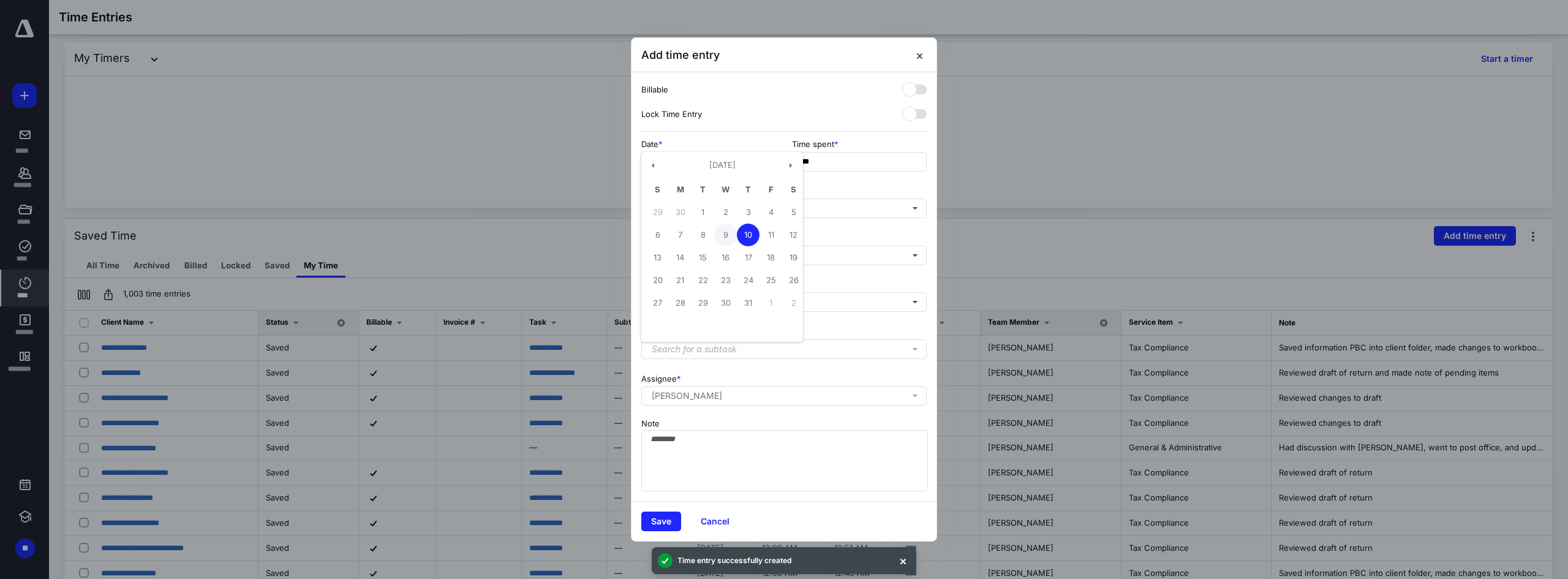 click on "9" at bounding box center [725, 235] 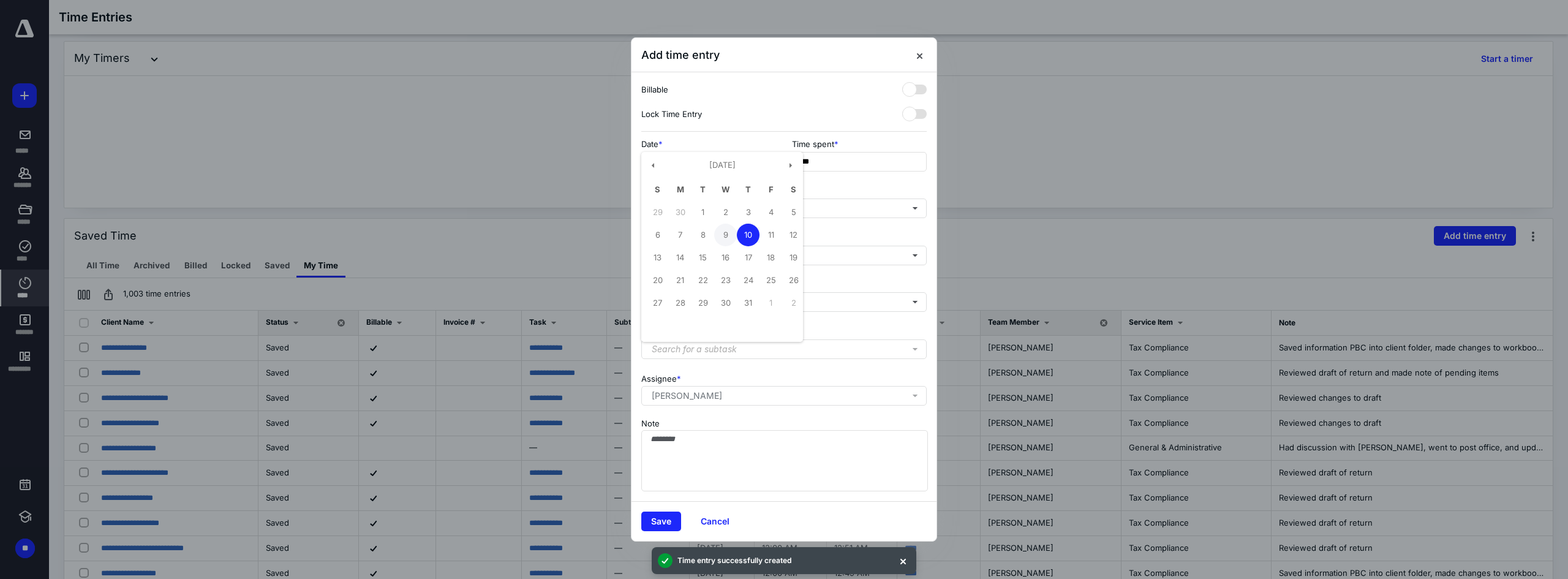 type on "**********" 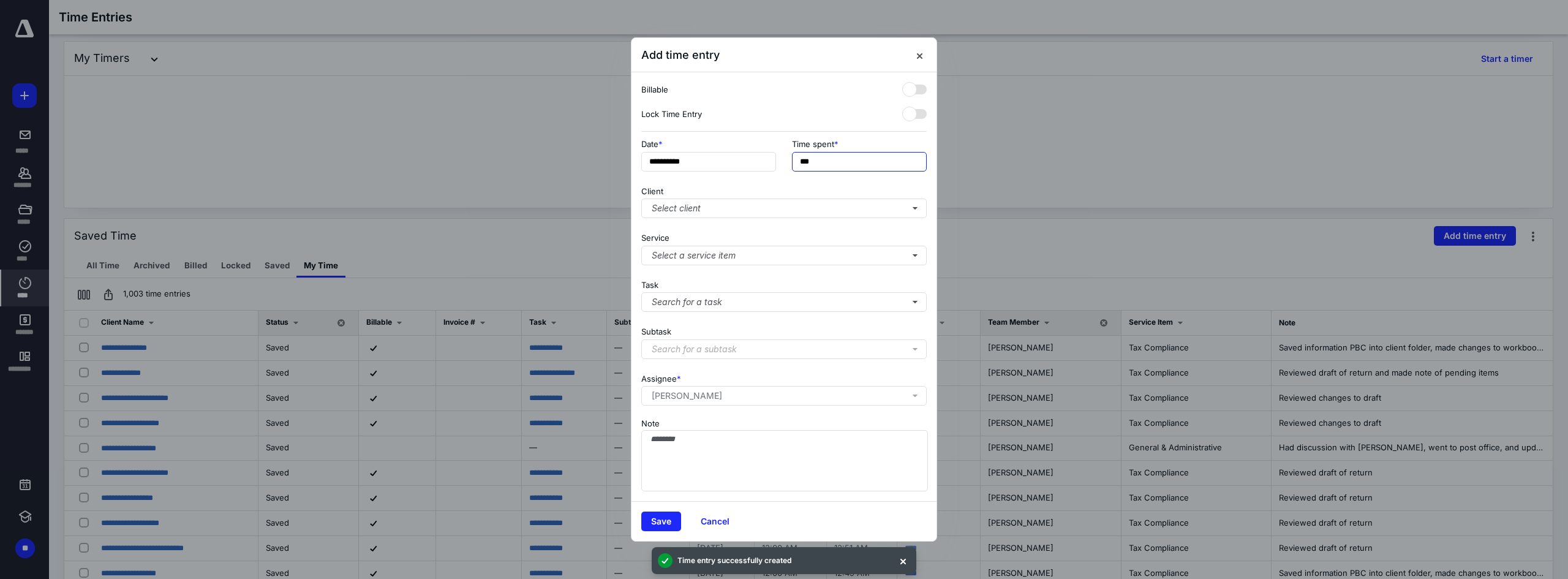 click on "***" at bounding box center [859, 162] 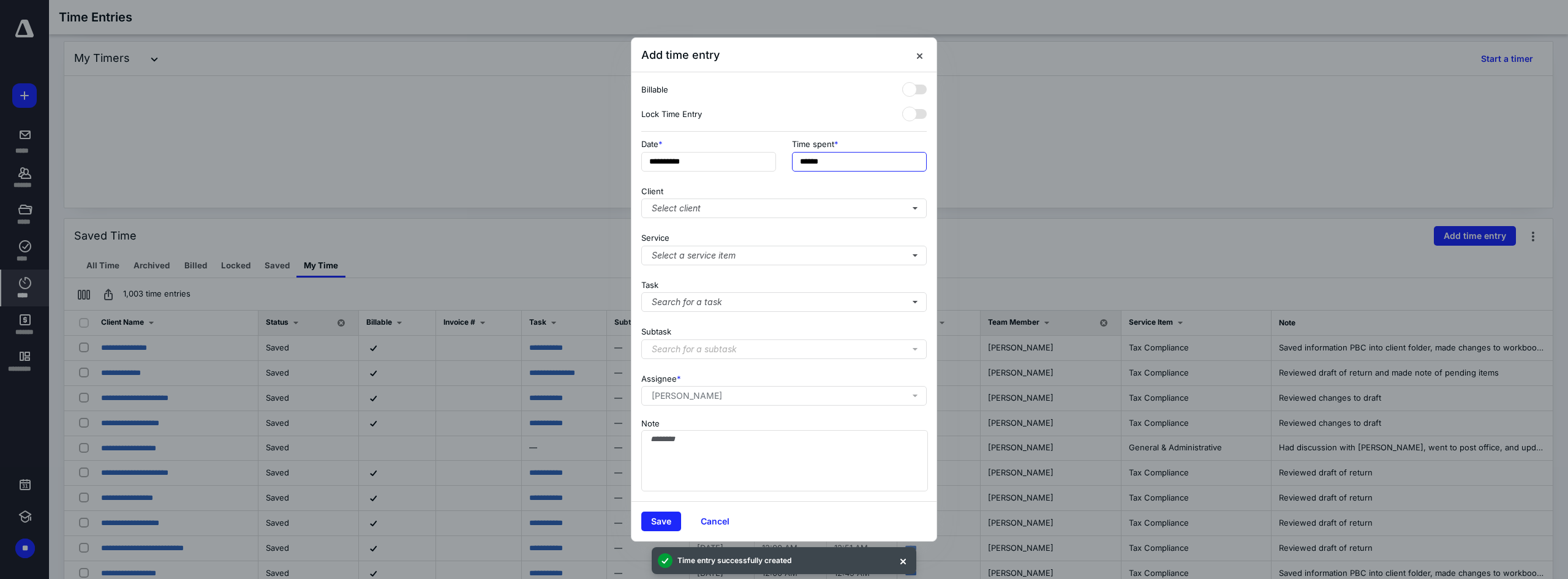 type on "******" 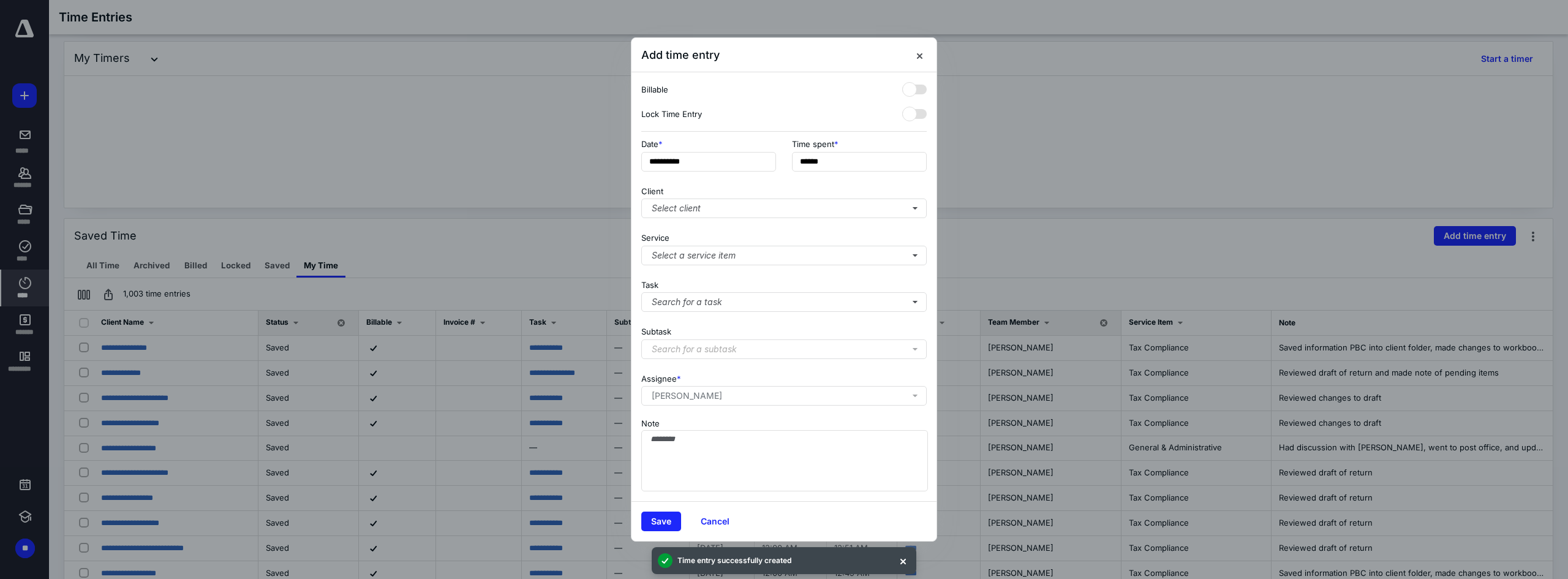 click on "Client Select client" at bounding box center (784, 200) 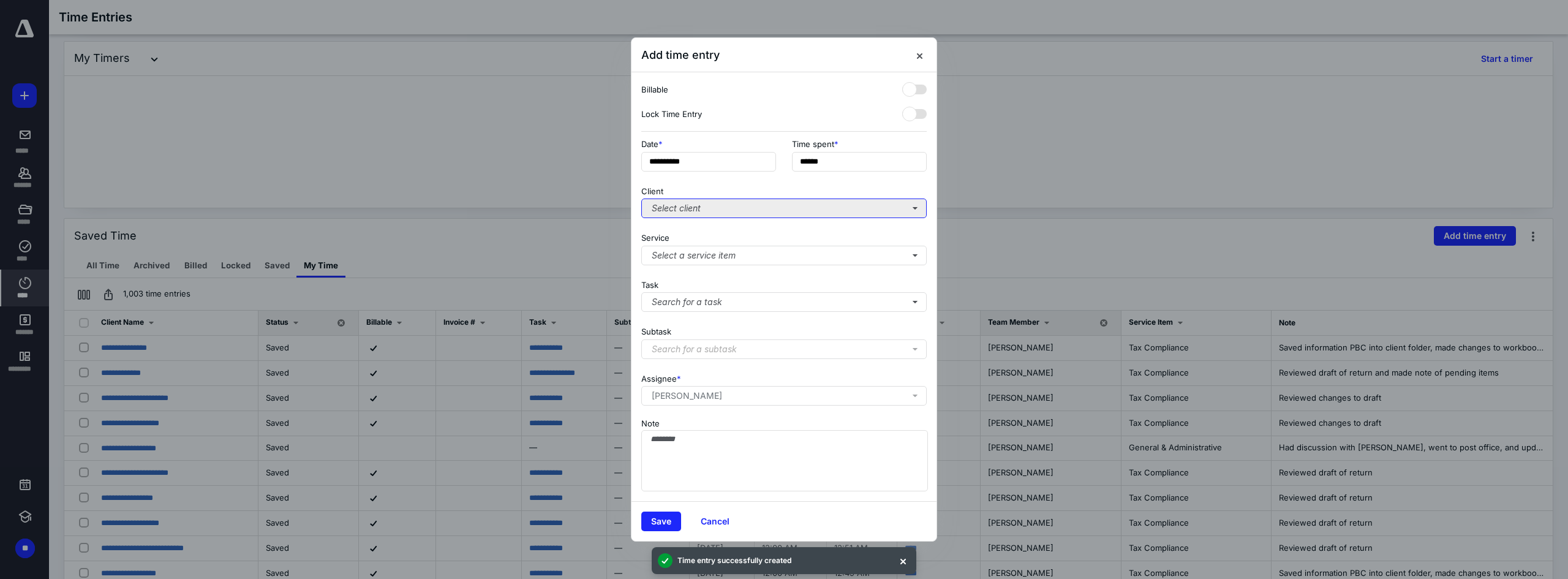 click on "Select client" at bounding box center [784, 208] 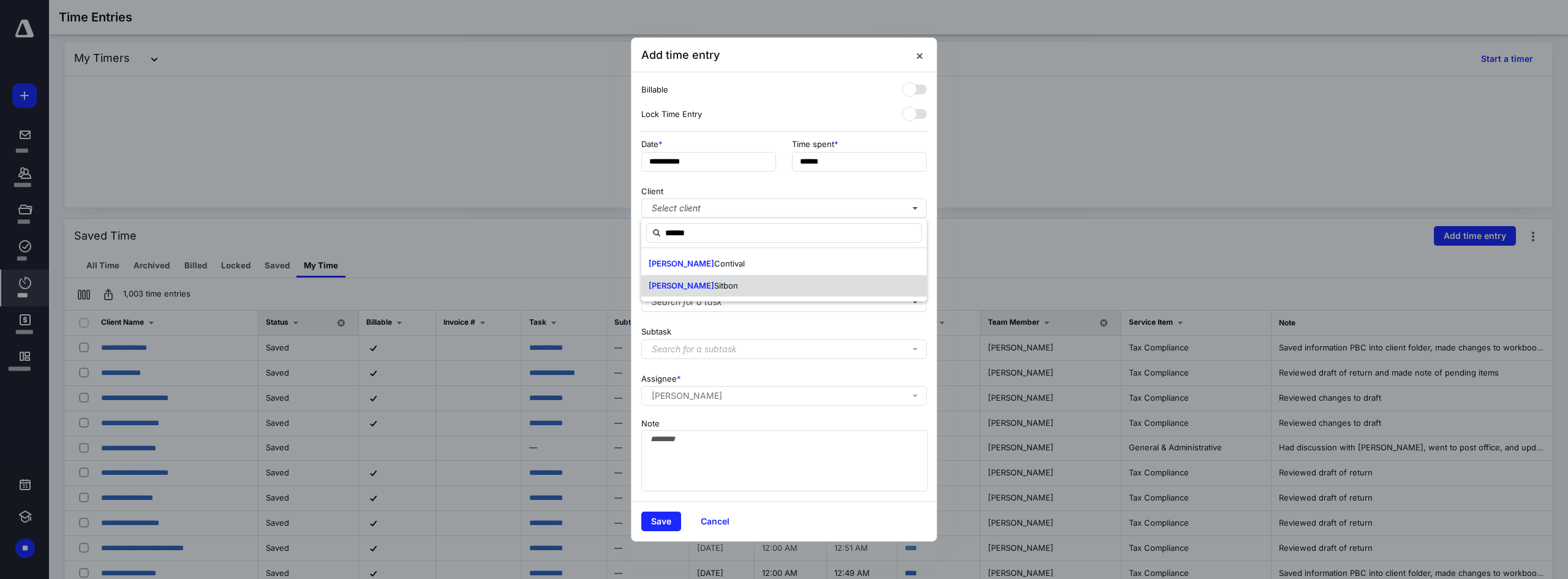click on "[PERSON_NAME]" at bounding box center [784, 286] 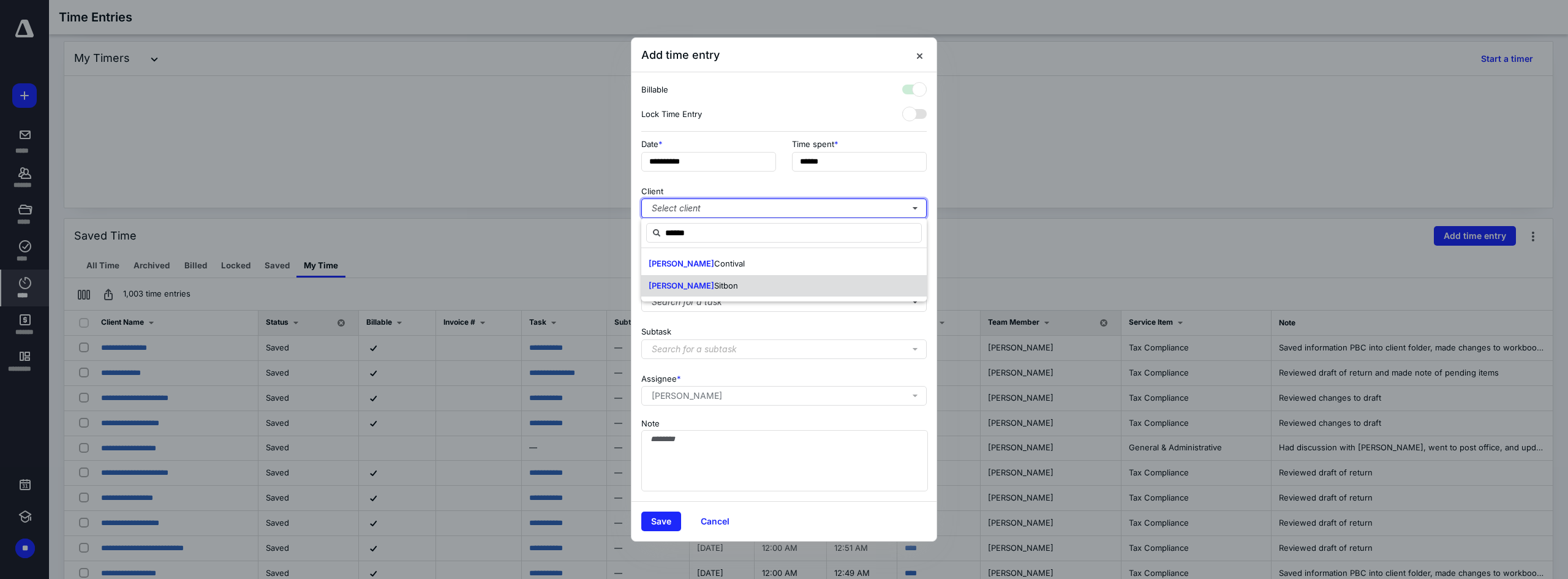 checkbox on "true" 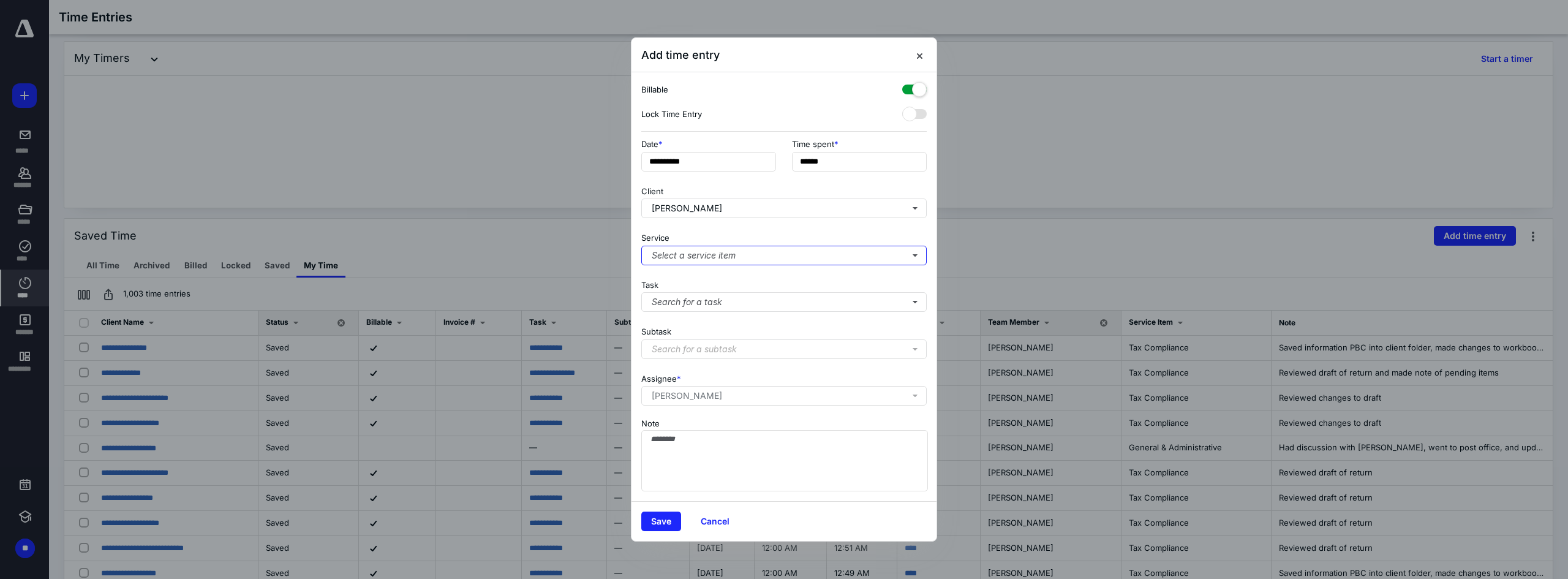click on "Select a service item" at bounding box center [784, 255] 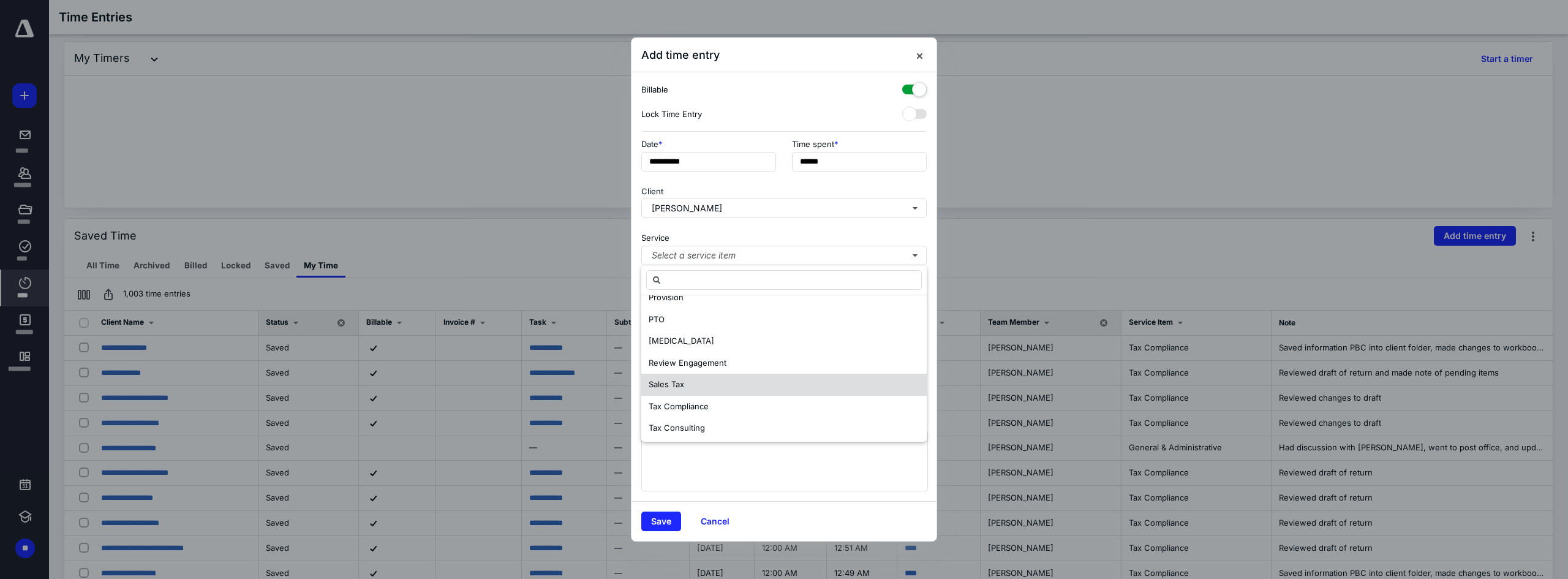 scroll, scrollTop: 298, scrollLeft: 0, axis: vertical 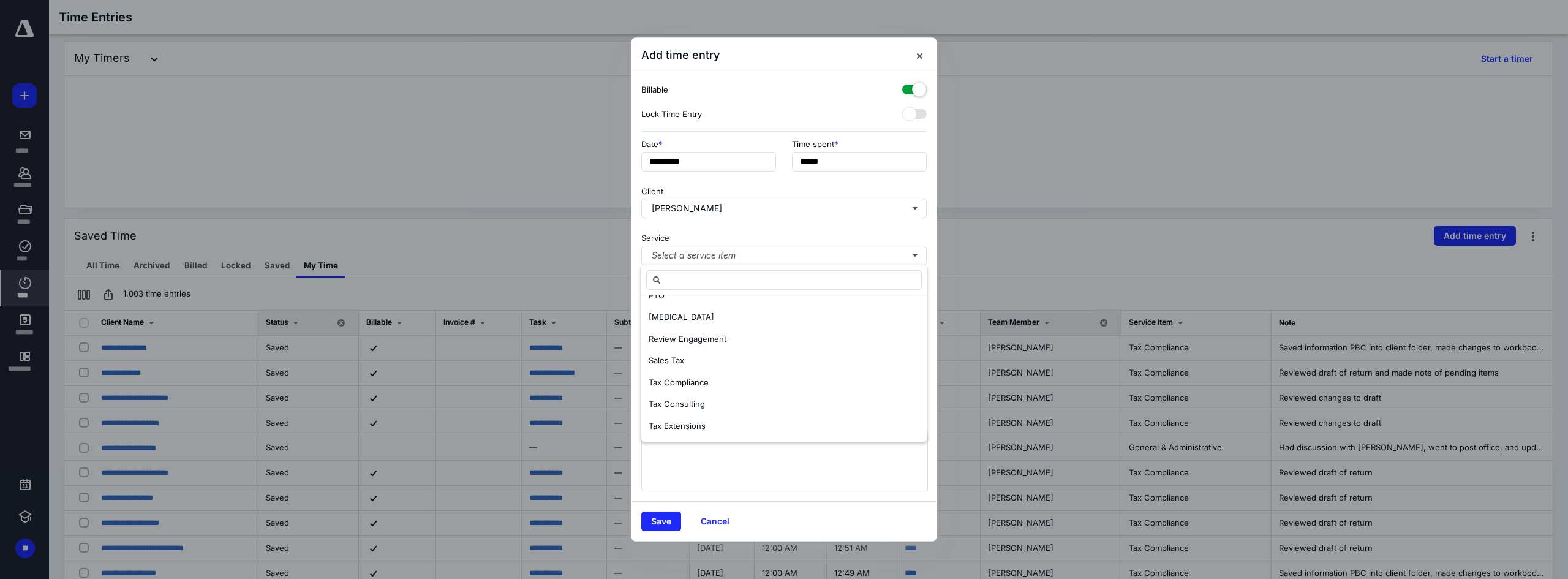 click on "Tax Compliance" at bounding box center (679, 382) 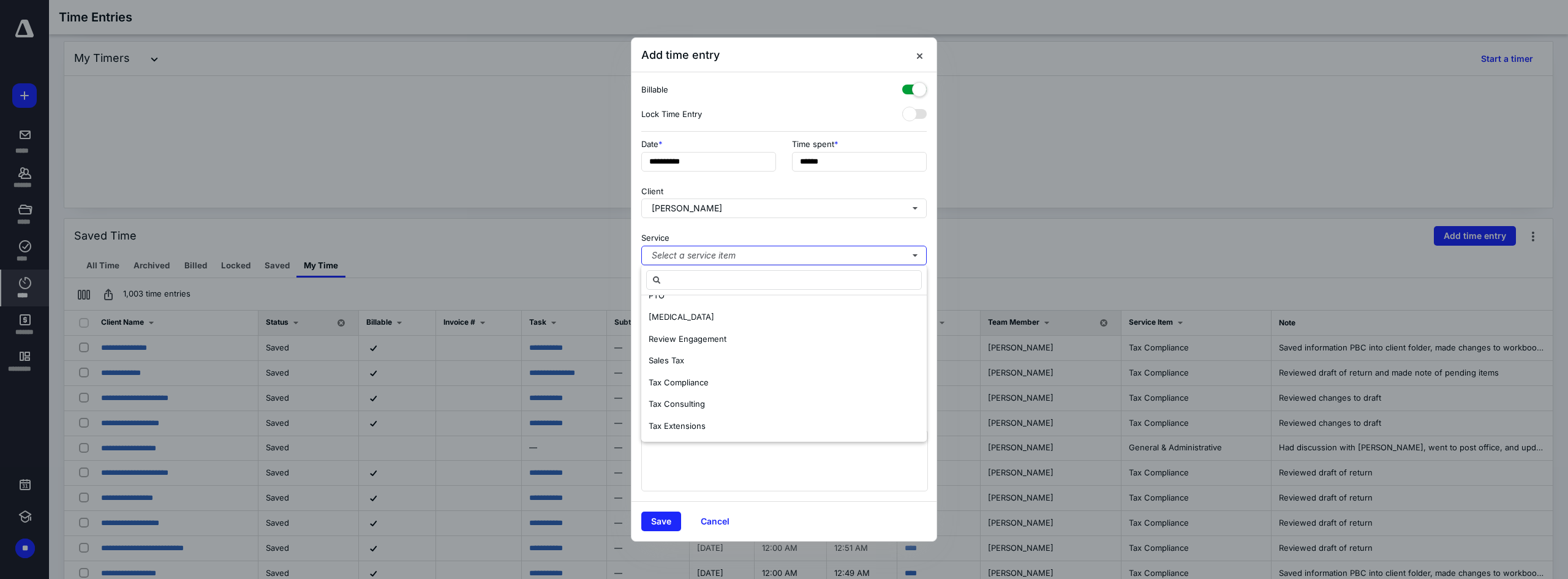 scroll, scrollTop: 0, scrollLeft: 0, axis: both 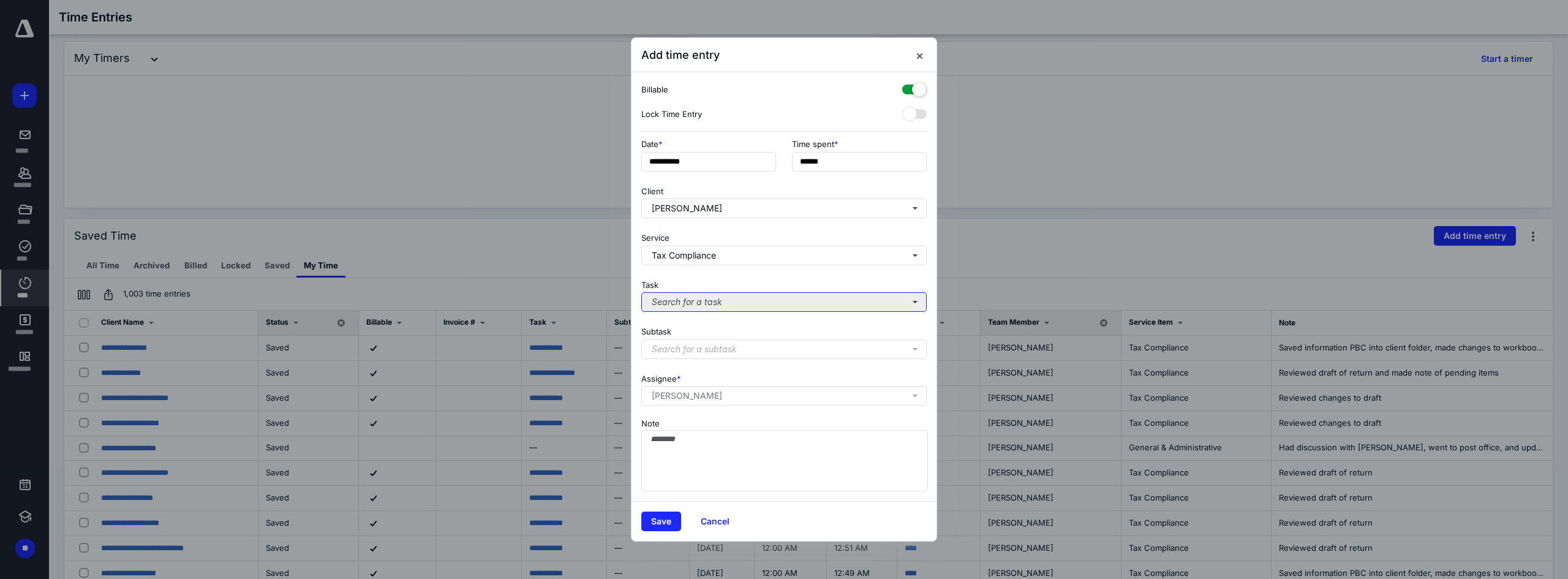 click on "Search for a task" at bounding box center [784, 302] 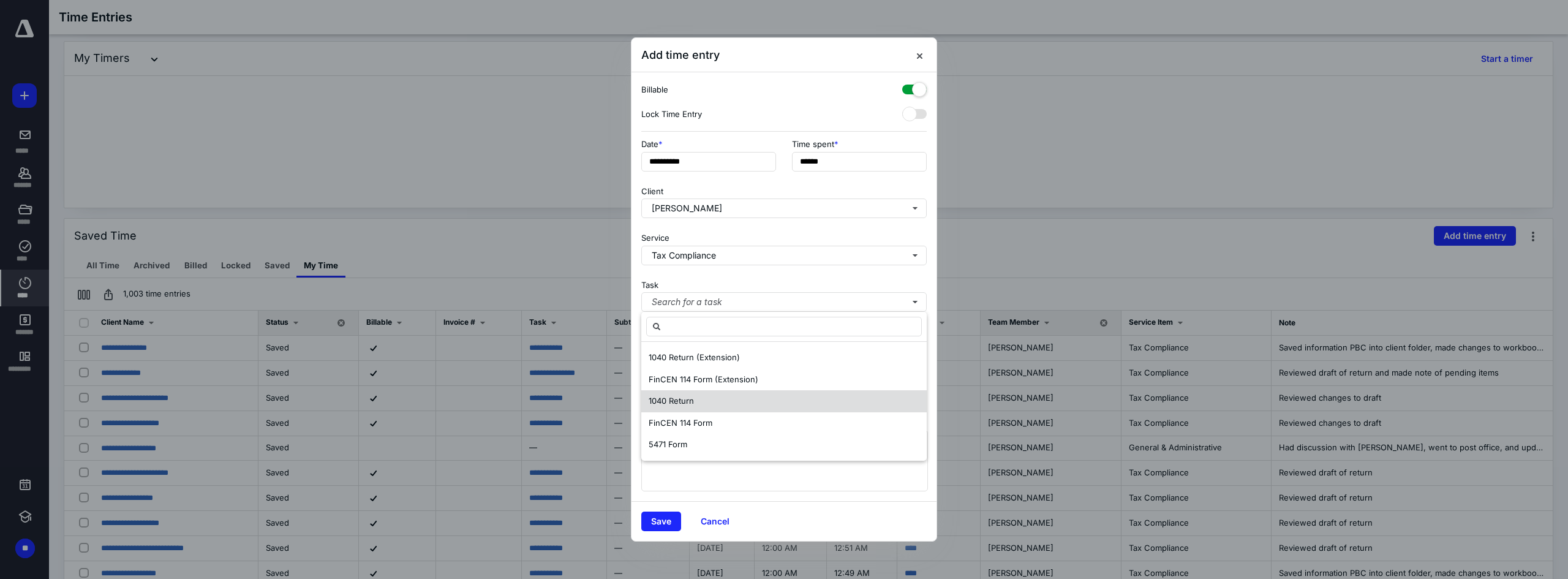 click on "1040 Return" at bounding box center (784, 401) 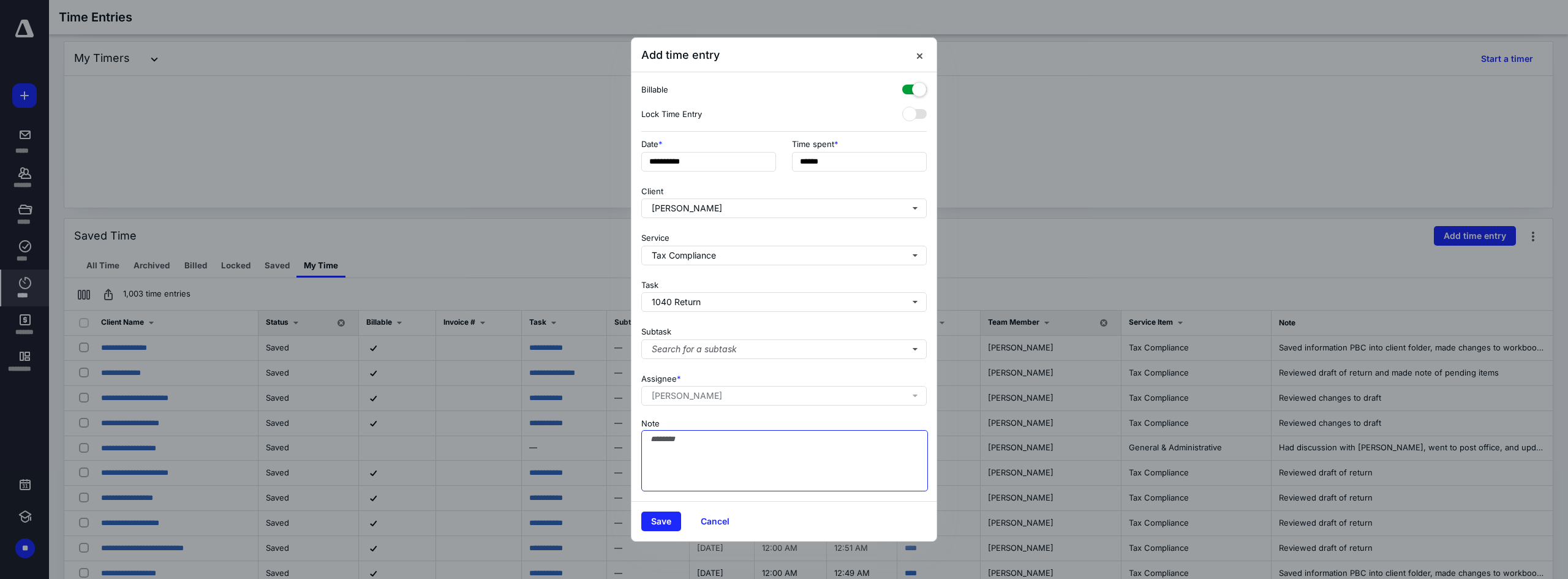 click on "Note" at bounding box center [785, 461] 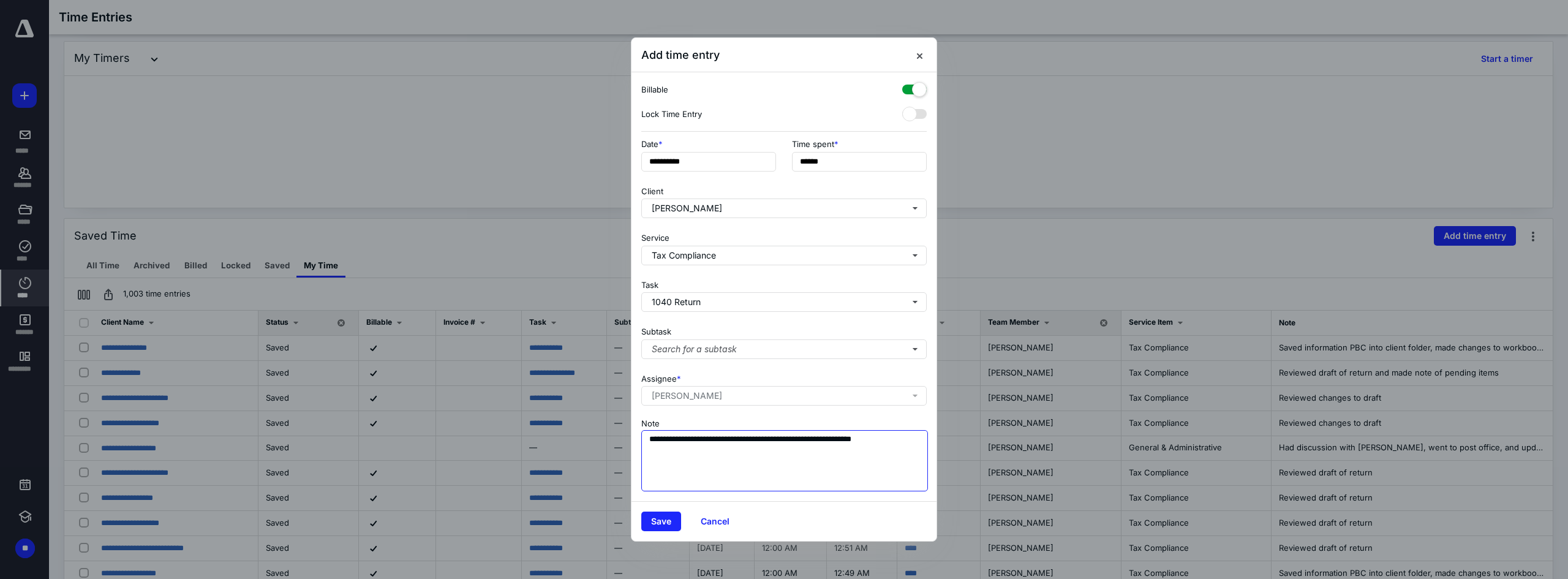 click on "**********" at bounding box center (785, 461) 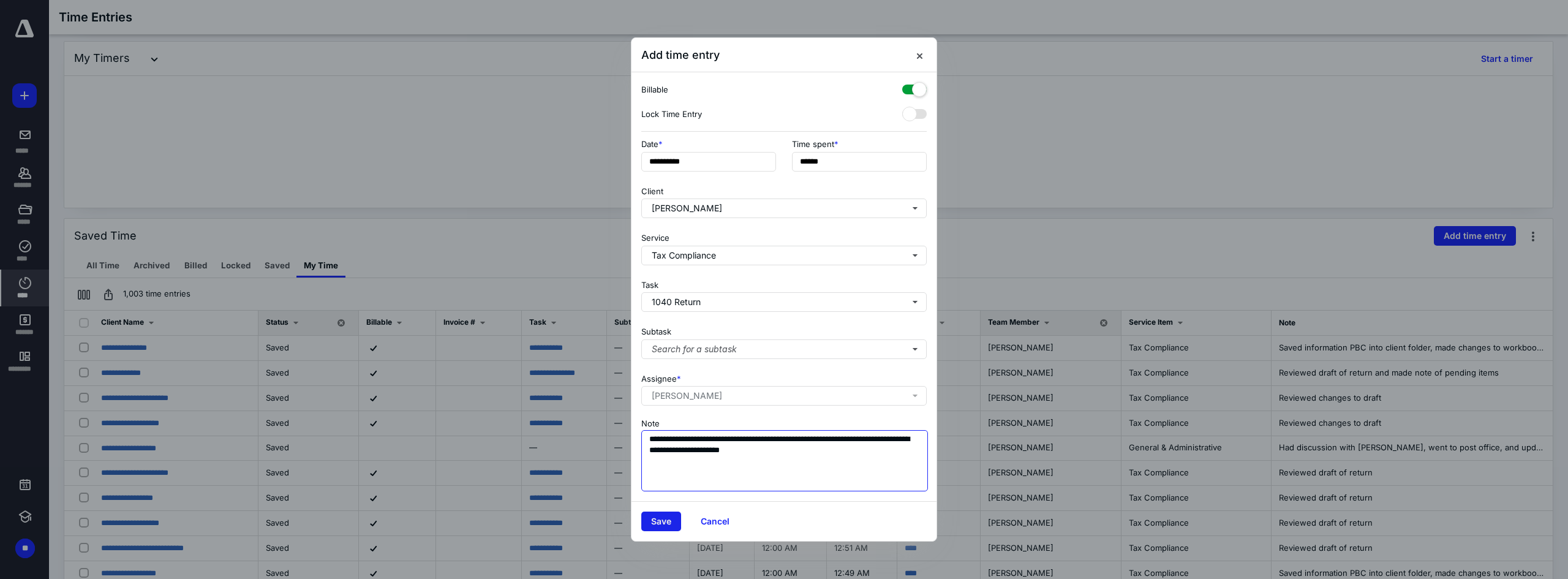 type on "**********" 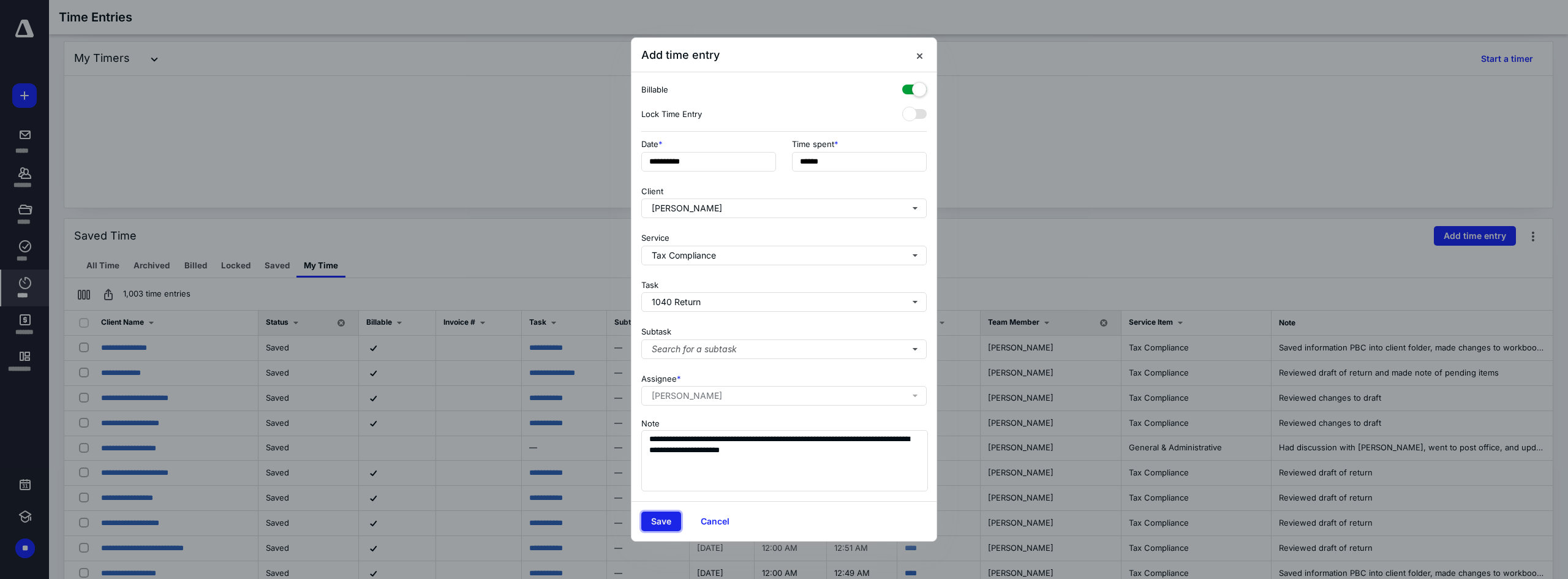 click on "Save" at bounding box center (661, 521) 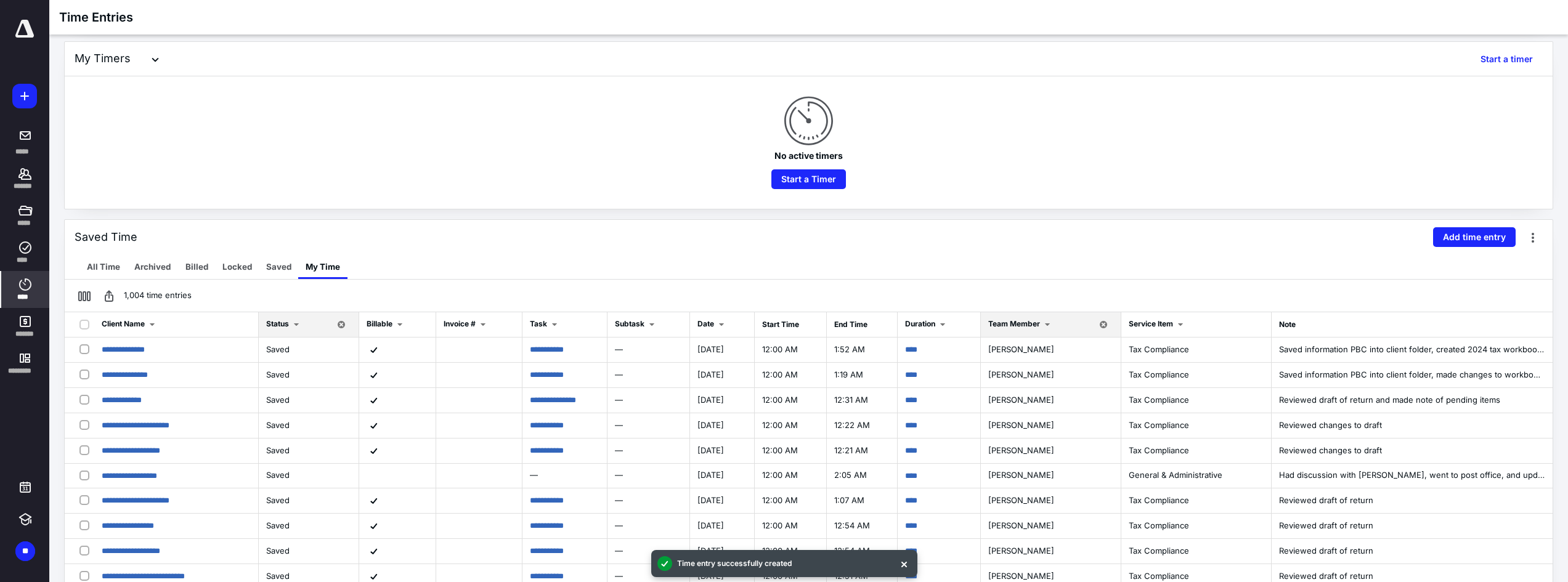 click on "Add time entry" at bounding box center (1474, 237) 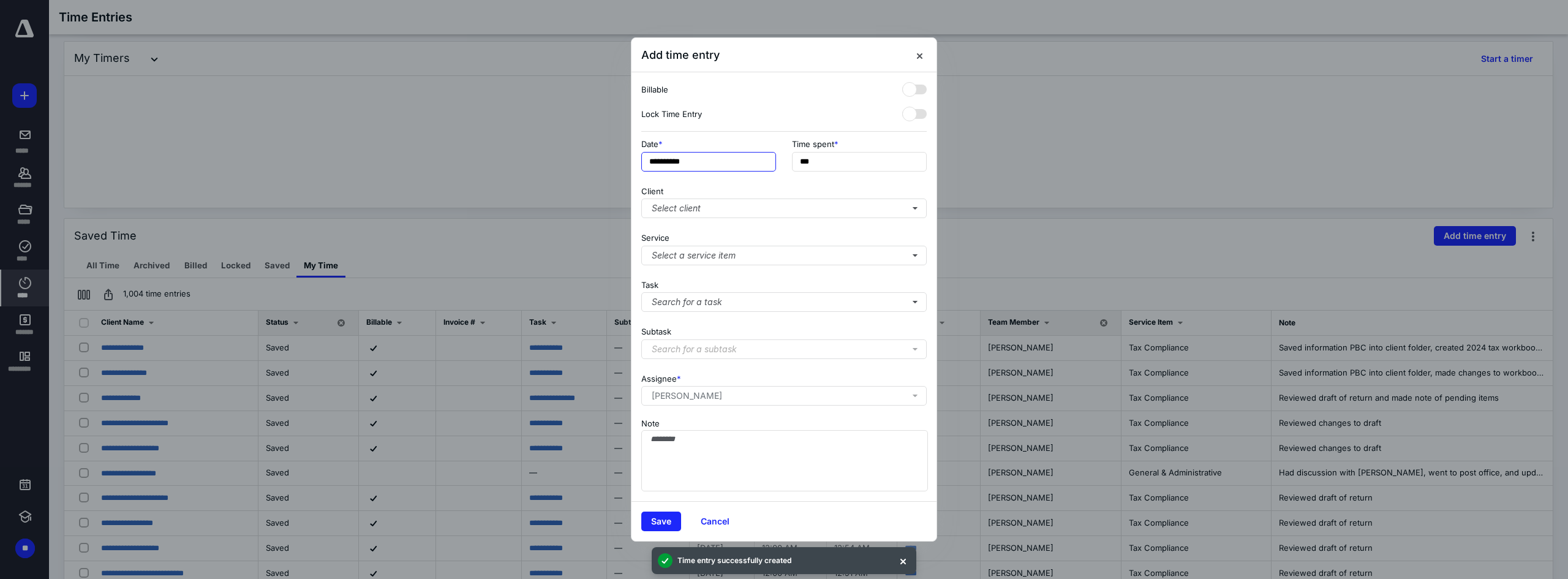 click on "**********" at bounding box center [709, 162] 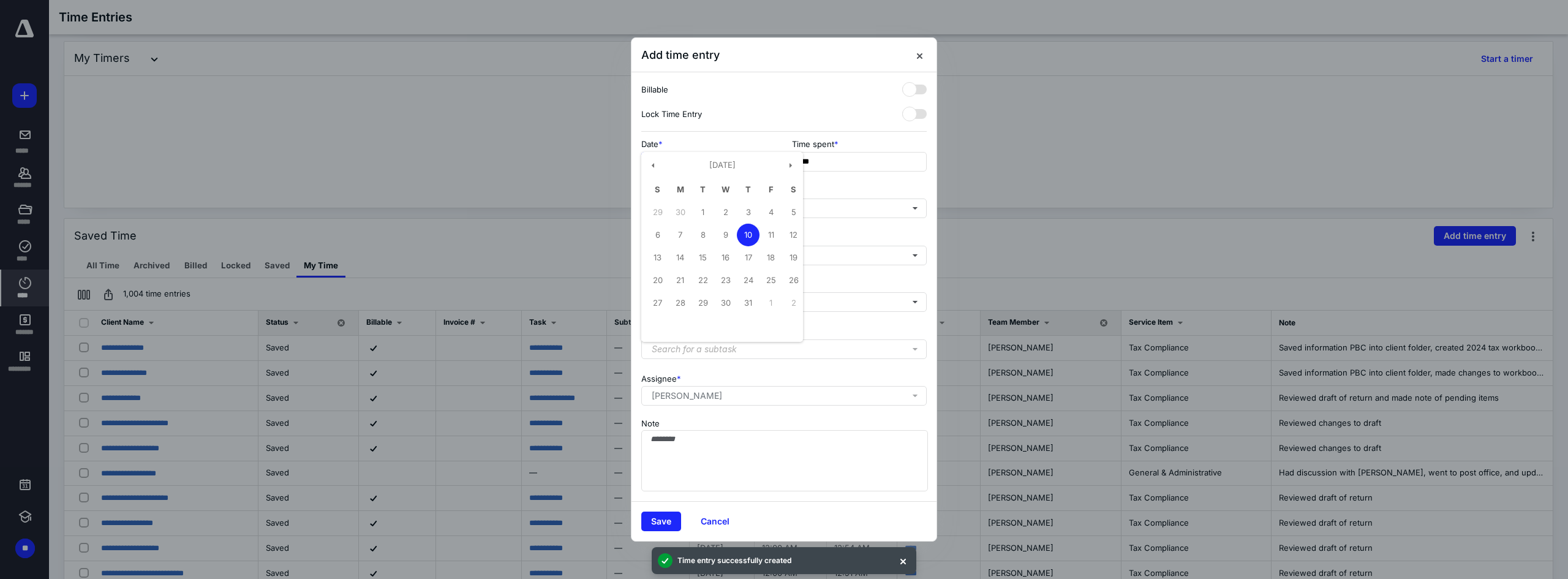 click on "9" at bounding box center [725, 235] 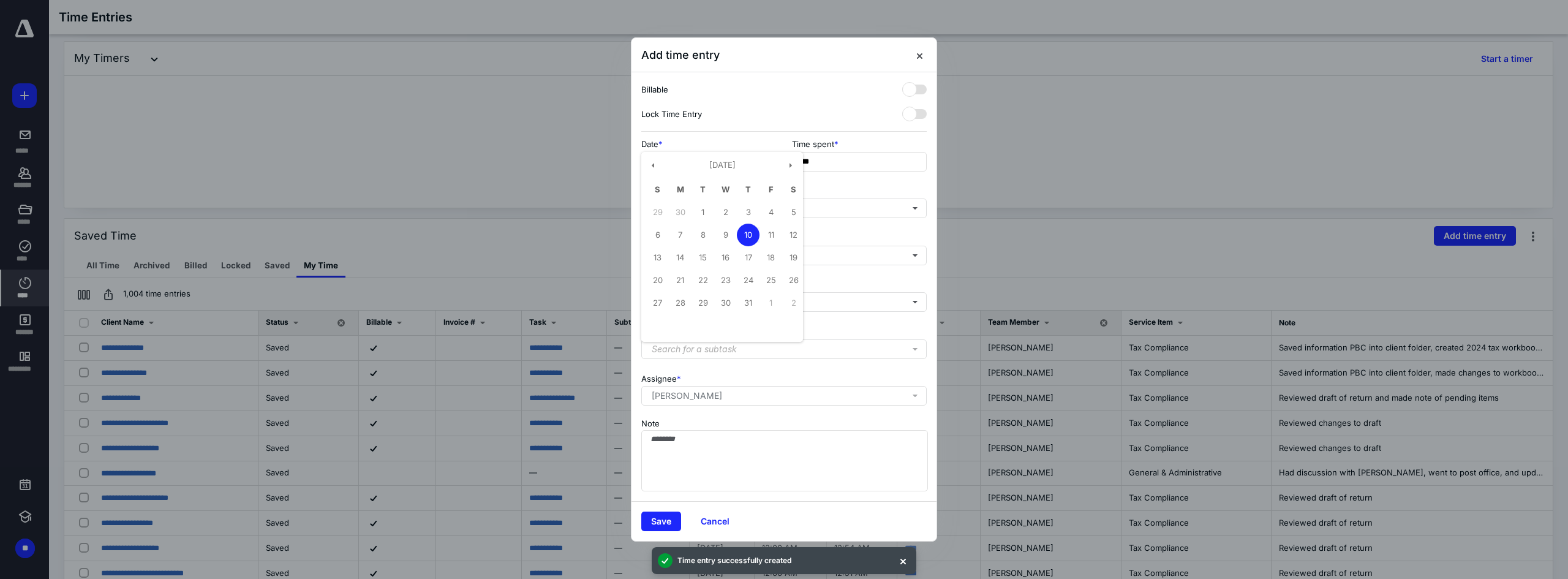 type on "**********" 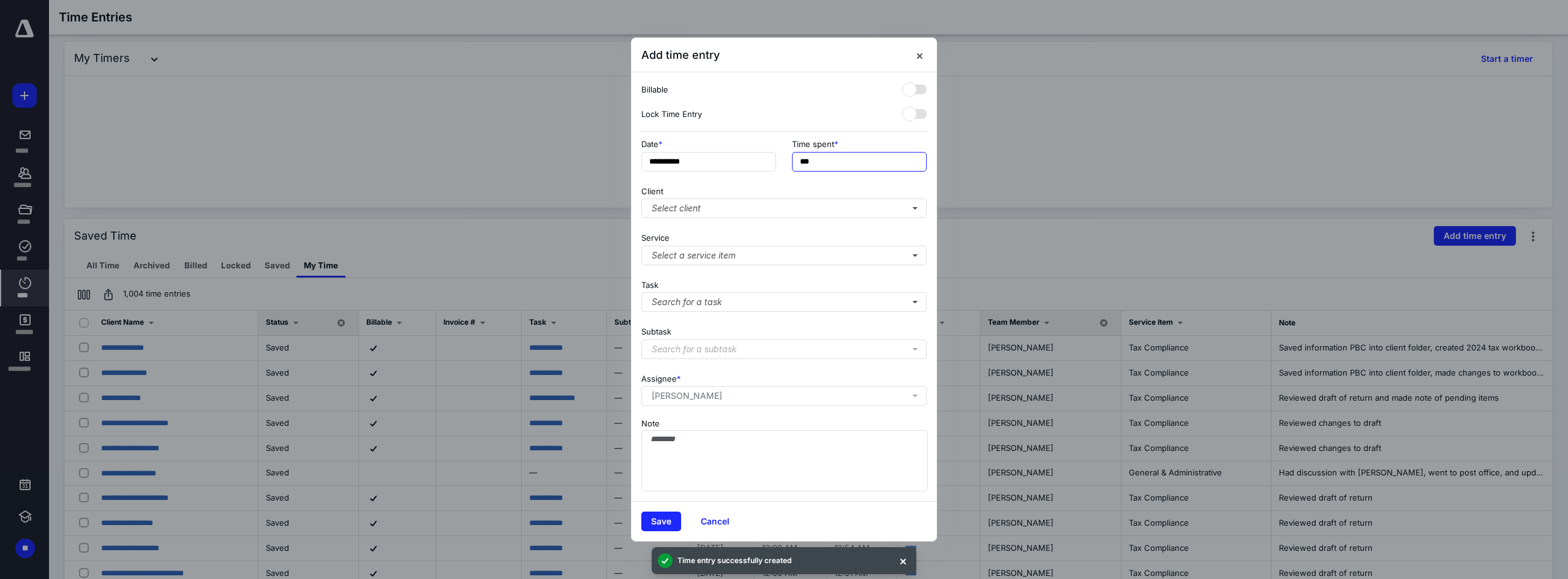 click on "***" at bounding box center [859, 162] 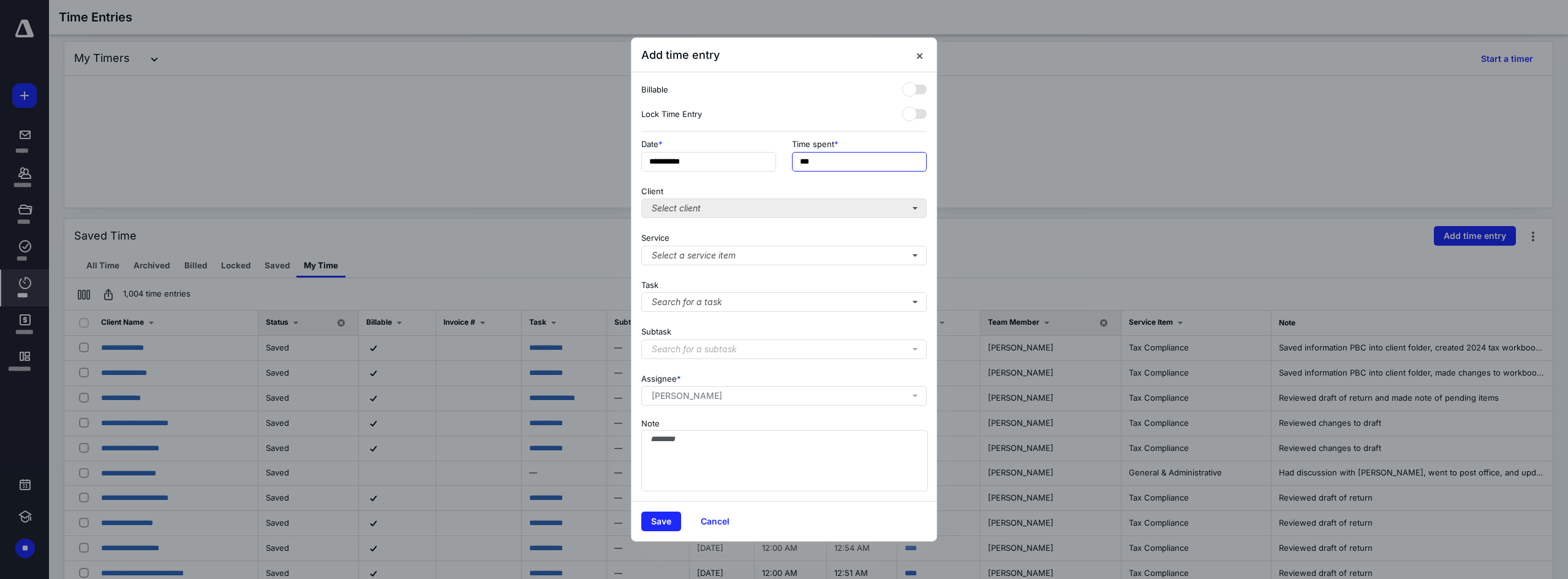 type on "***" 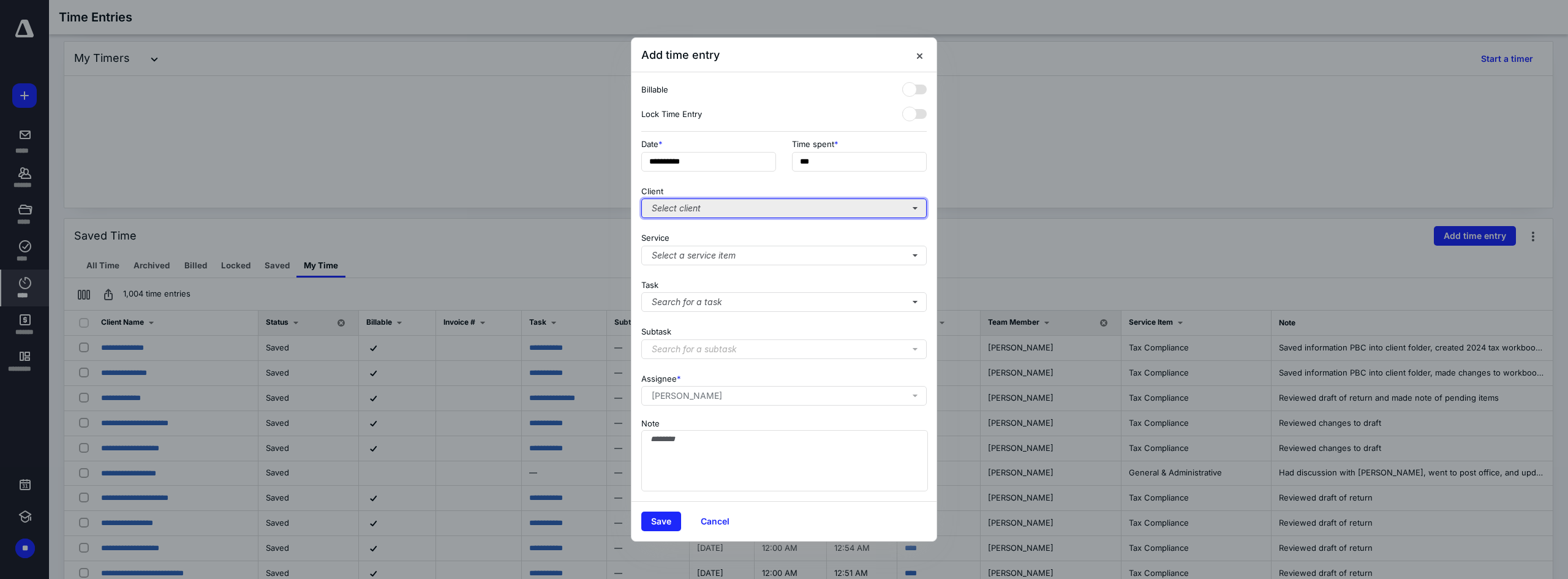 click on "Select client" at bounding box center [784, 208] 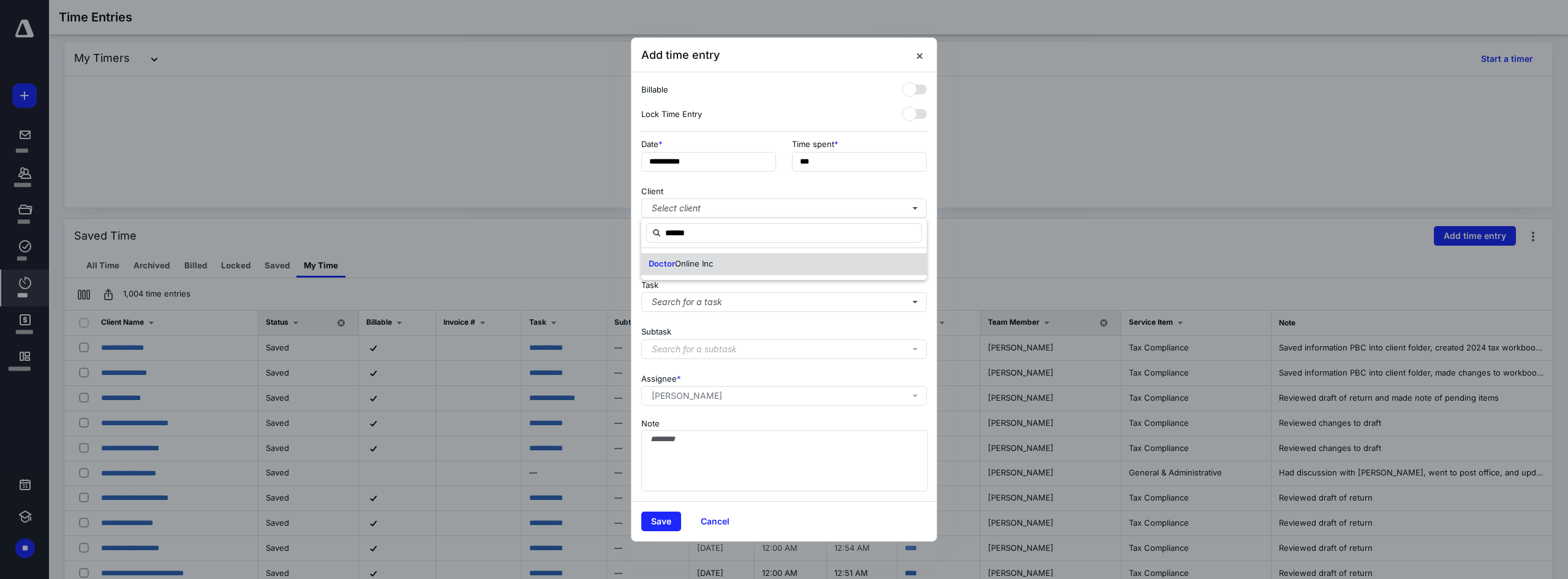 click on "Doctor  Online Inc" at bounding box center (784, 264) 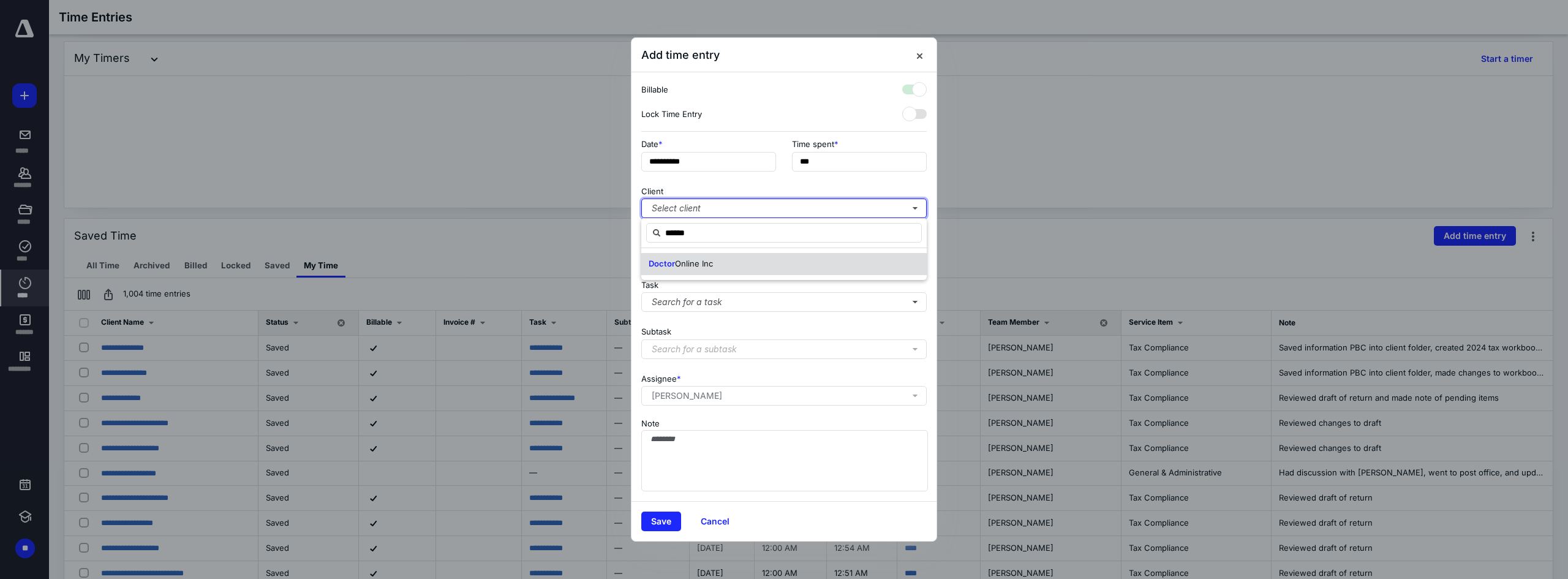checkbox on "true" 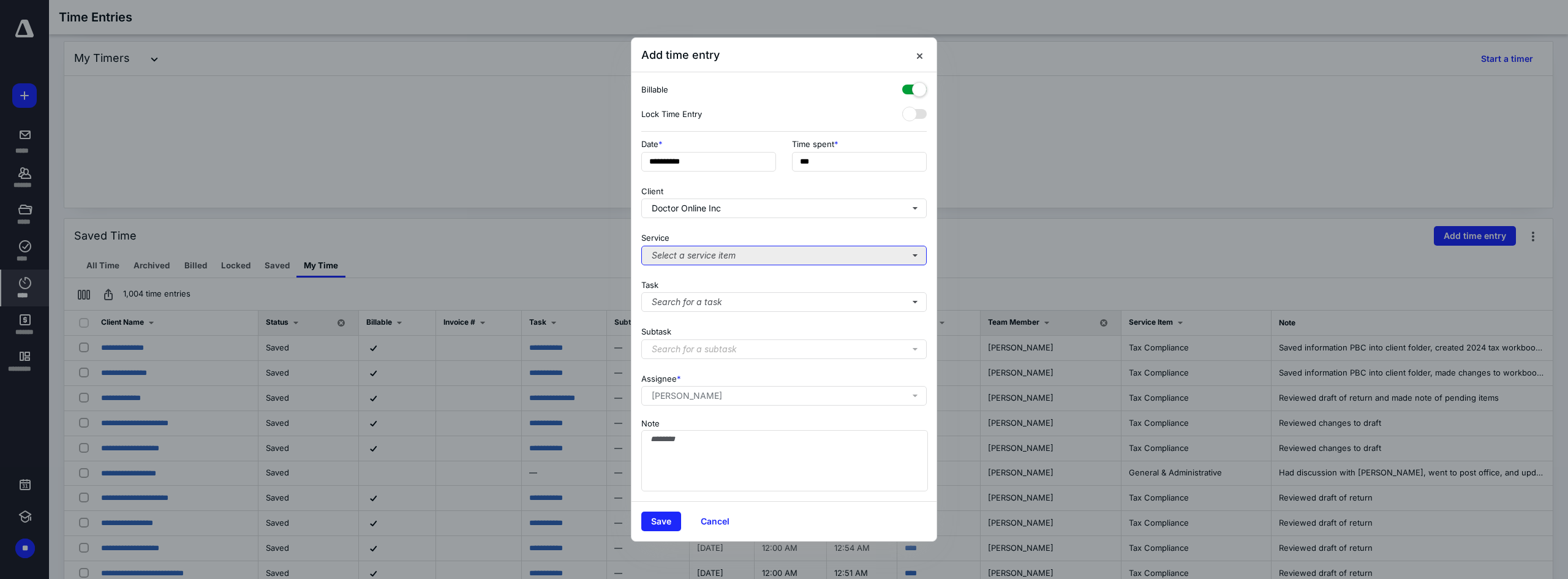click on "Select a service item" at bounding box center [784, 255] 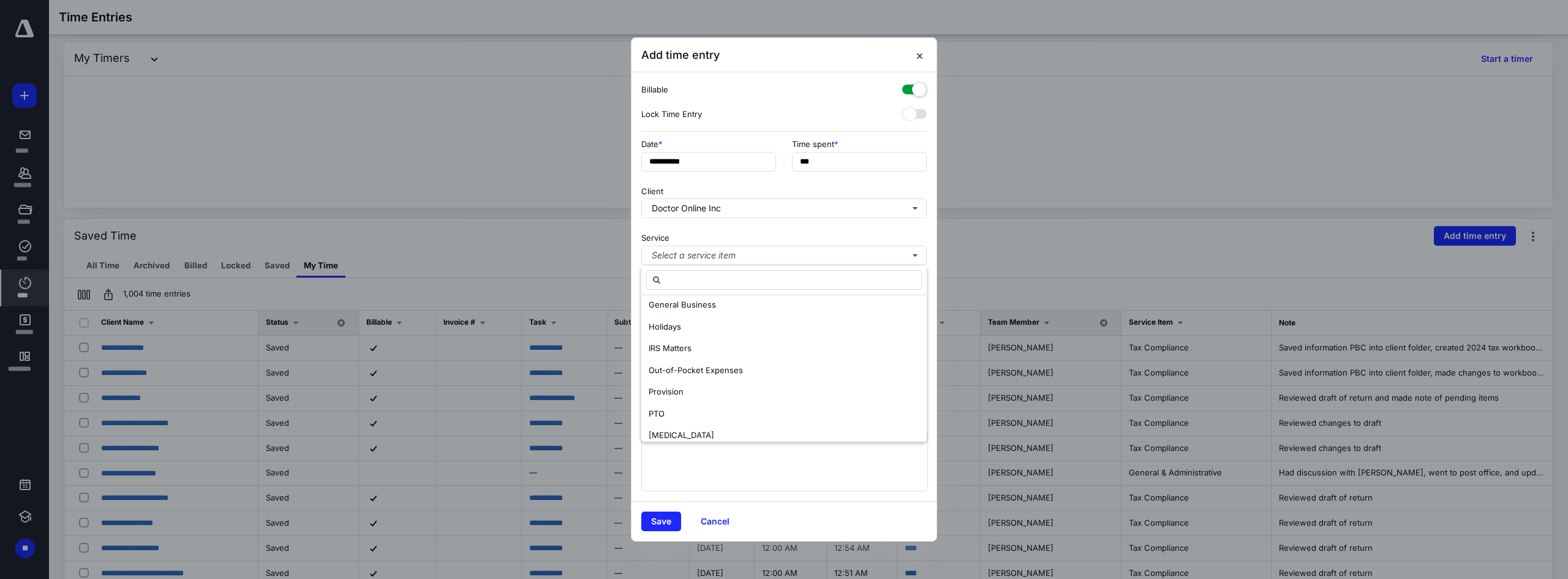 scroll, scrollTop: 298, scrollLeft: 0, axis: vertical 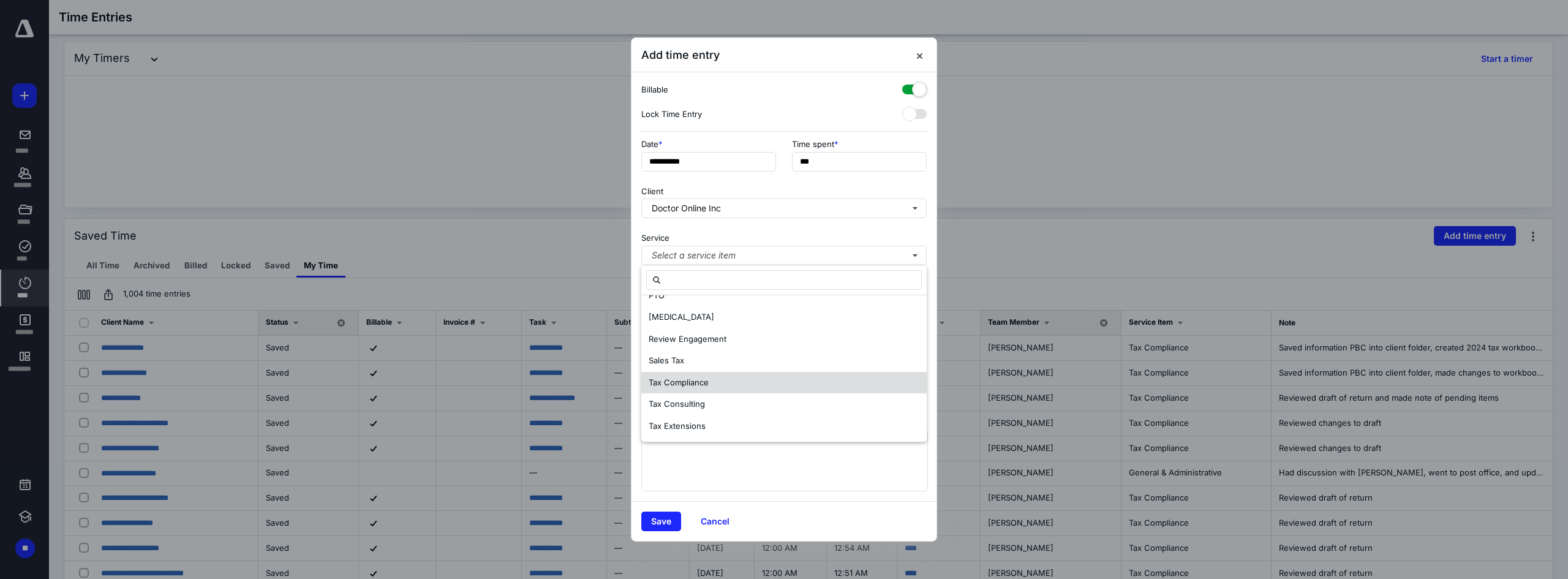 click on "Tax Compliance" at bounding box center (784, 383) 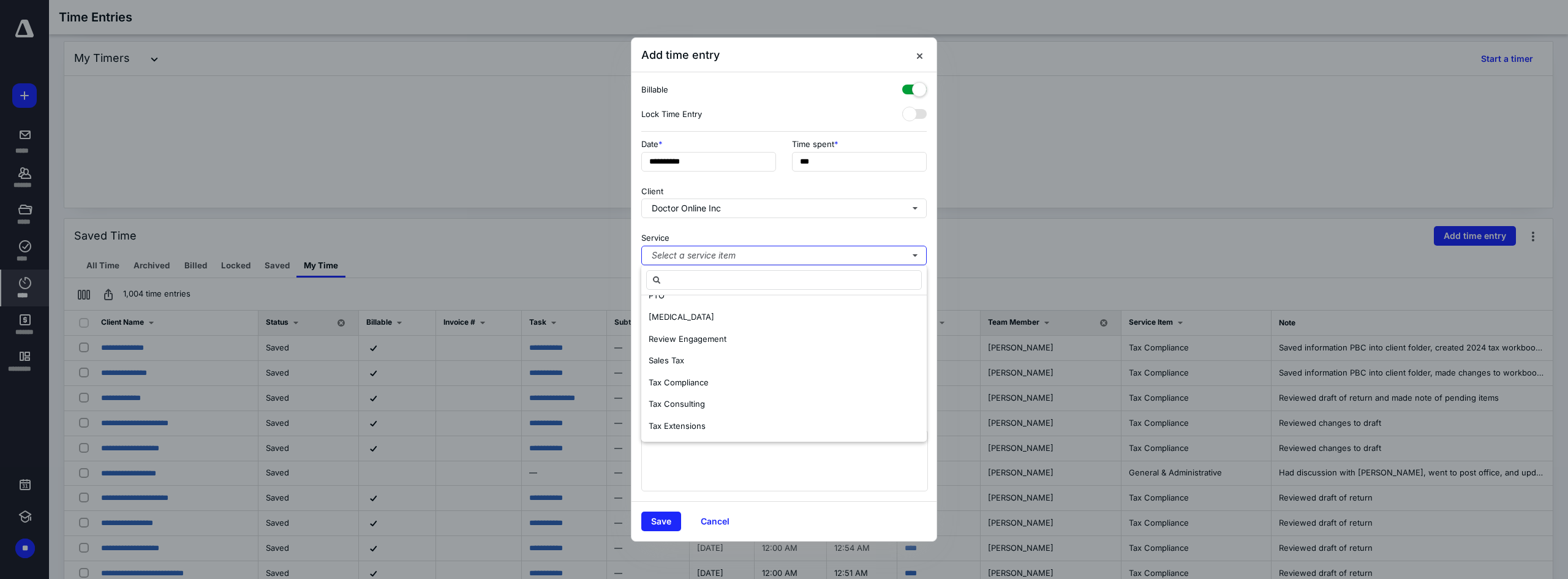 scroll, scrollTop: 0, scrollLeft: 0, axis: both 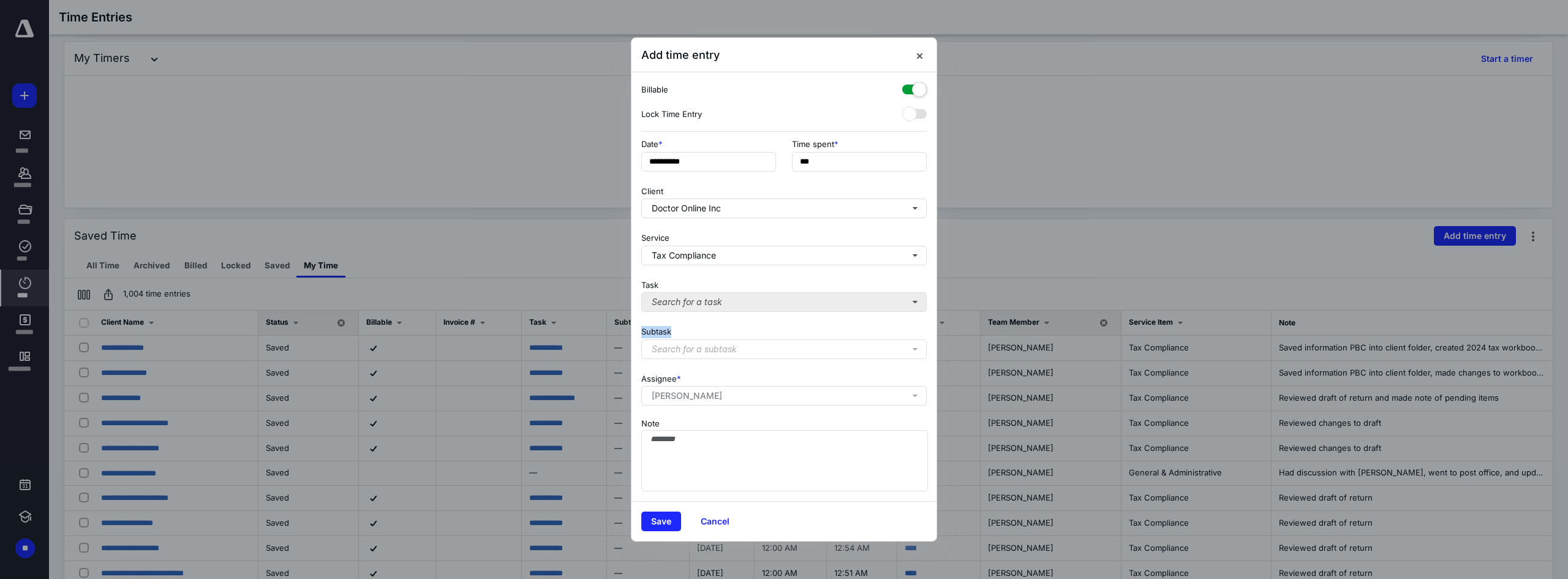 click on "**********" at bounding box center (784, 287) 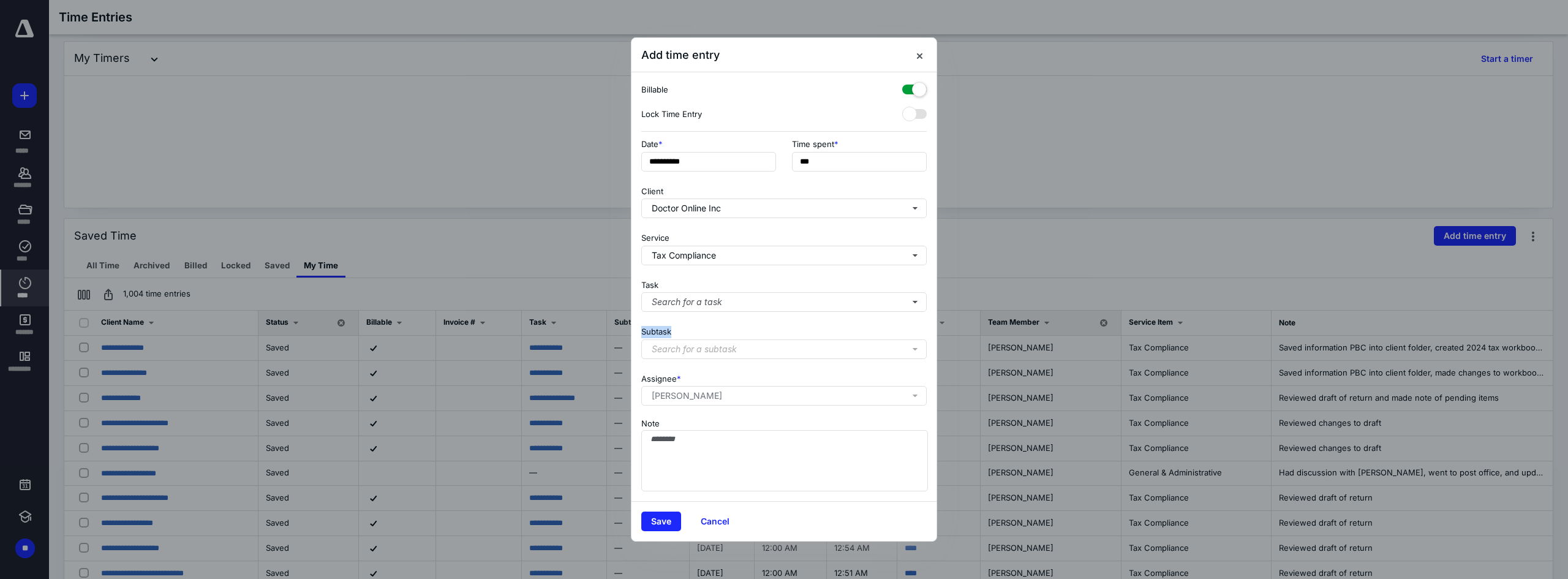 click on "Task Search for a task" at bounding box center (784, 293) 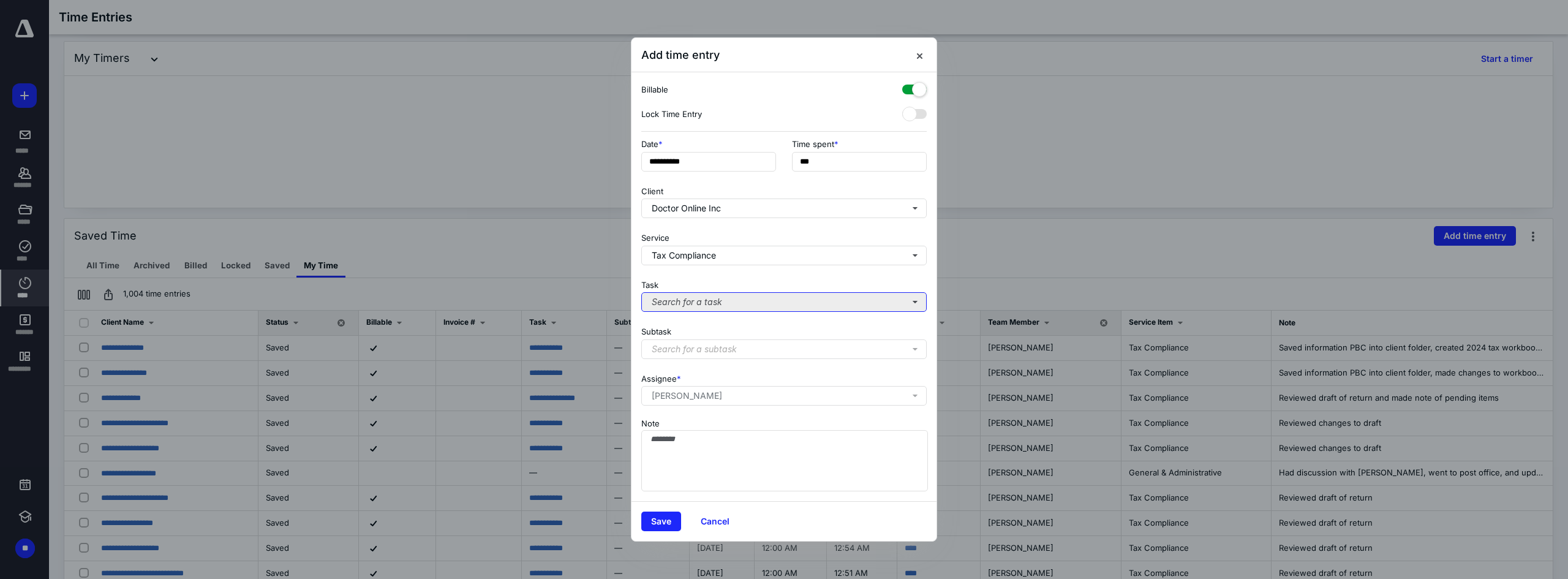 click on "Search for a task" at bounding box center [784, 302] 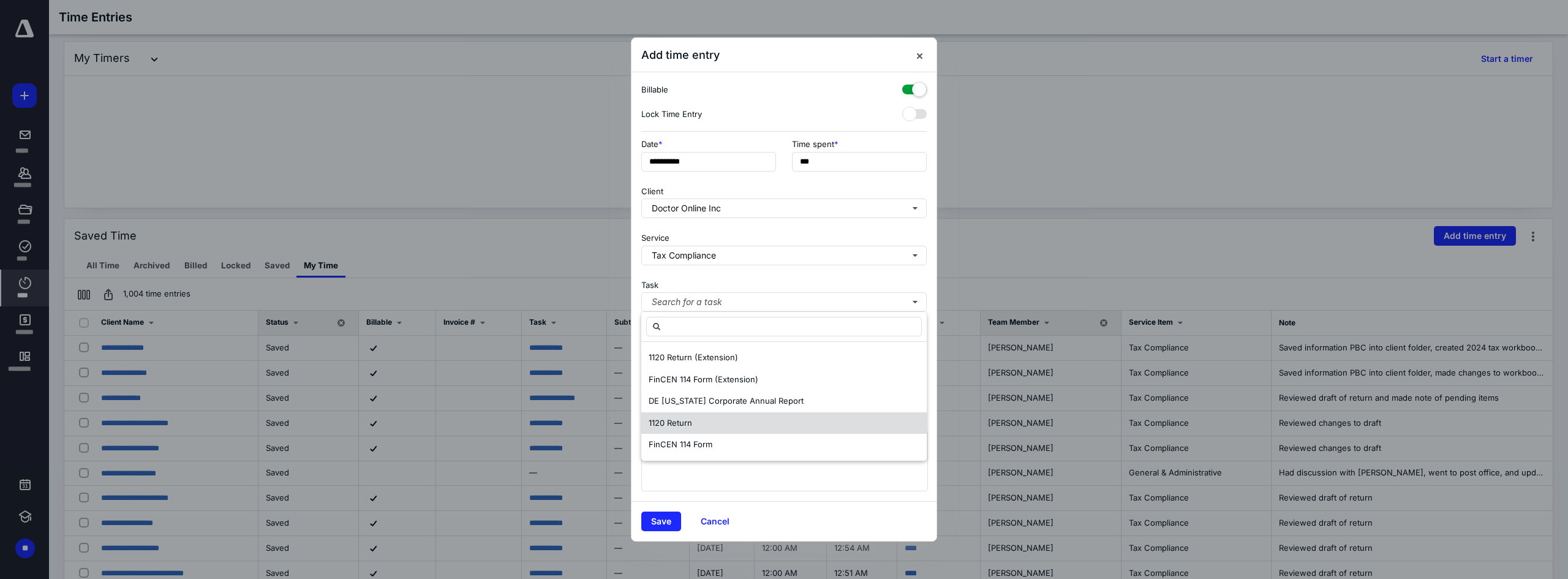 click on "1120 Return" at bounding box center (784, 423) 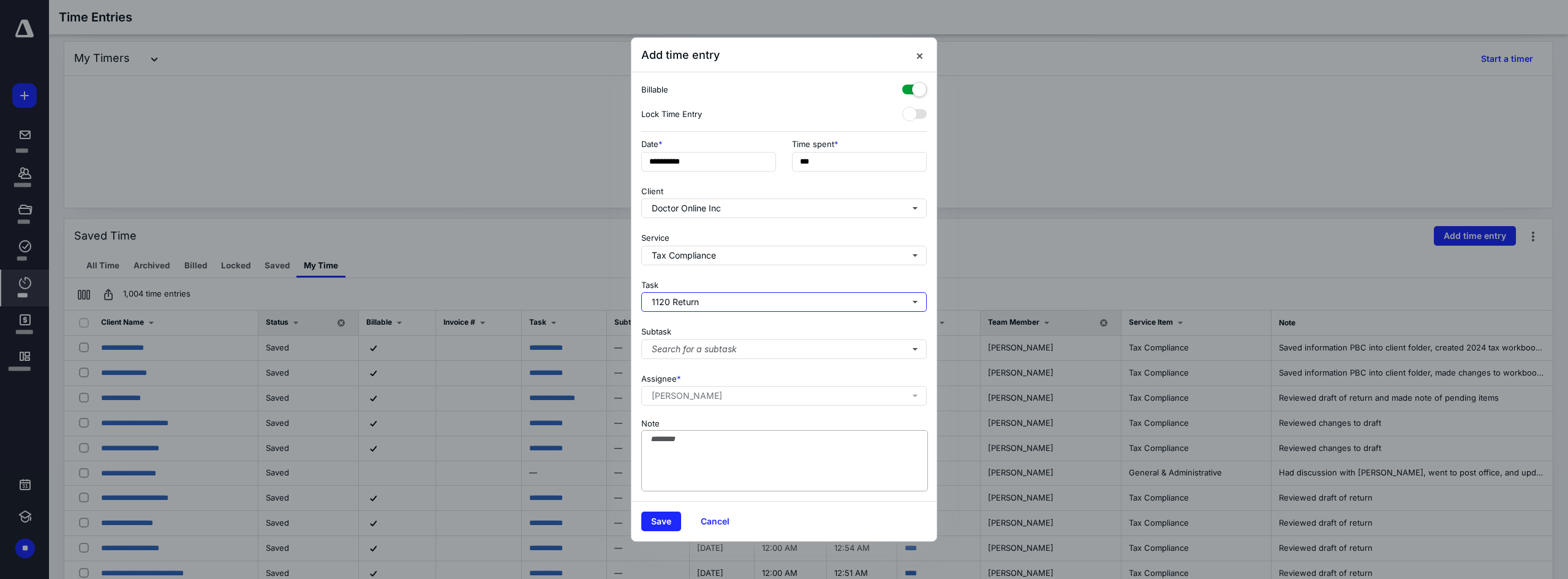 type 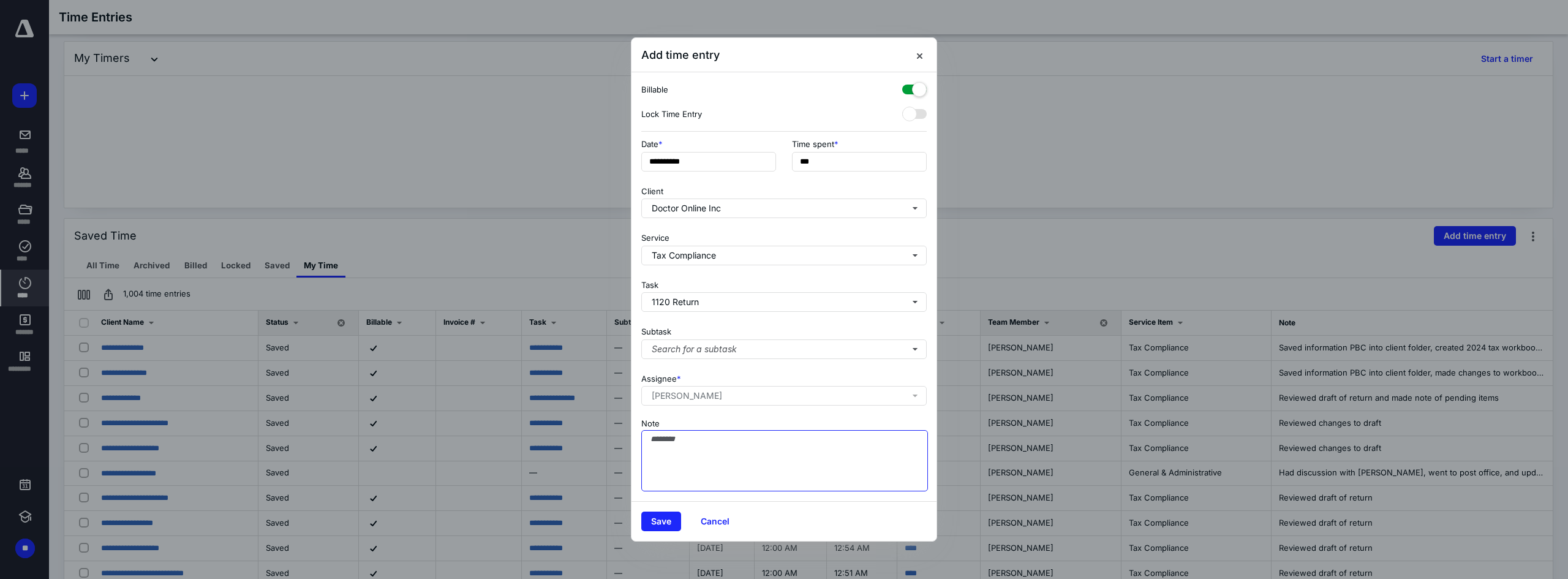 click on "Note" at bounding box center (785, 461) 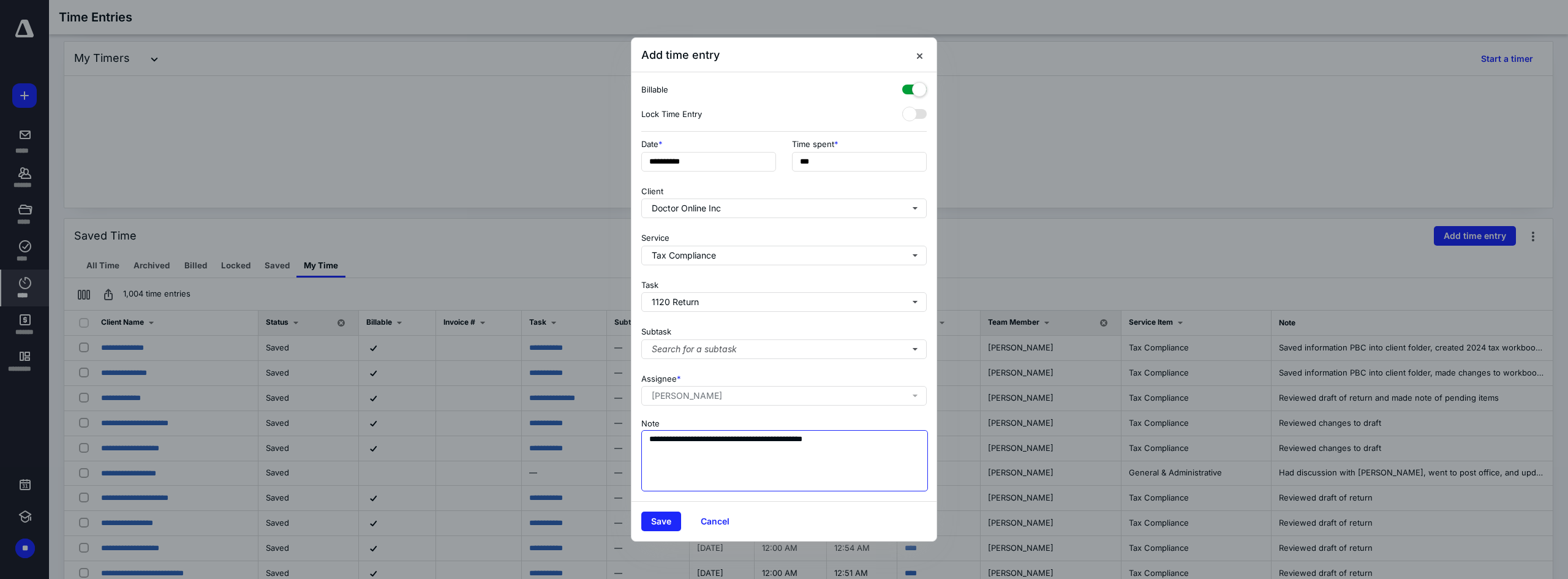 click on "**********" at bounding box center [785, 461] 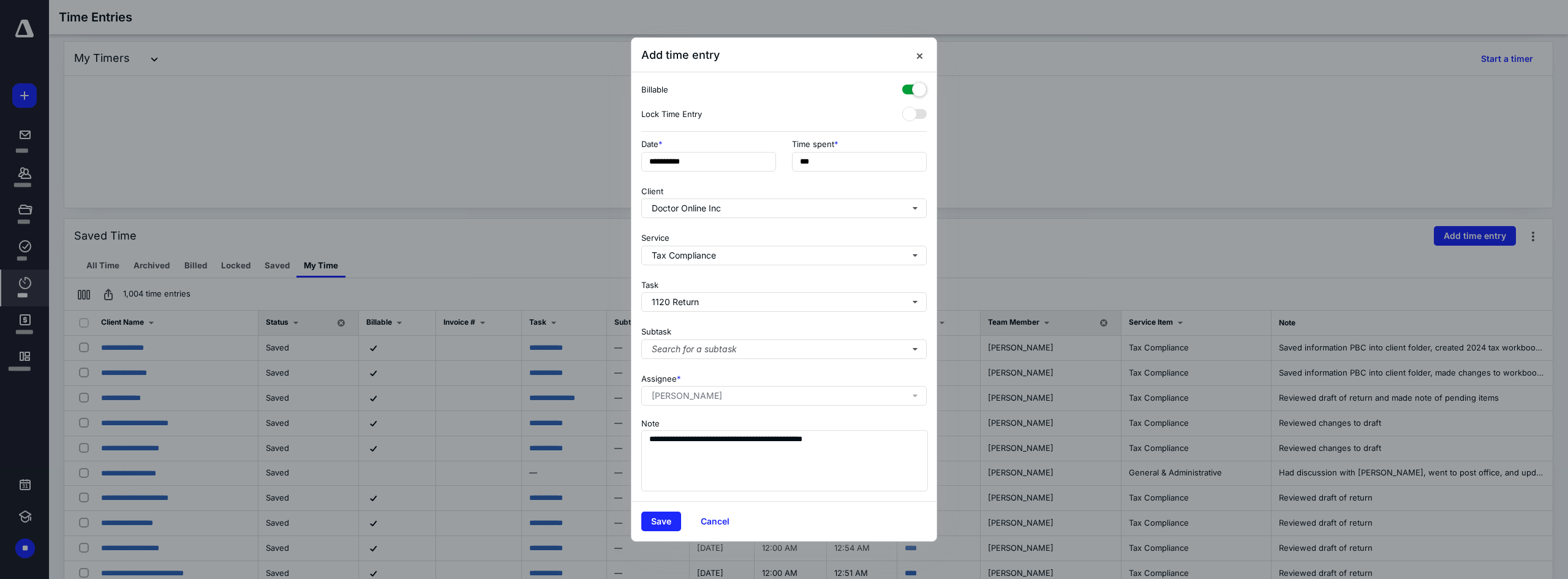 click on "Save Cancel" at bounding box center (784, 521) 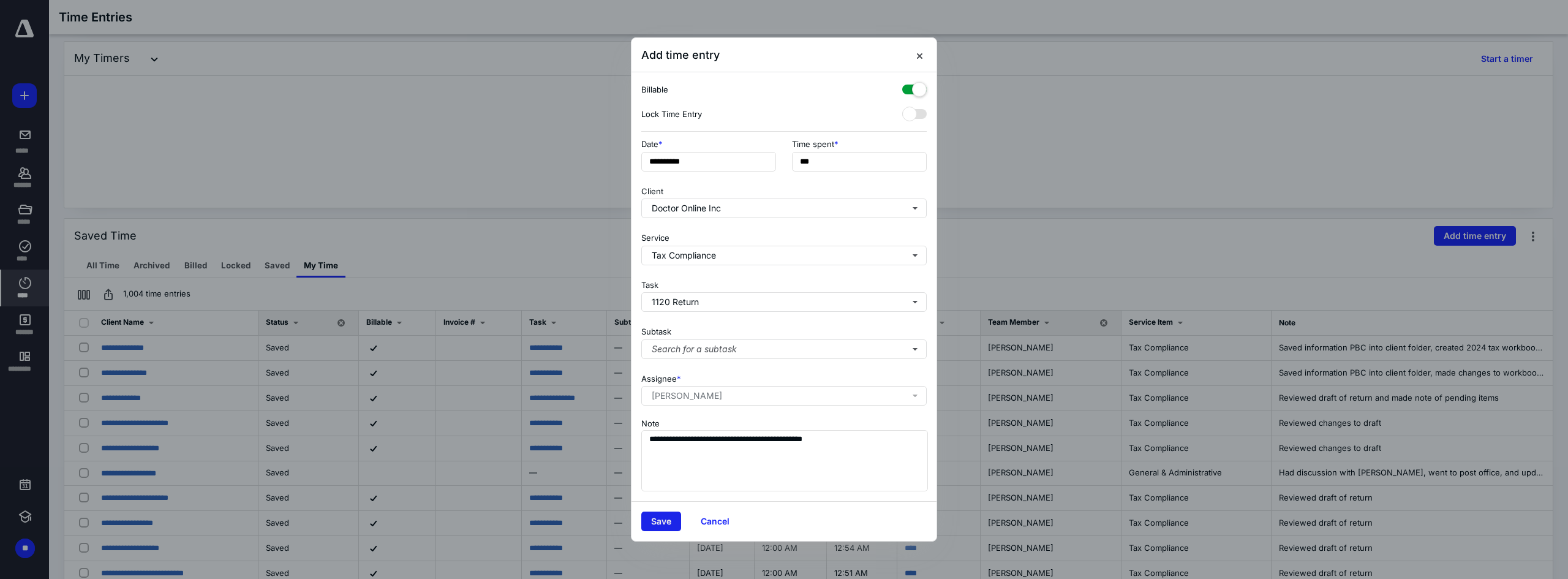 click on "Save" at bounding box center (661, 521) 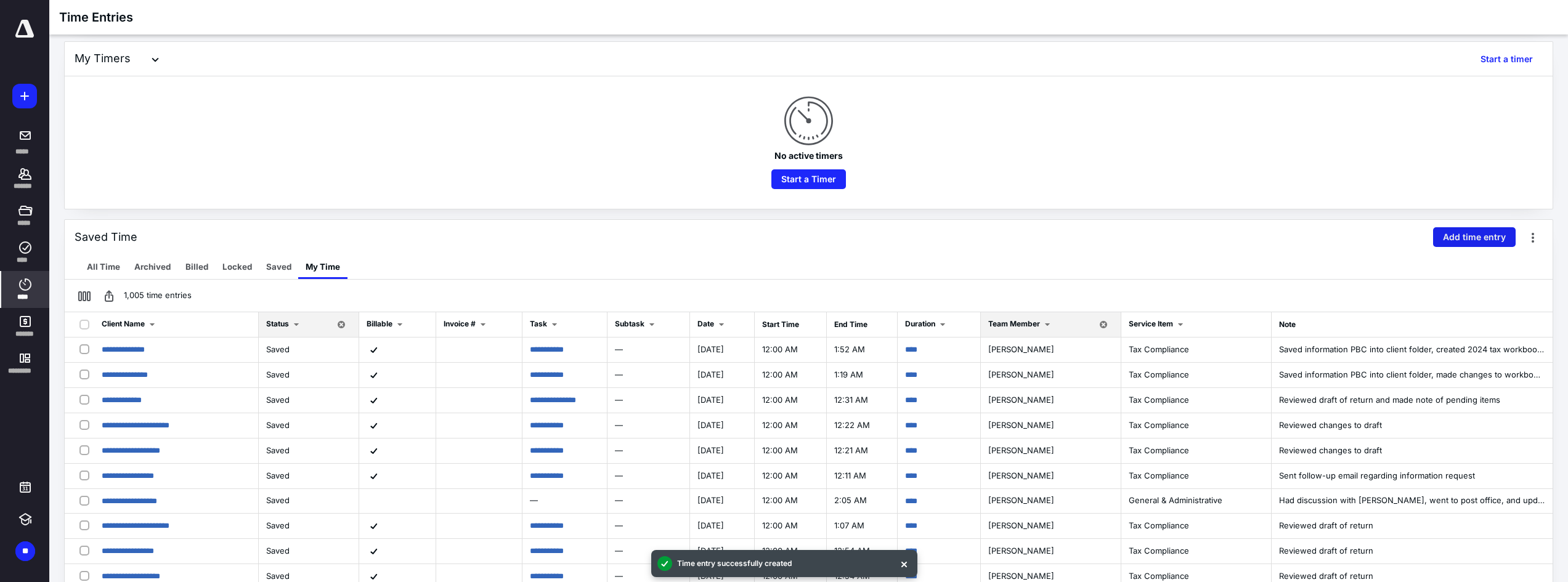 click on "Add time entry" at bounding box center (1474, 237) 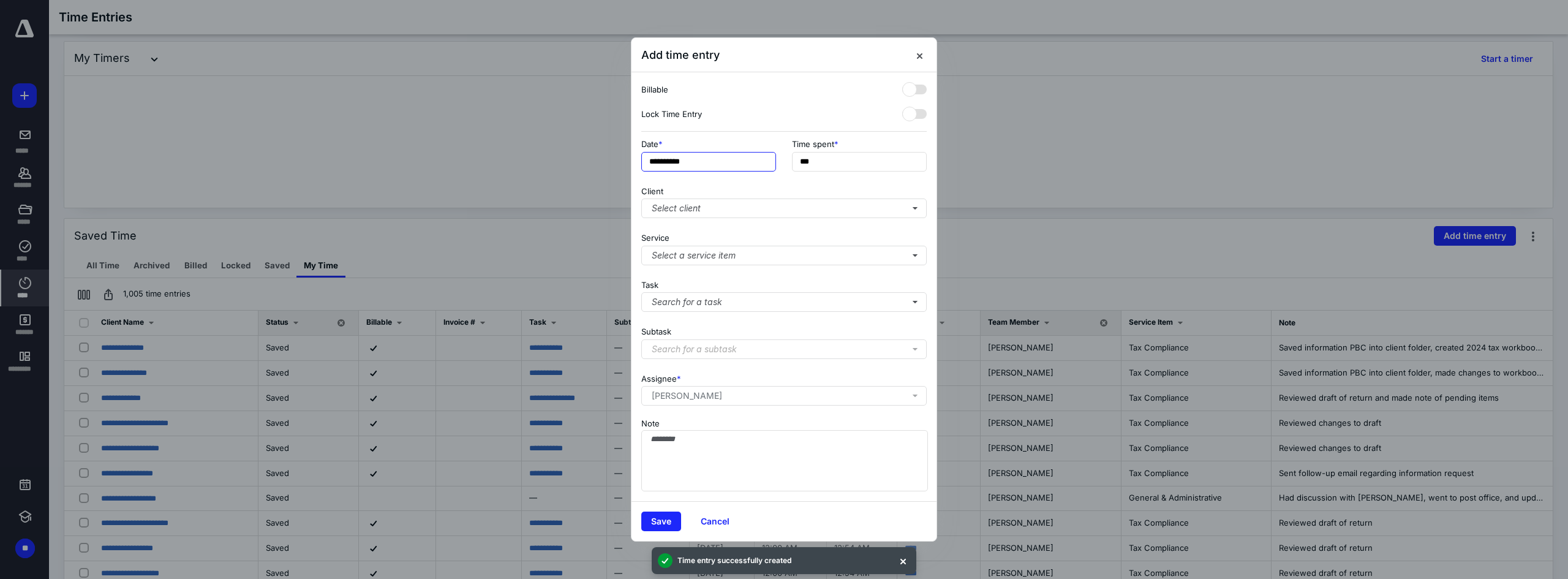 click on "**********" at bounding box center [709, 162] 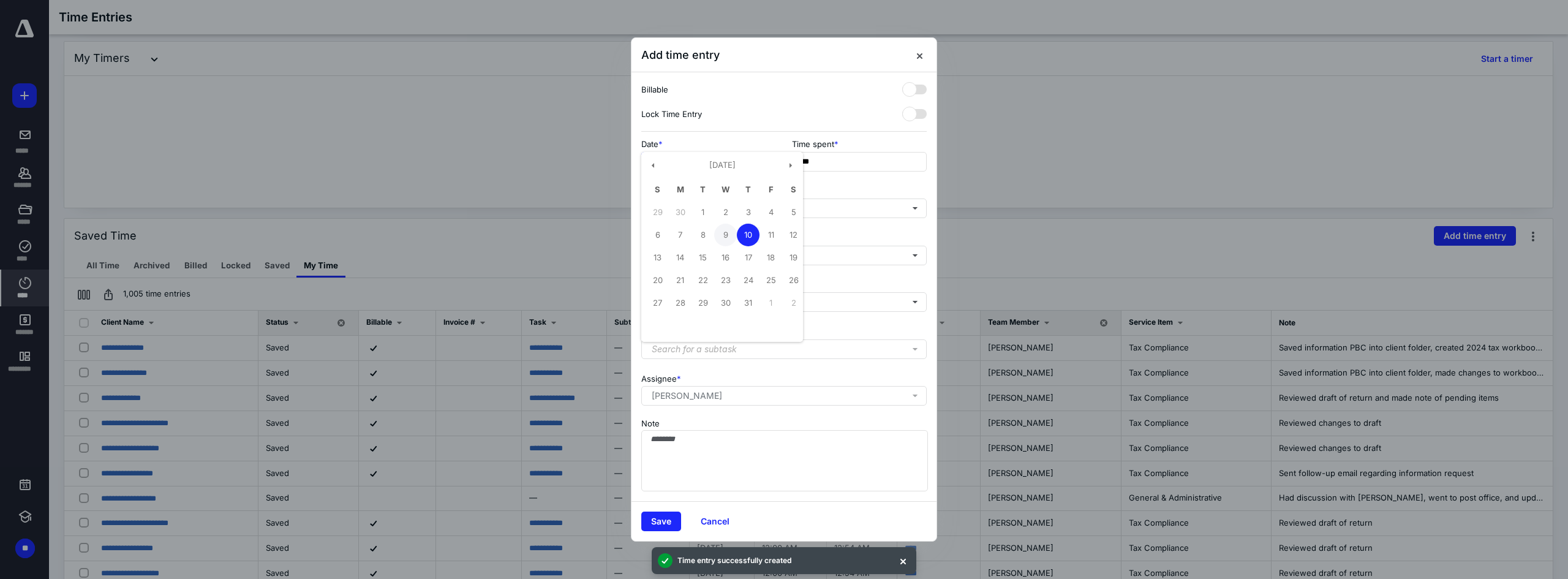 click on "9" at bounding box center (725, 235) 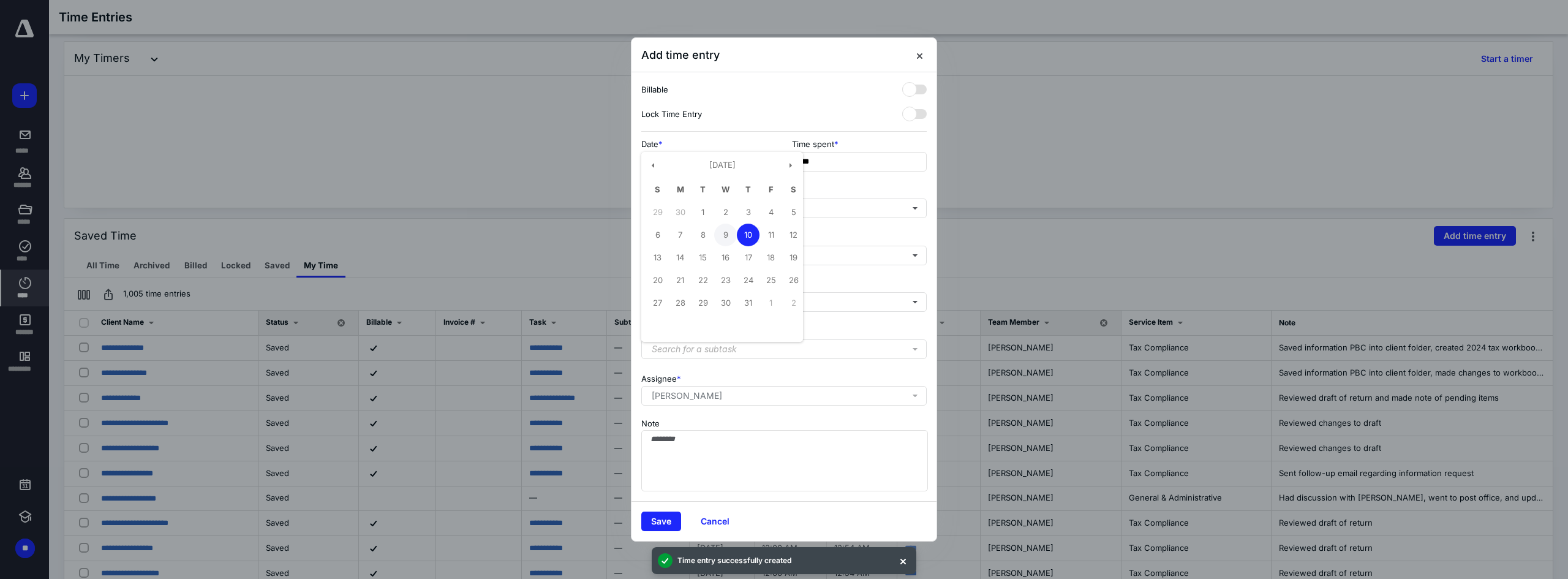type on "**********" 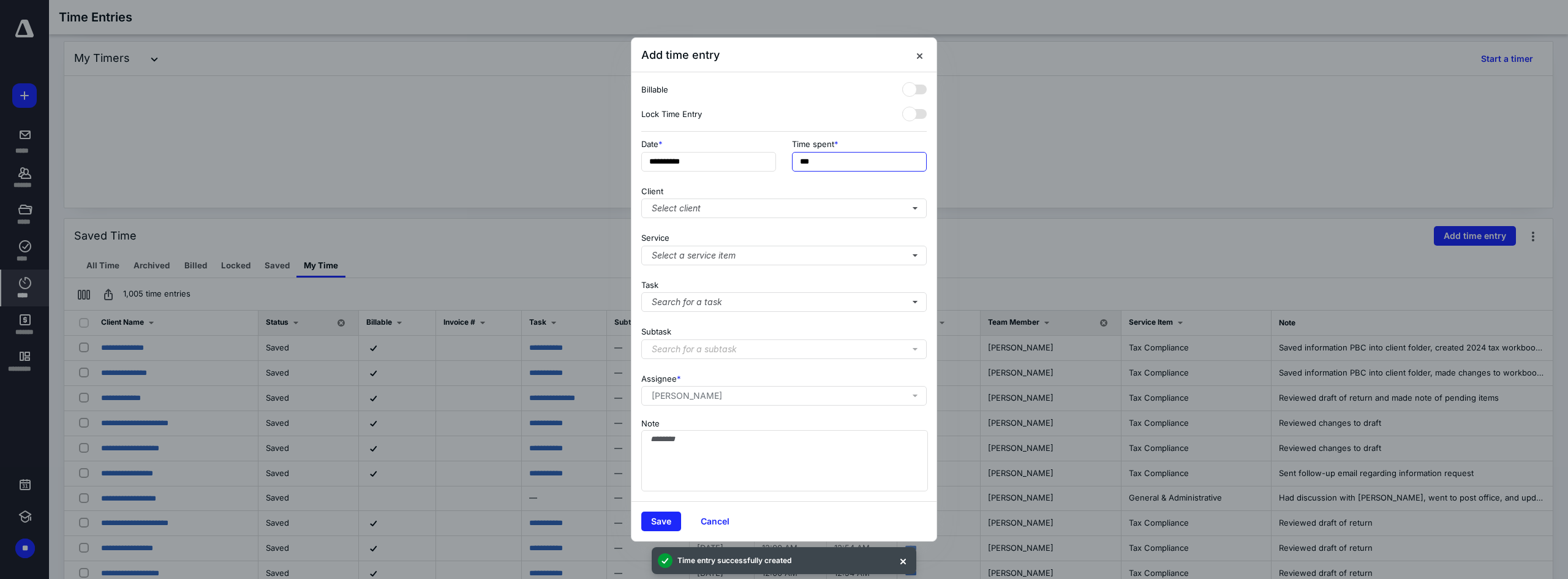 click on "***" at bounding box center [859, 162] 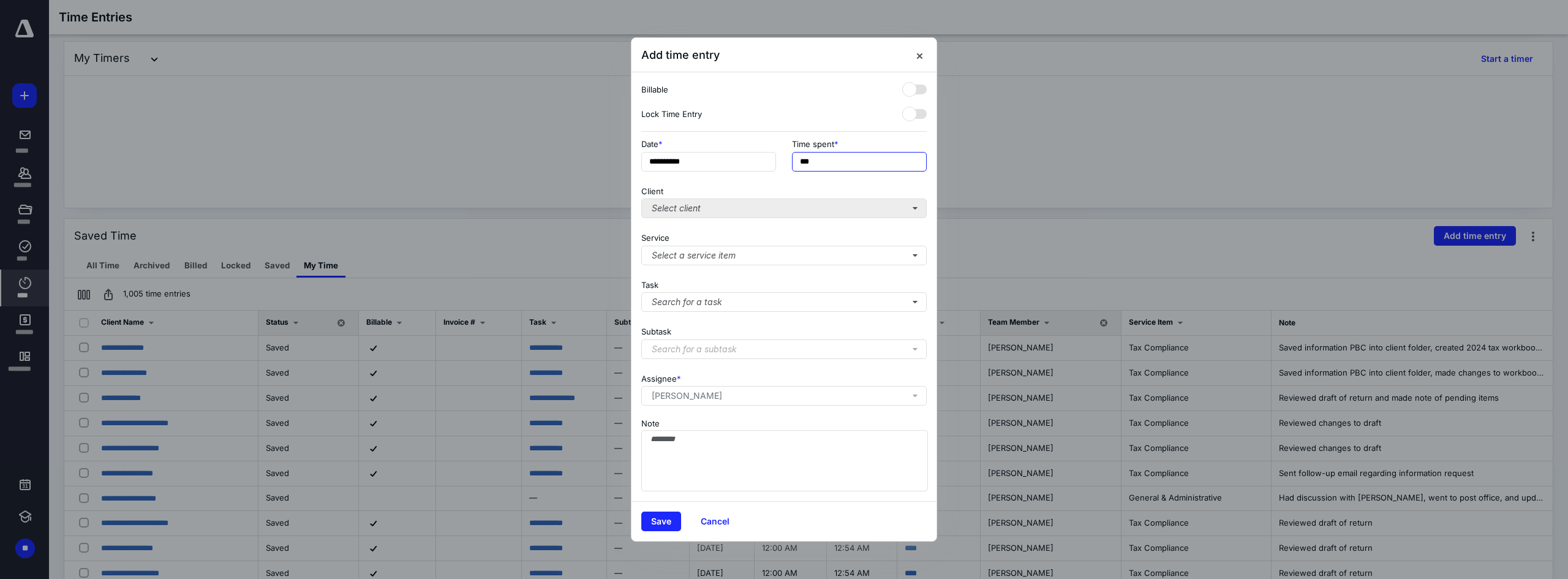 type on "***" 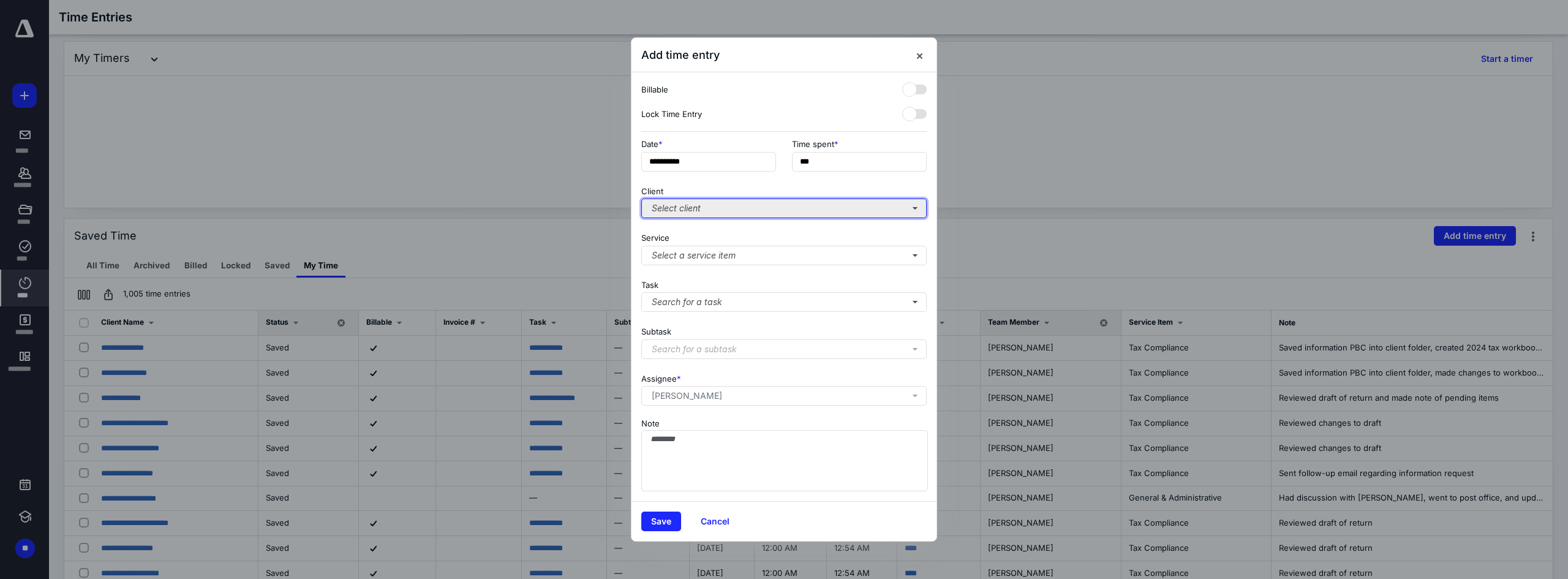 click on "Select client" at bounding box center (784, 208) 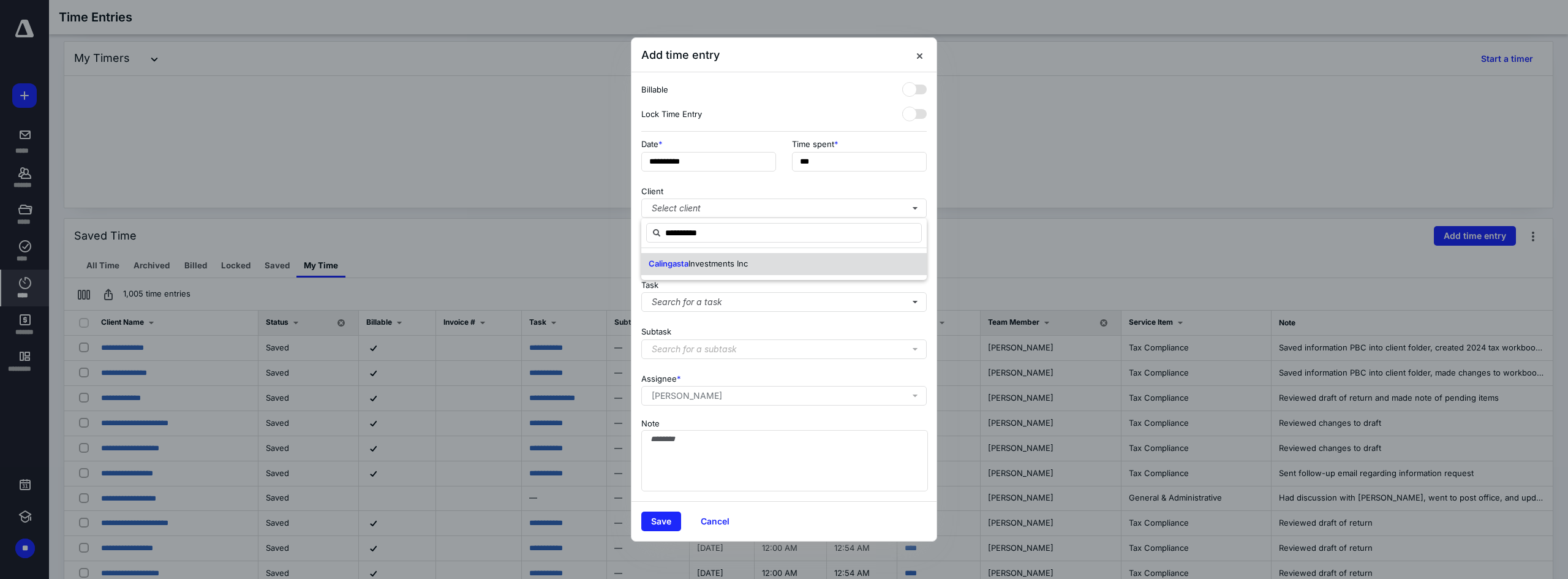 click on "Calingasta  Investments Inc" at bounding box center [784, 264] 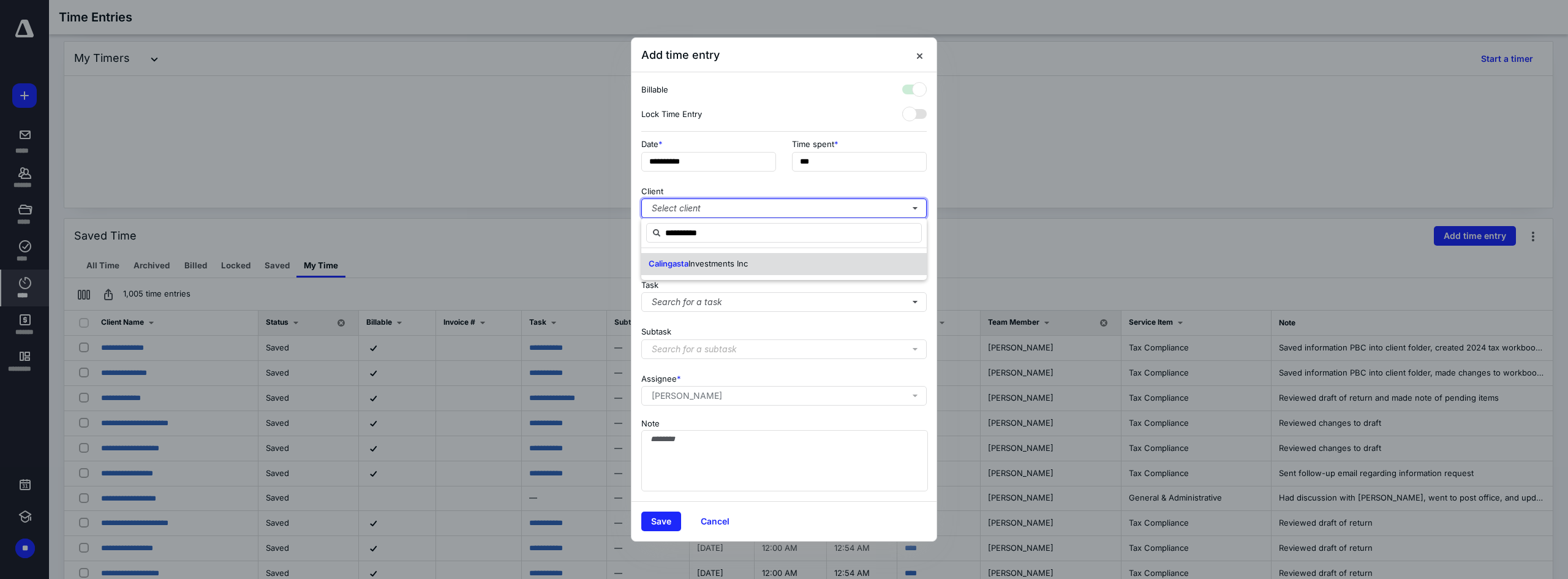 checkbox on "true" 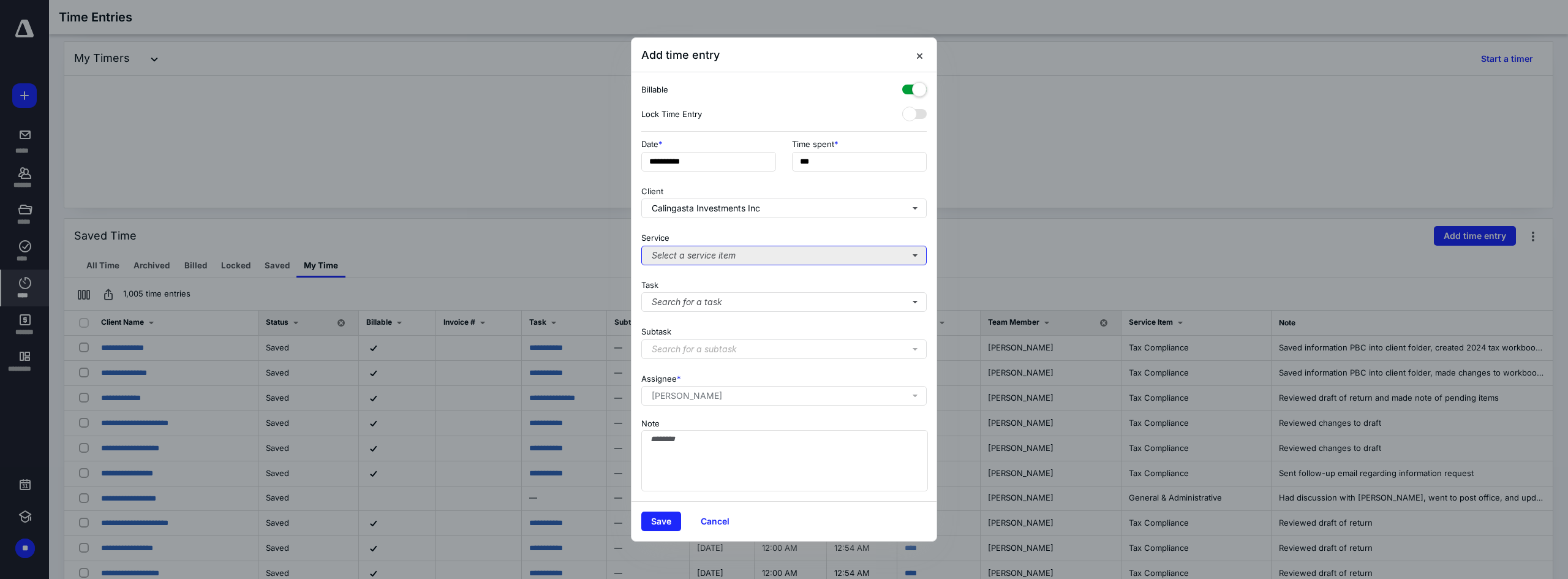 click on "Select a service item" at bounding box center (784, 255) 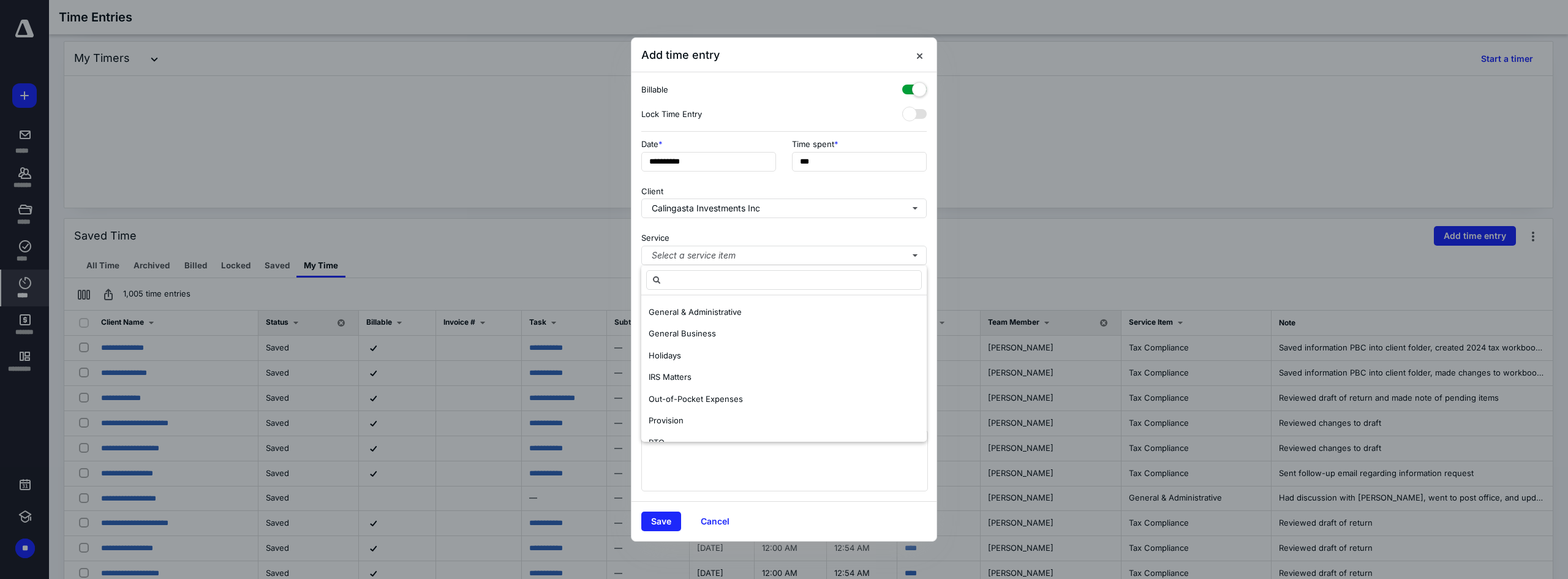scroll, scrollTop: 298, scrollLeft: 0, axis: vertical 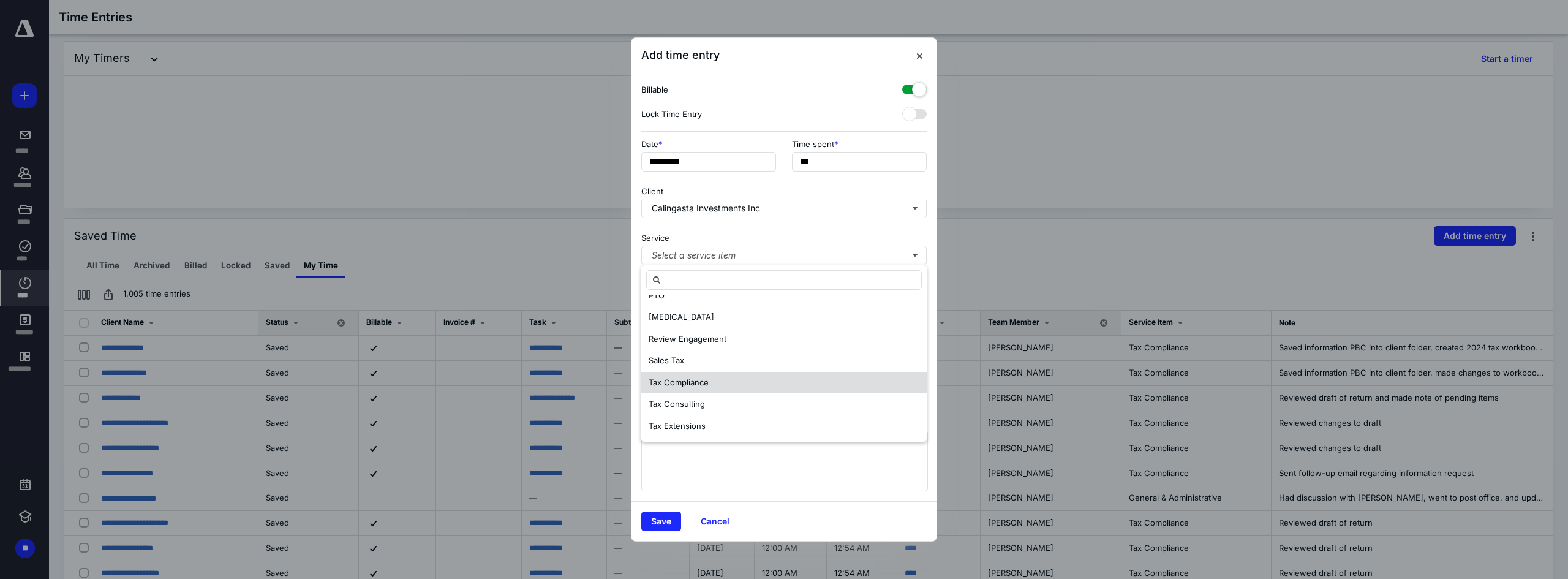 click on "Tax Compliance" at bounding box center (679, 382) 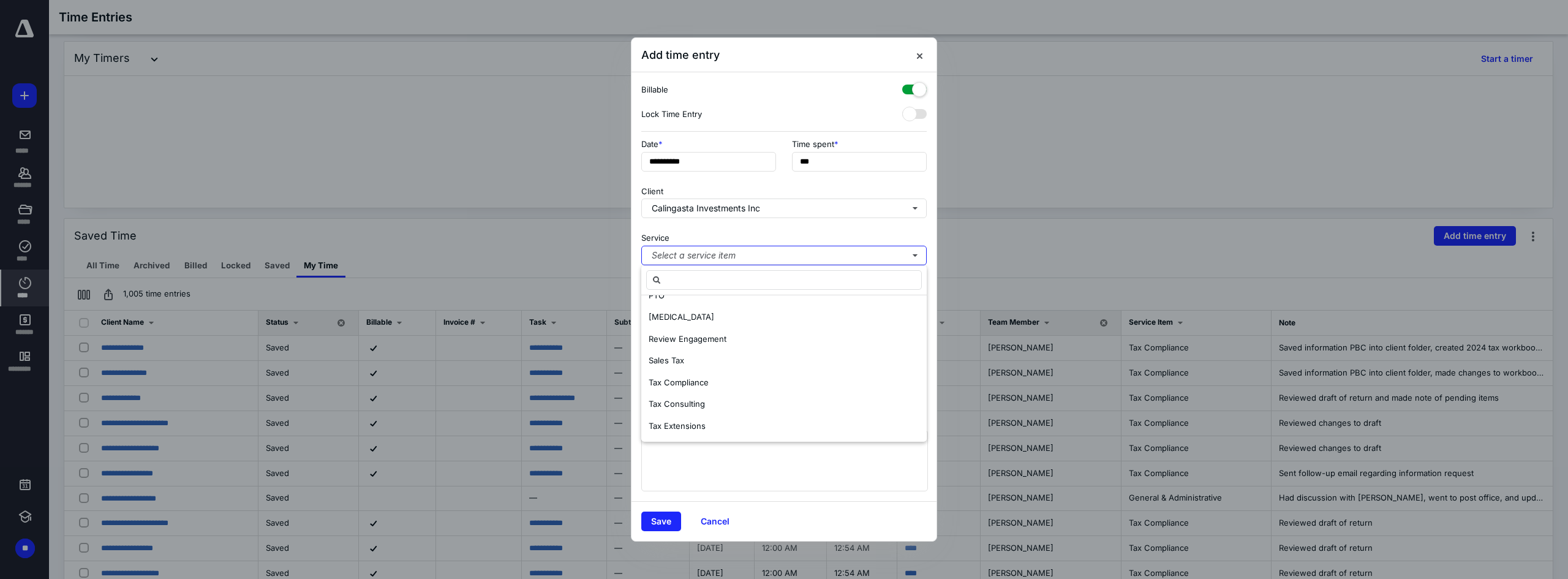 scroll, scrollTop: 0, scrollLeft: 0, axis: both 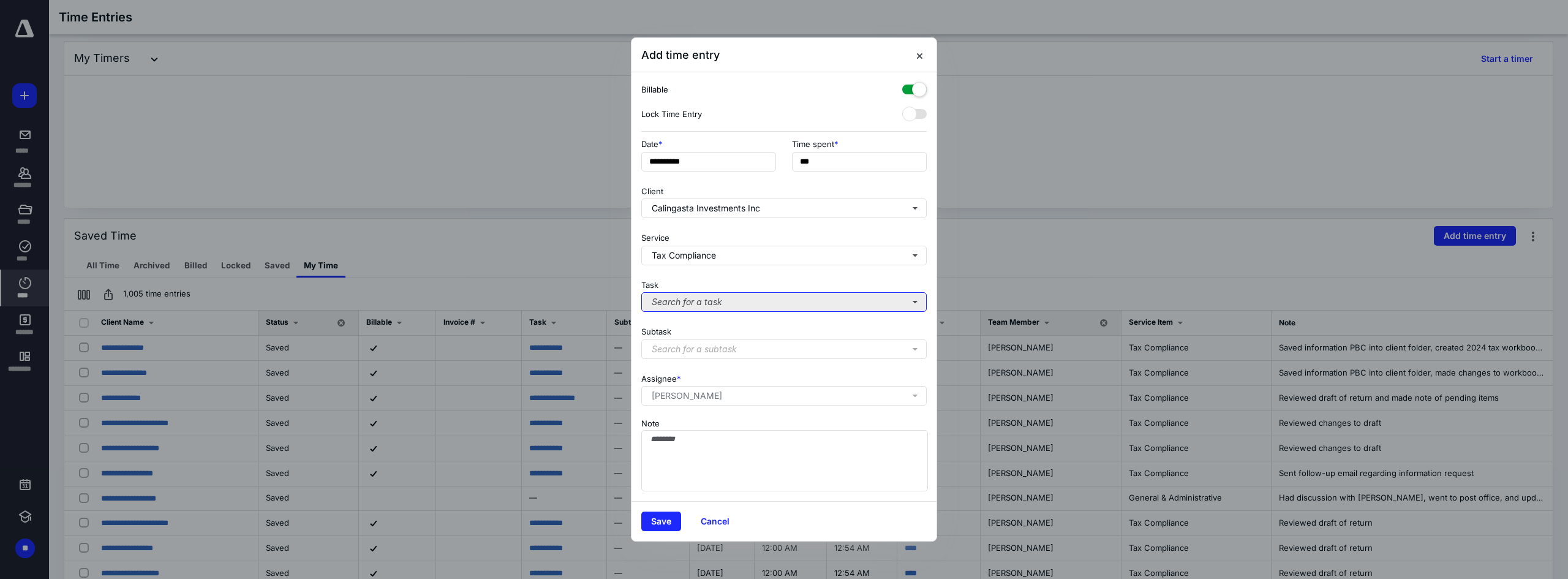 click on "Search for a task" at bounding box center [784, 302] 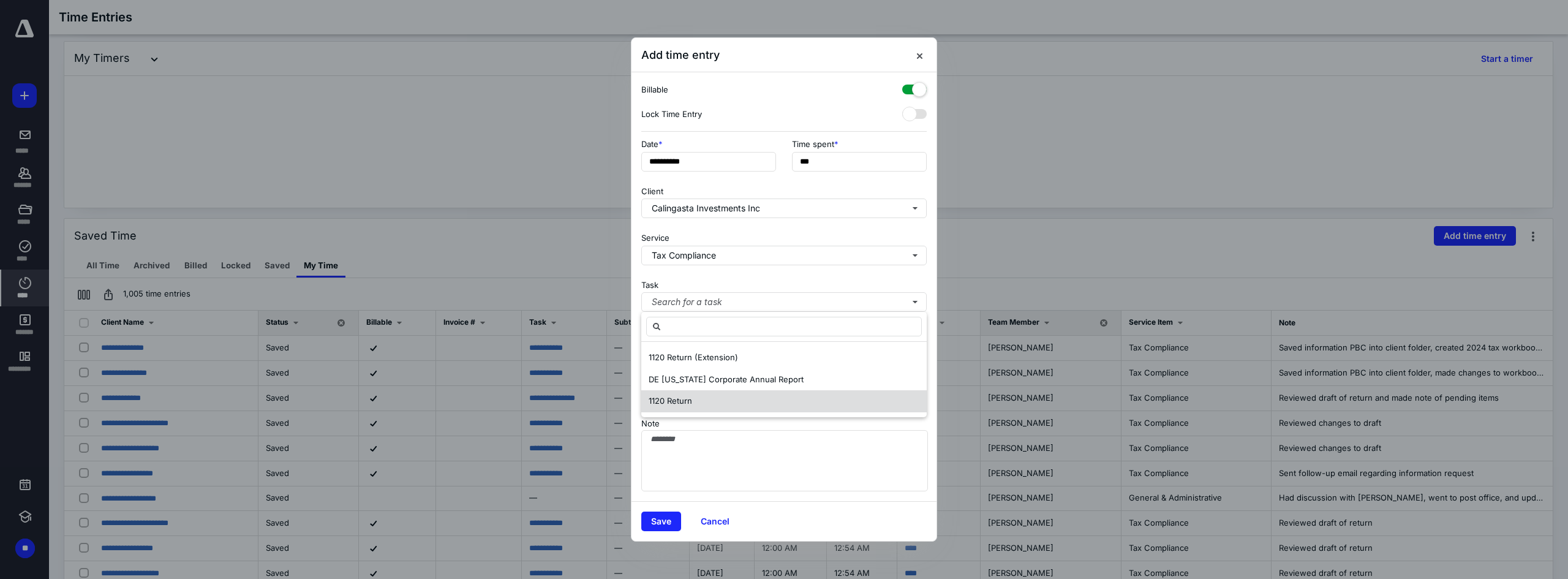 click on "1120 Return" at bounding box center [670, 401] 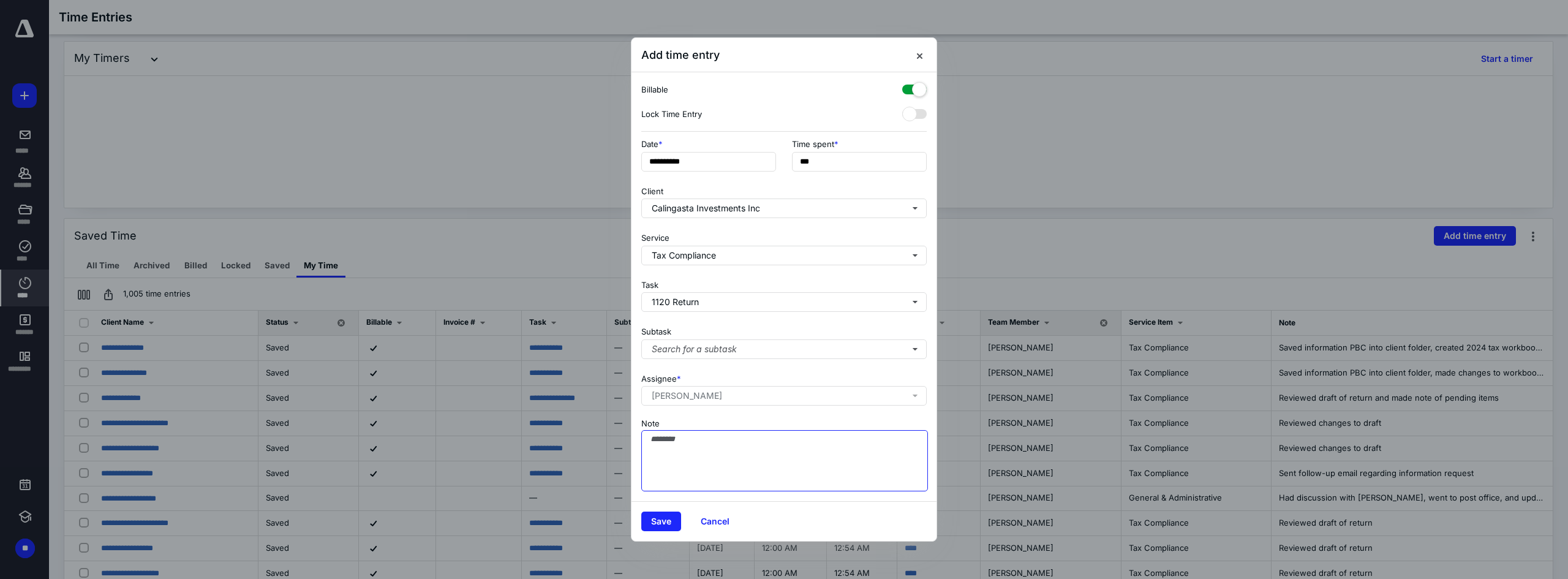click on "Note" at bounding box center [785, 461] 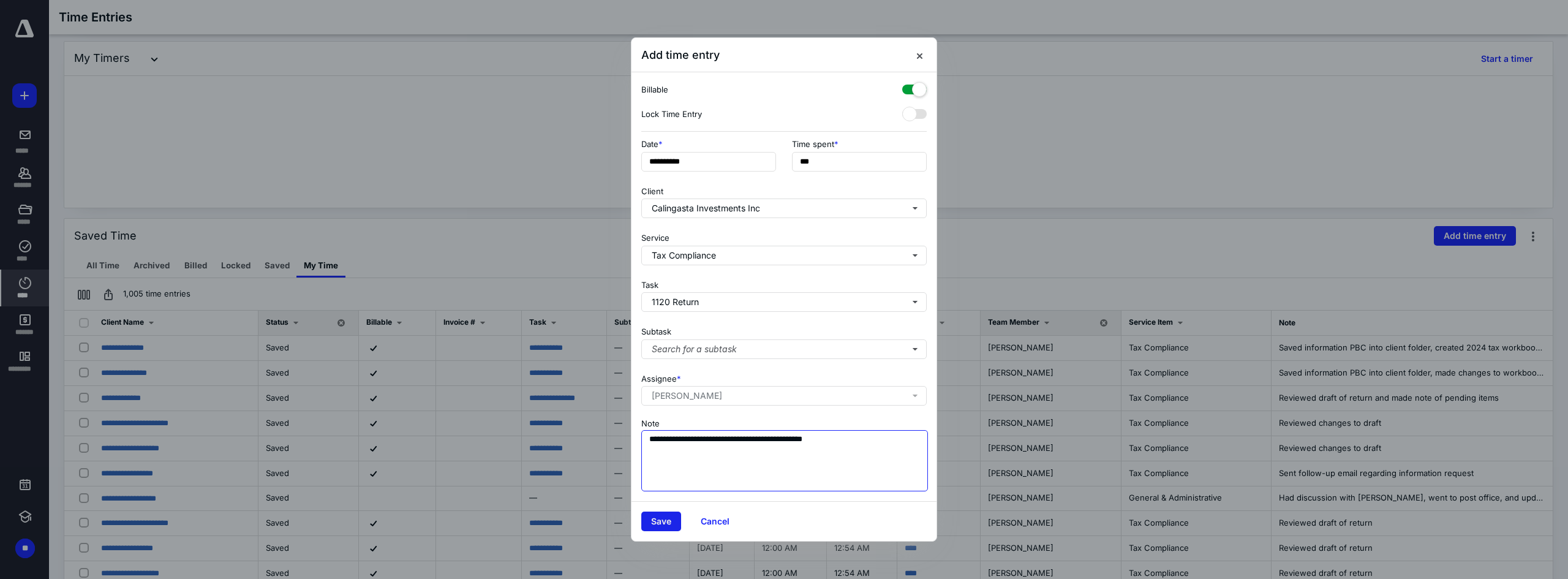 type on "**********" 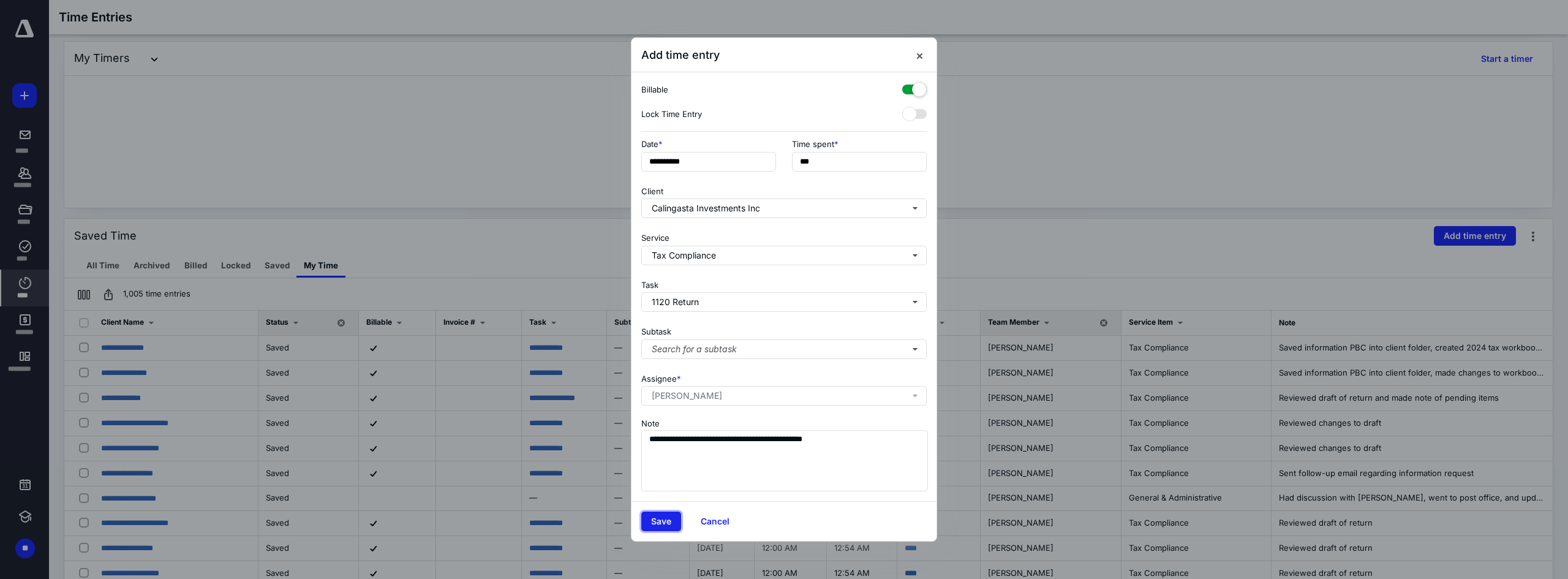 click on "Save" at bounding box center (661, 521) 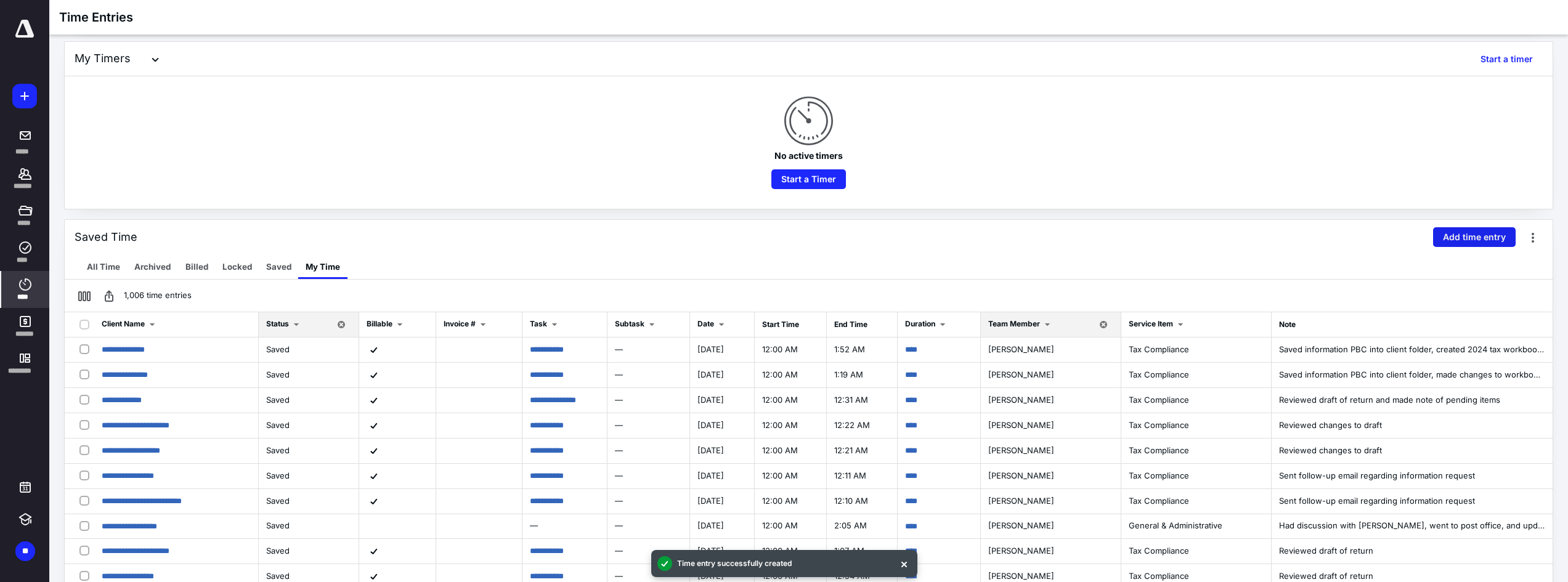 click on "Add time entry" at bounding box center (1474, 237) 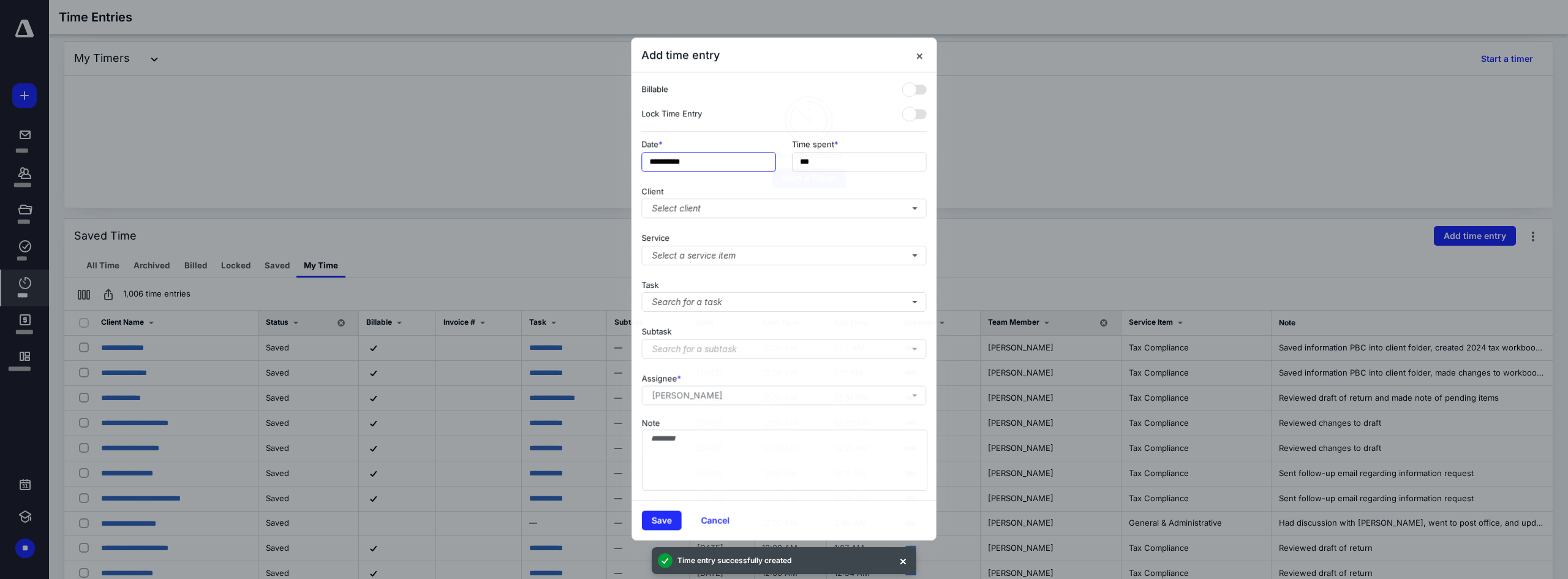 click on "**********" at bounding box center (709, 162) 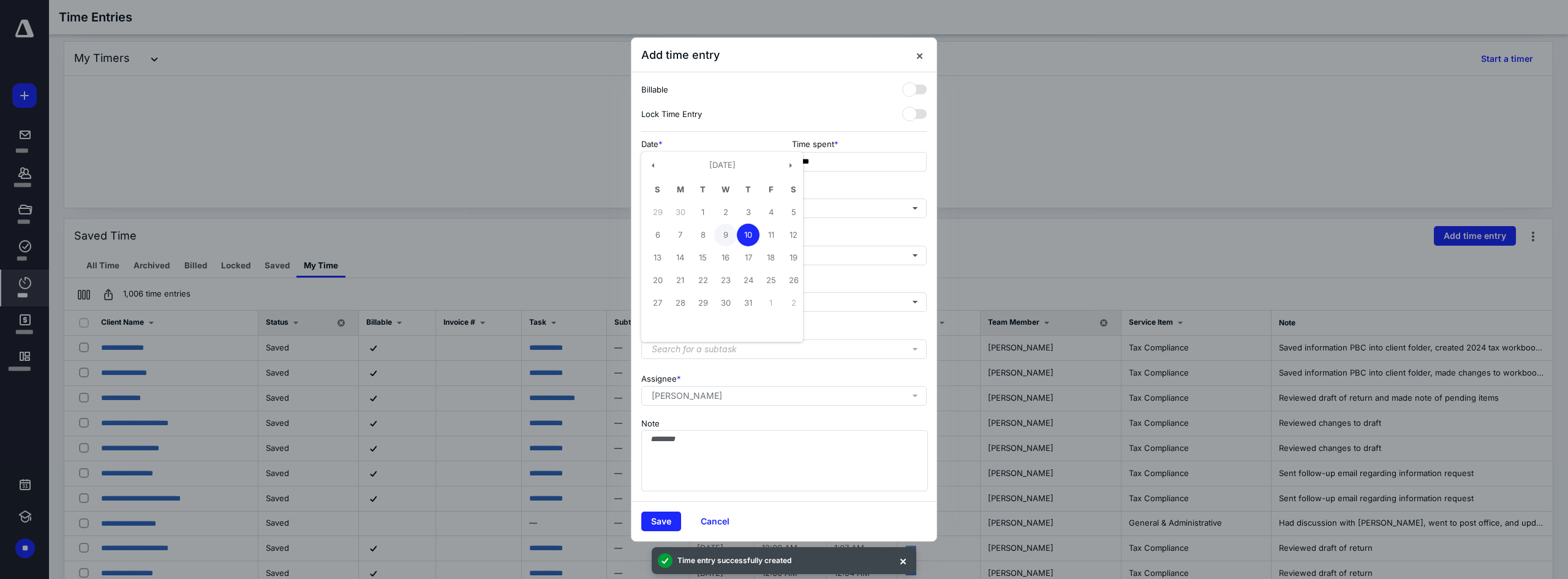 click on "9" at bounding box center [725, 235] 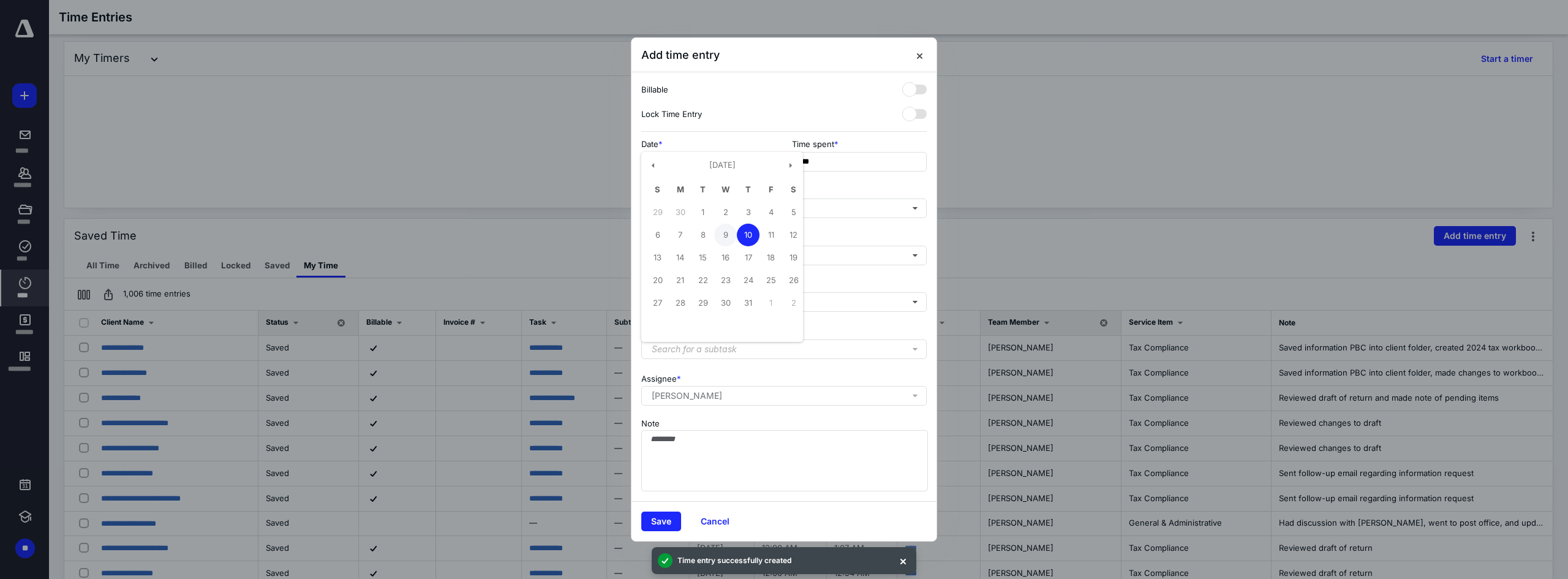 type on "**********" 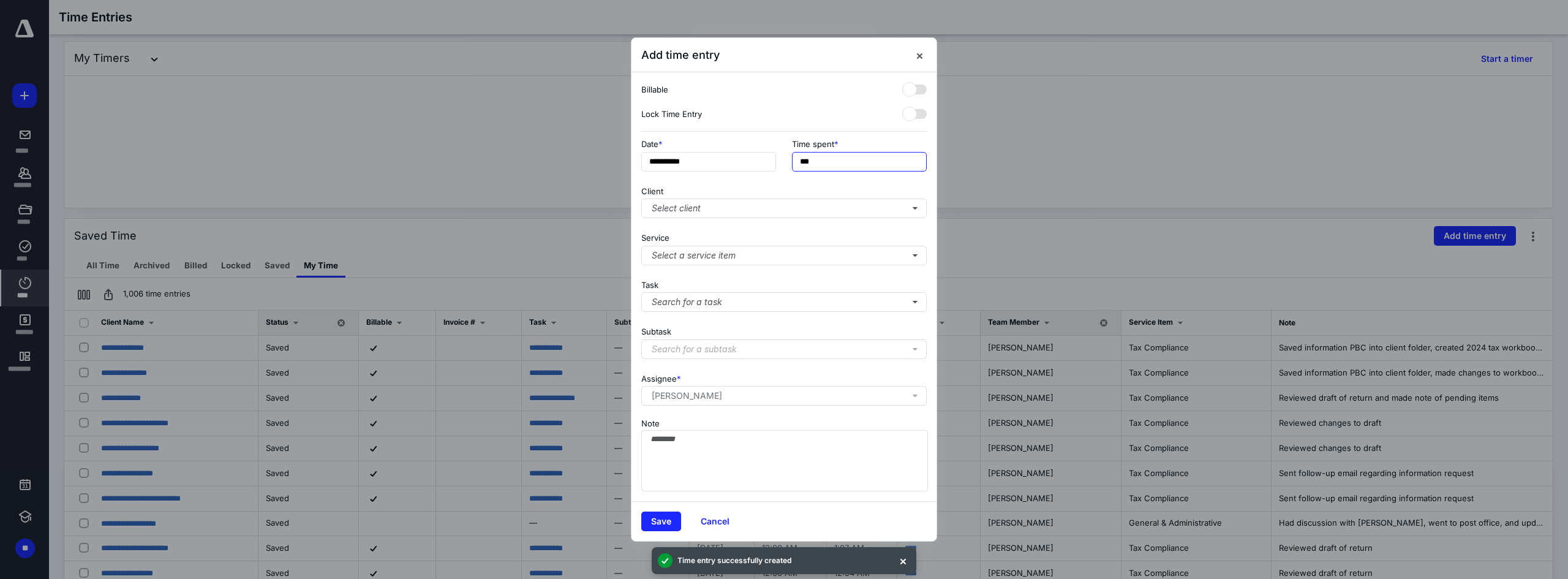 click on "***" at bounding box center [859, 162] 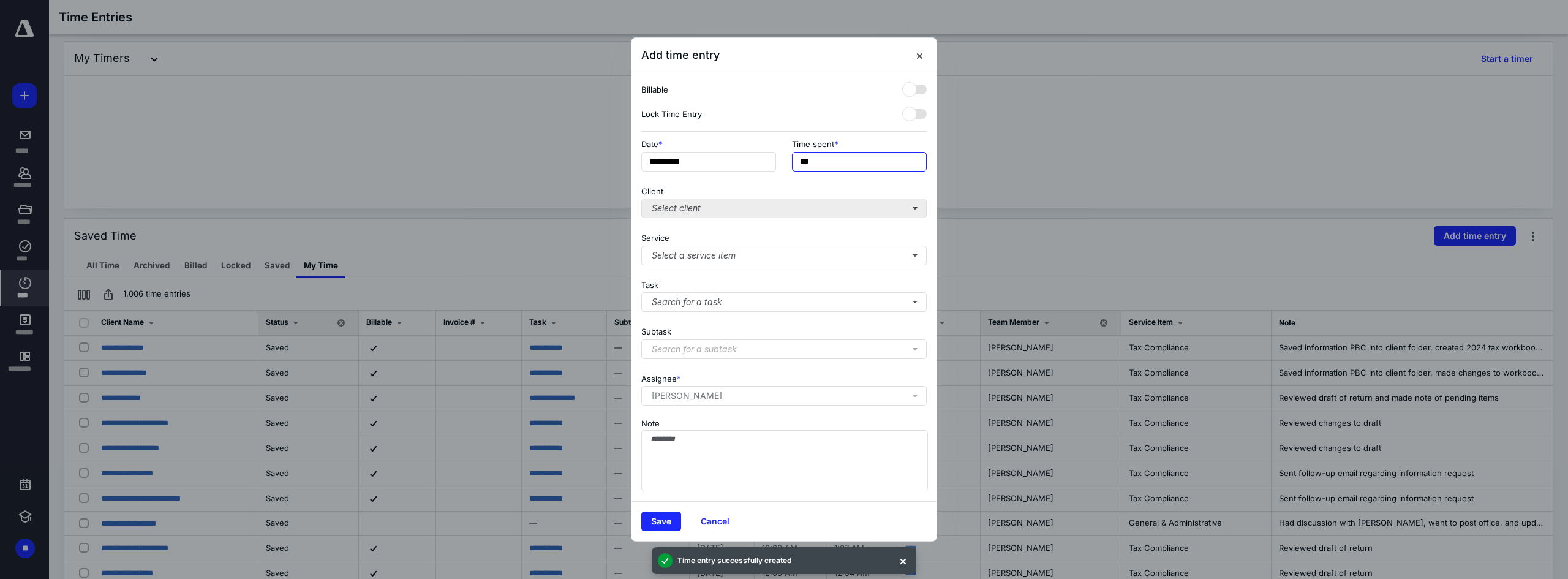 type on "***" 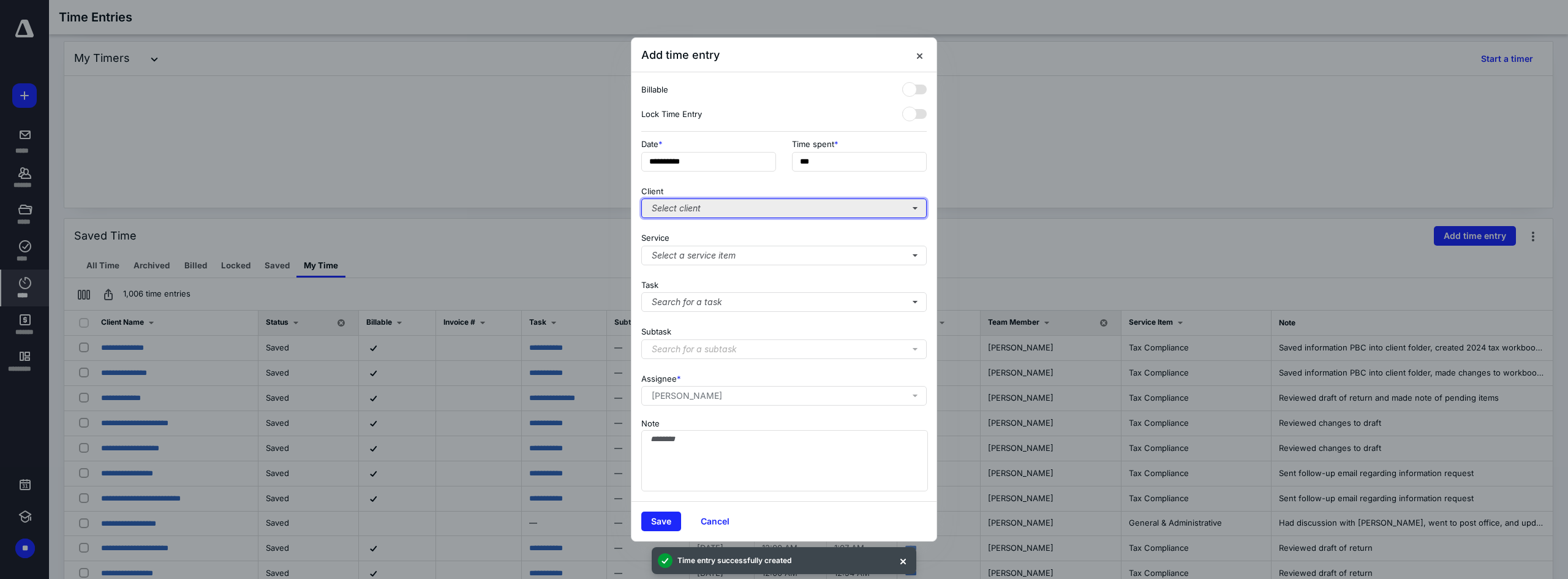 click on "Select client" at bounding box center (784, 208) 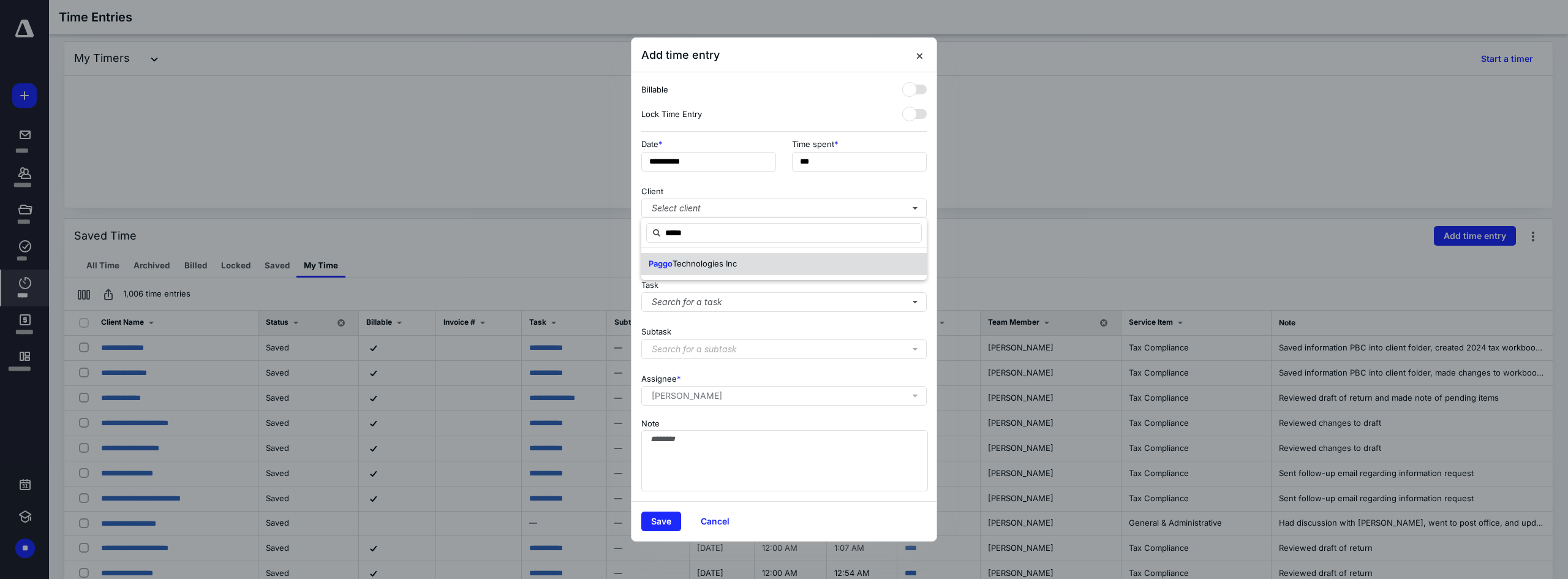 click on "Technologies Inc" at bounding box center (704, 263) 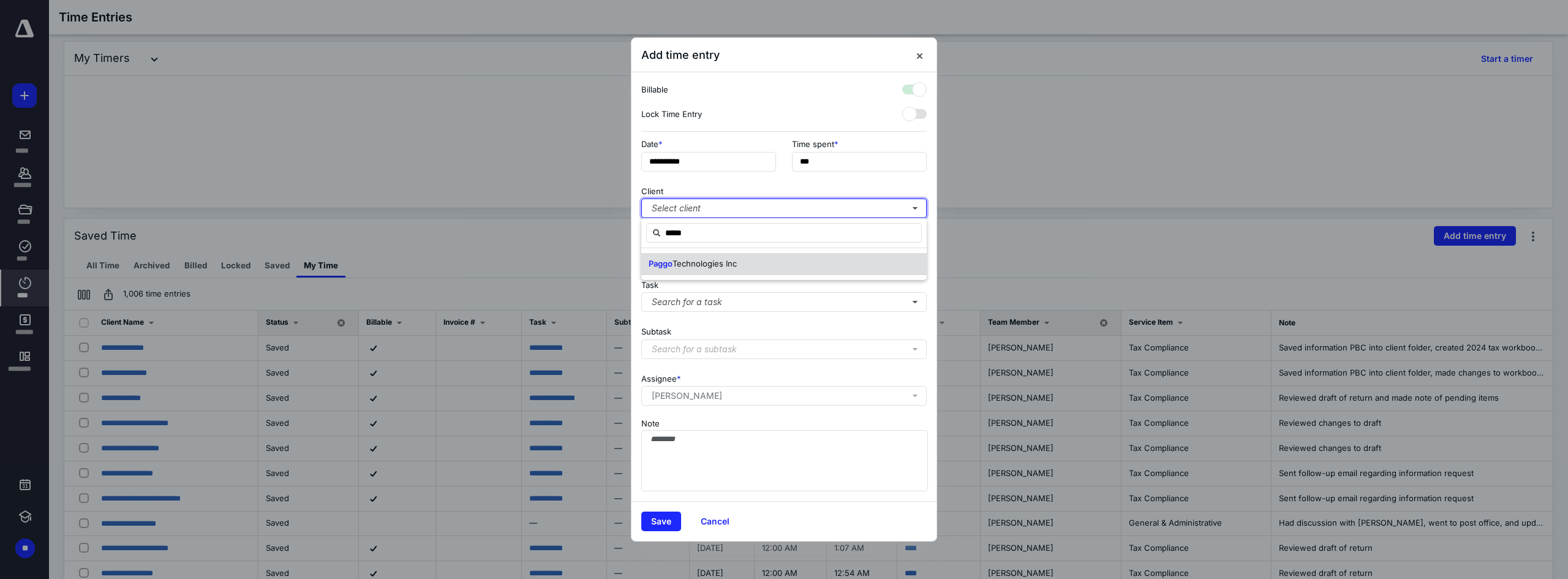 checkbox on "true" 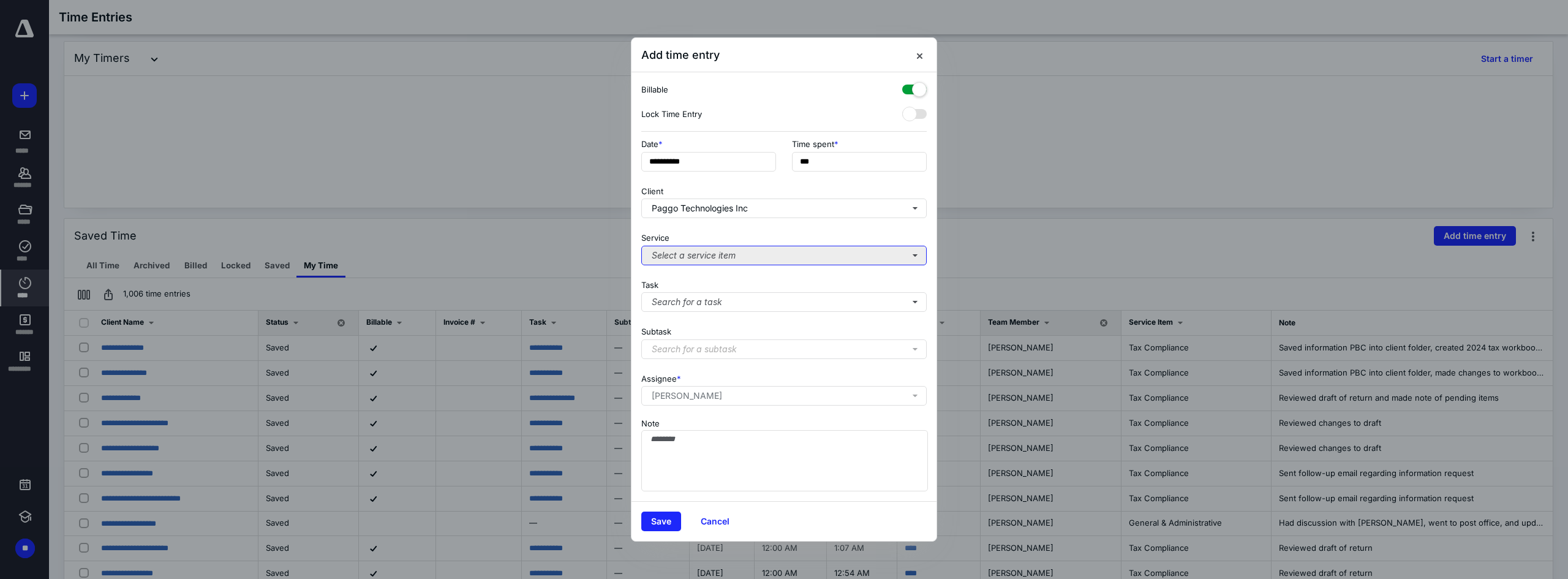 click on "Select a service item" at bounding box center (784, 255) 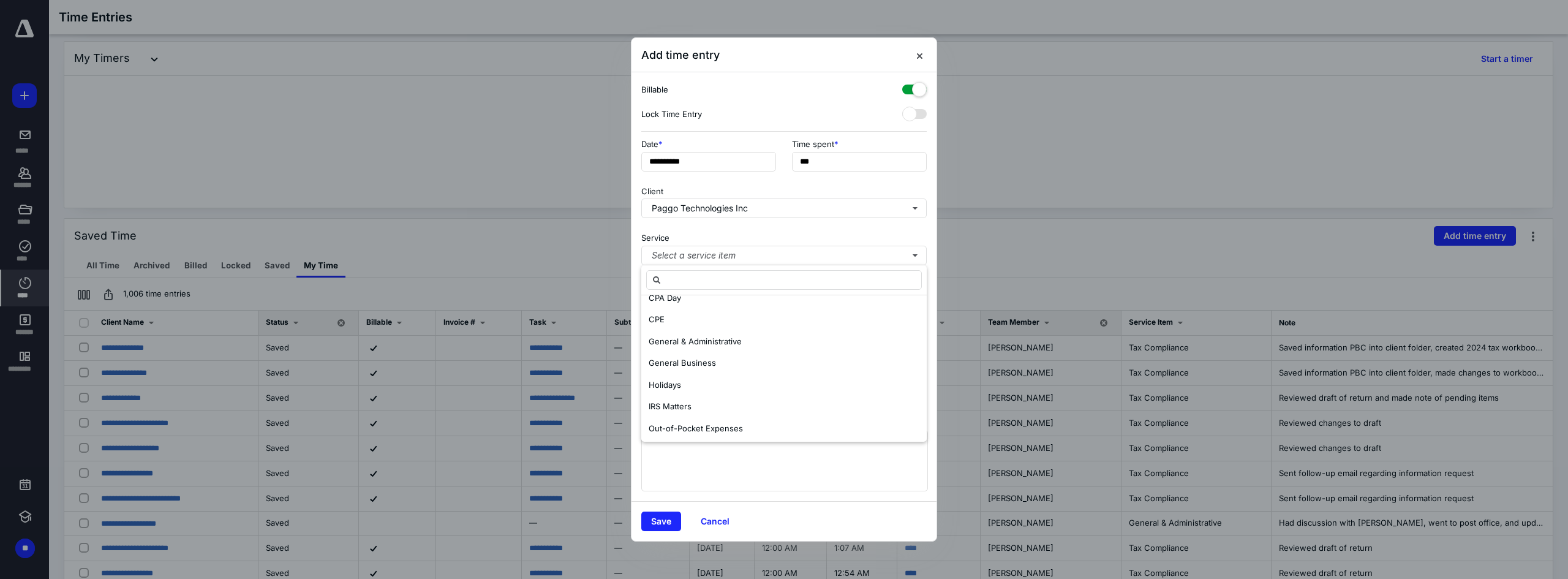scroll, scrollTop: 298, scrollLeft: 0, axis: vertical 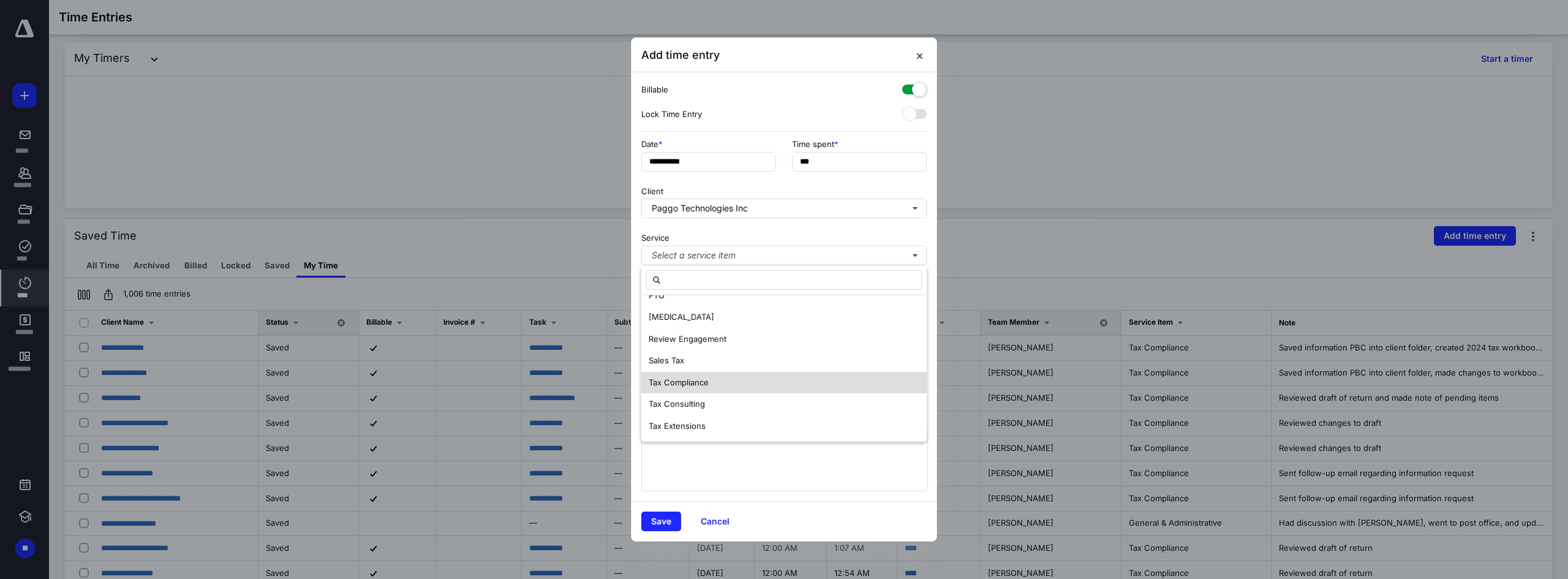 click on "Tax Compliance" at bounding box center [679, 382] 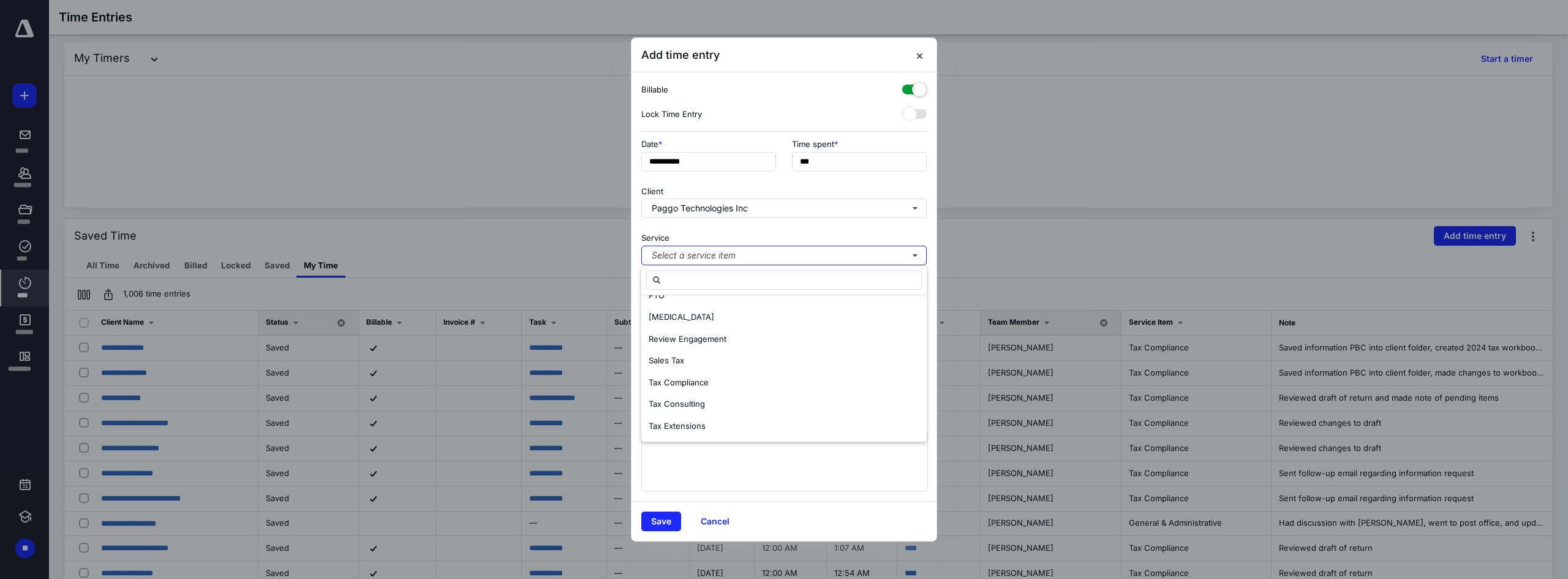 scroll, scrollTop: 0, scrollLeft: 0, axis: both 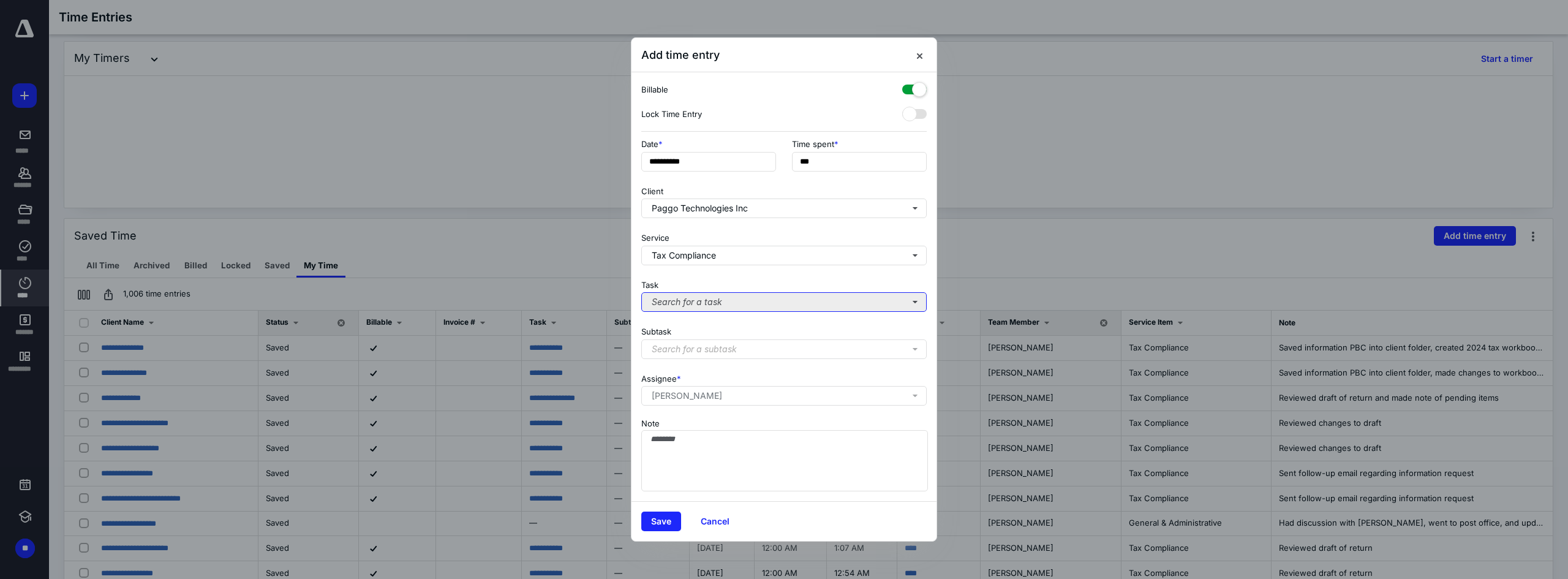 click on "Search for a task" at bounding box center [784, 302] 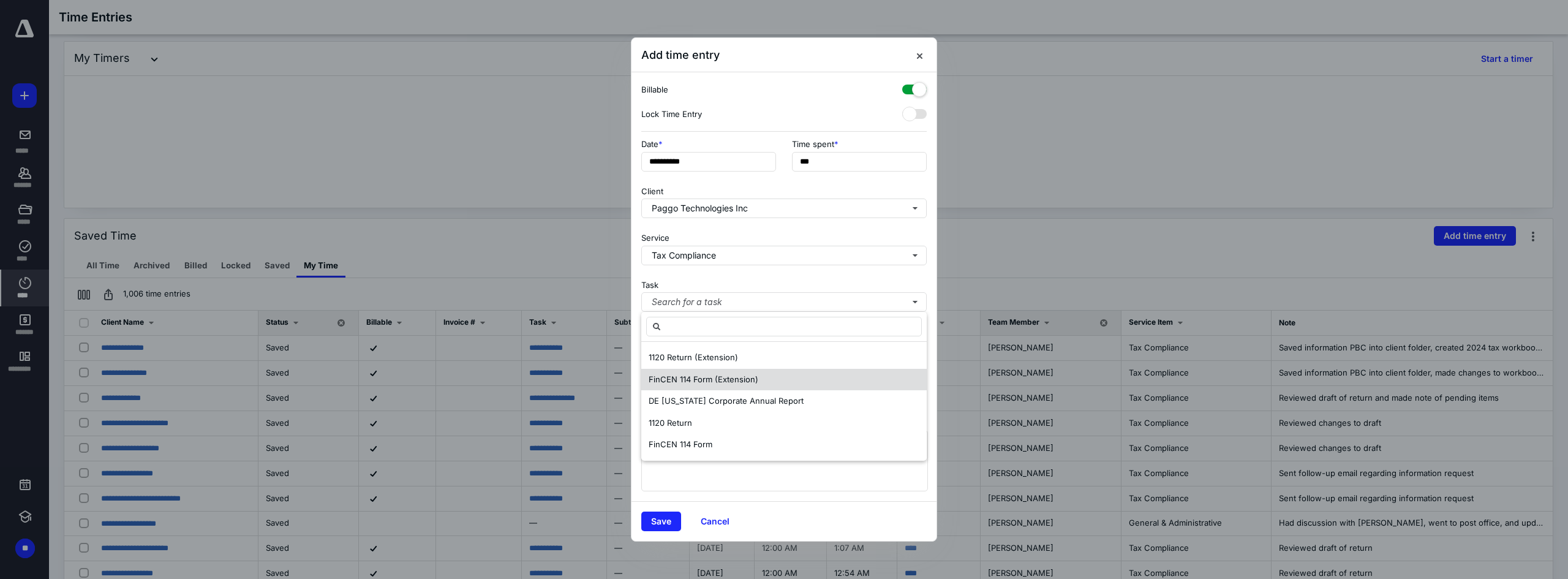 scroll, scrollTop: 245, scrollLeft: 0, axis: vertical 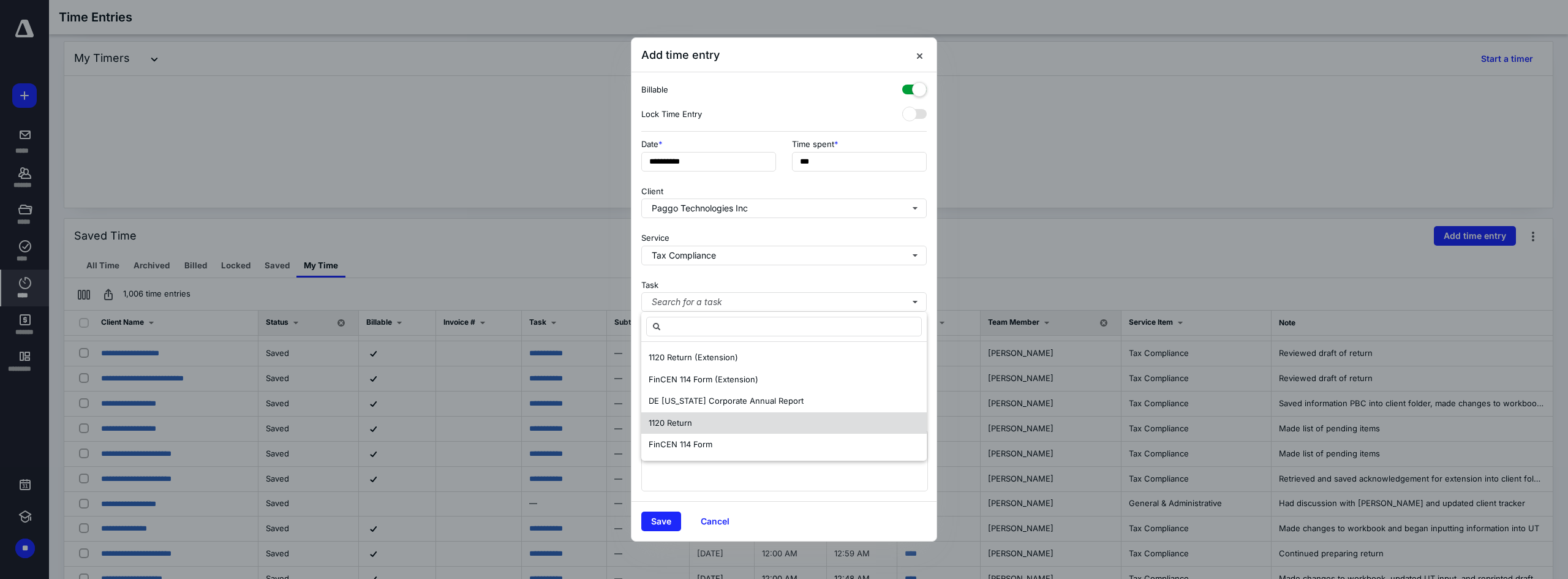 click on "1120 Return" at bounding box center (784, 423) 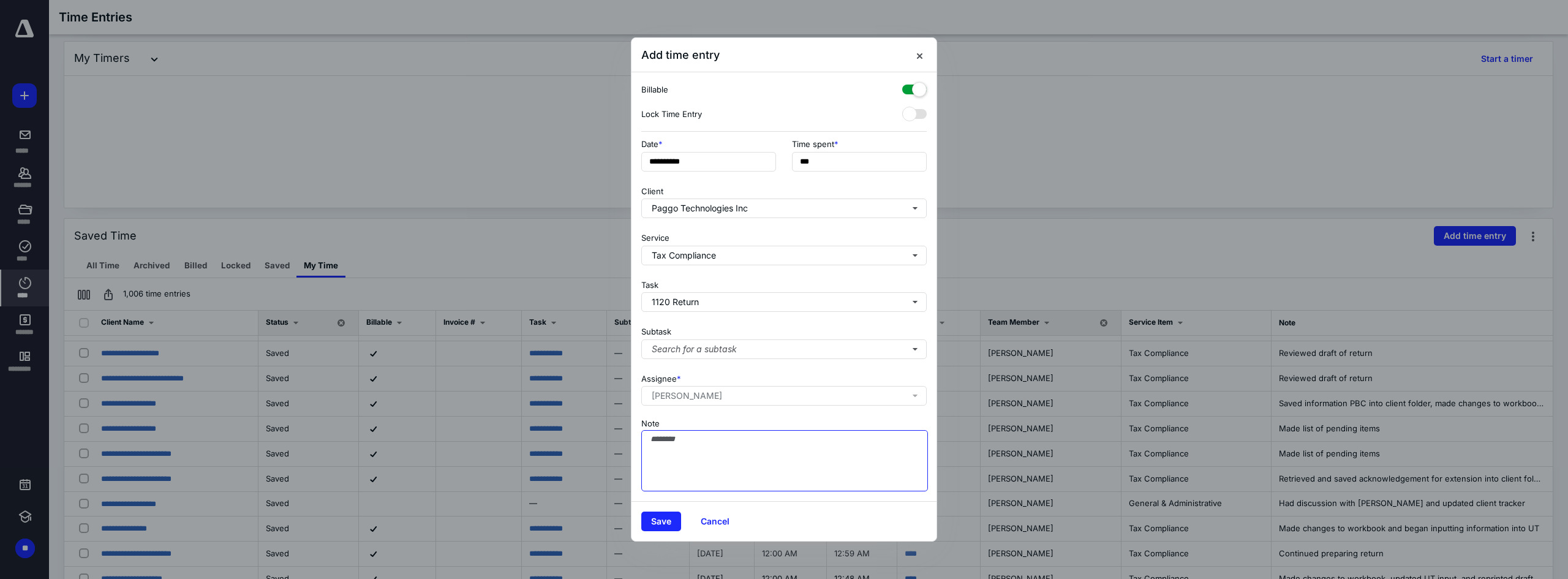 click on "Note" at bounding box center (785, 461) 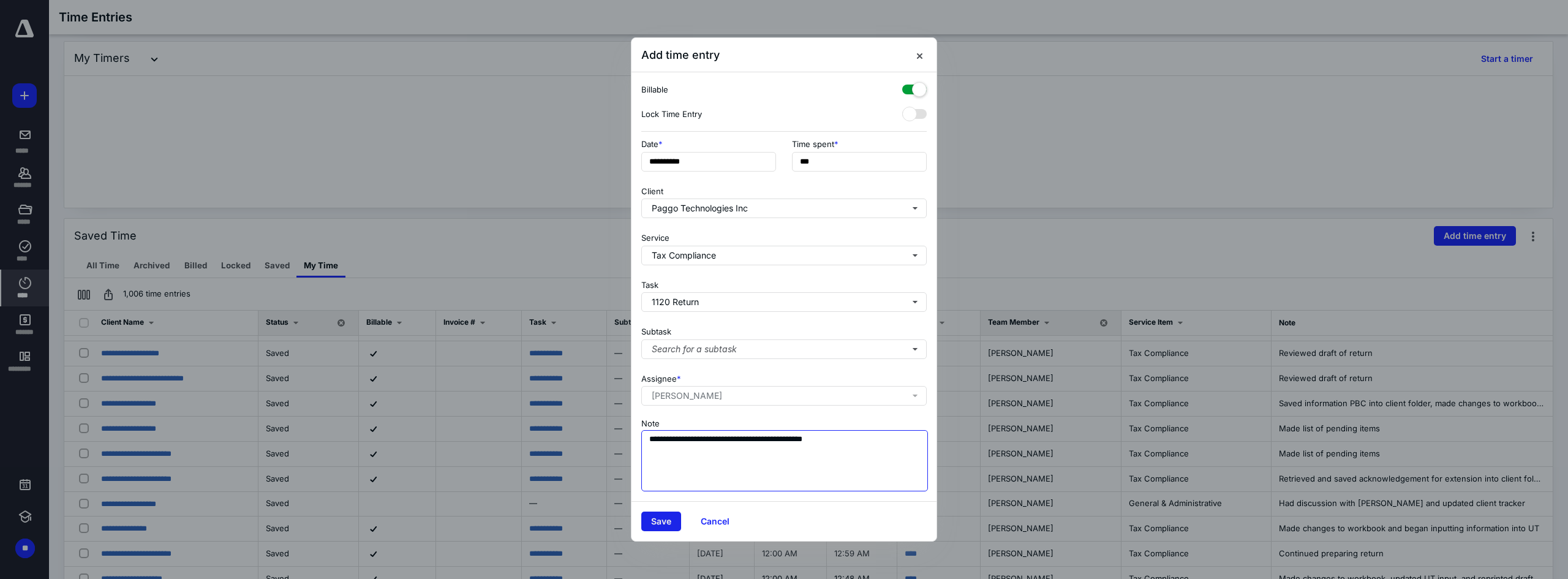 type on "**********" 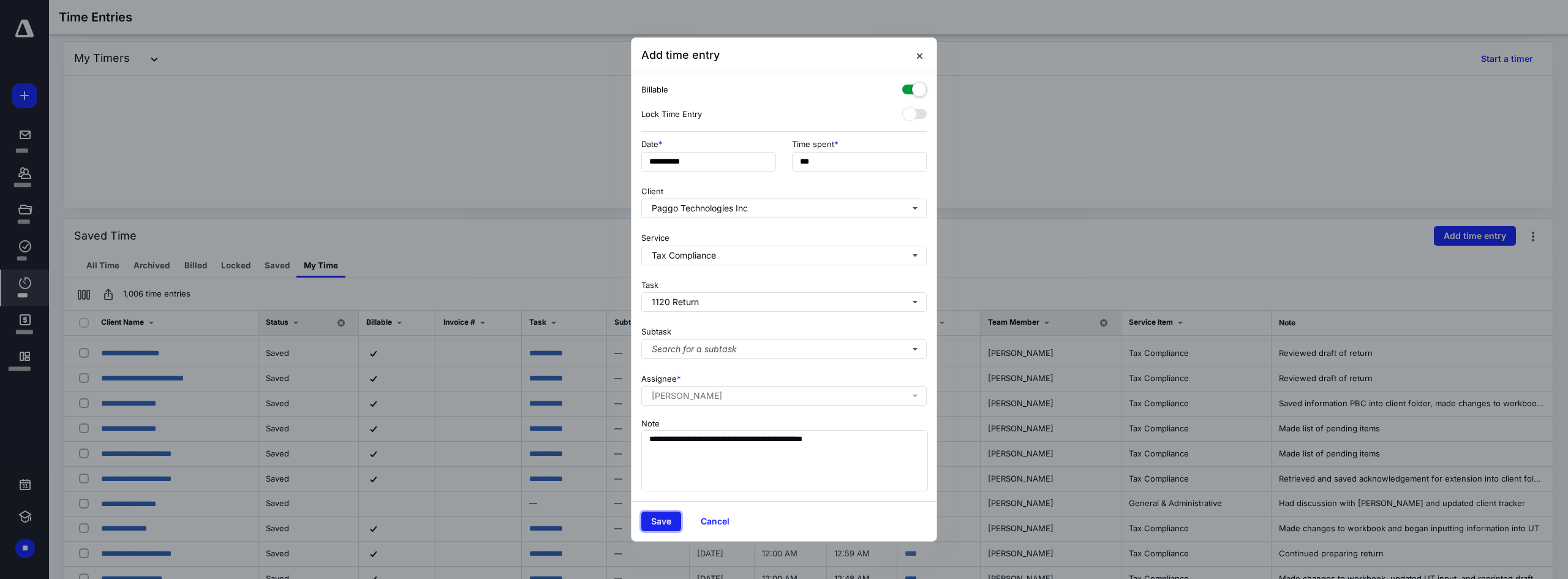 click on "Save" at bounding box center (661, 521) 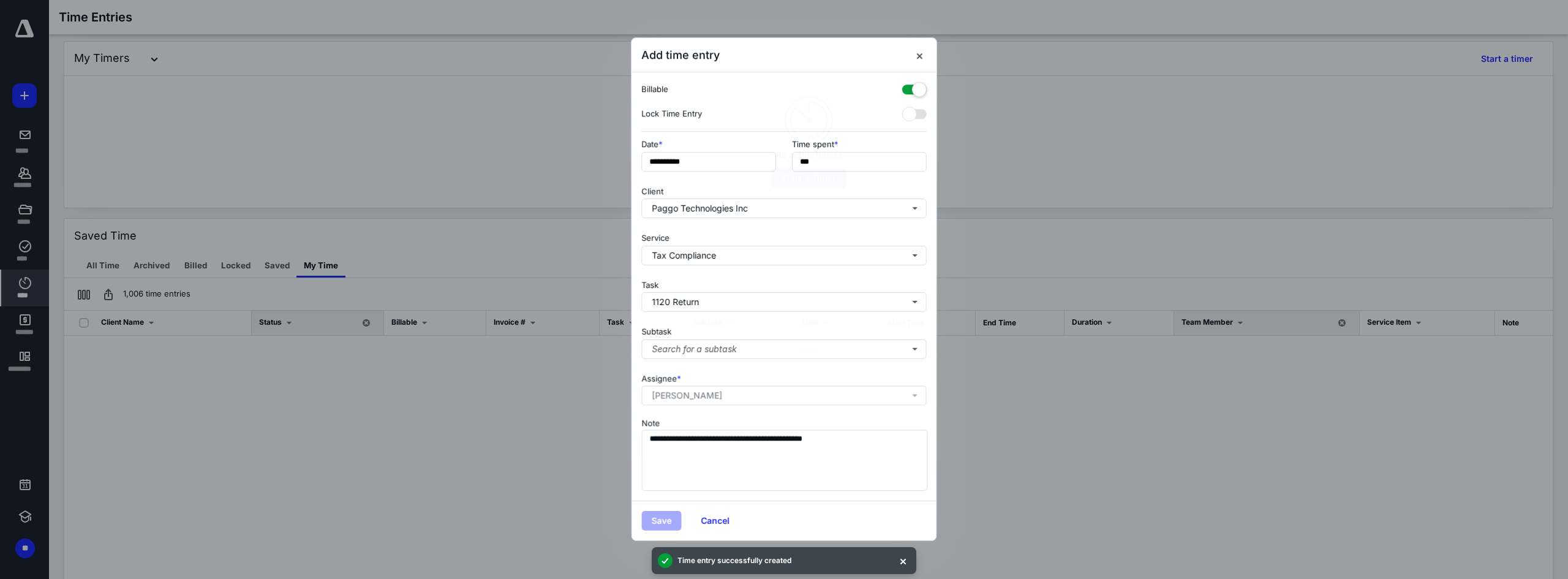scroll, scrollTop: 0, scrollLeft: 0, axis: both 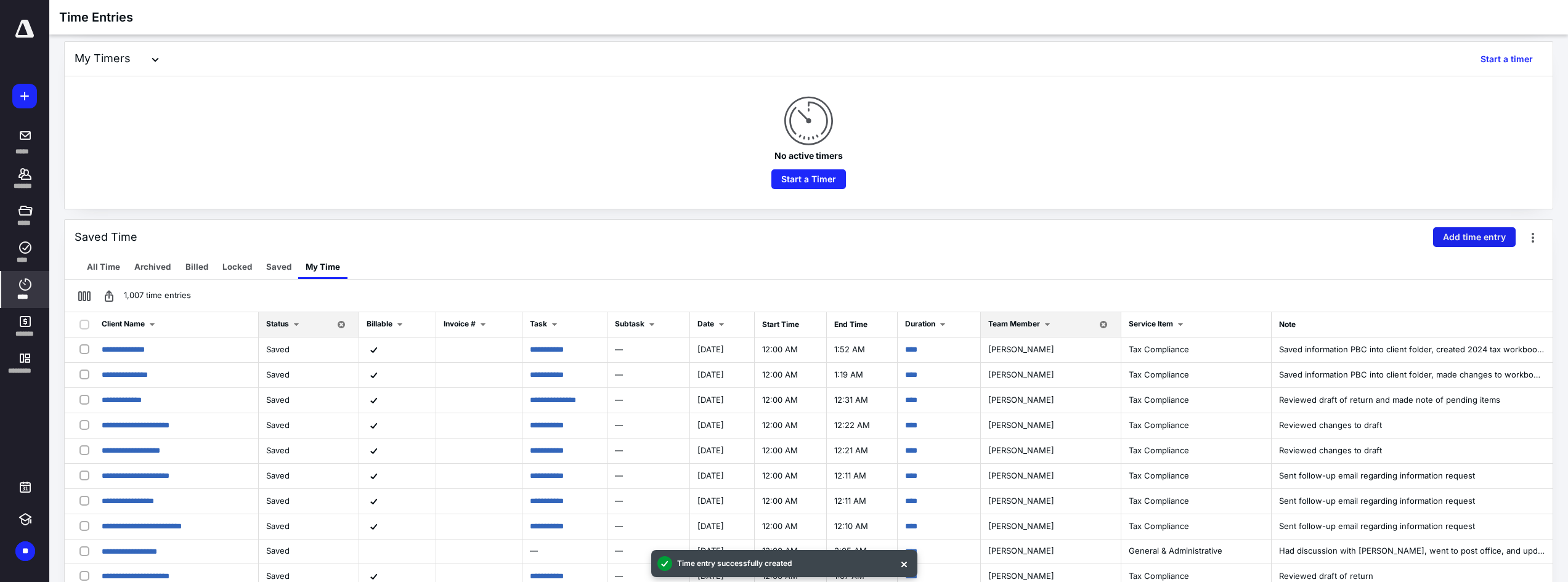 click on "Add time entry" at bounding box center (1474, 237) 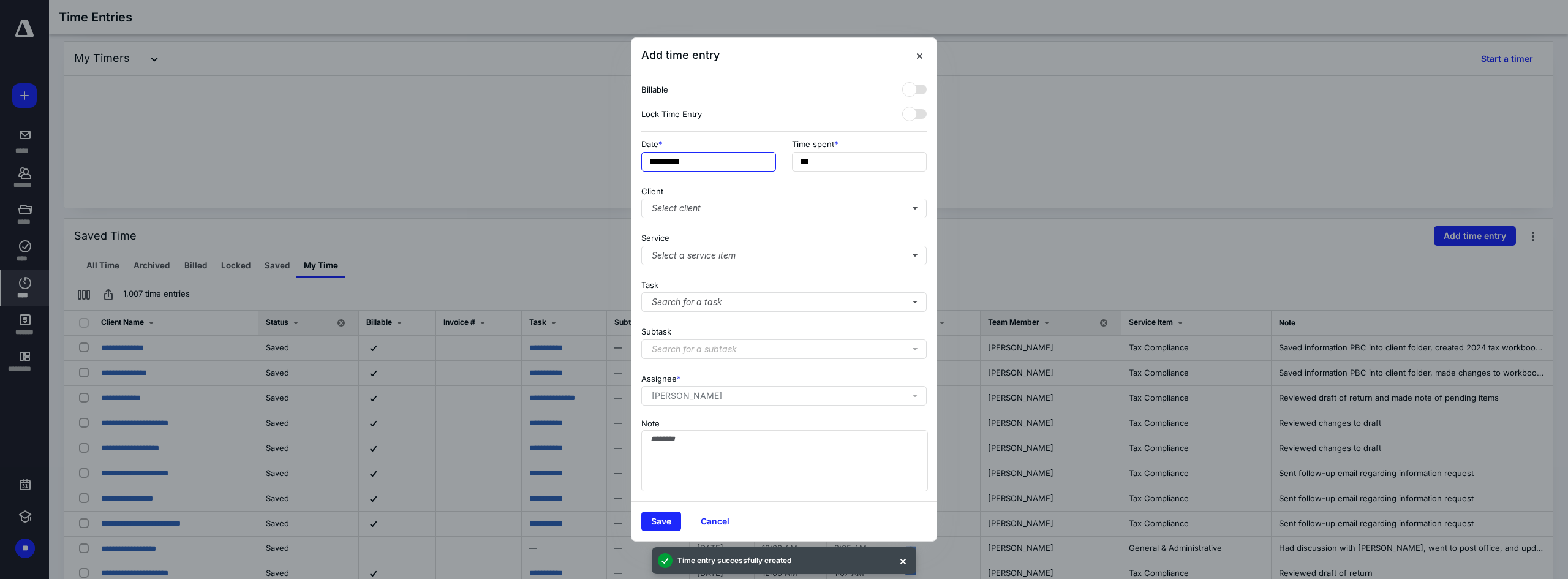 click on "**********" at bounding box center (709, 162) 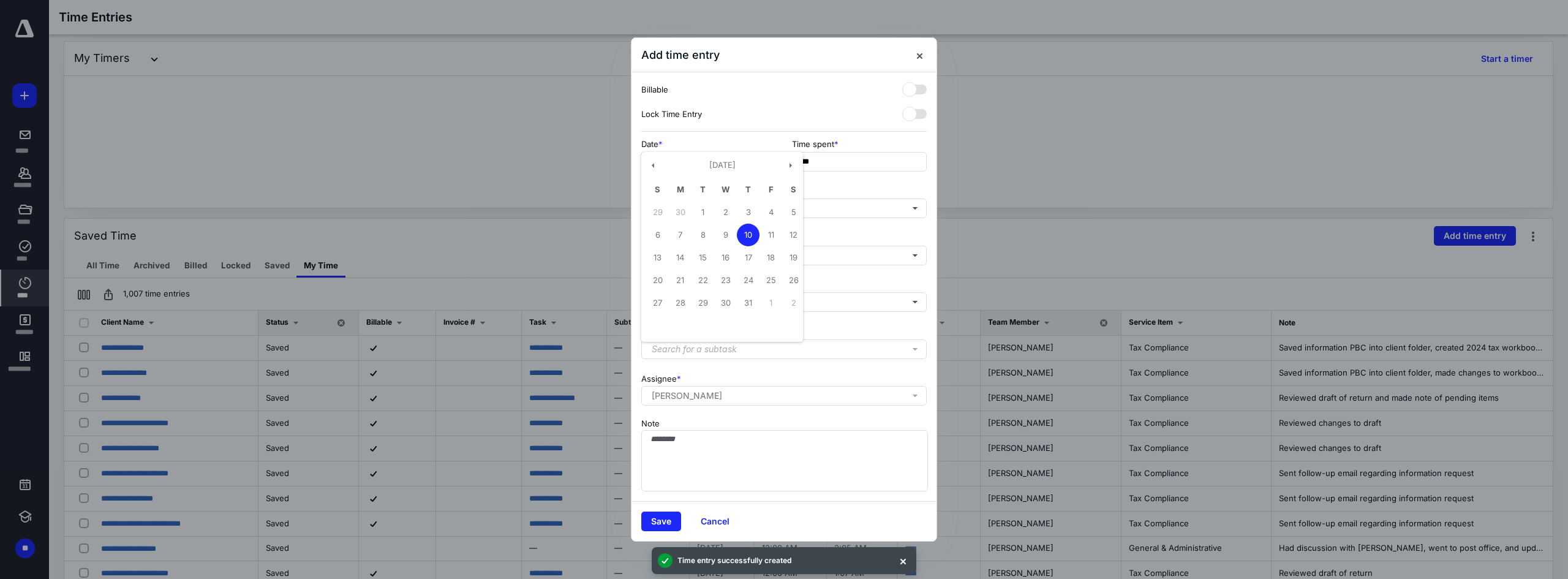 click on "9" at bounding box center (725, 235) 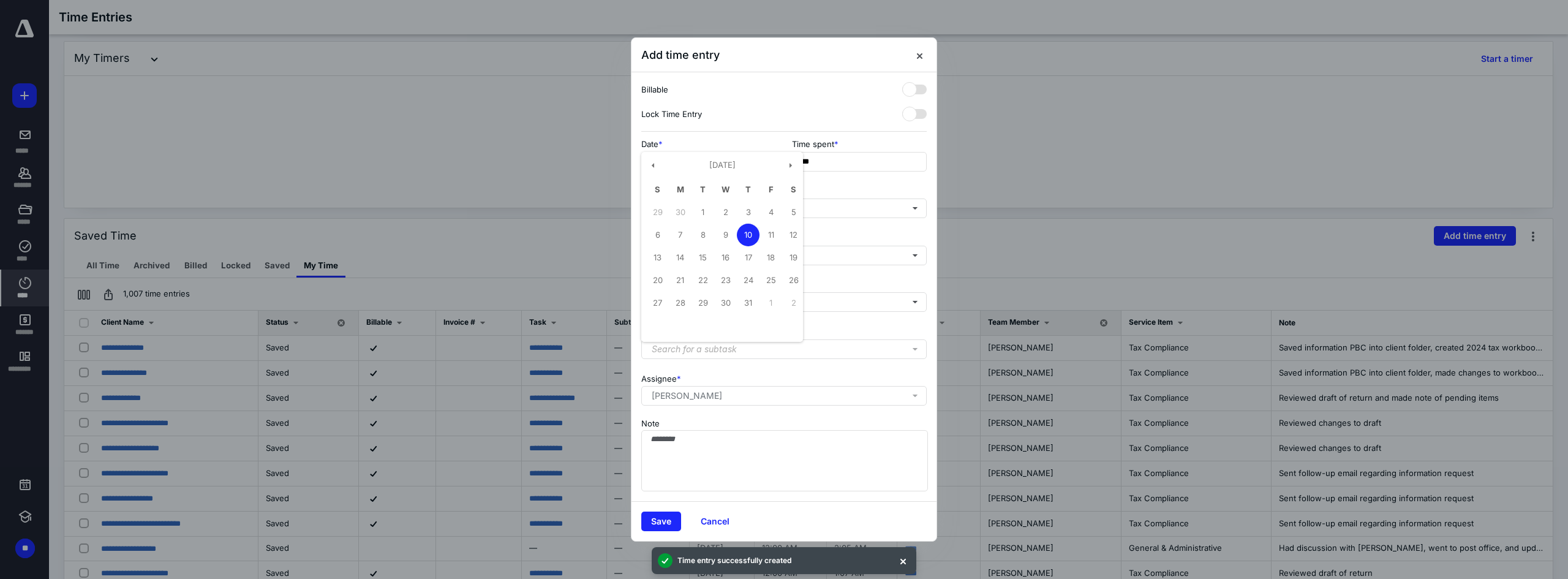 type on "**********" 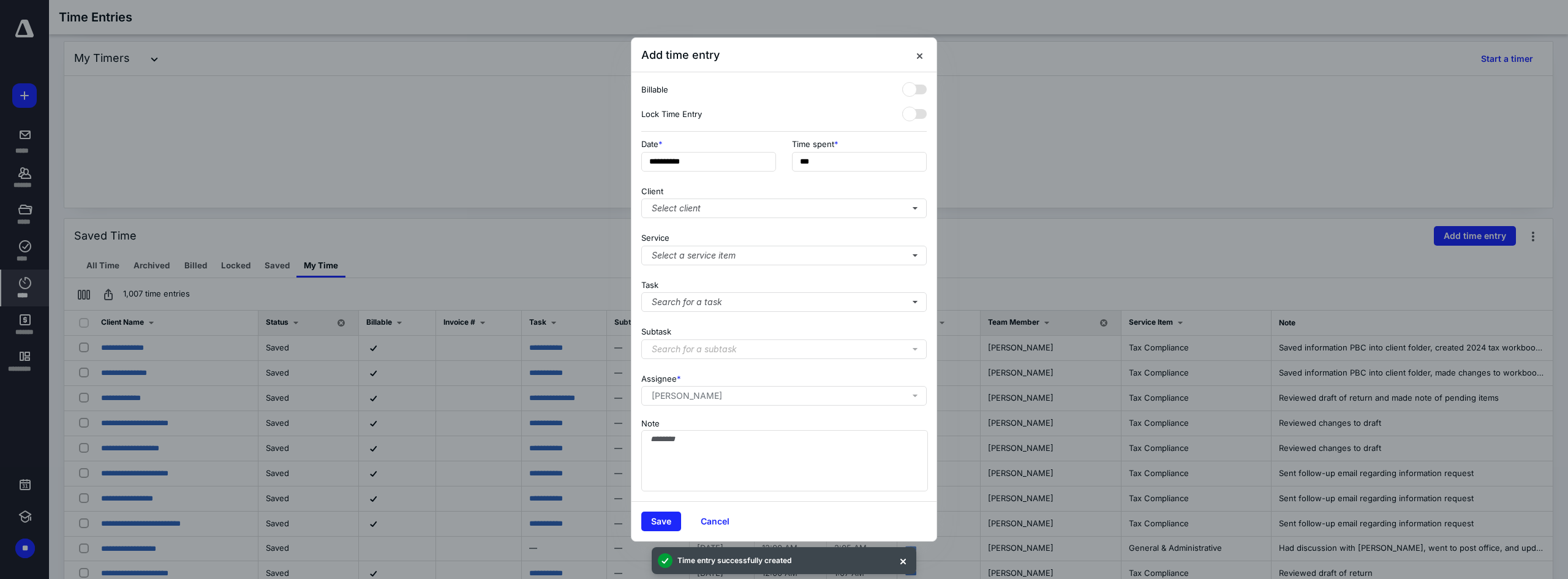 click on "**********" at bounding box center (784, 159) 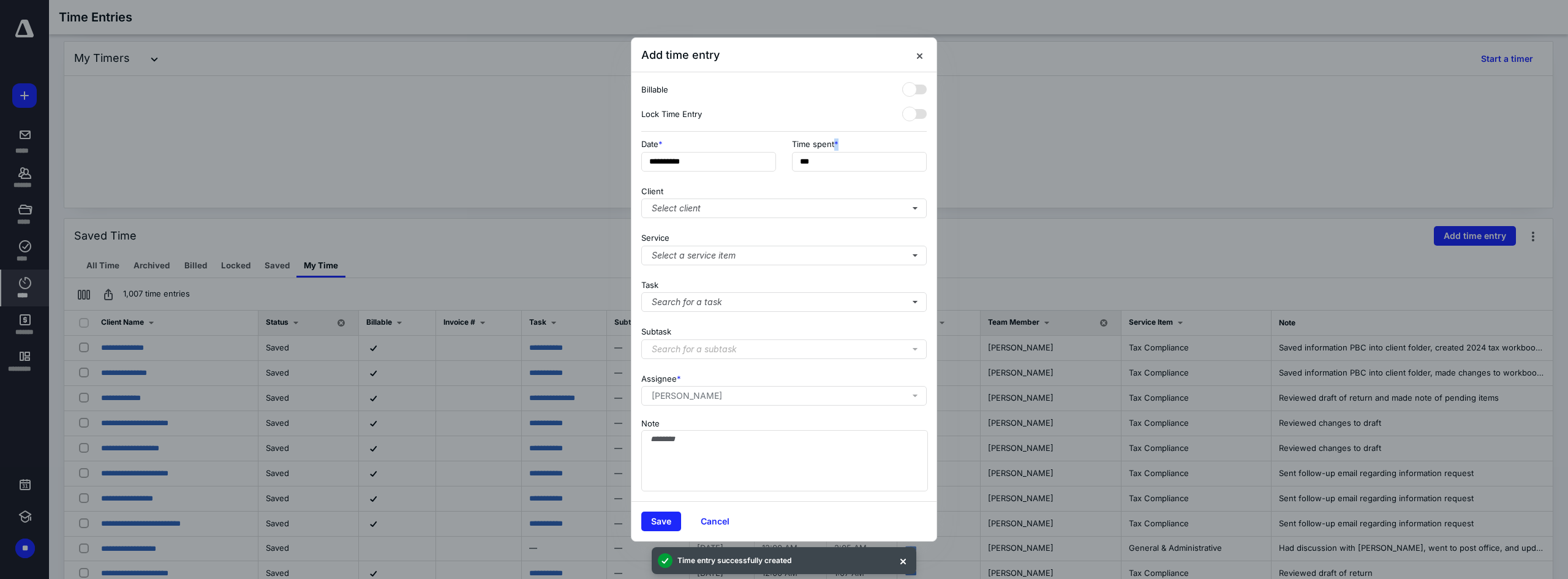 click on "**********" at bounding box center [784, 159] 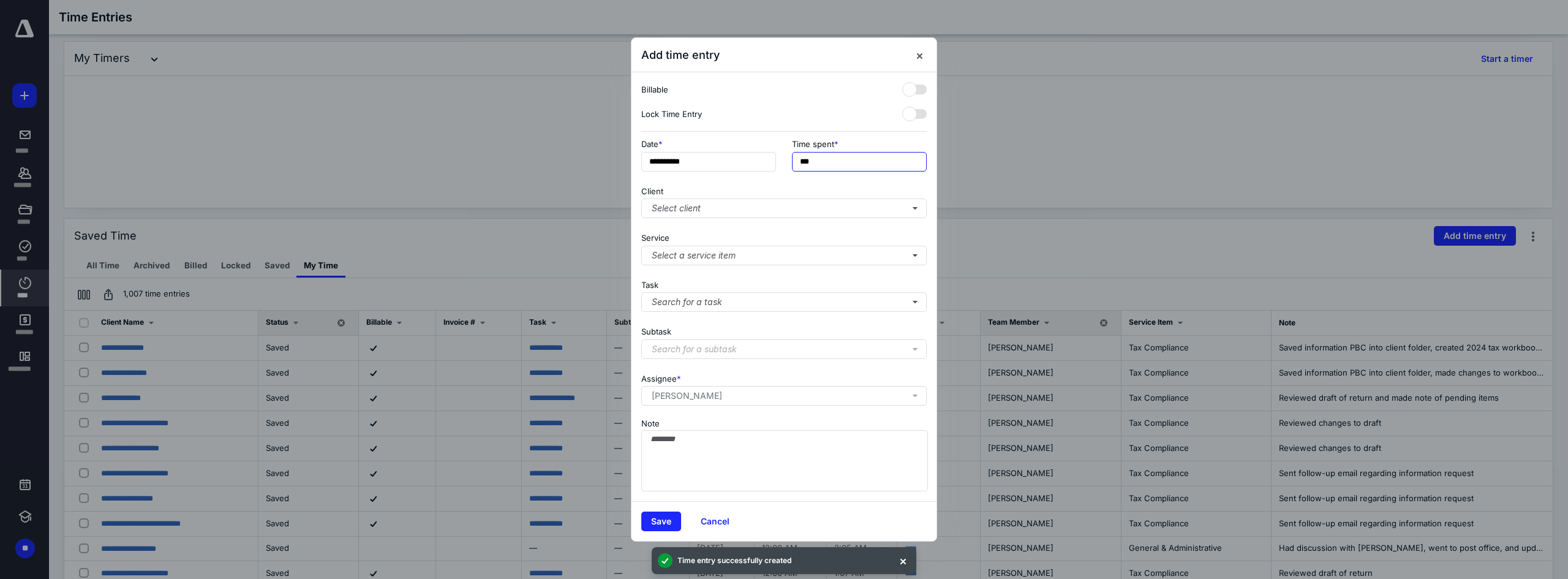 click on "***" at bounding box center [859, 162] 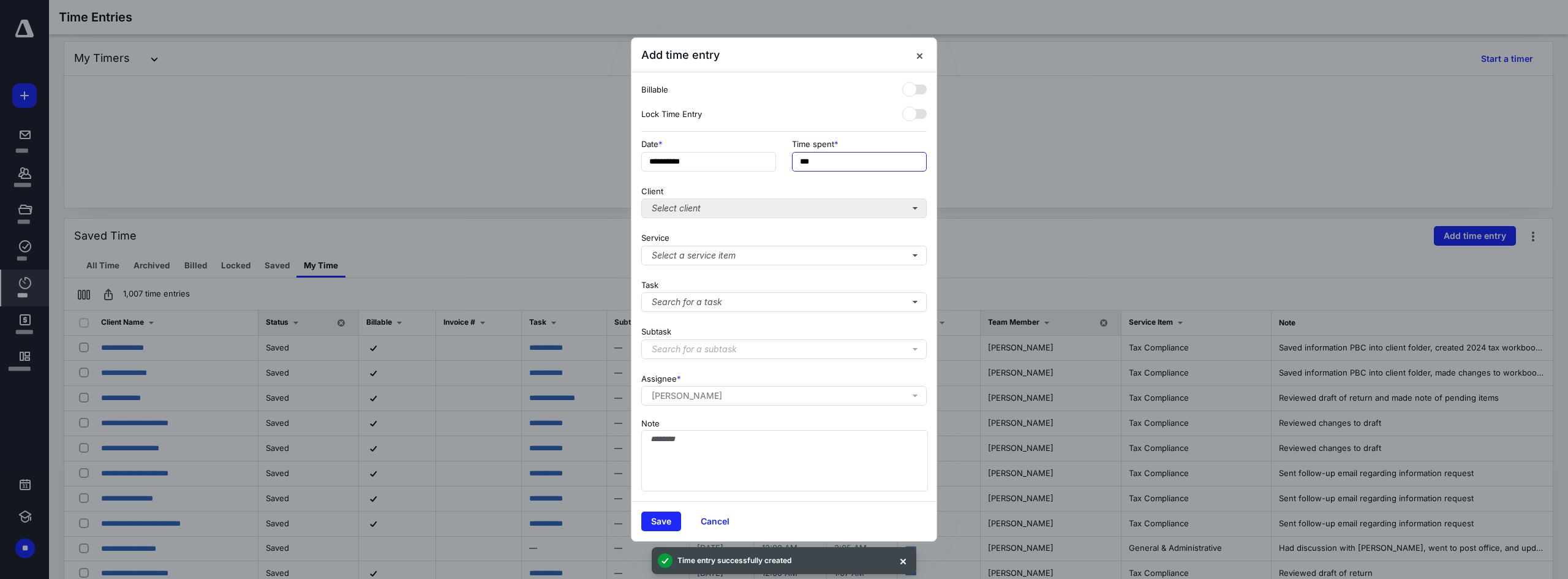 type on "***" 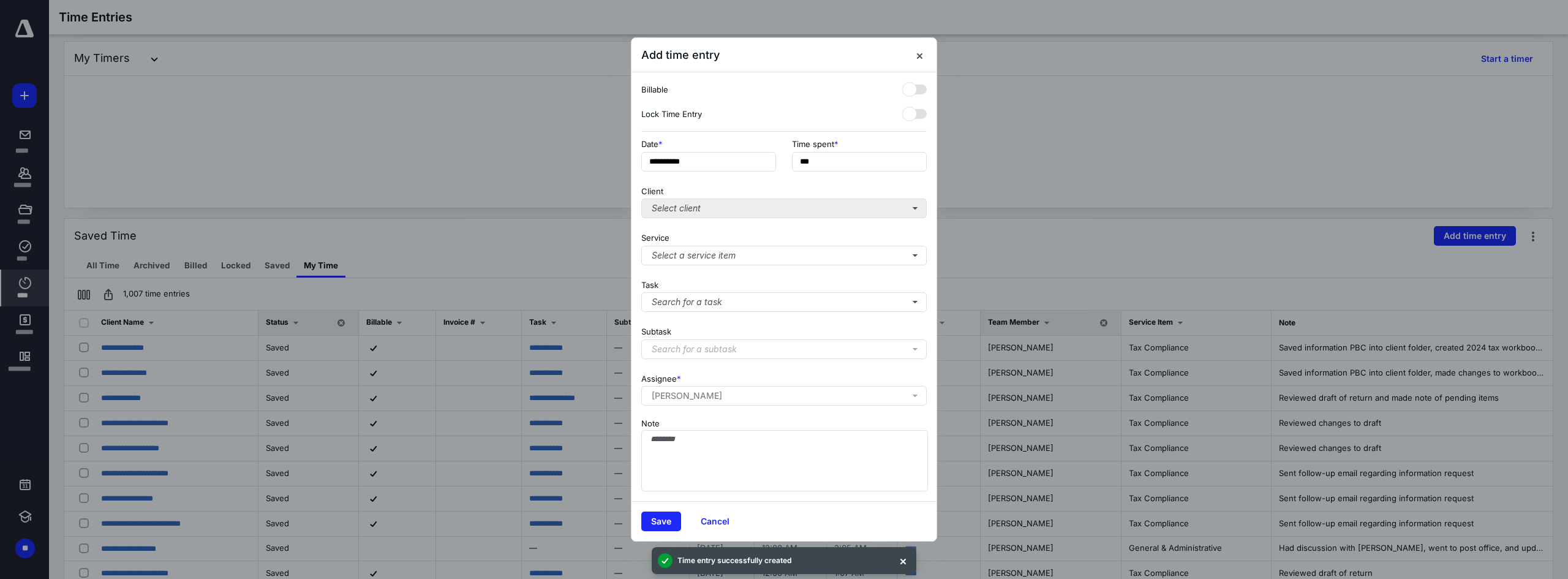click on "Client Select client" at bounding box center (784, 200) 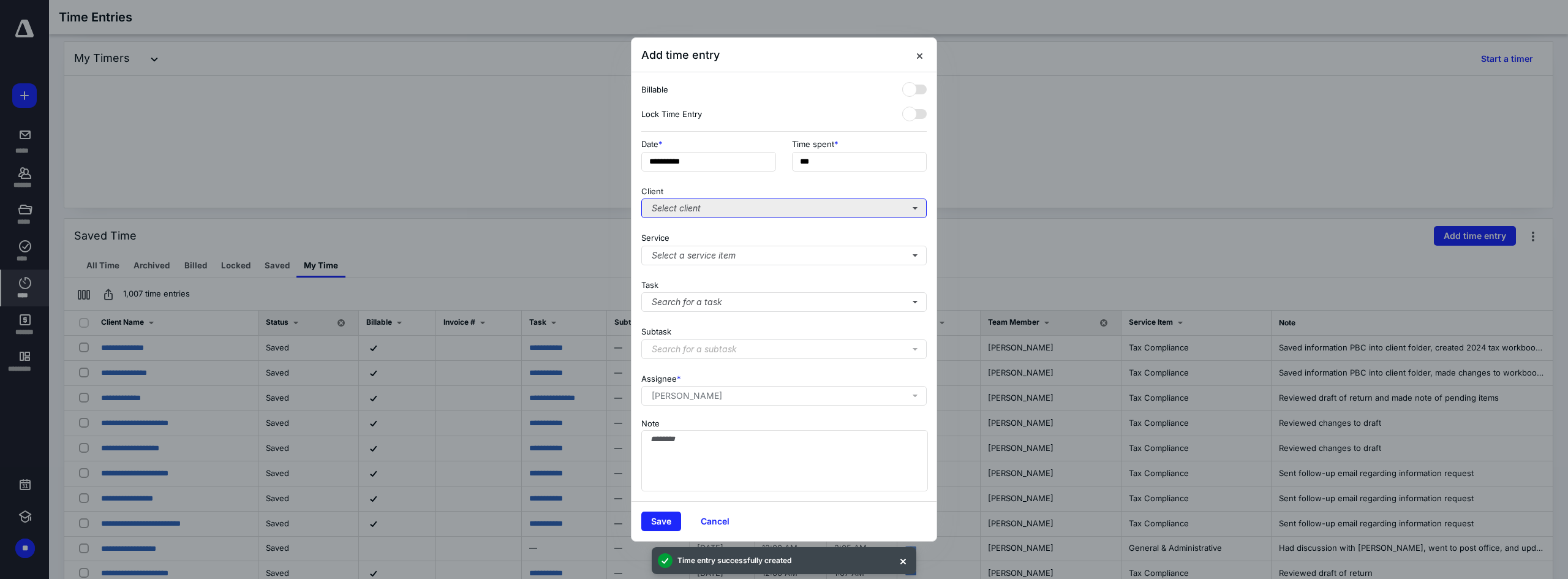 click on "Select client" at bounding box center [784, 208] 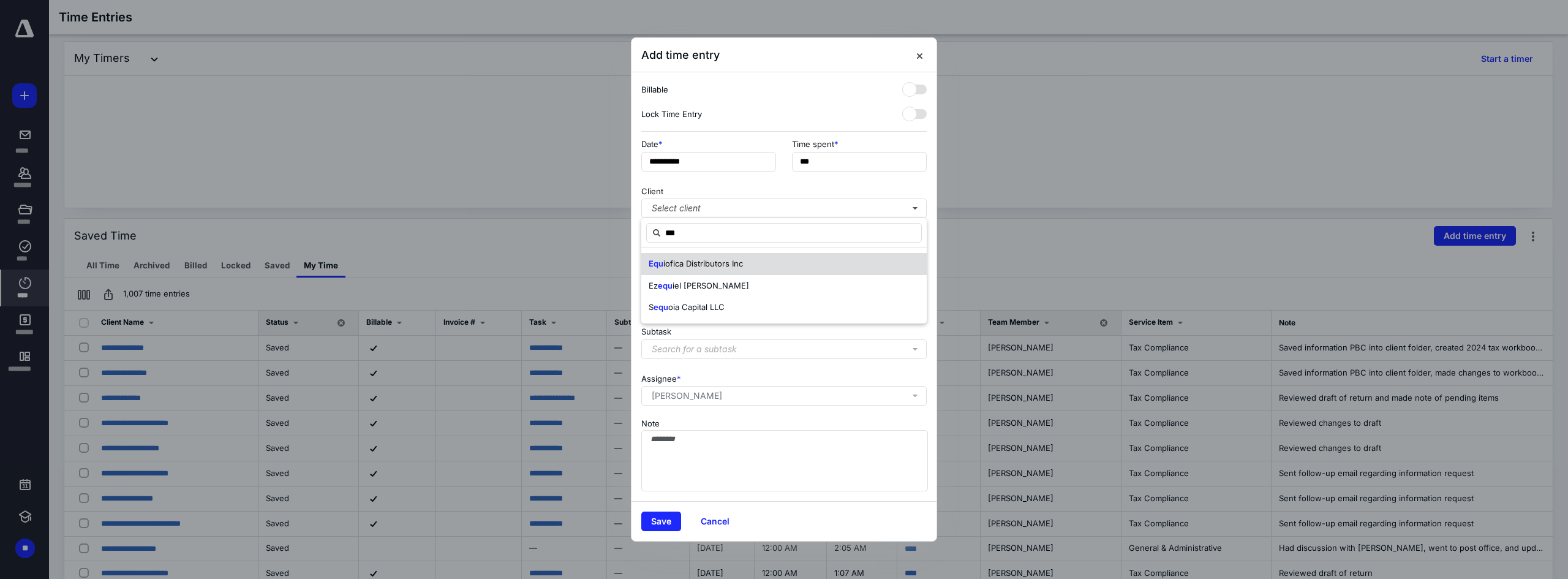 click on "iofica Distributors Inc" at bounding box center (703, 263) 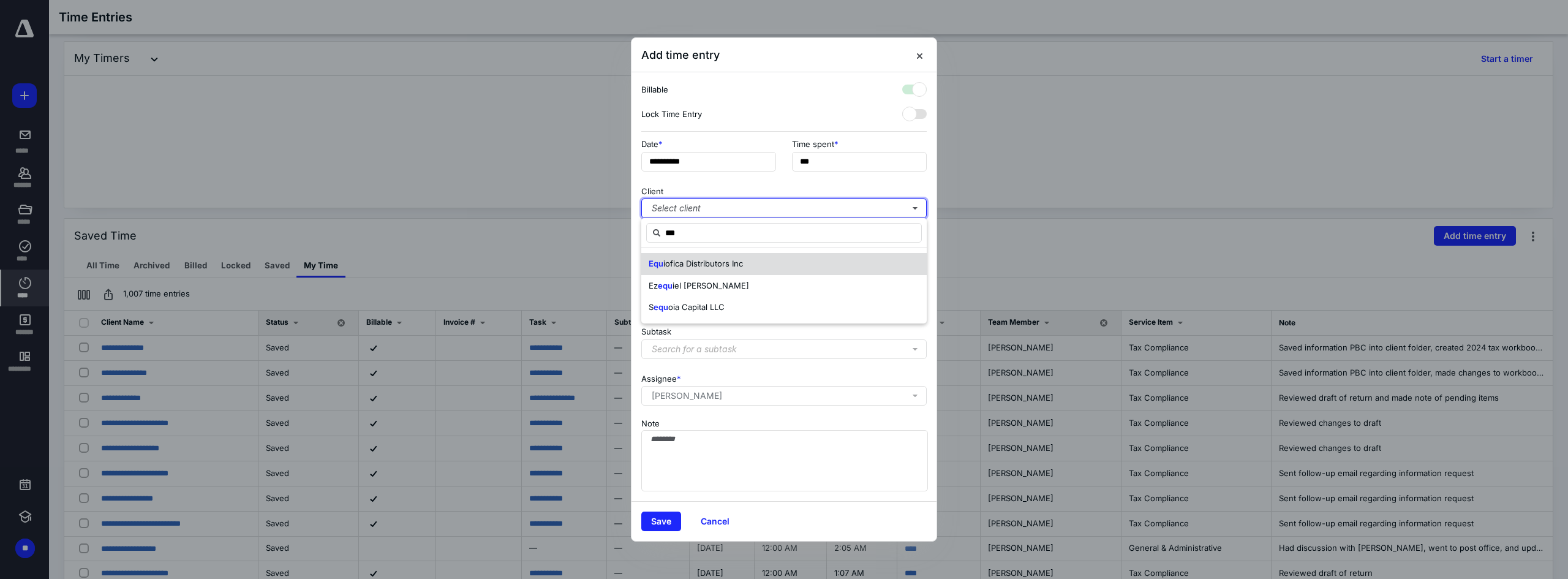 checkbox on "true" 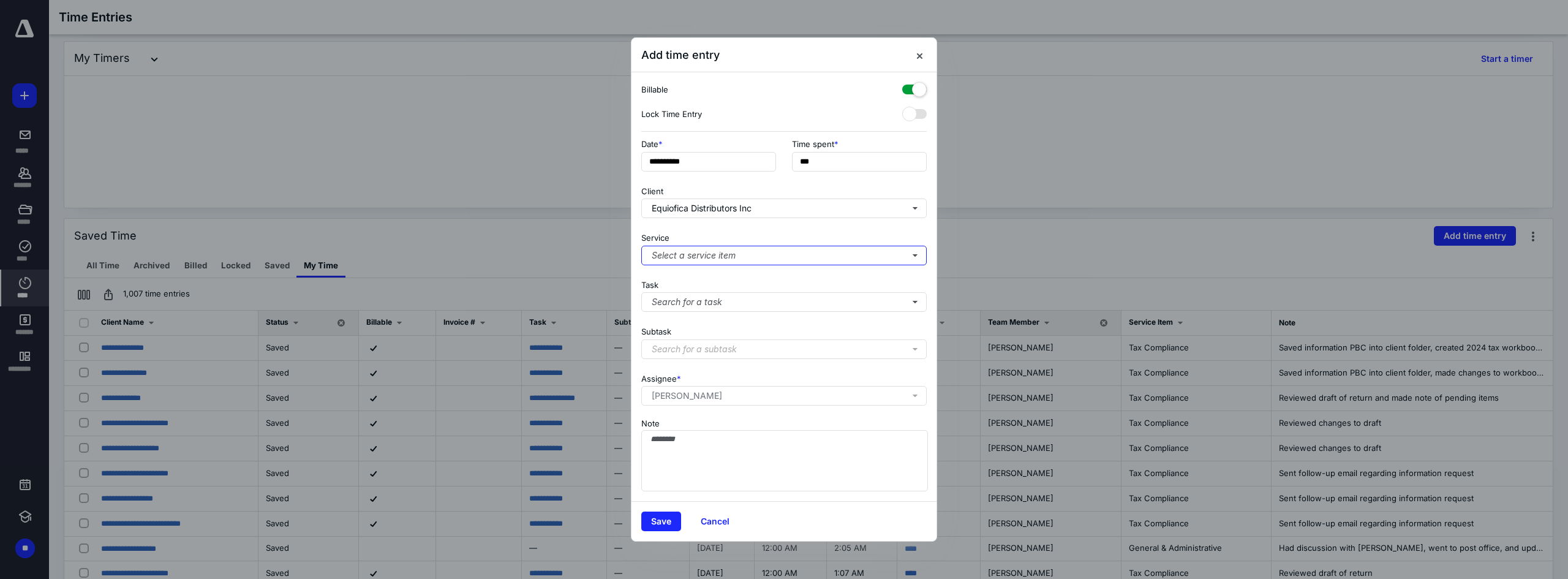 click on "Select a service item" at bounding box center (784, 255) 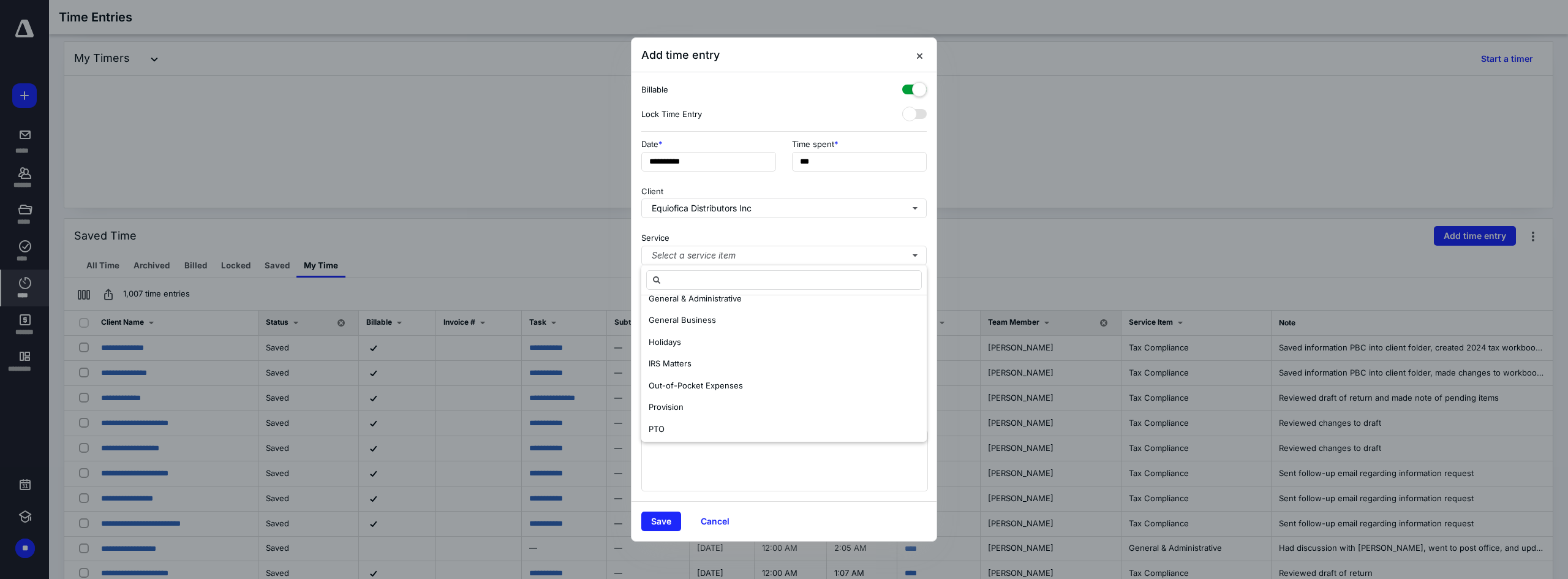 scroll, scrollTop: 298, scrollLeft: 0, axis: vertical 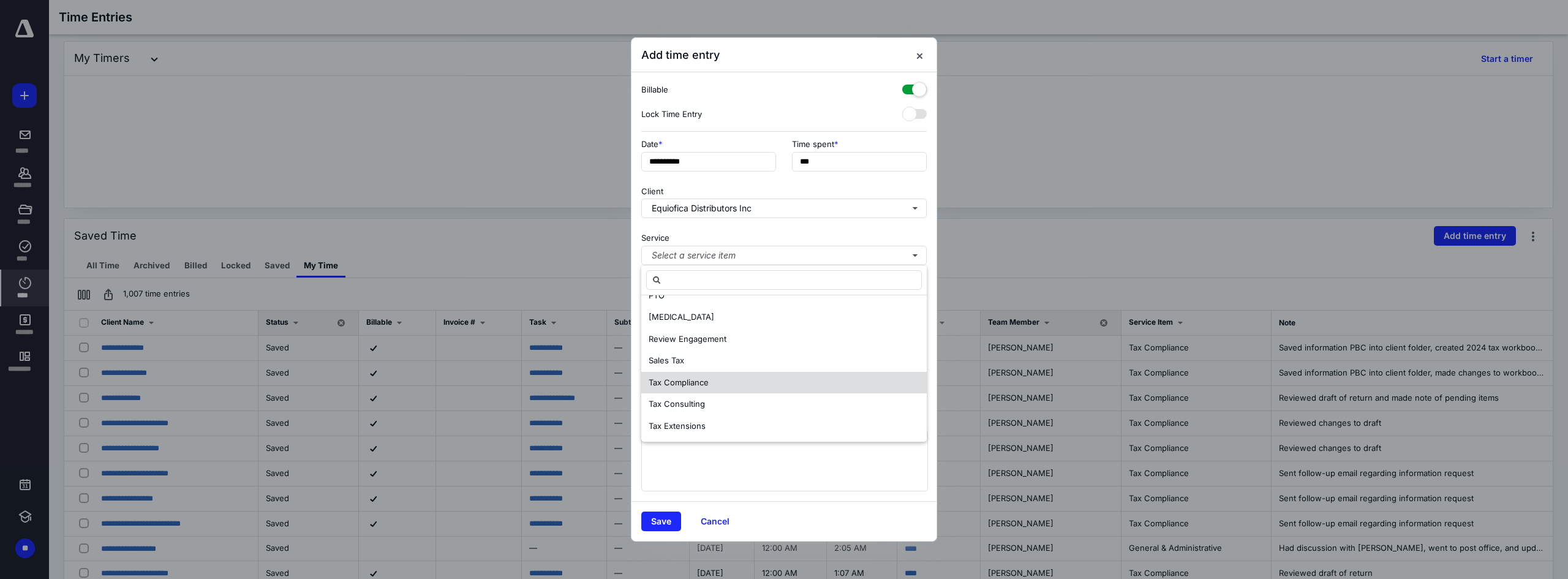 click on "Tax Compliance" at bounding box center (679, 382) 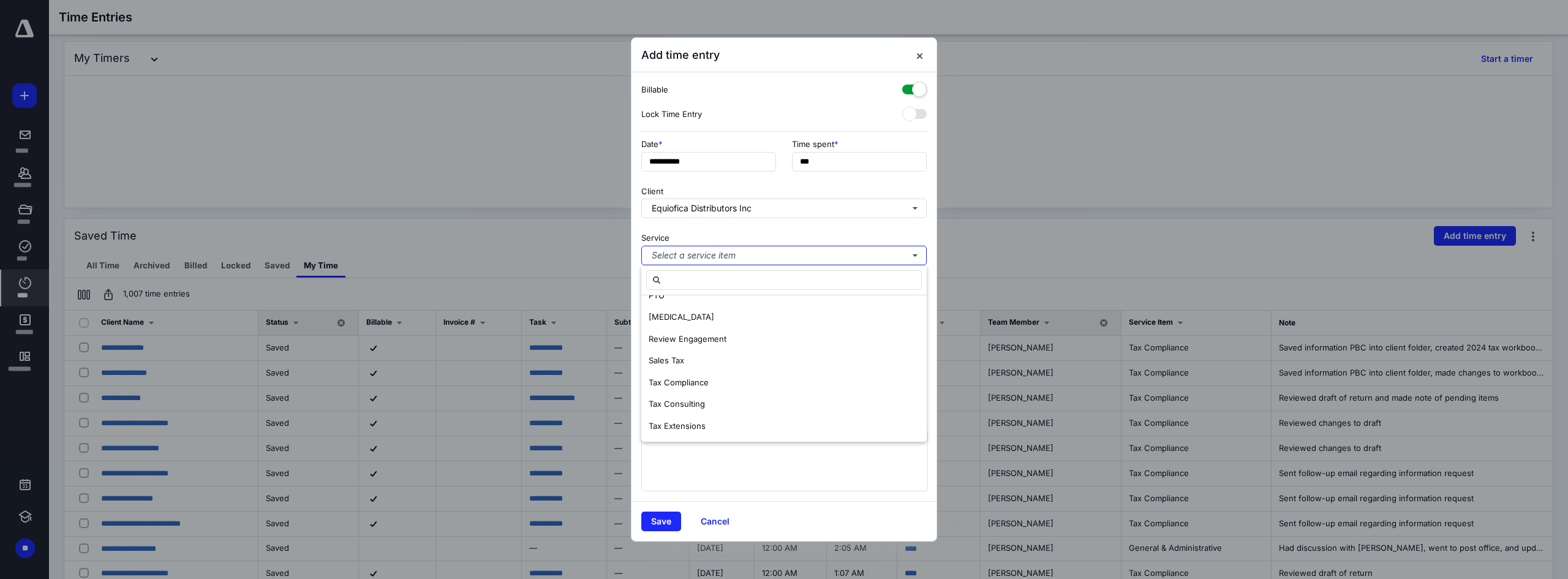 scroll, scrollTop: 0, scrollLeft: 0, axis: both 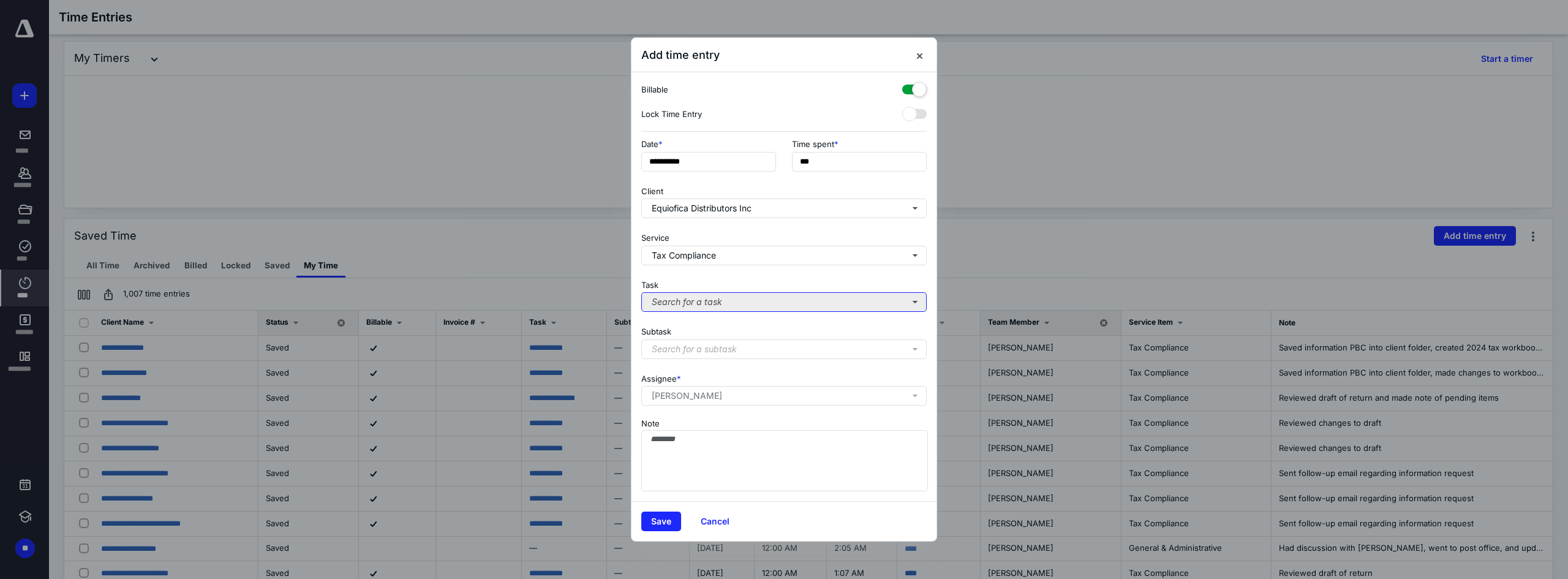 click on "Search for a task" at bounding box center [784, 302] 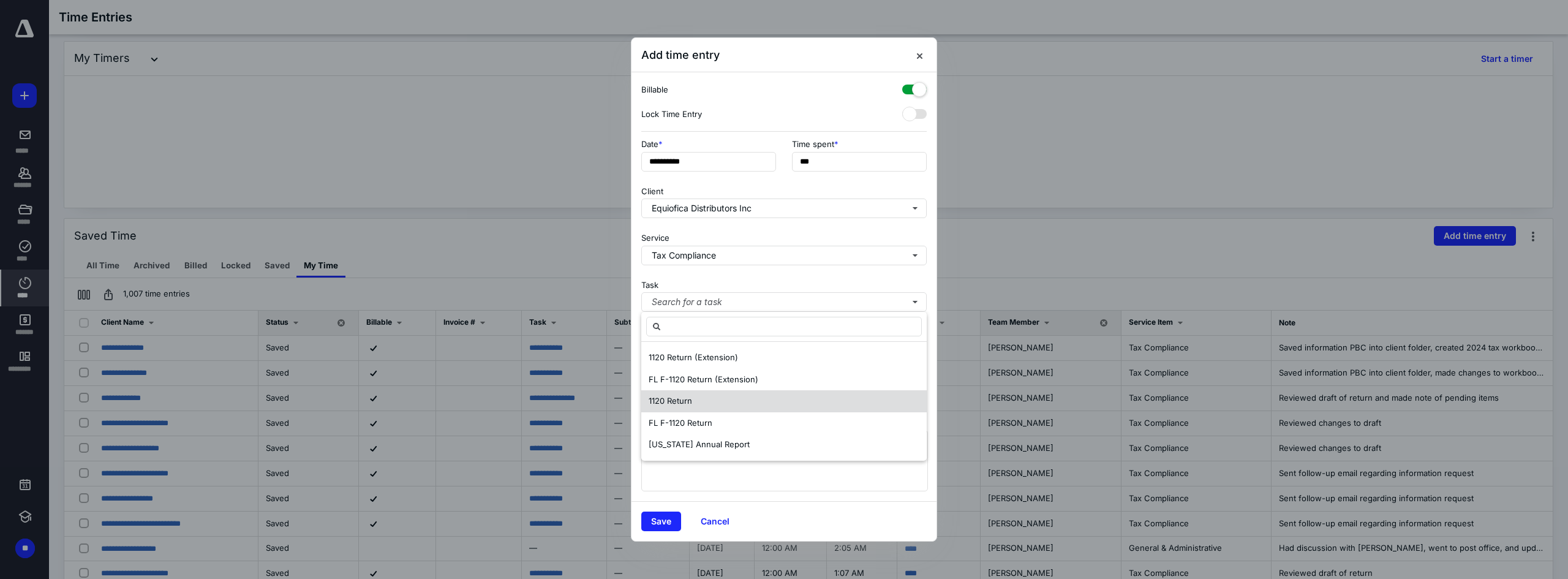 click on "1120 Return" at bounding box center (784, 401) 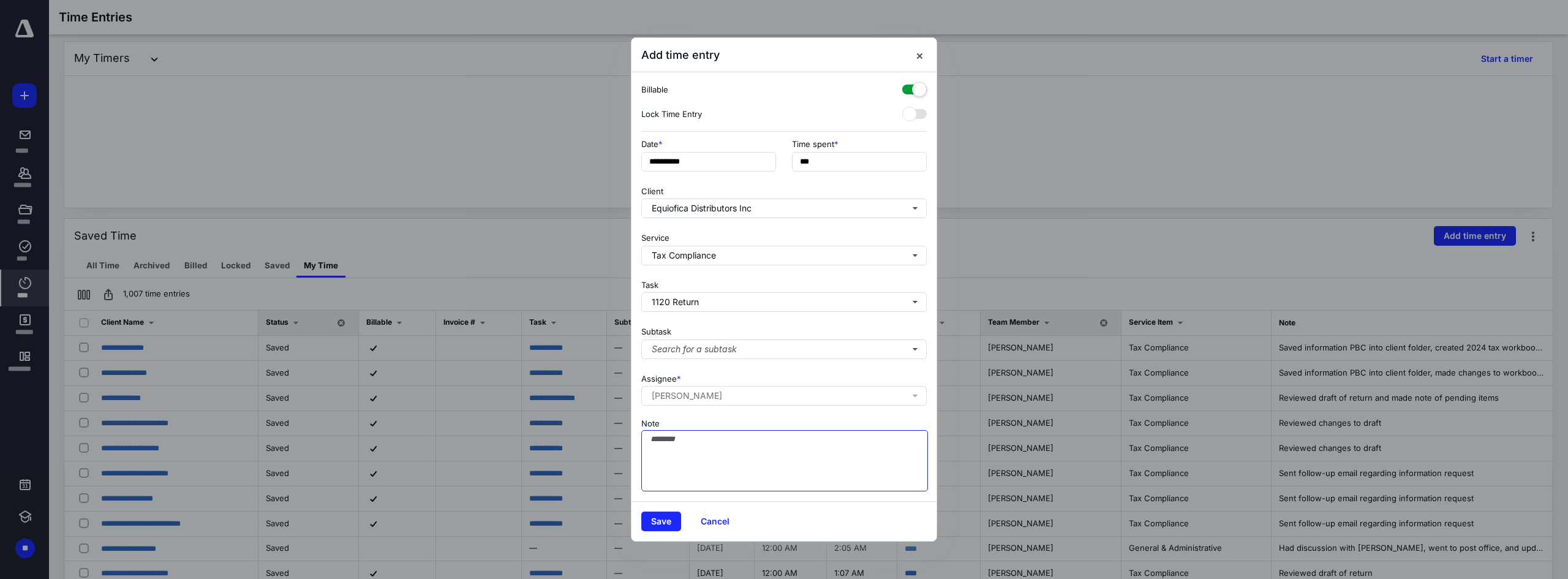 click on "Note" at bounding box center [785, 461] 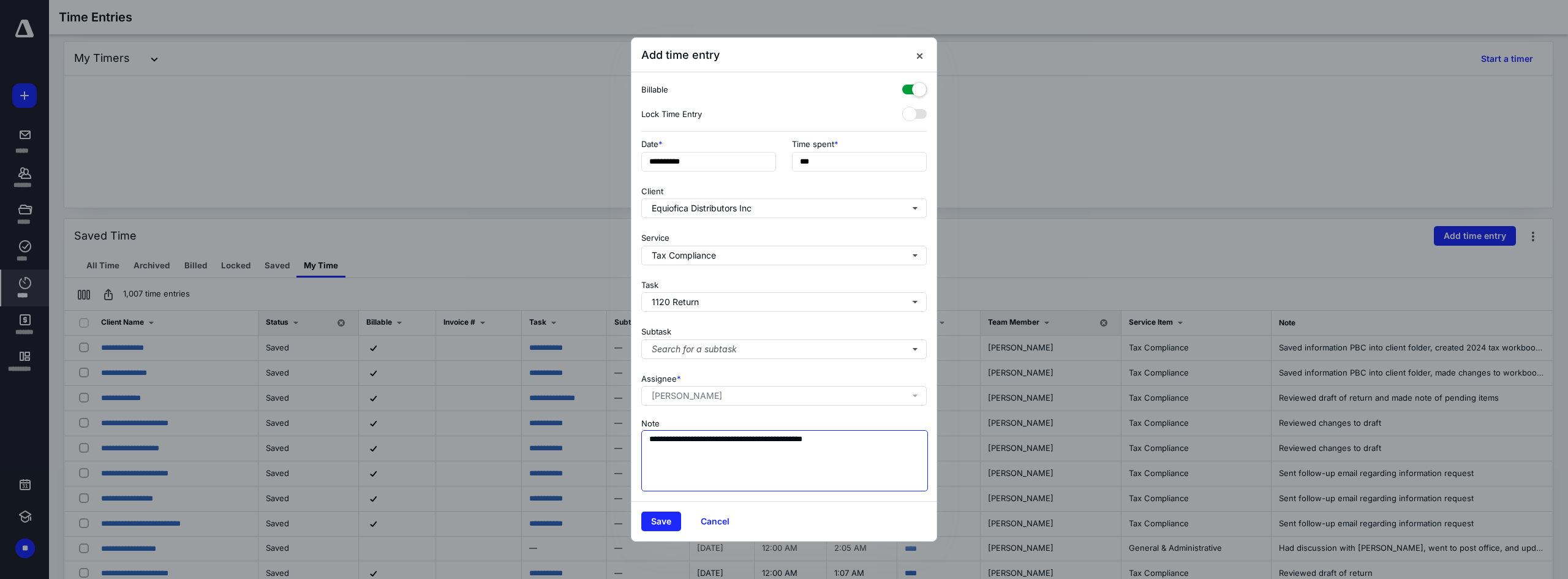 type on "**********" 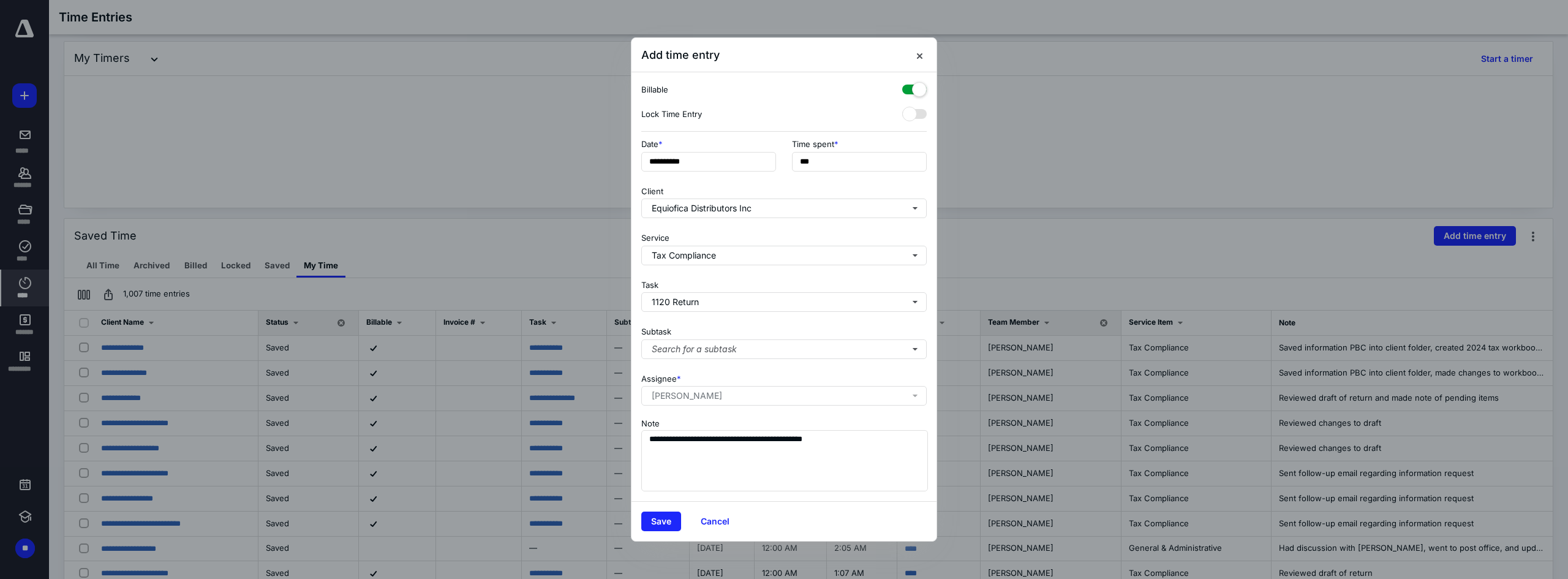 click on "Save Cancel" at bounding box center (784, 521) 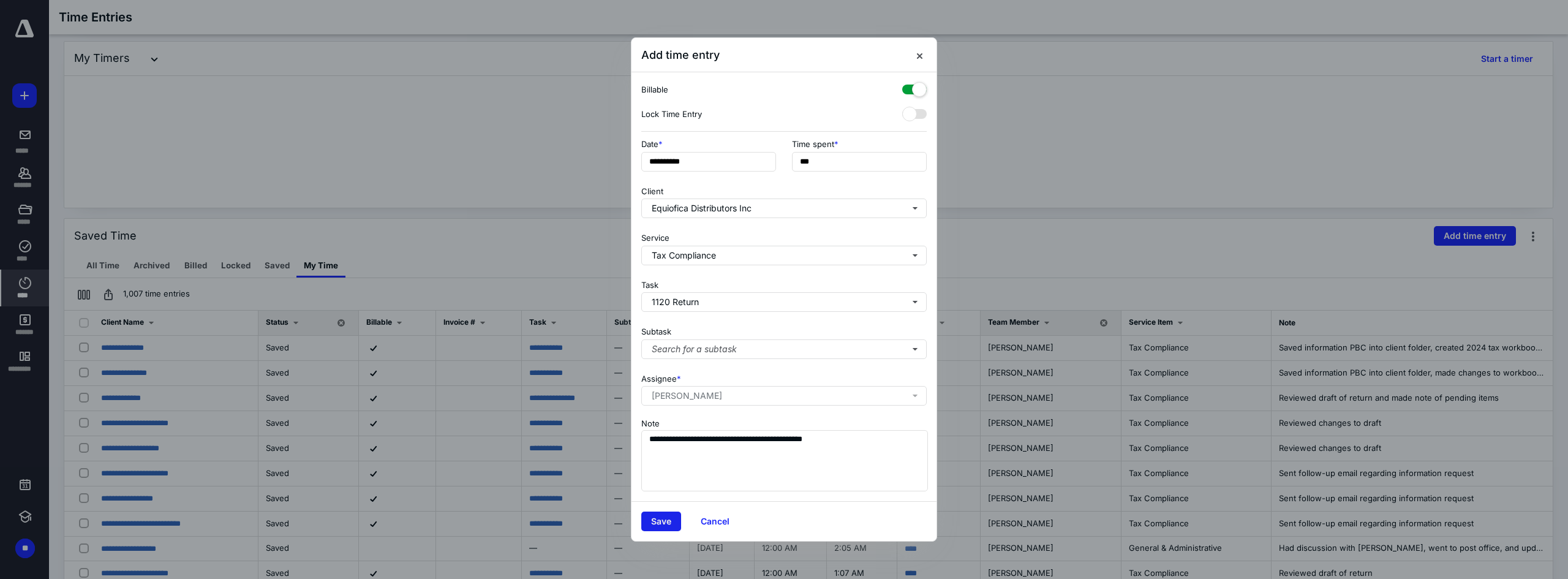 click on "Save" at bounding box center [661, 521] 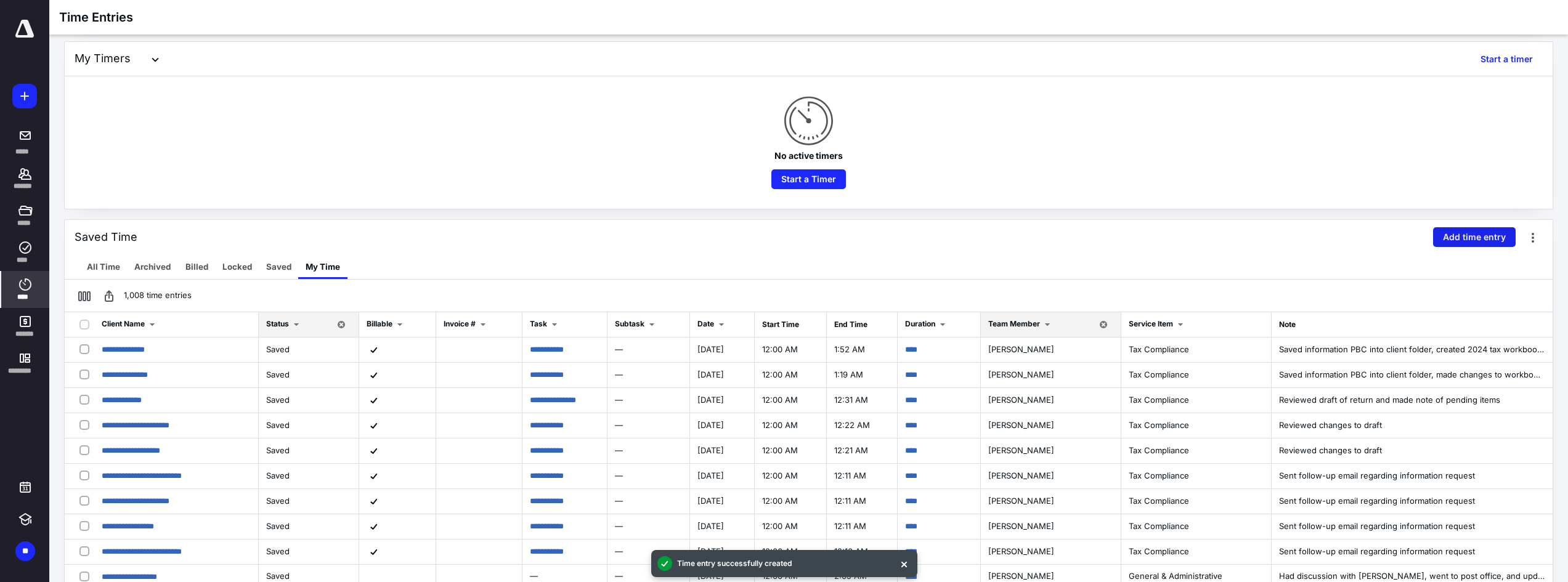 click on "Add time entry" at bounding box center (1474, 237) 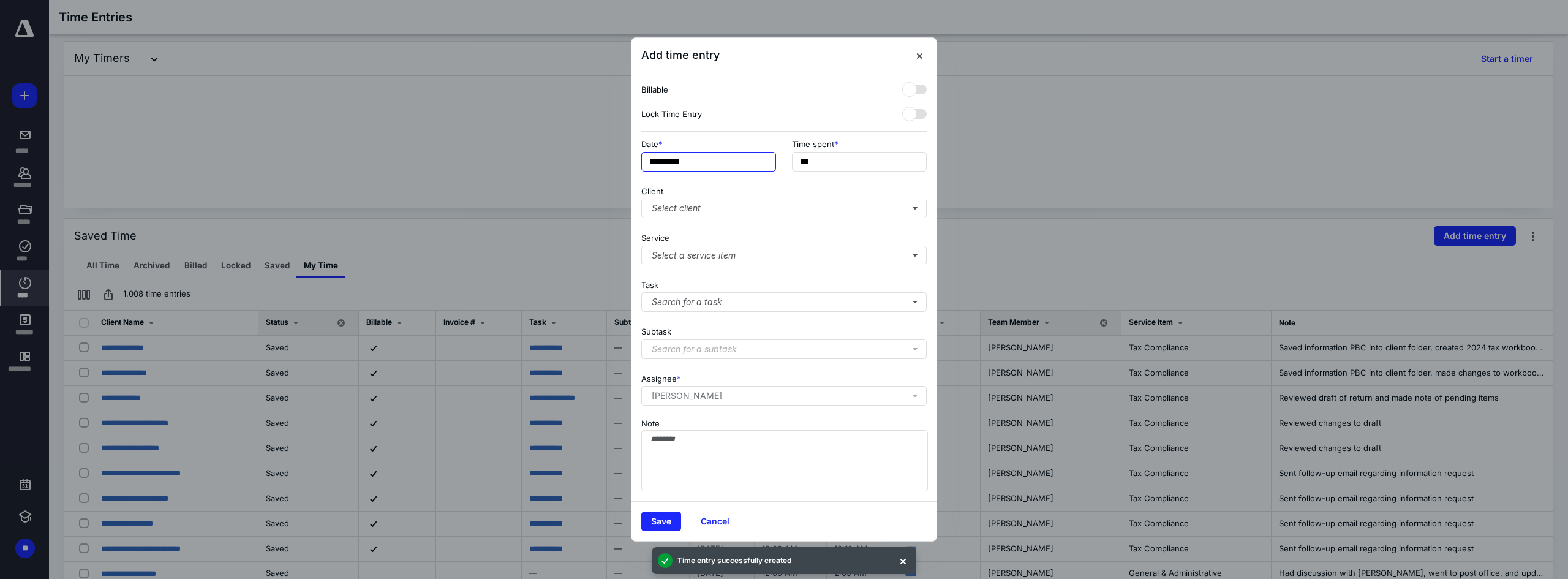 click on "**********" at bounding box center (709, 162) 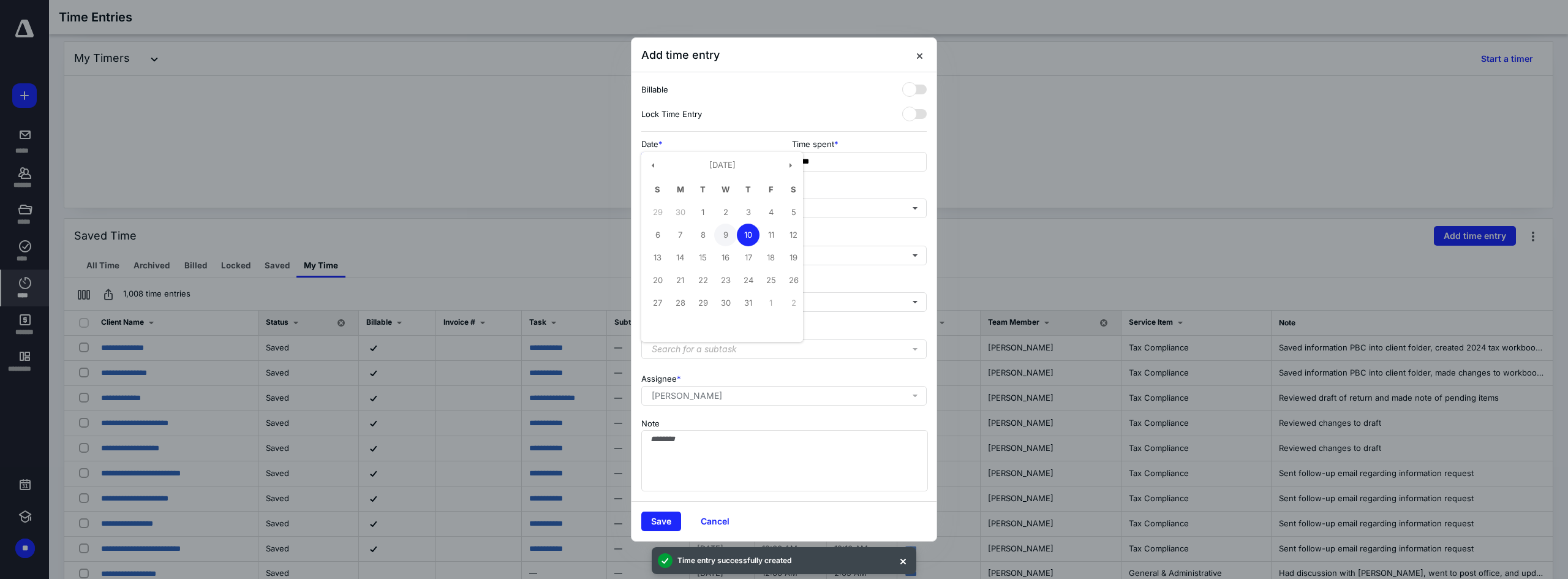 click on "9" at bounding box center (725, 235) 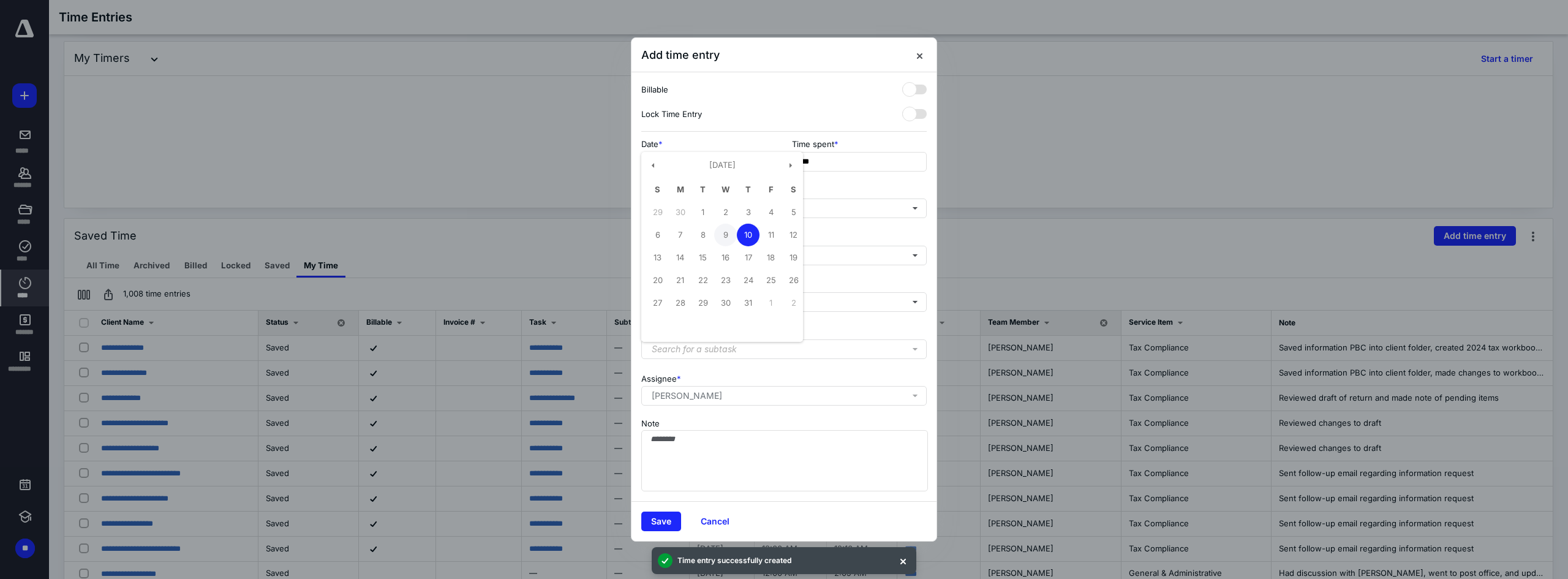type on "**********" 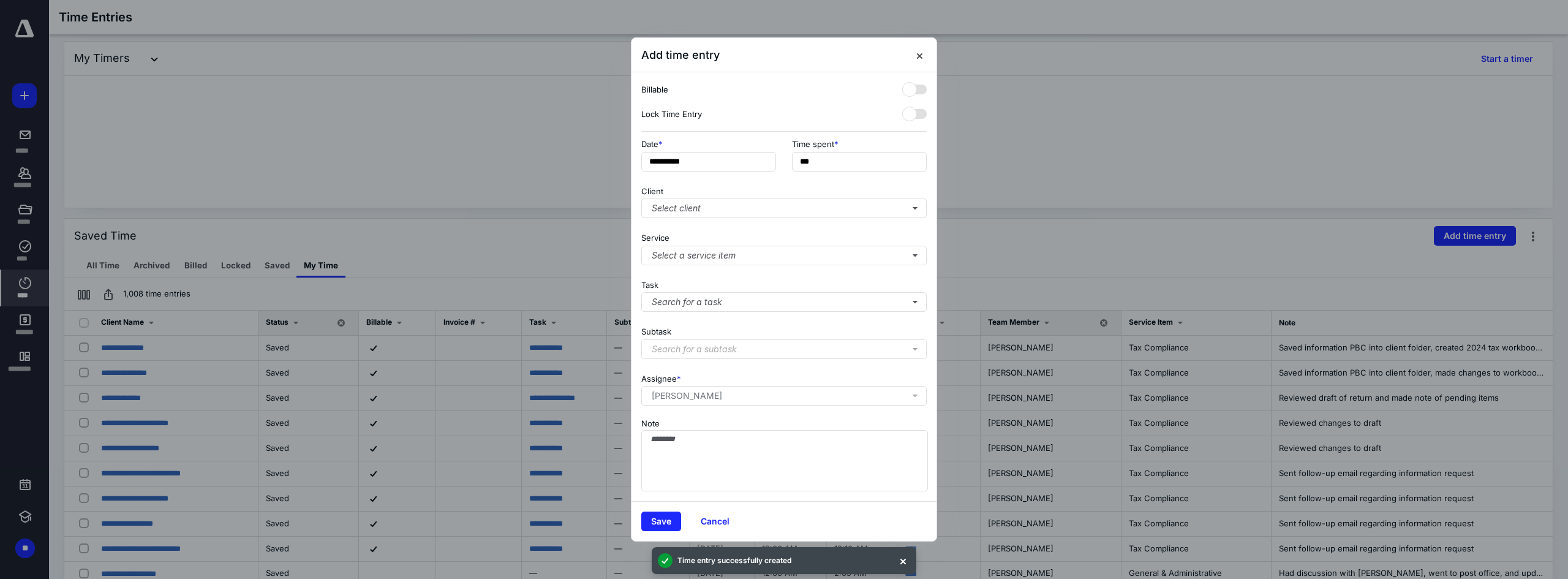 click on "**********" at bounding box center (784, 159) 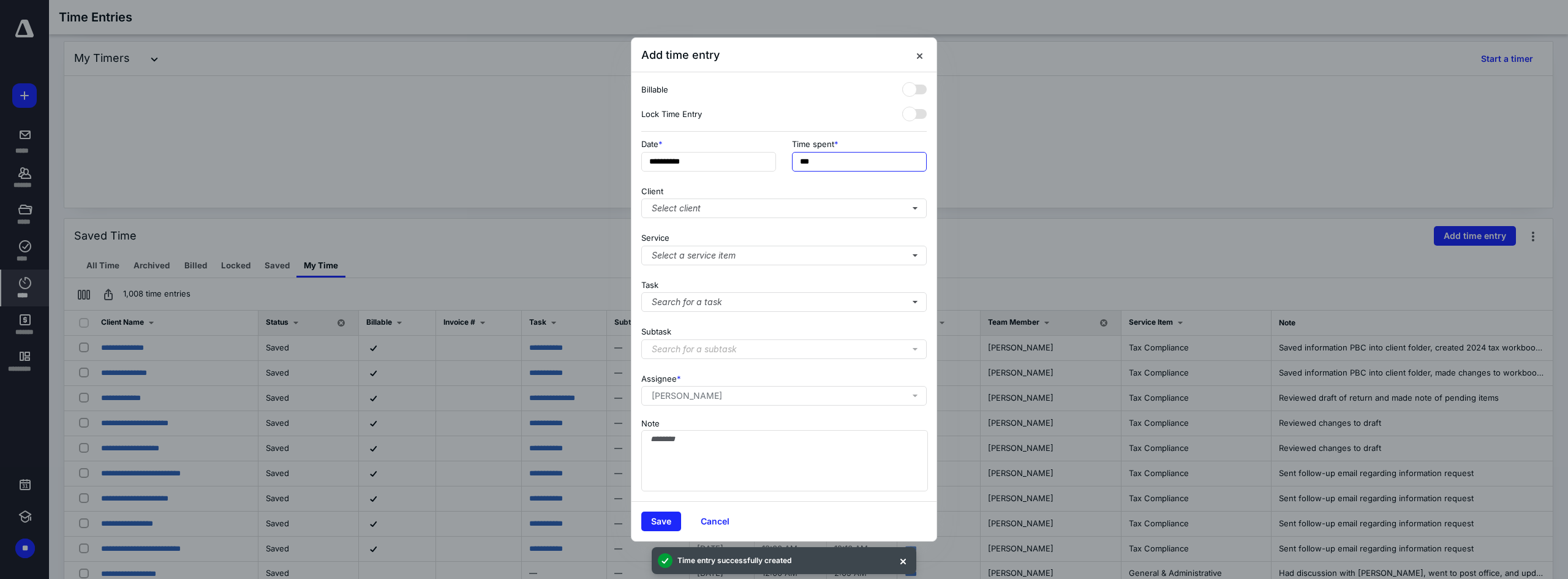 click on "***" at bounding box center [859, 162] 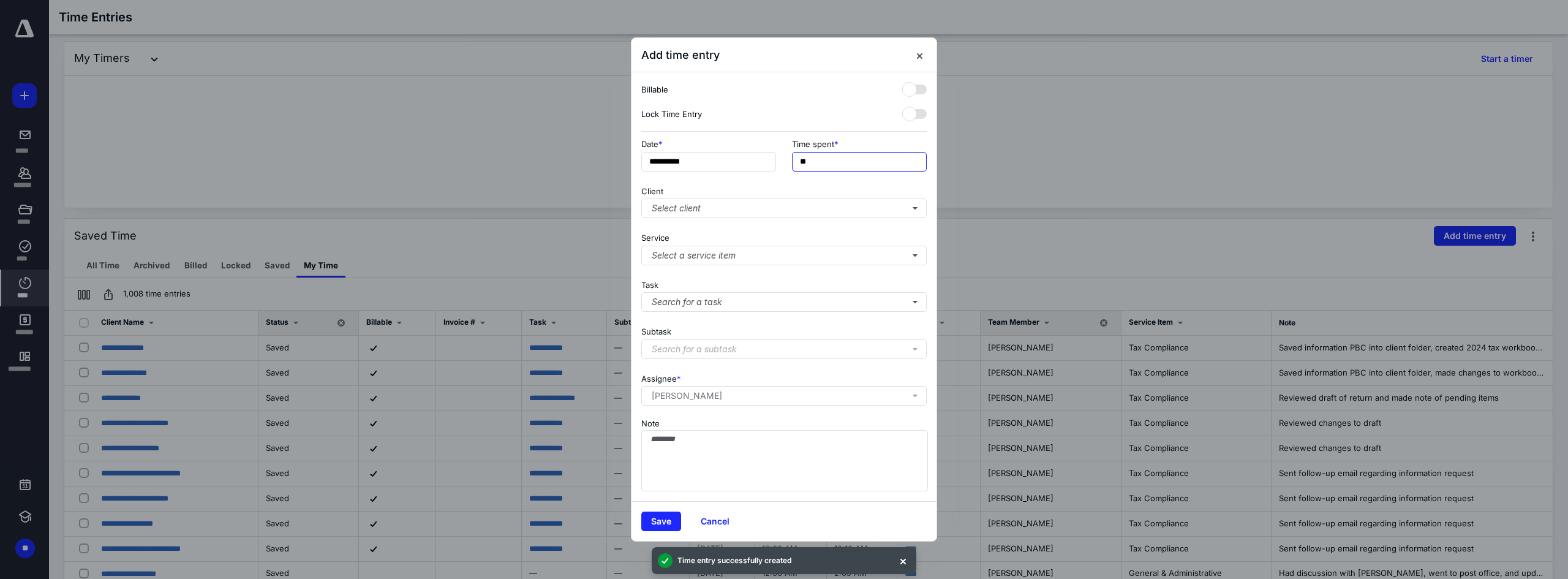 type on "**" 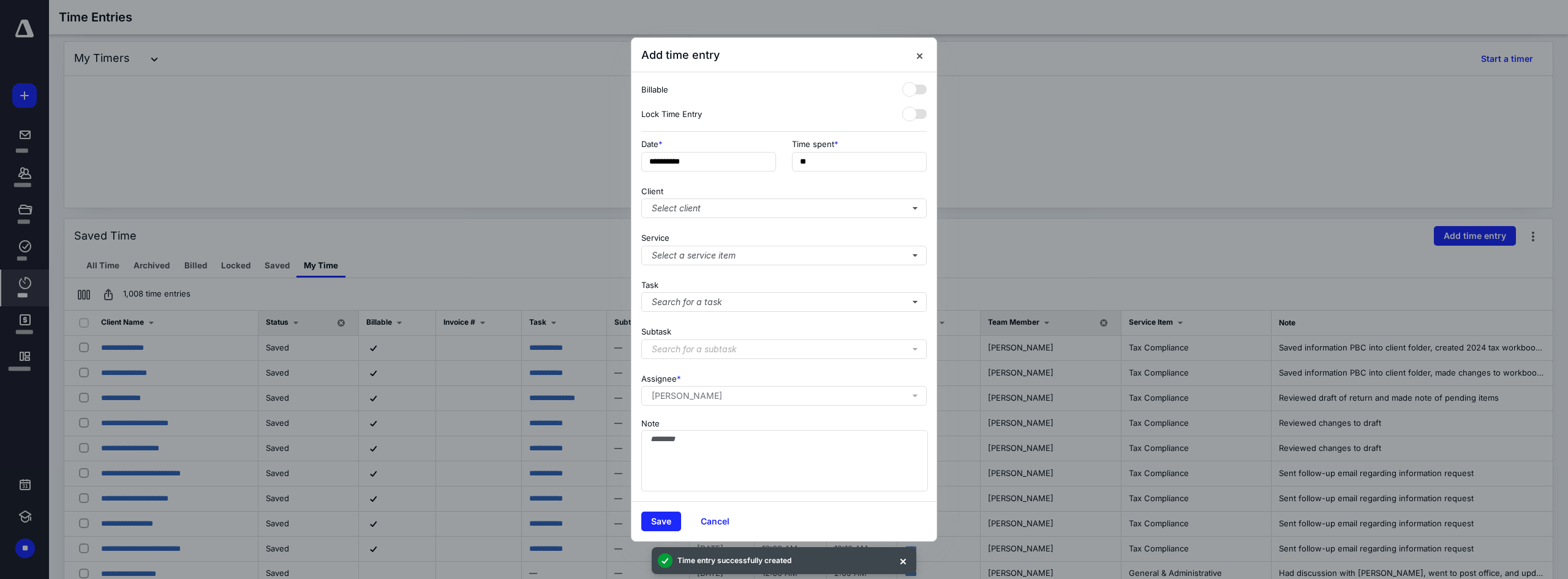 click on "Service Select a service item" at bounding box center (784, 246) 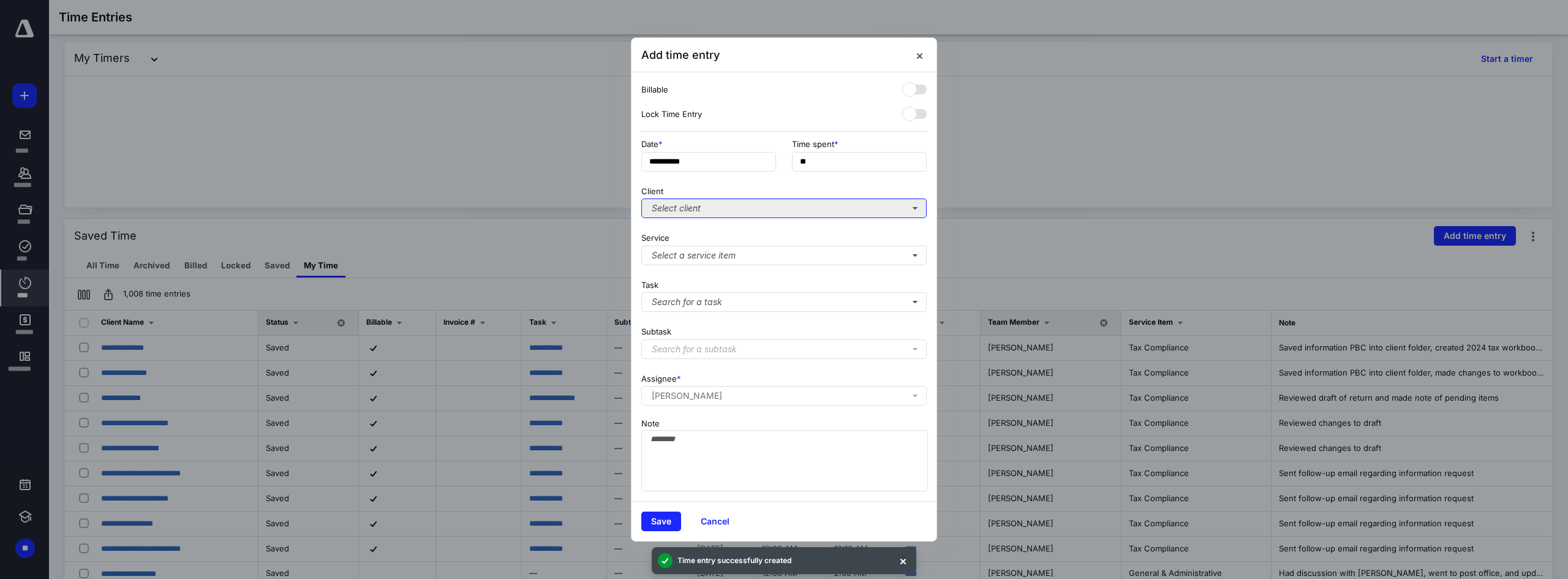 click on "Select client" at bounding box center (784, 208) 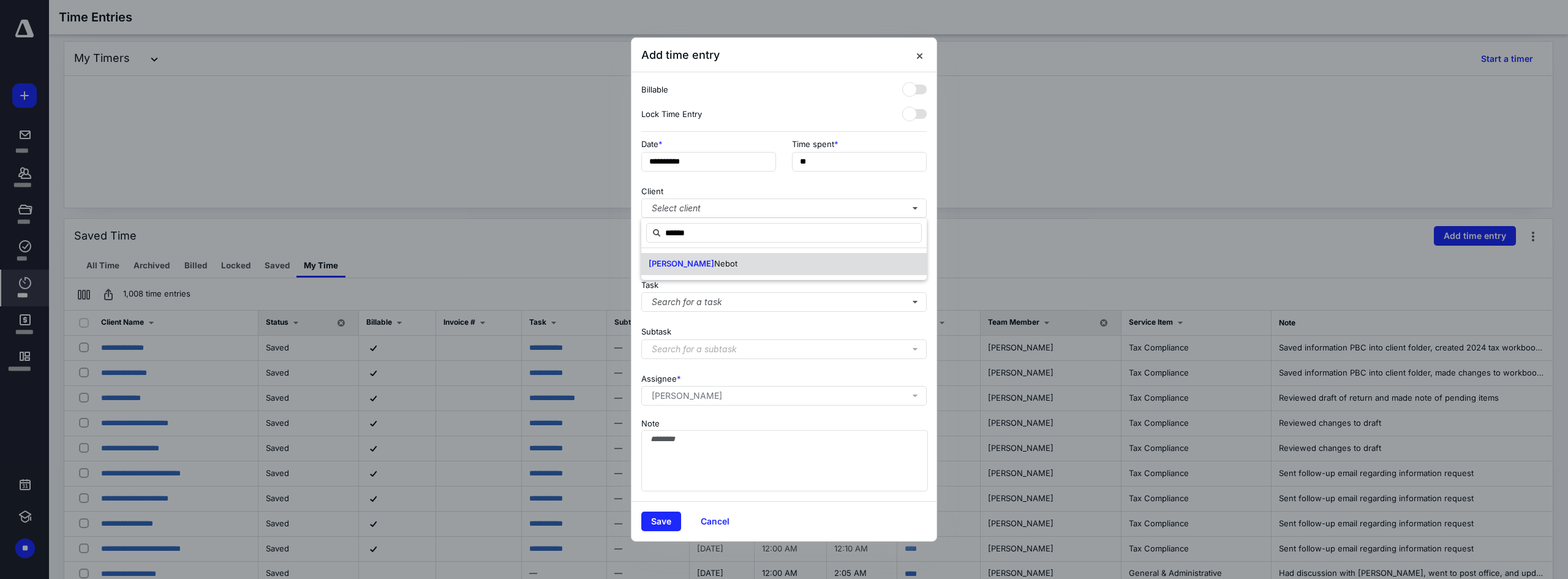 click on "Nebot" at bounding box center (726, 263) 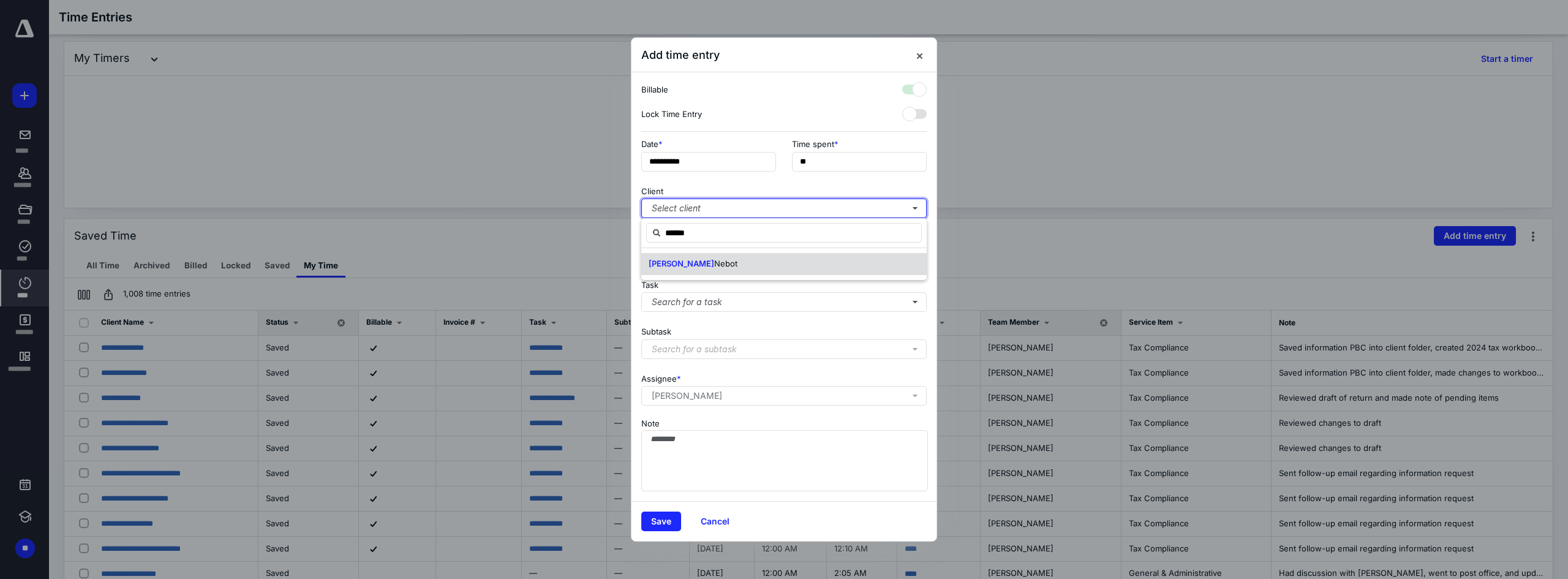 checkbox on "true" 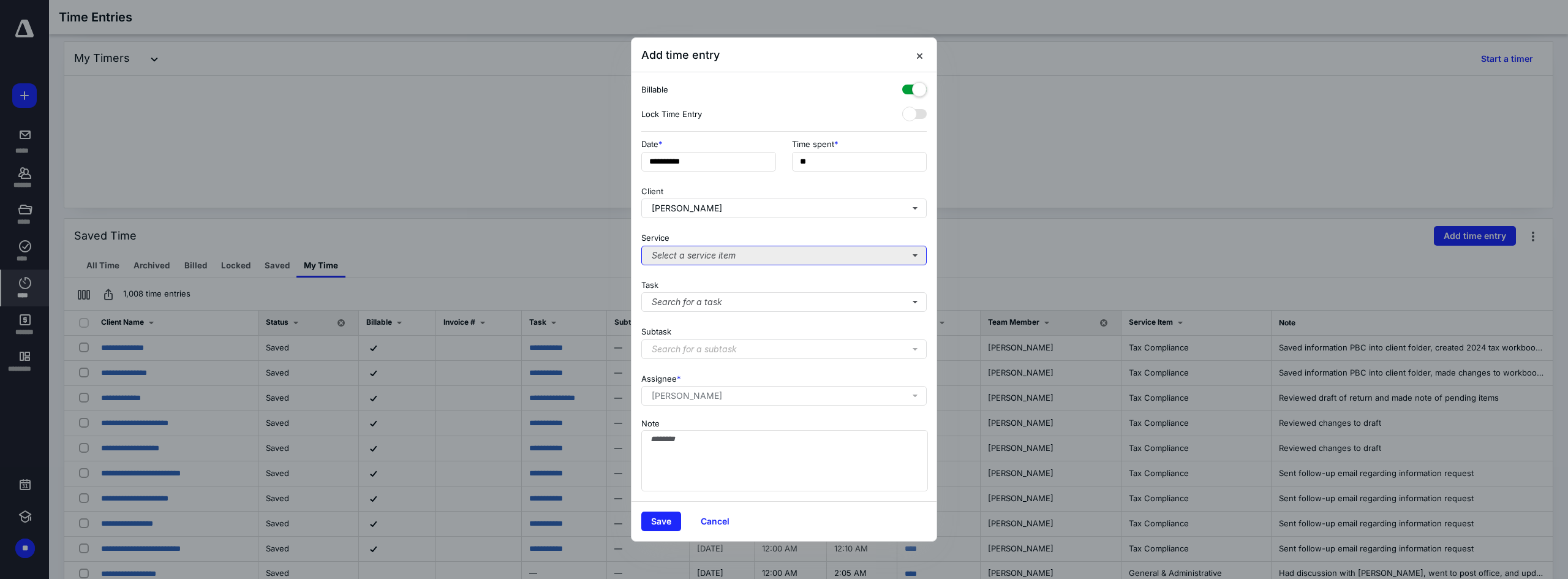 click on "Select a service item" at bounding box center [784, 255] 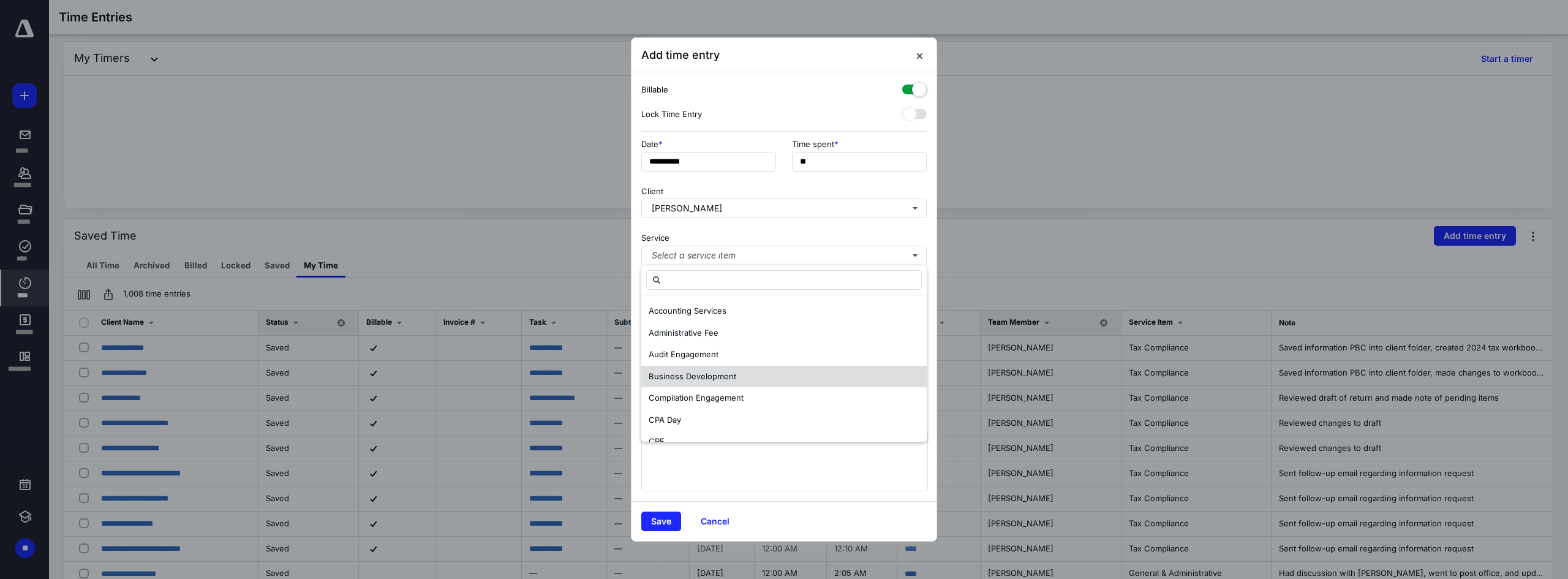 scroll, scrollTop: 298, scrollLeft: 0, axis: vertical 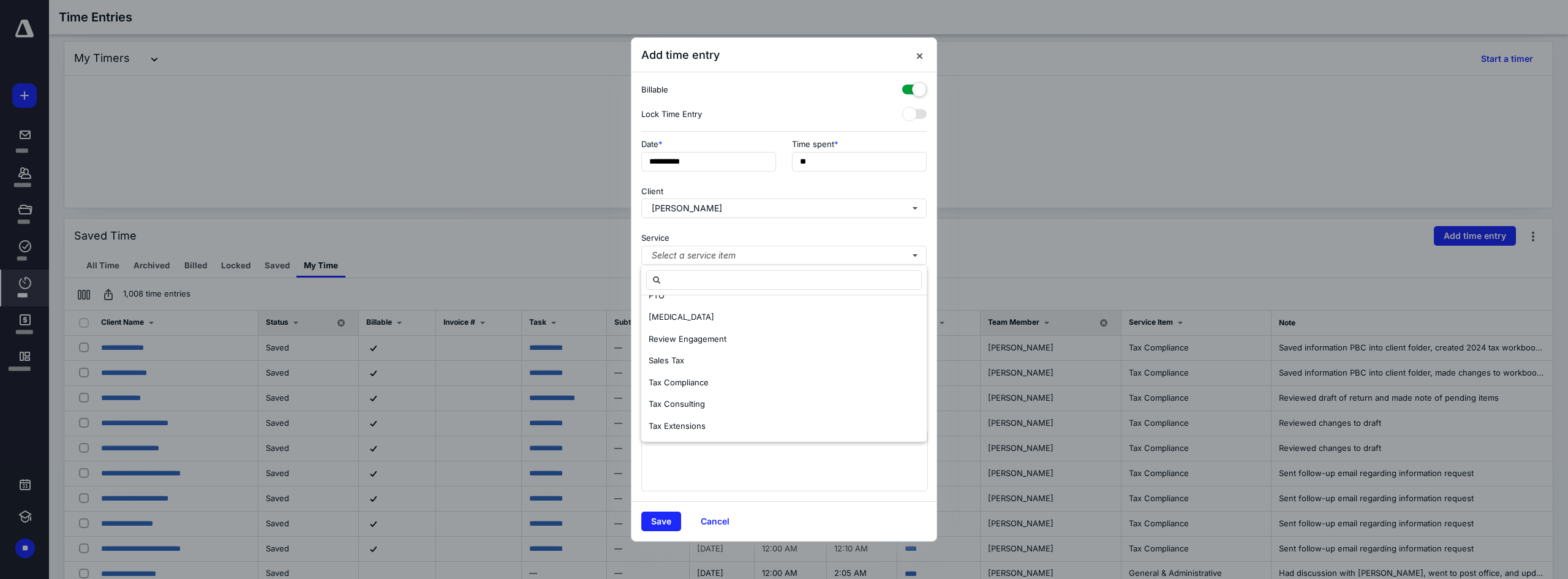 click on "Tax Compliance" at bounding box center [679, 382] 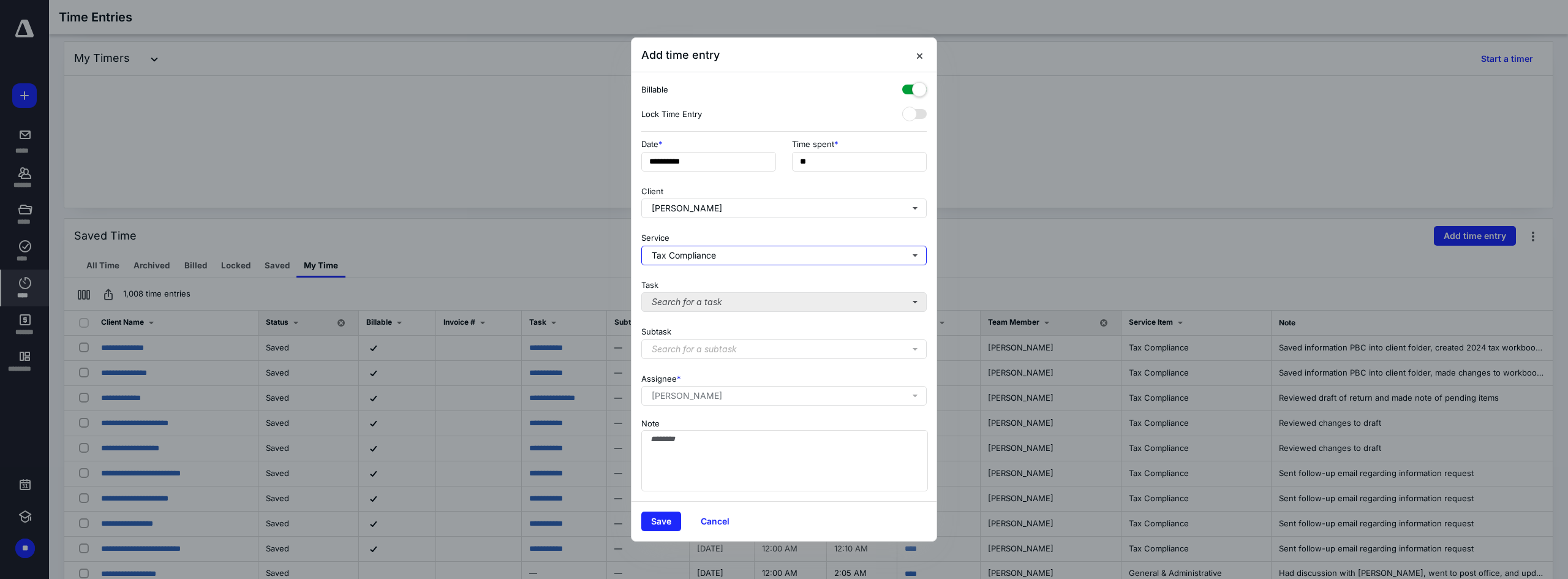 scroll, scrollTop: 0, scrollLeft: 0, axis: both 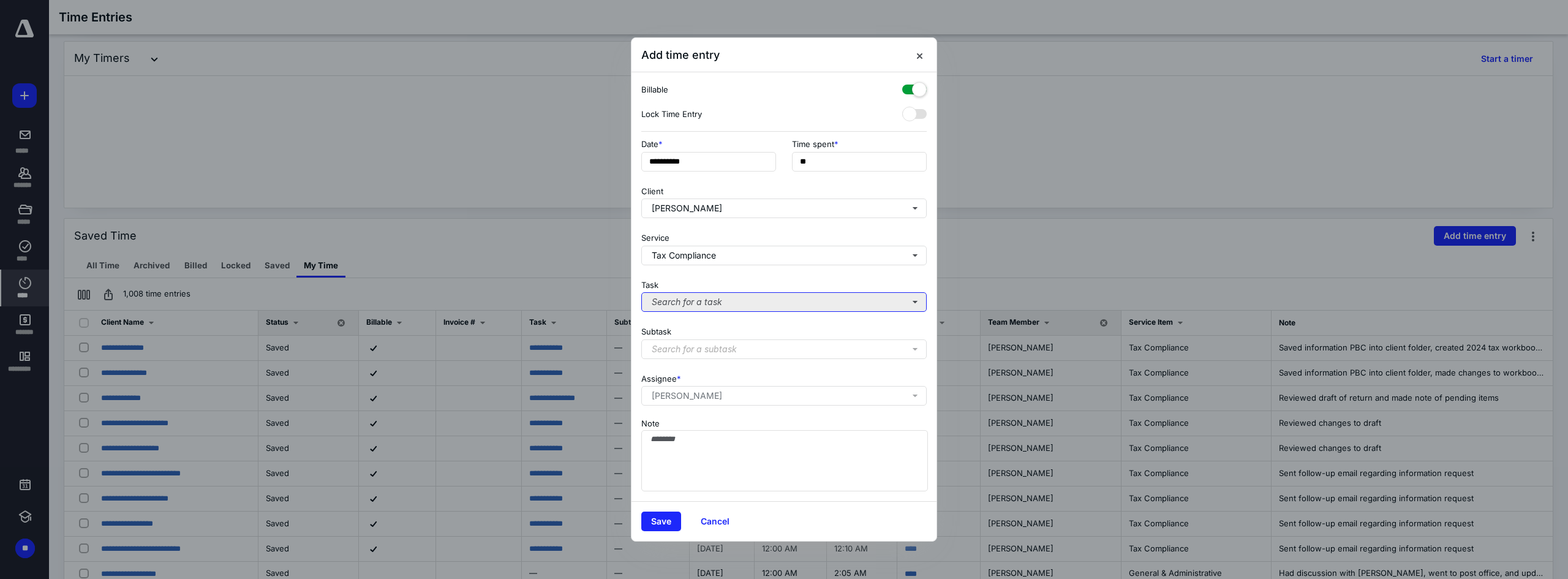 click on "Search for a task" at bounding box center [784, 302] 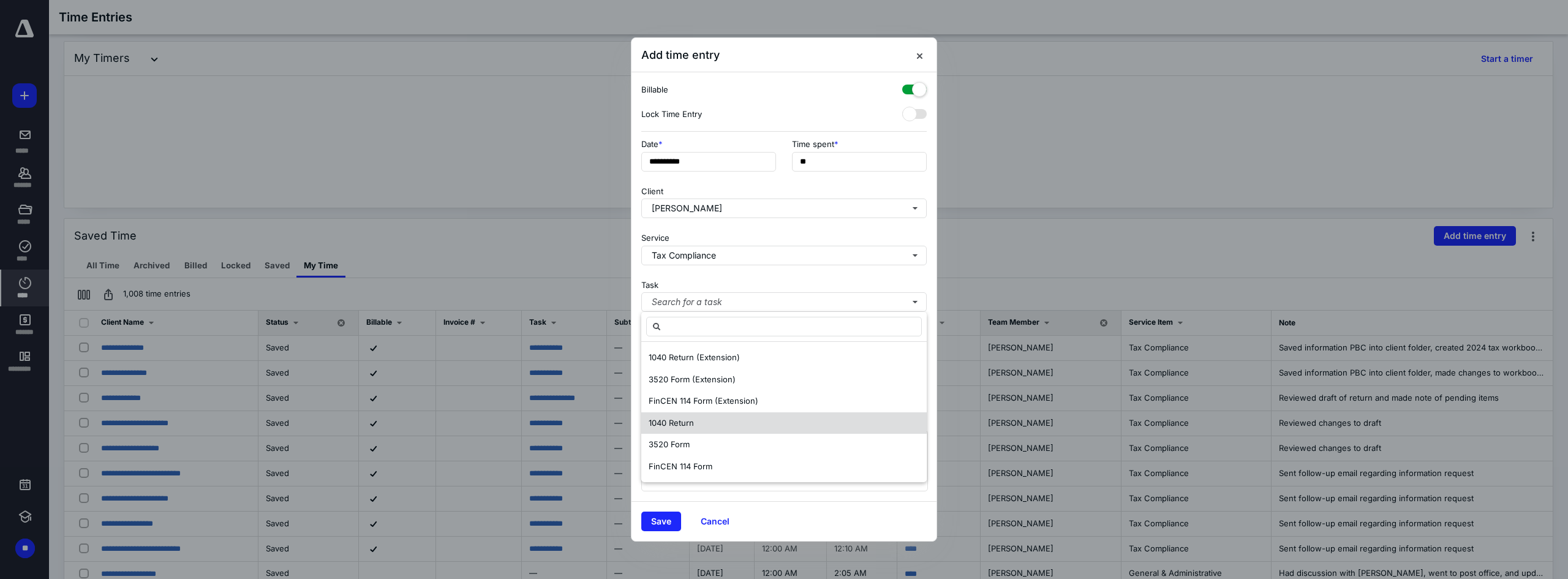 click on "1040 Return" at bounding box center [671, 423] 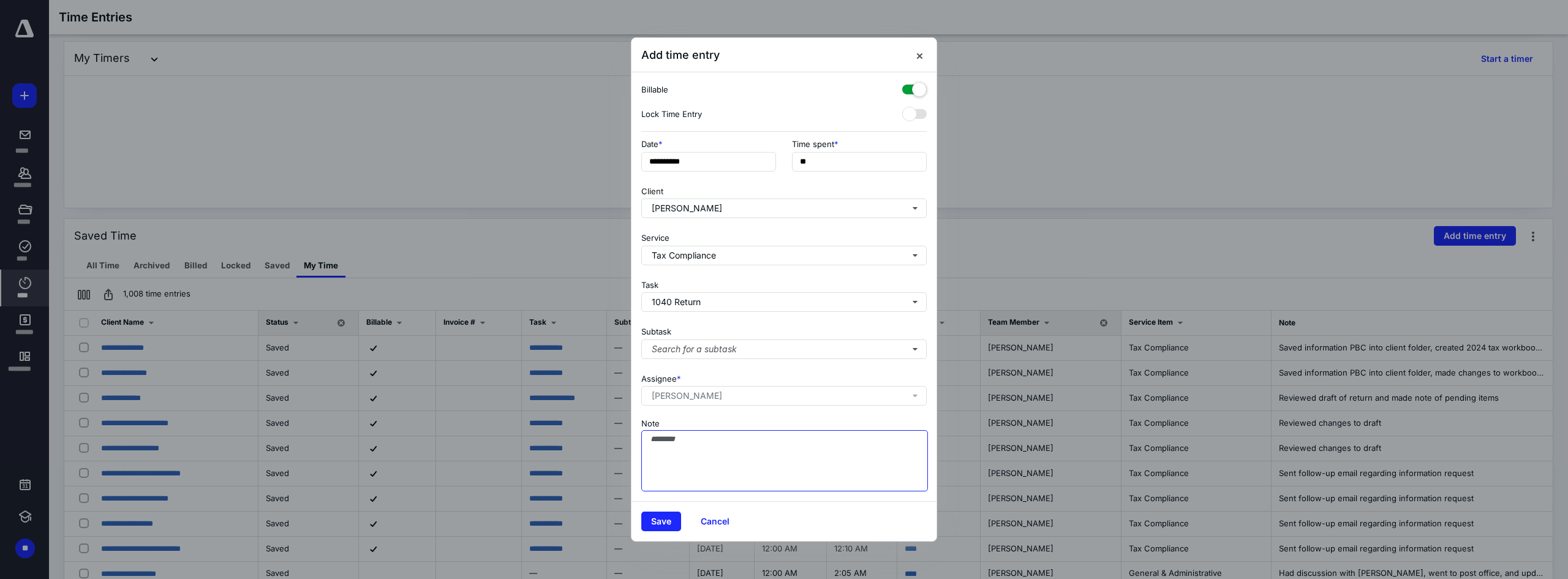 click on "Note" at bounding box center (785, 461) 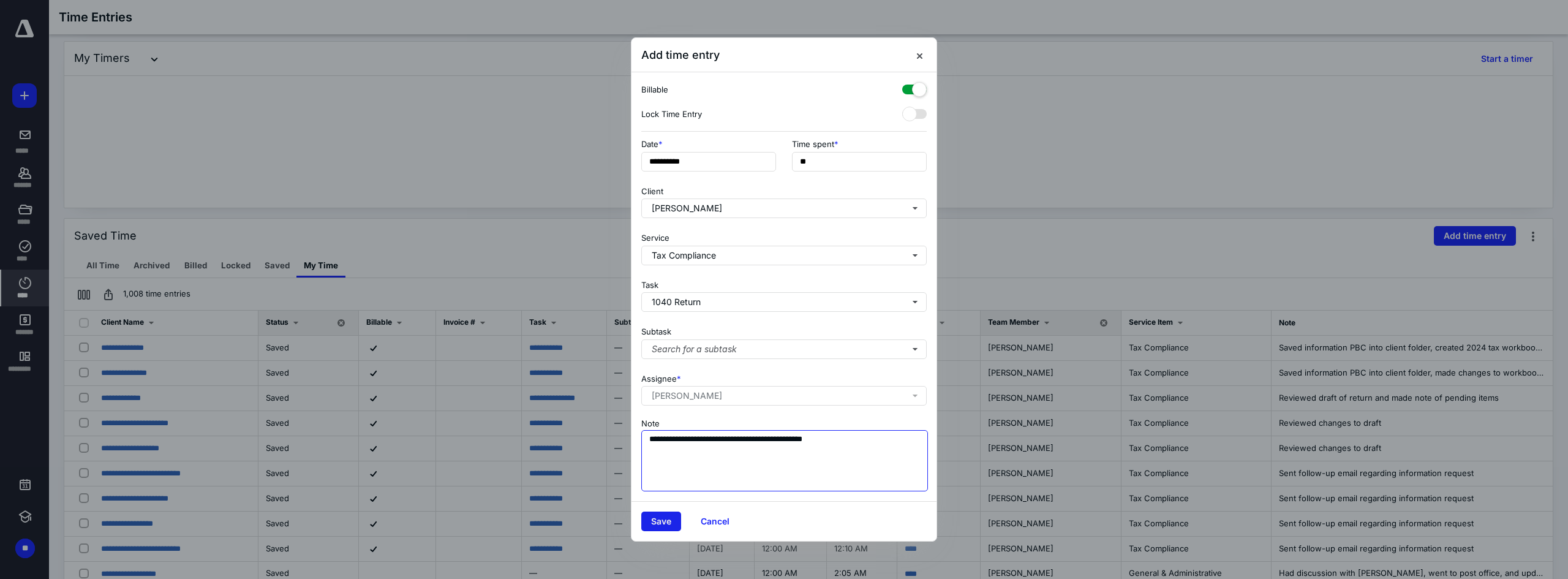 type on "**********" 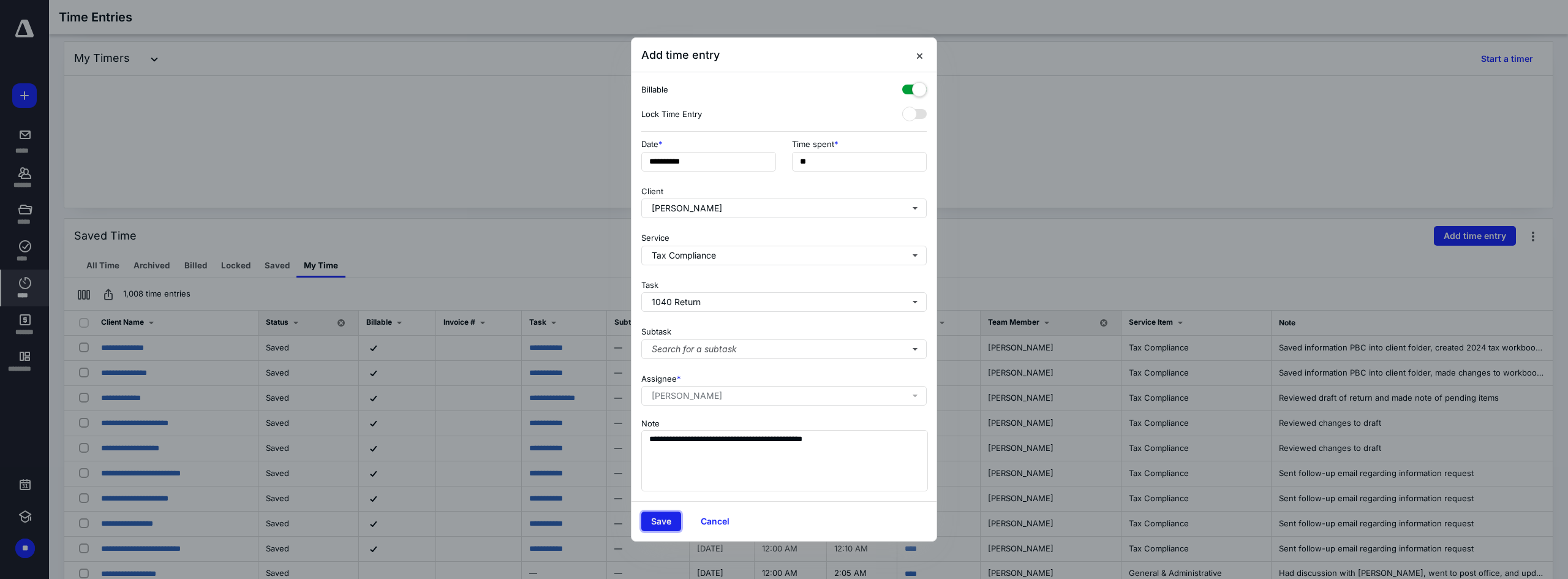 click on "Save" at bounding box center [661, 521] 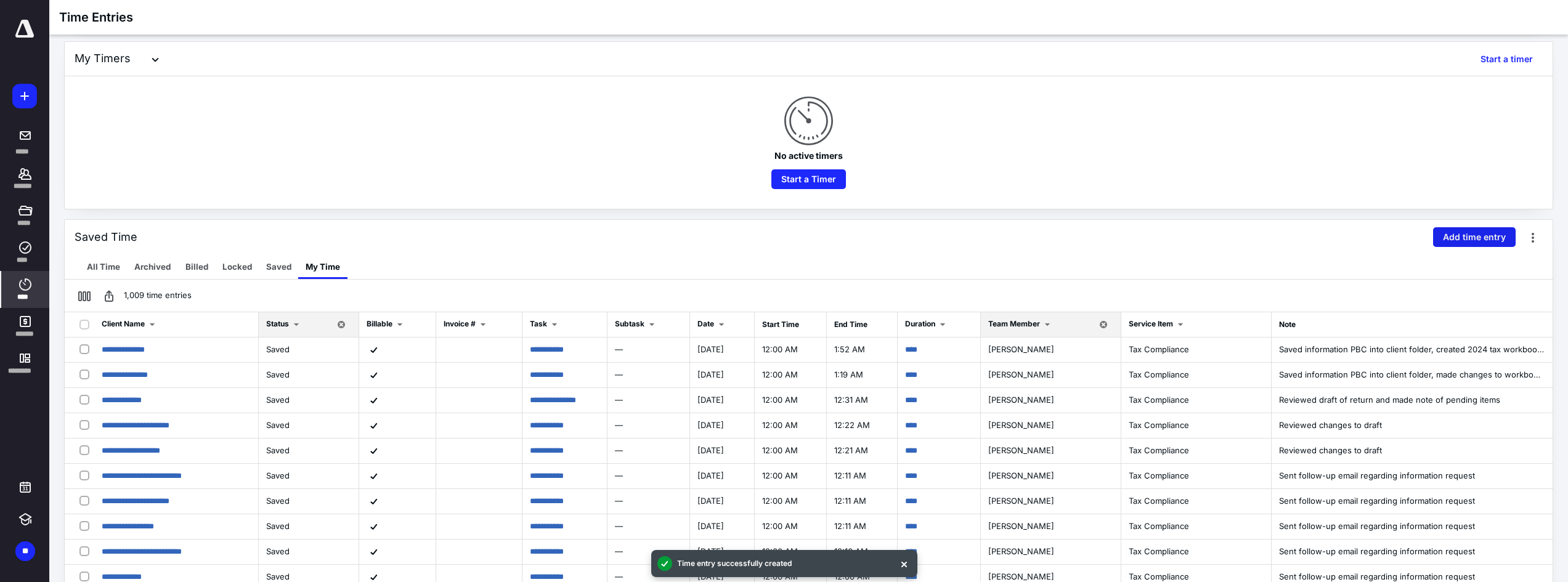 click on "Add time entry" at bounding box center [1474, 237] 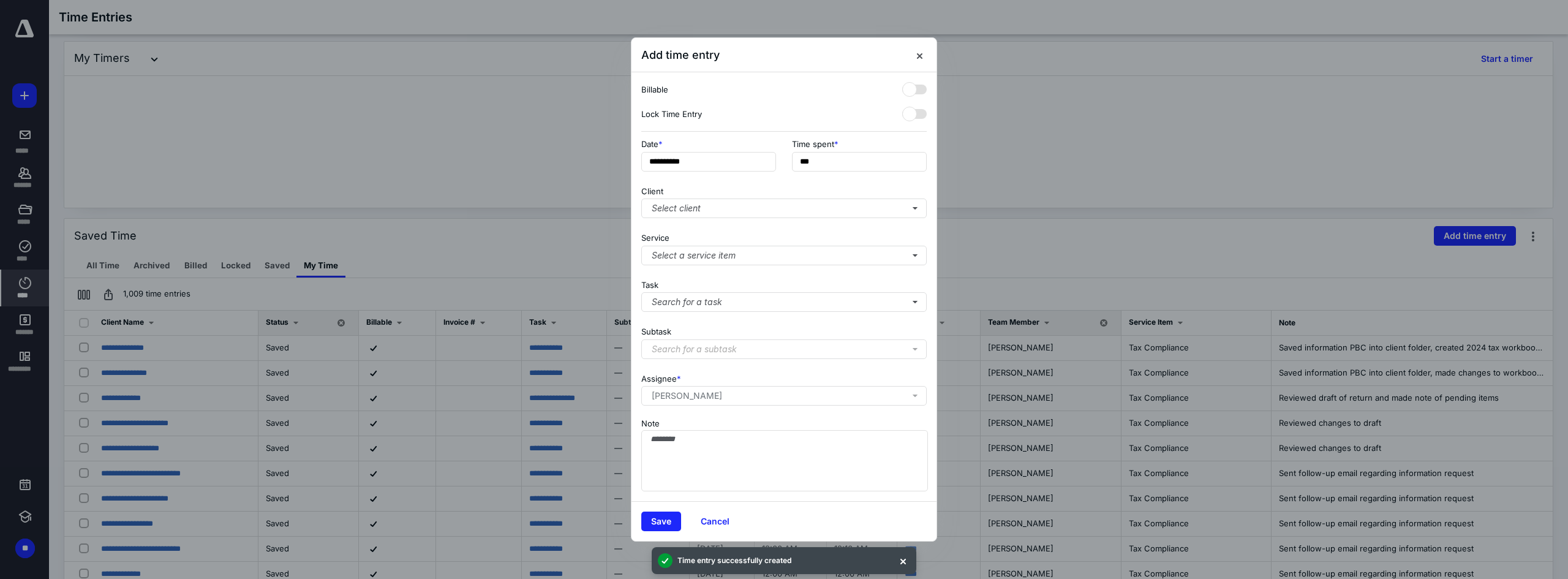 click on "**********" at bounding box center (784, 159) 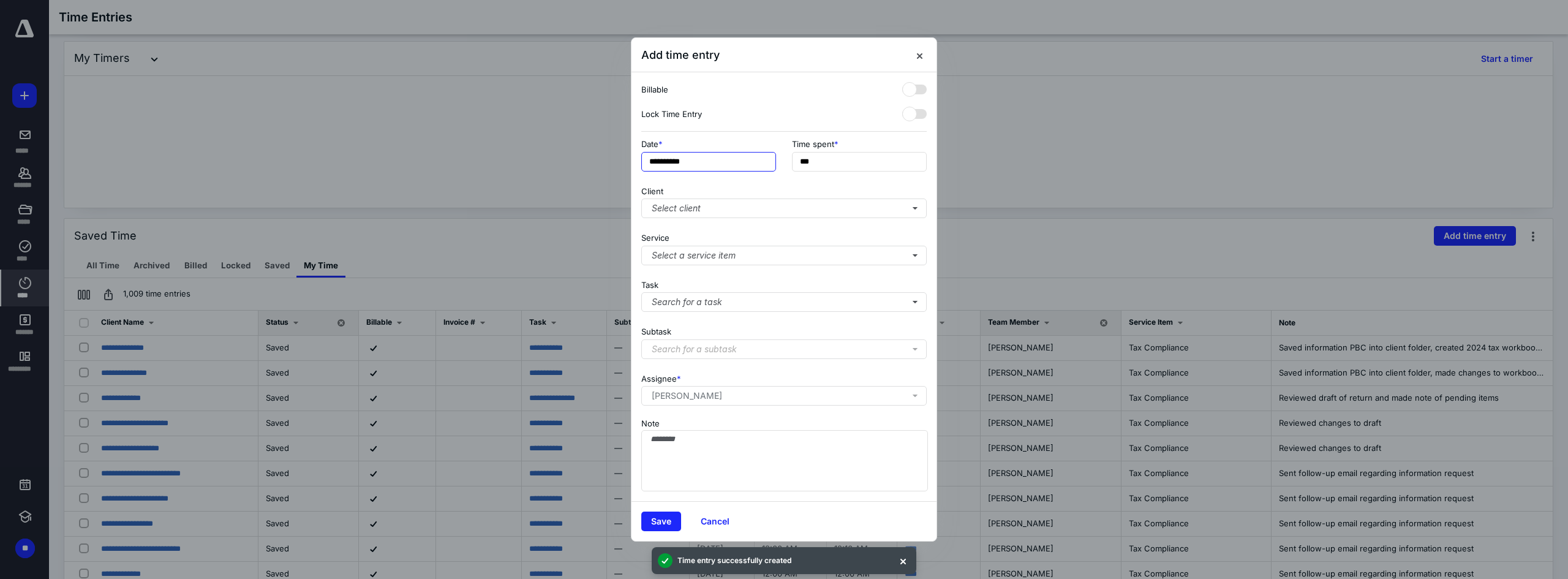 click on "**********" at bounding box center (709, 162) 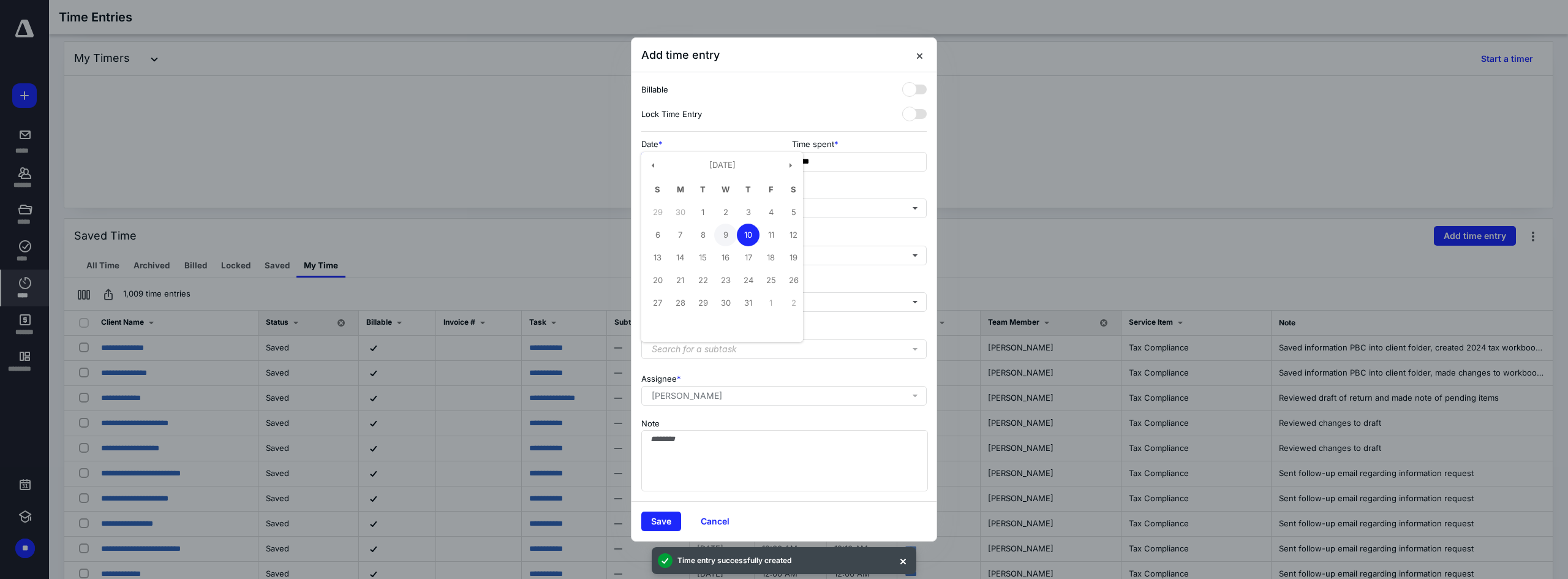 click on "9" at bounding box center [725, 235] 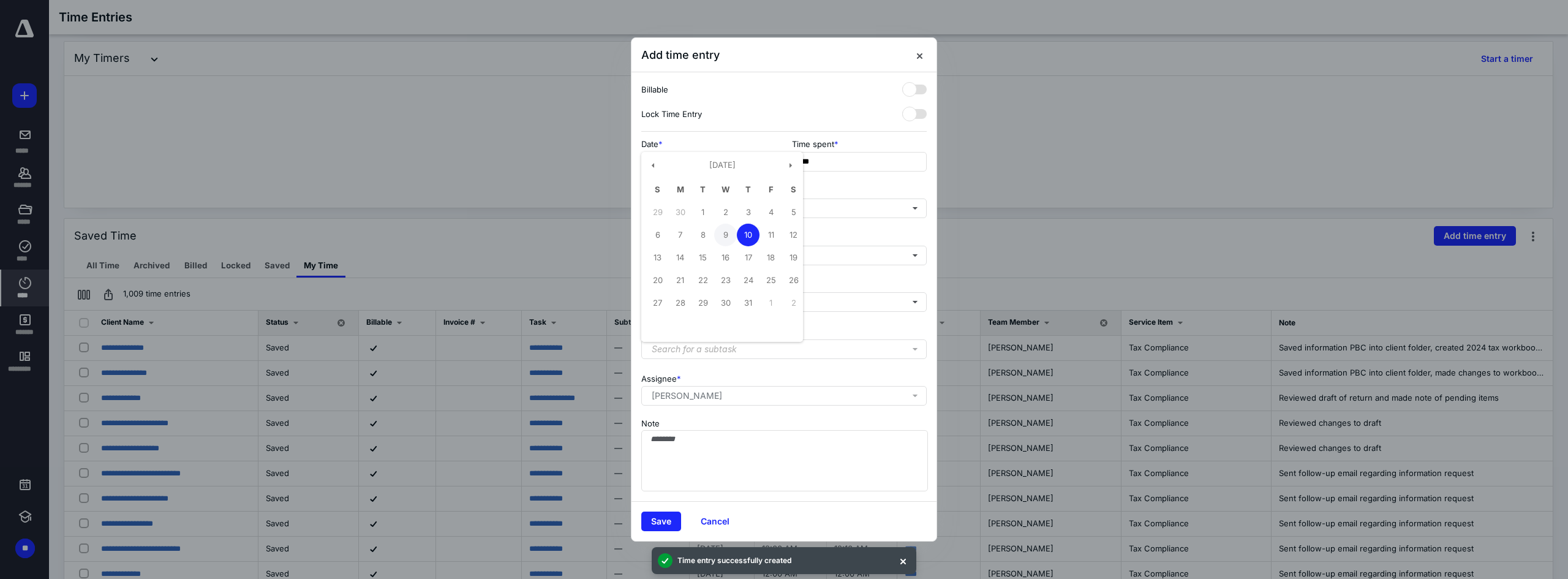 type on "**********" 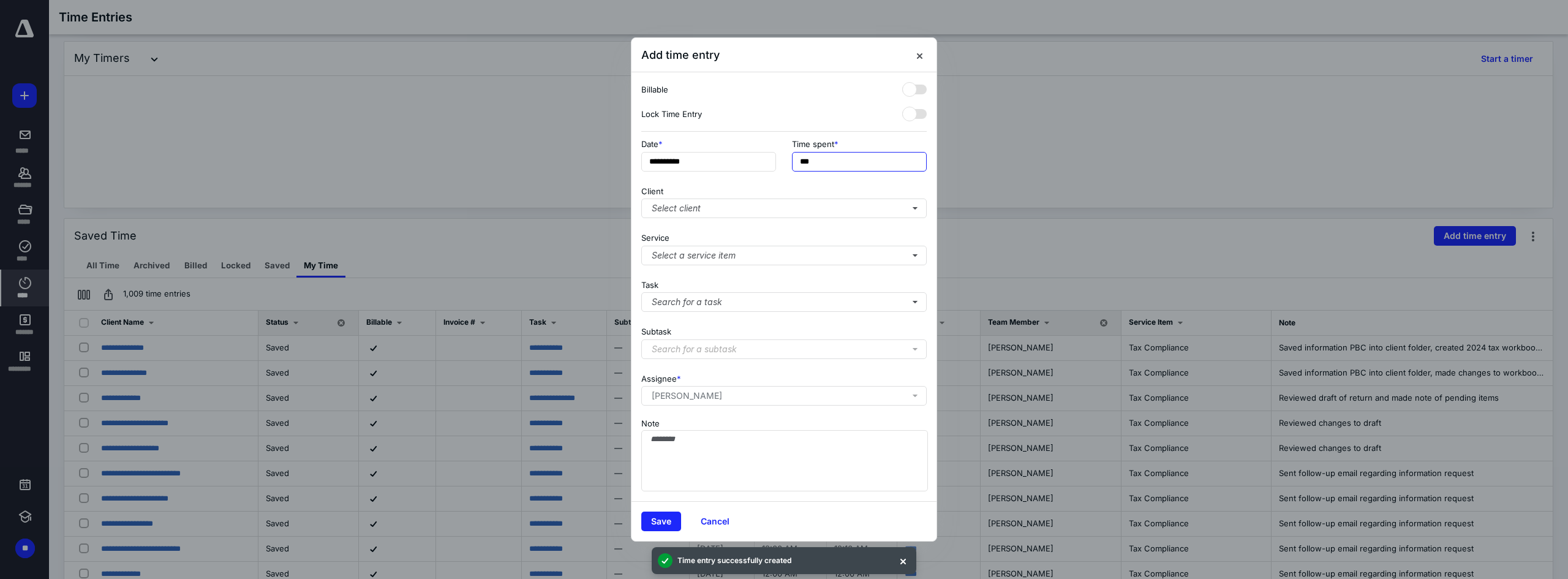click on "***" at bounding box center [859, 162] 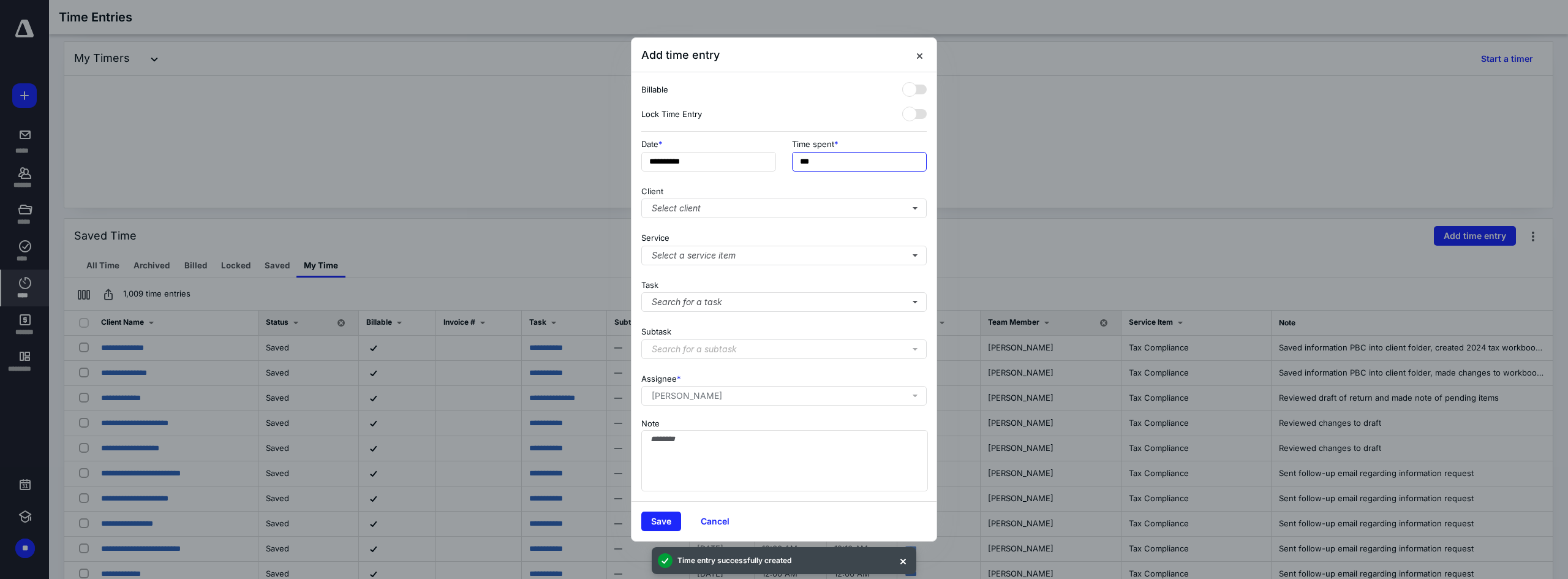 click on "***" at bounding box center [859, 162] 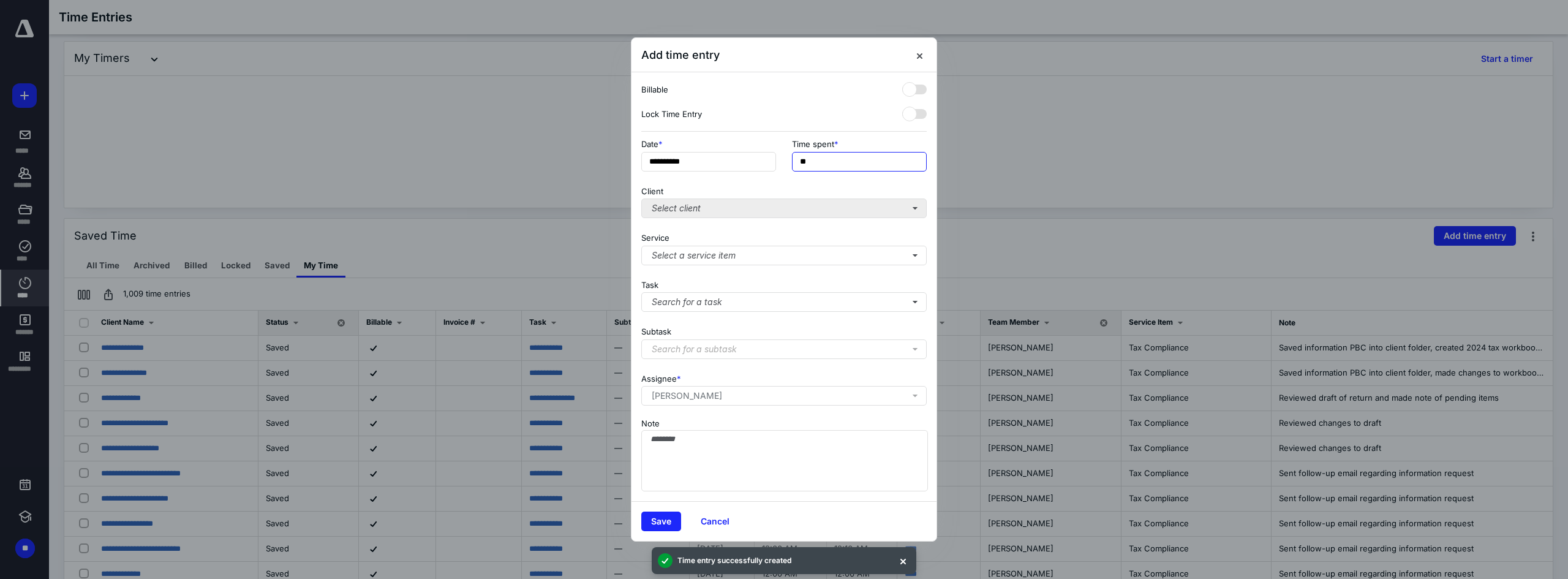 type on "**" 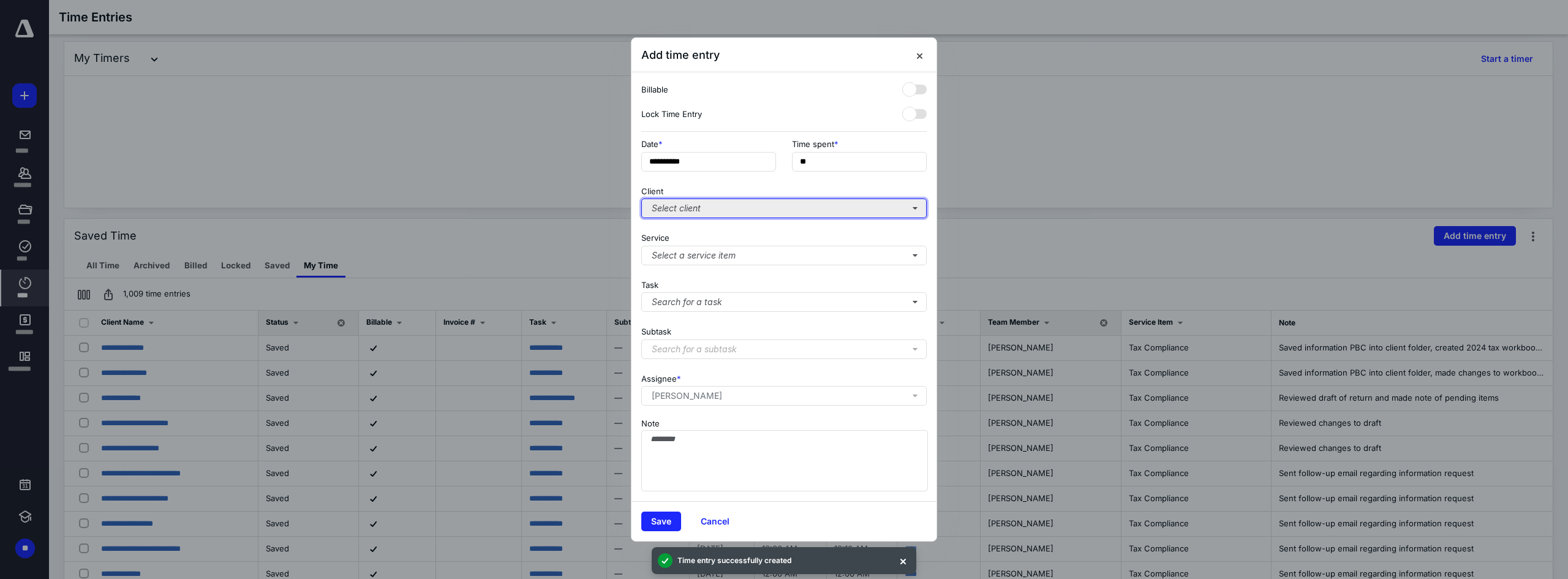 click on "Select client" at bounding box center (784, 208) 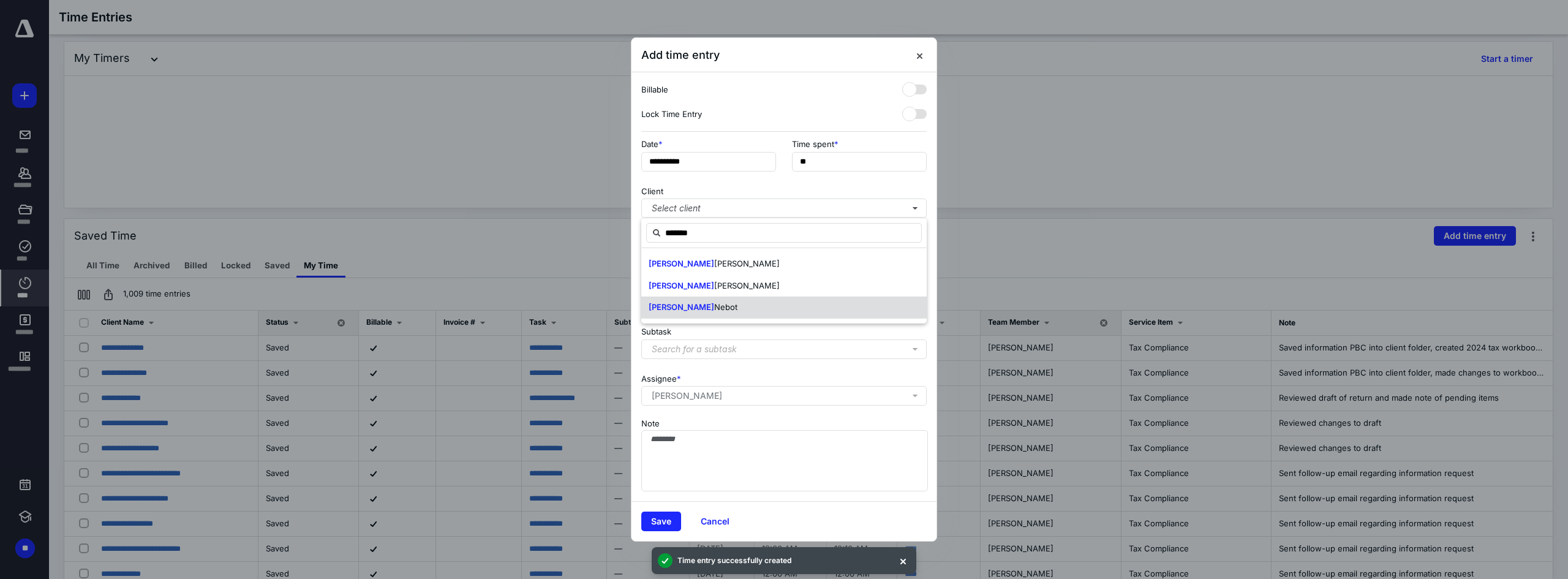 click on "[PERSON_NAME]" at bounding box center (784, 308) 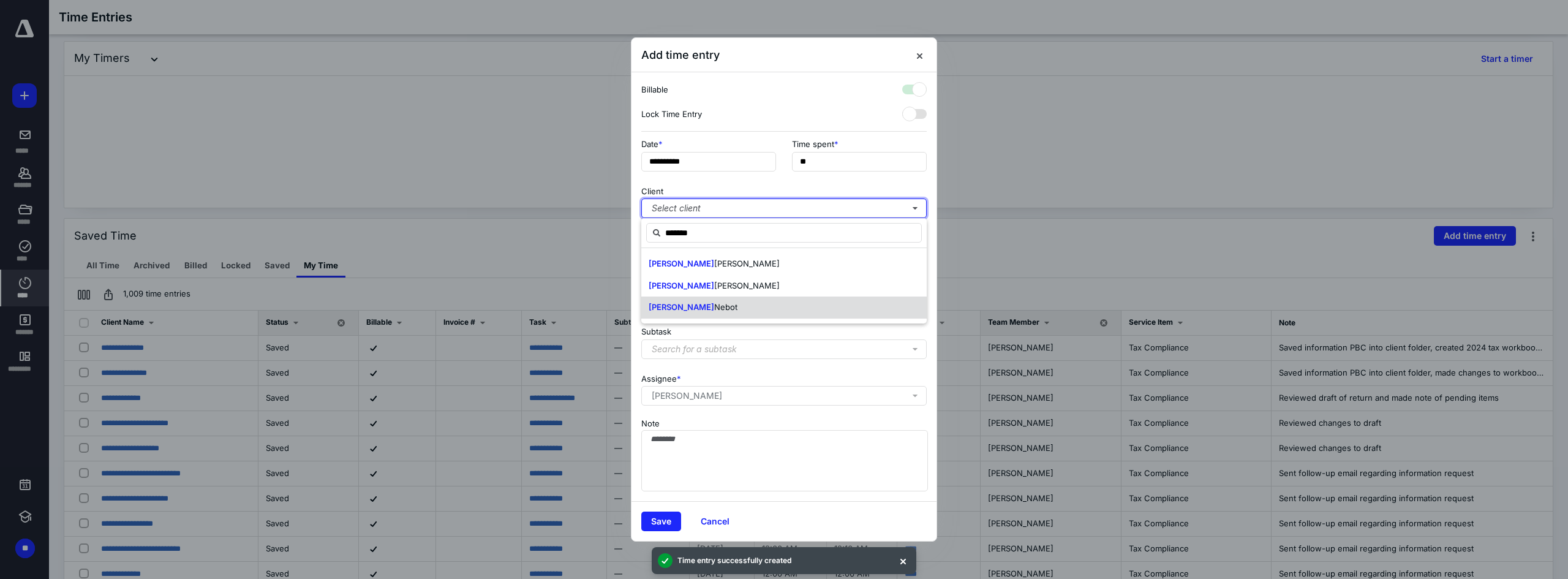 checkbox on "true" 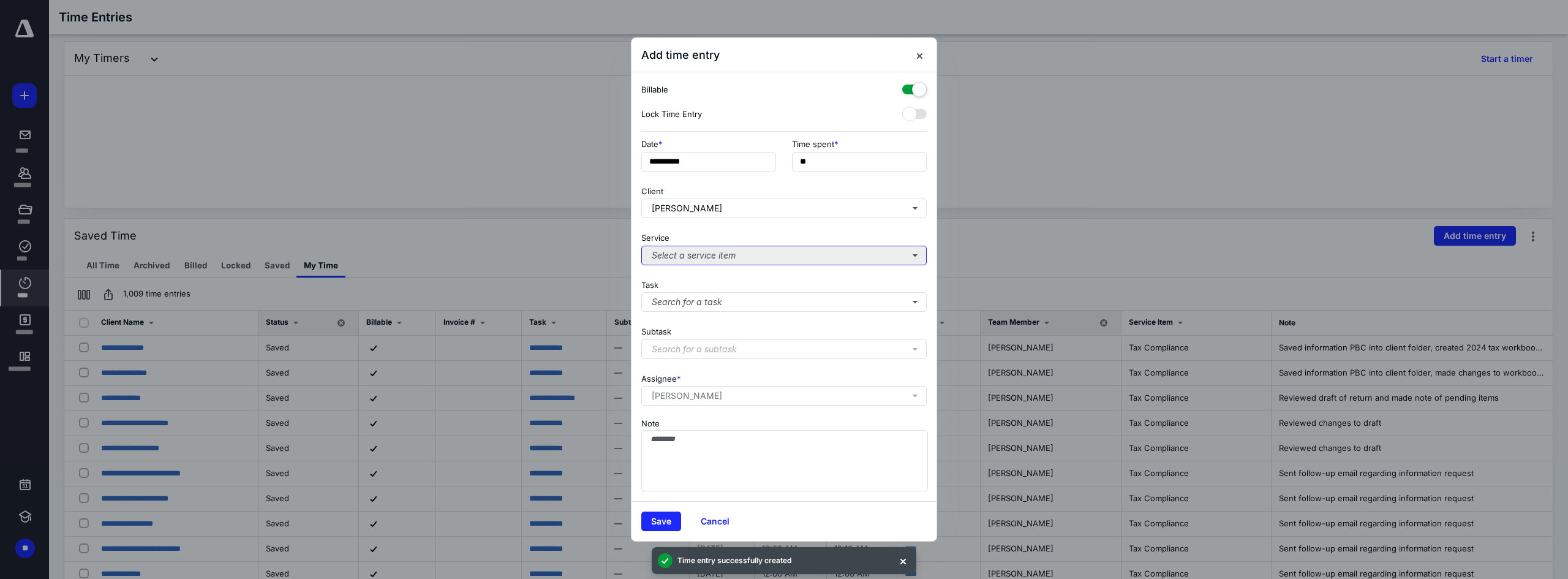click on "Select a service item" at bounding box center (784, 255) 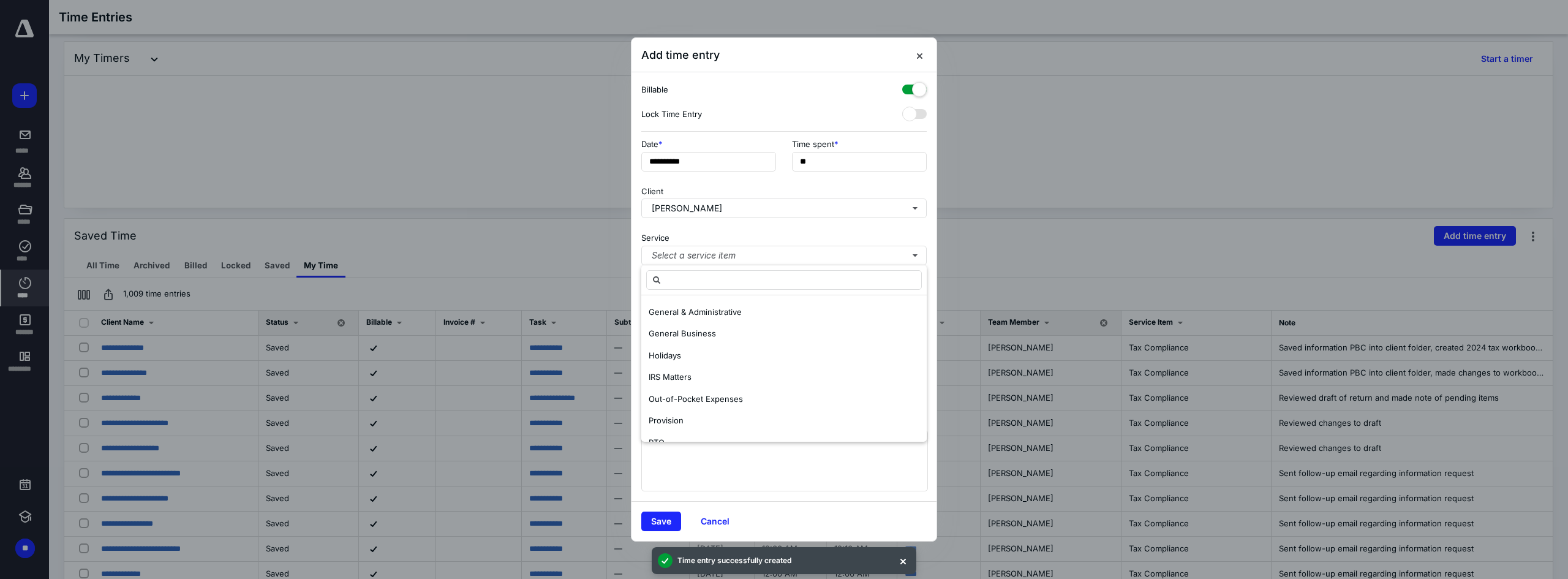 scroll, scrollTop: 298, scrollLeft: 0, axis: vertical 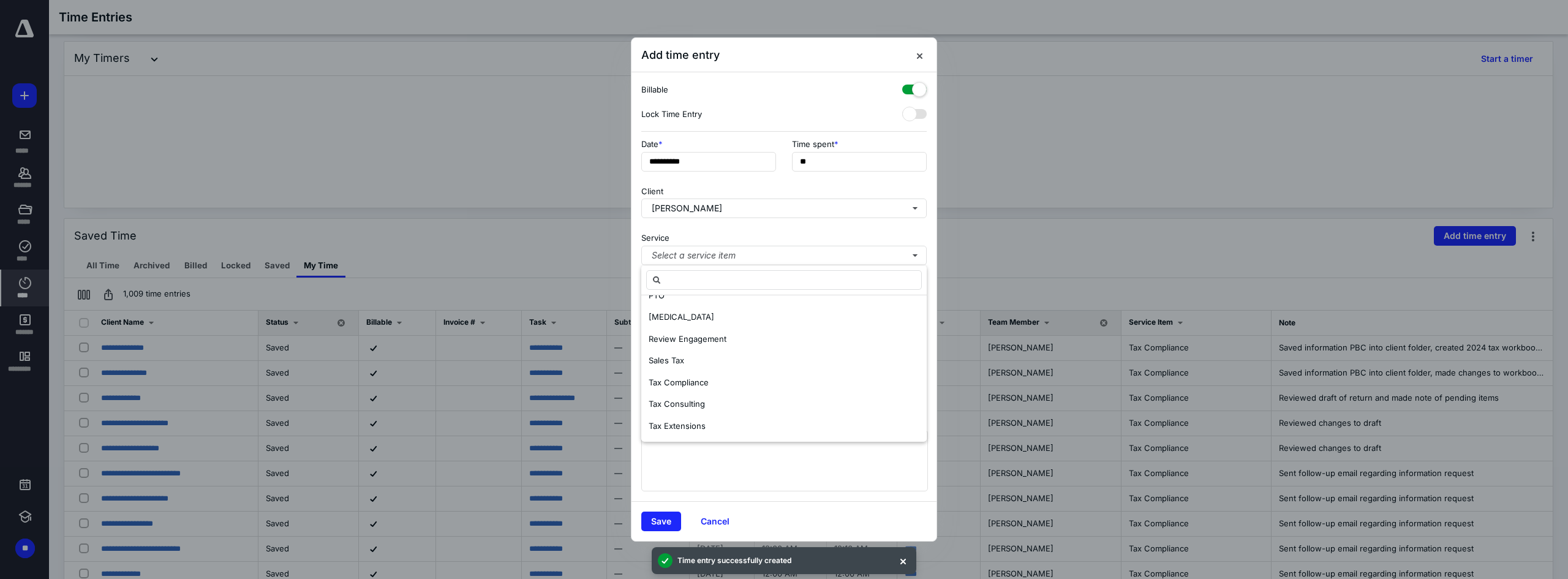 click on "Tax Compliance" at bounding box center [679, 382] 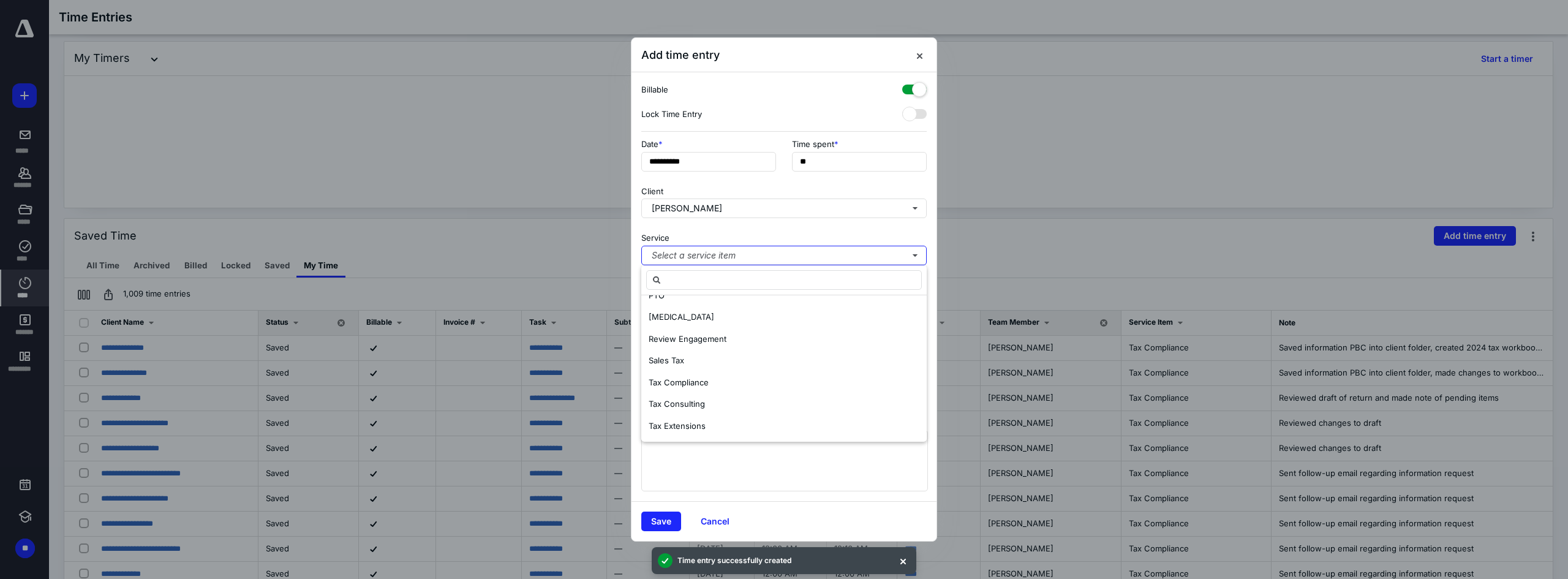 scroll, scrollTop: 0, scrollLeft: 0, axis: both 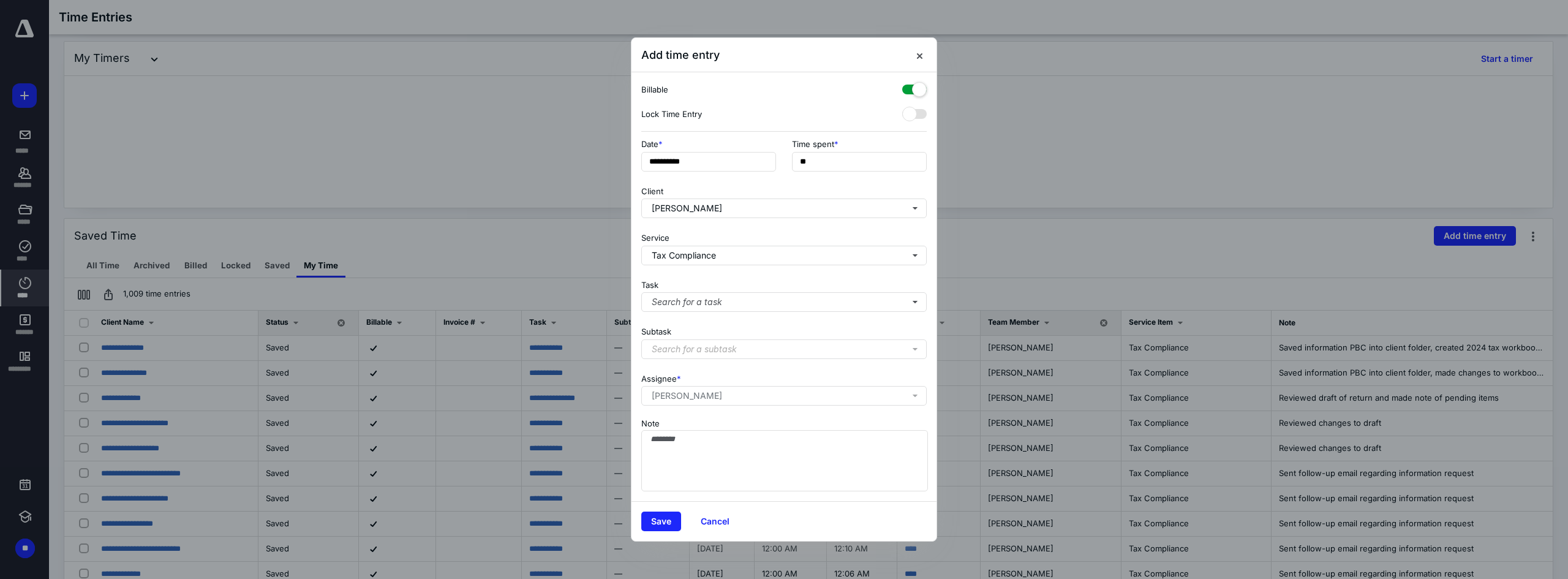click on "**********" at bounding box center [784, 287] 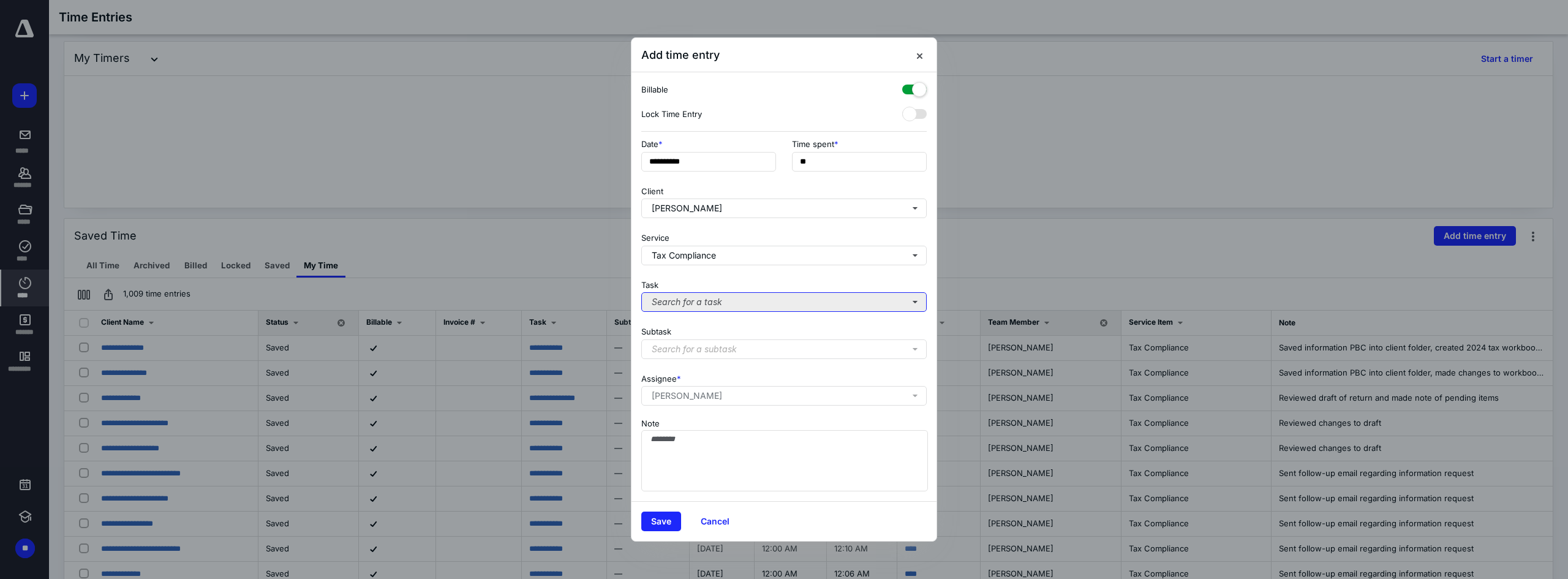 drag, startPoint x: 710, startPoint y: 299, endPoint x: 712, endPoint y: 311, distance: 12.16553 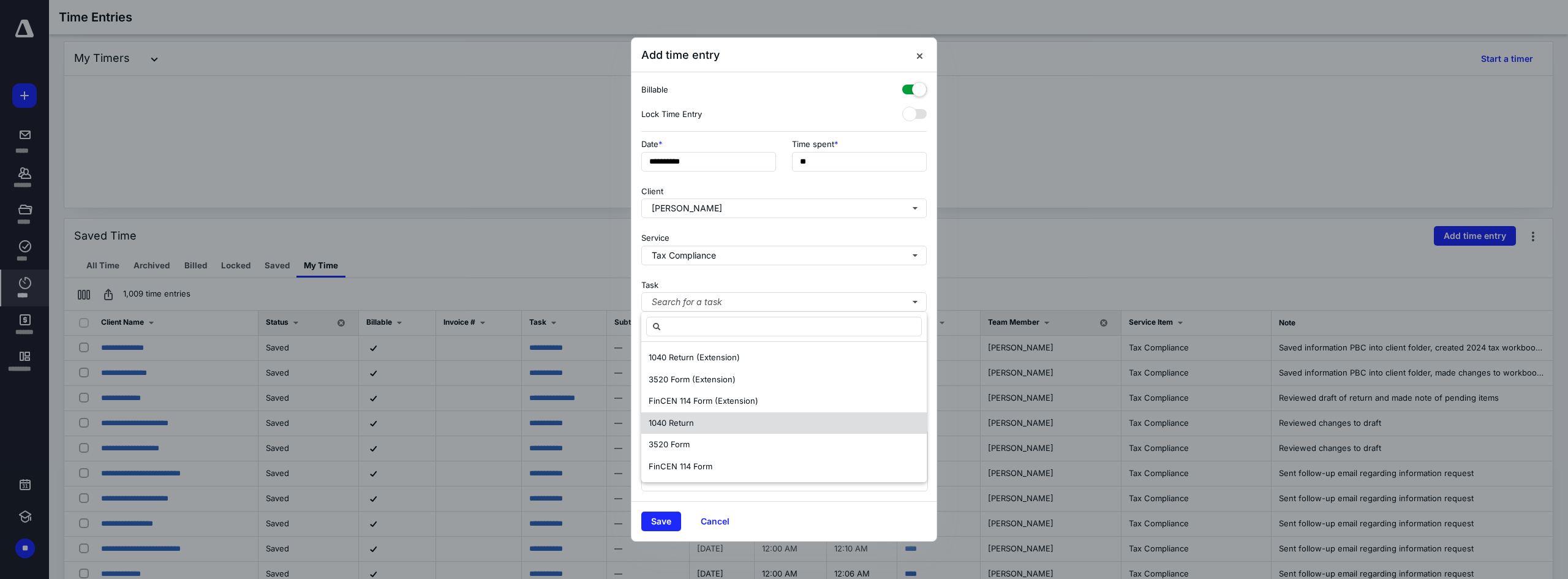 click on "1040 Return" at bounding box center (671, 423) 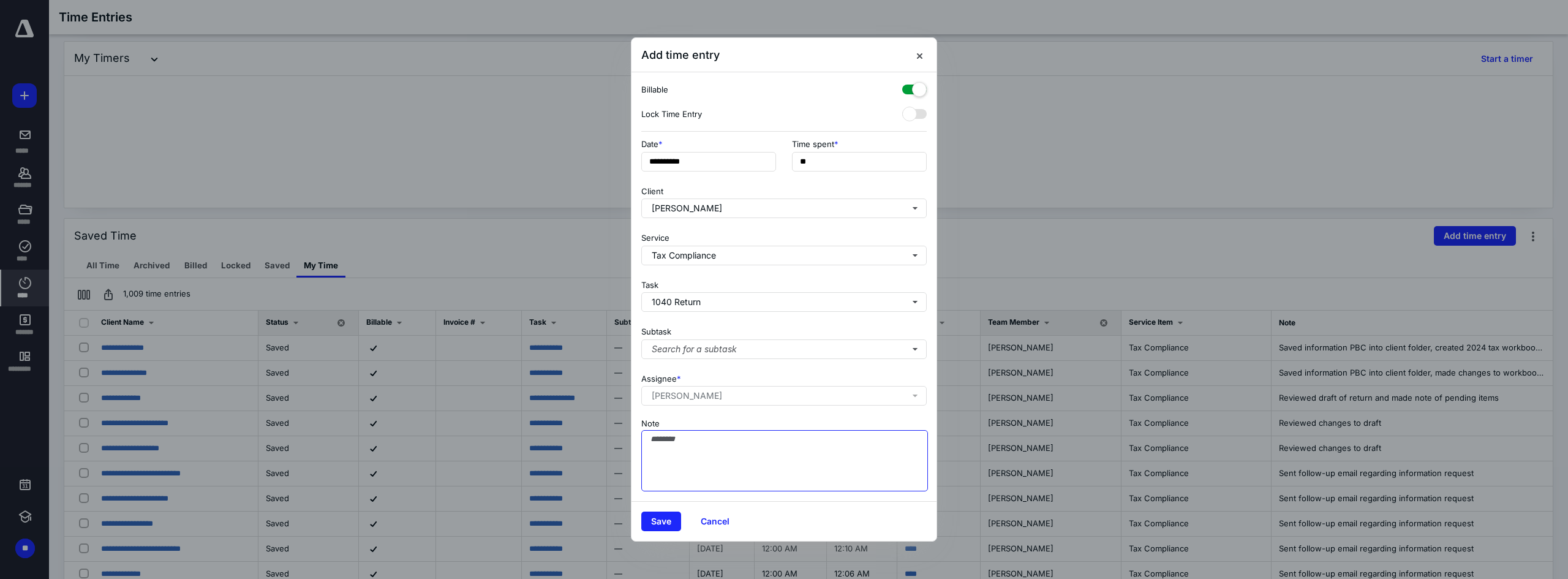 click on "Note" at bounding box center (785, 461) 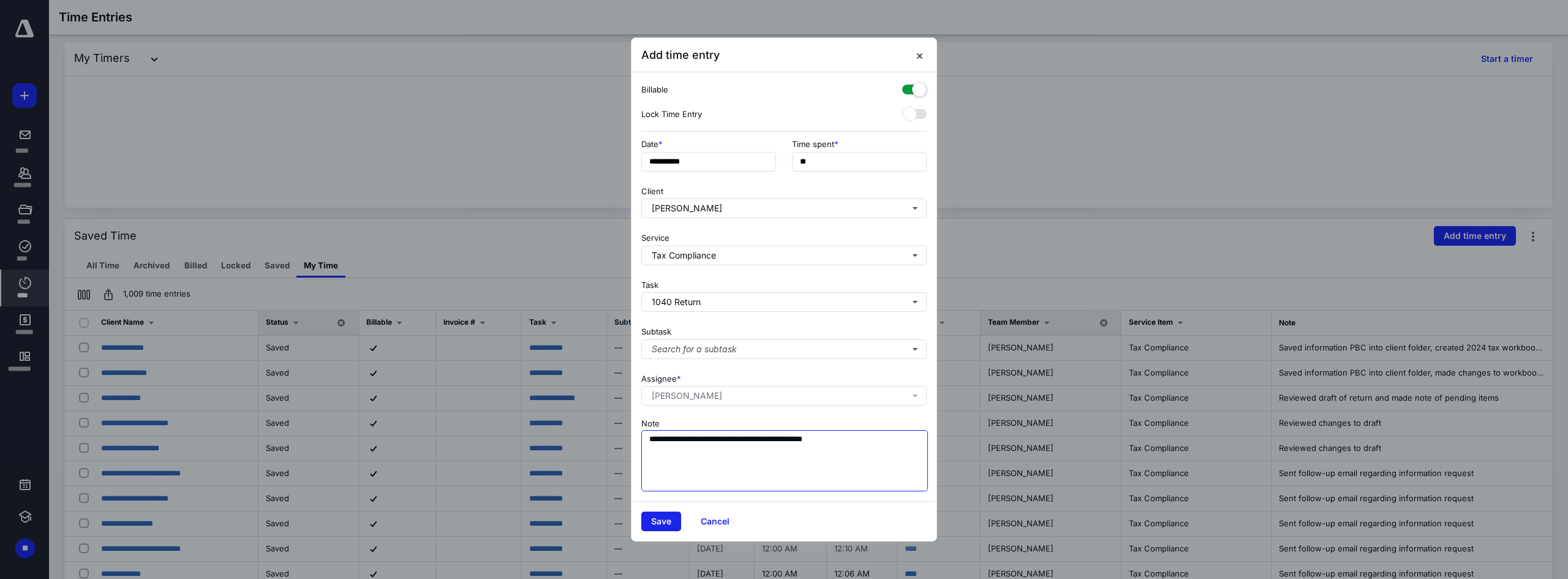 type on "**********" 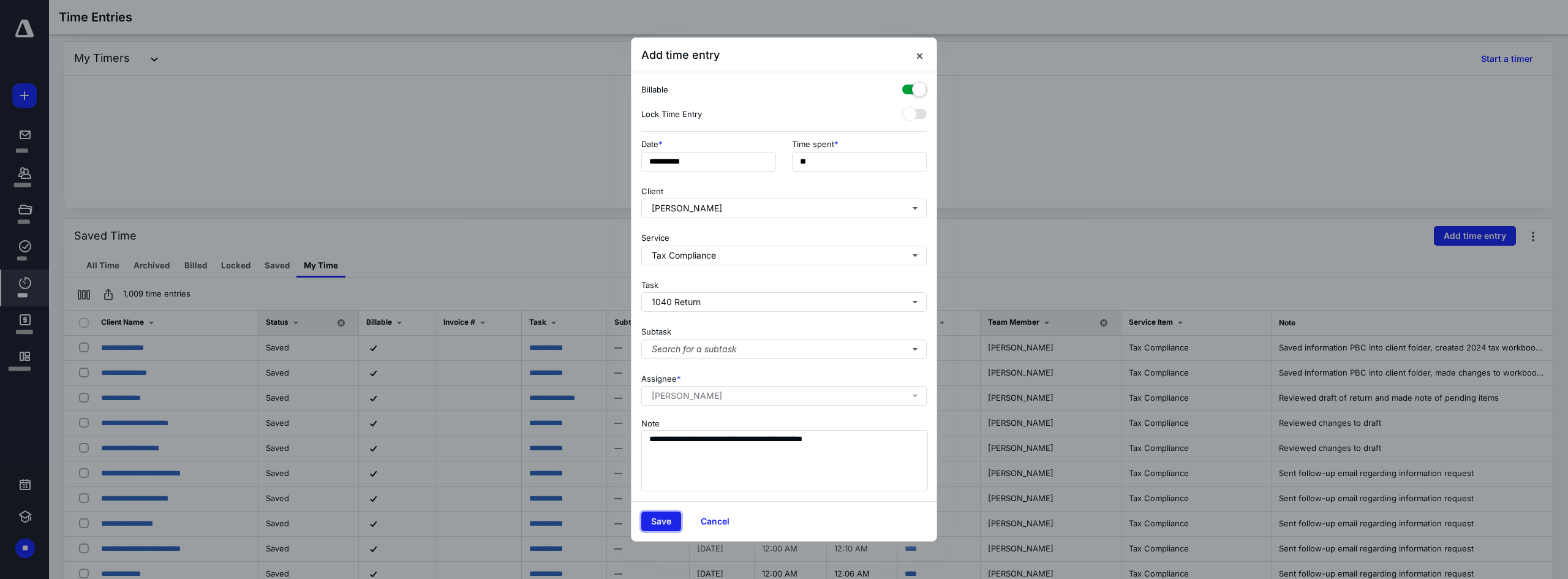 click on "Save" at bounding box center [661, 521] 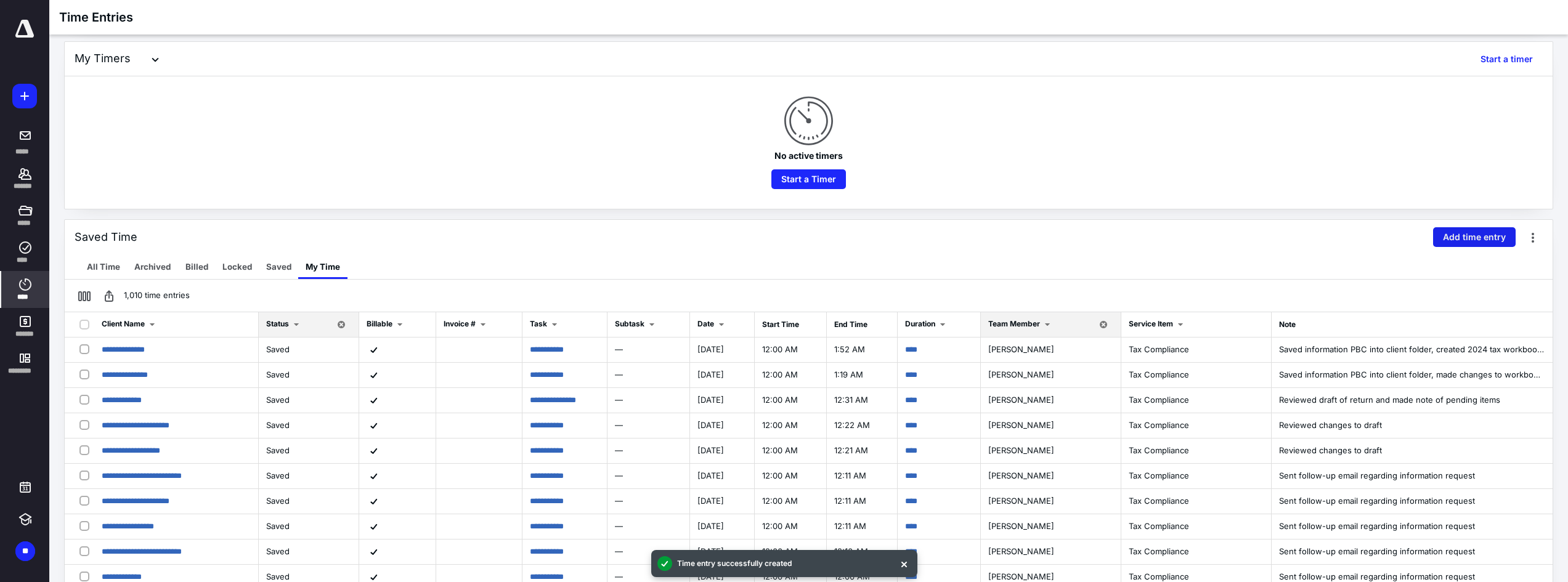 click on "Add time entry" at bounding box center (1474, 237) 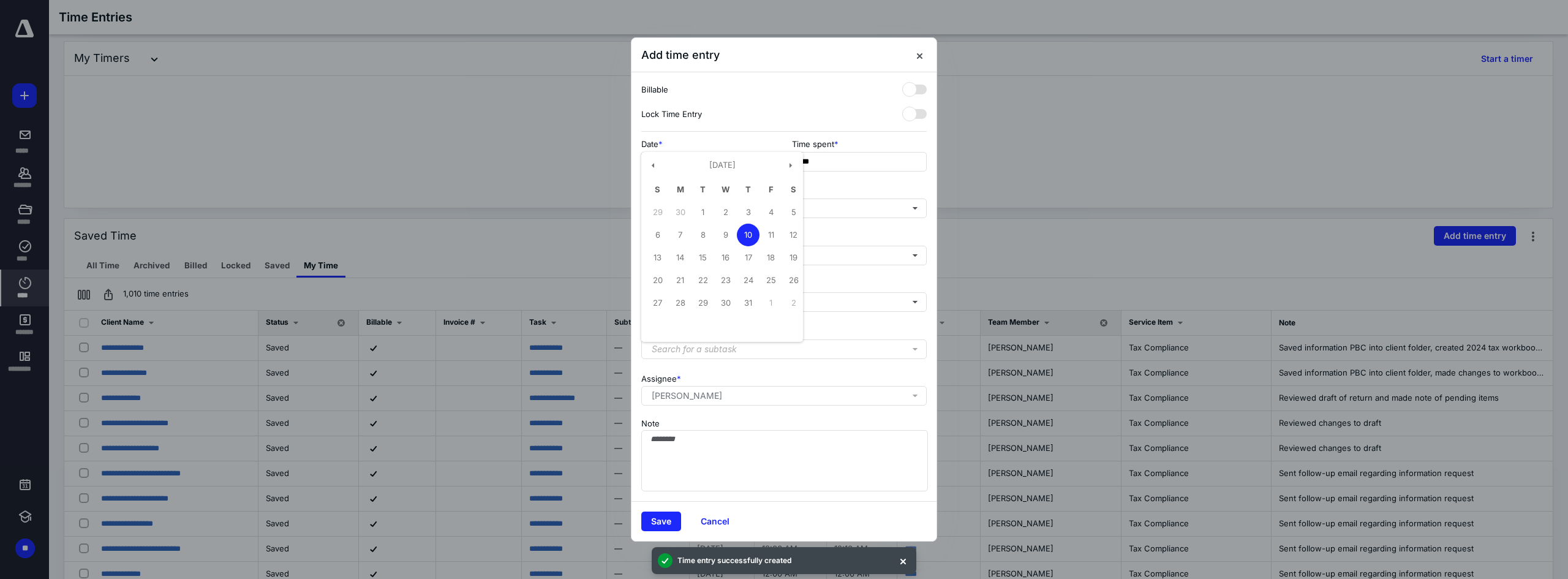 click on "**********" at bounding box center (709, 162) 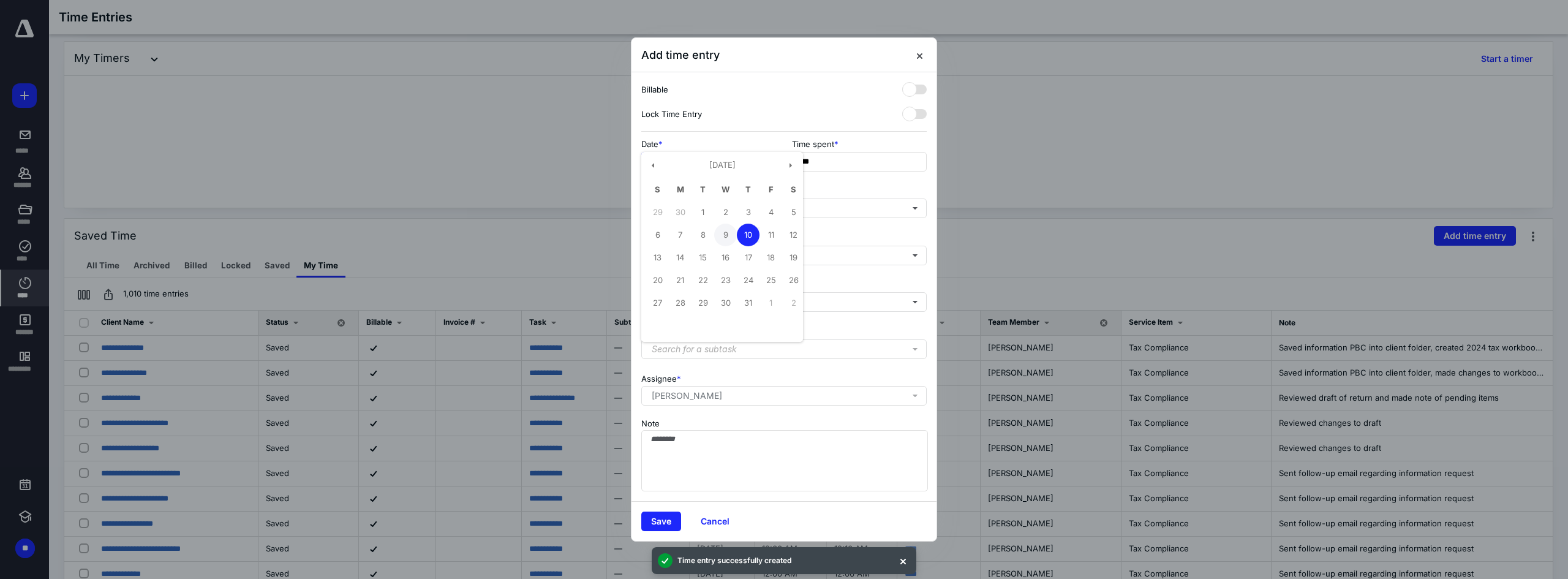 click on "9" at bounding box center (725, 235) 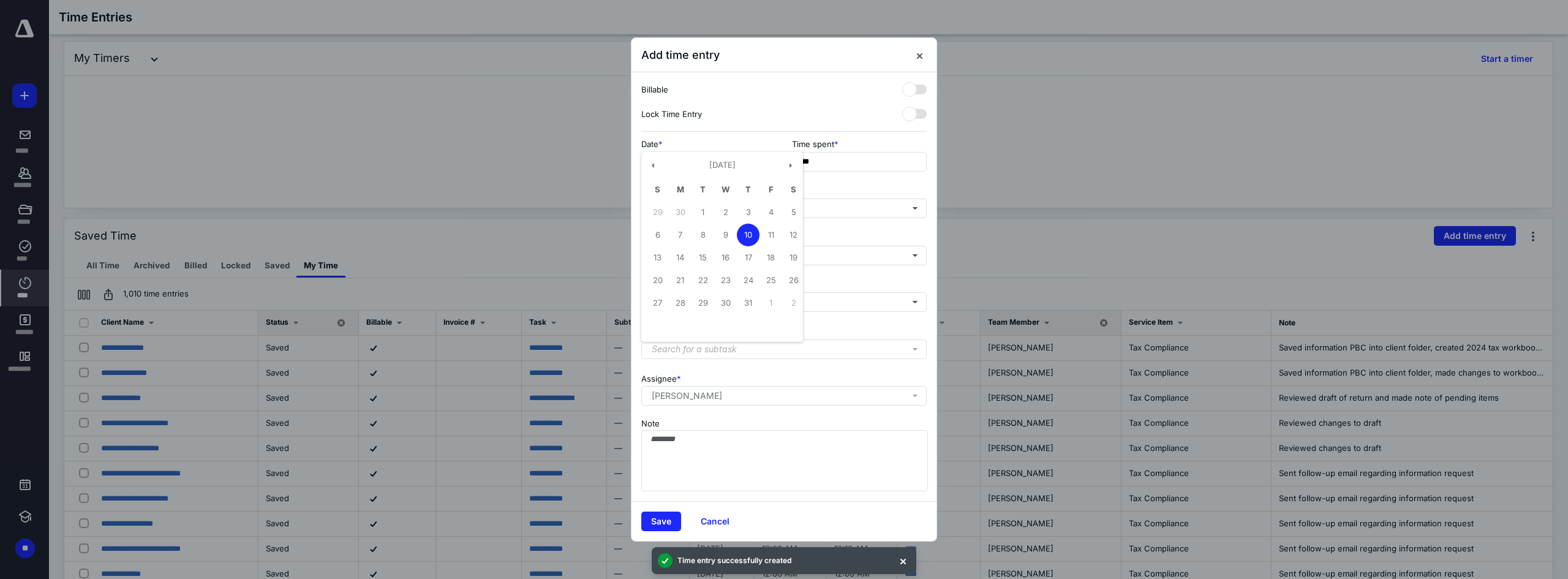 type on "**********" 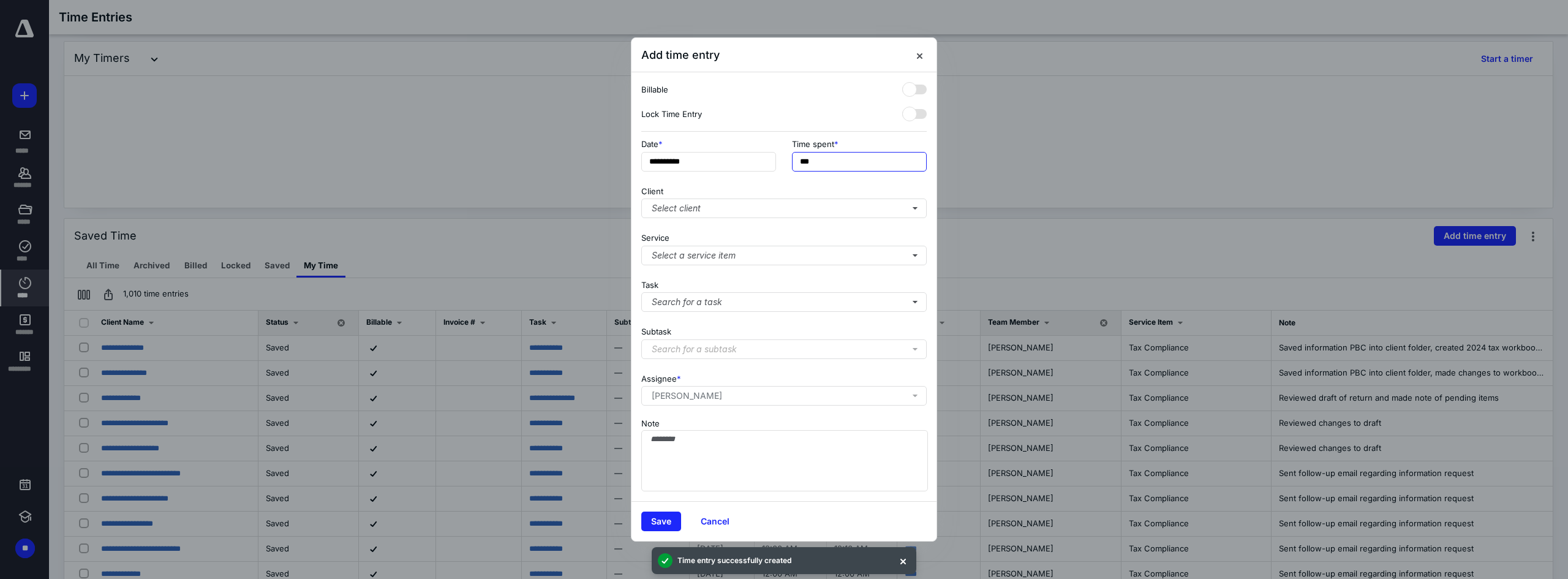 click on "***" at bounding box center [859, 162] 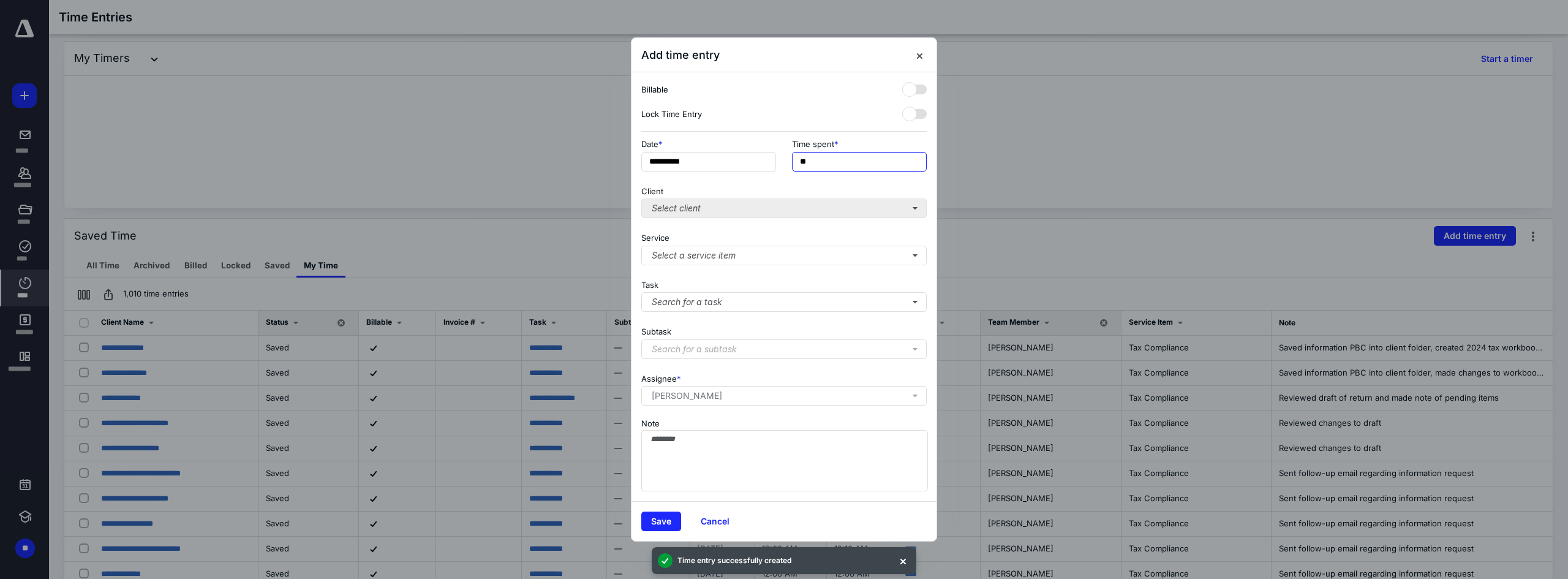 type on "**" 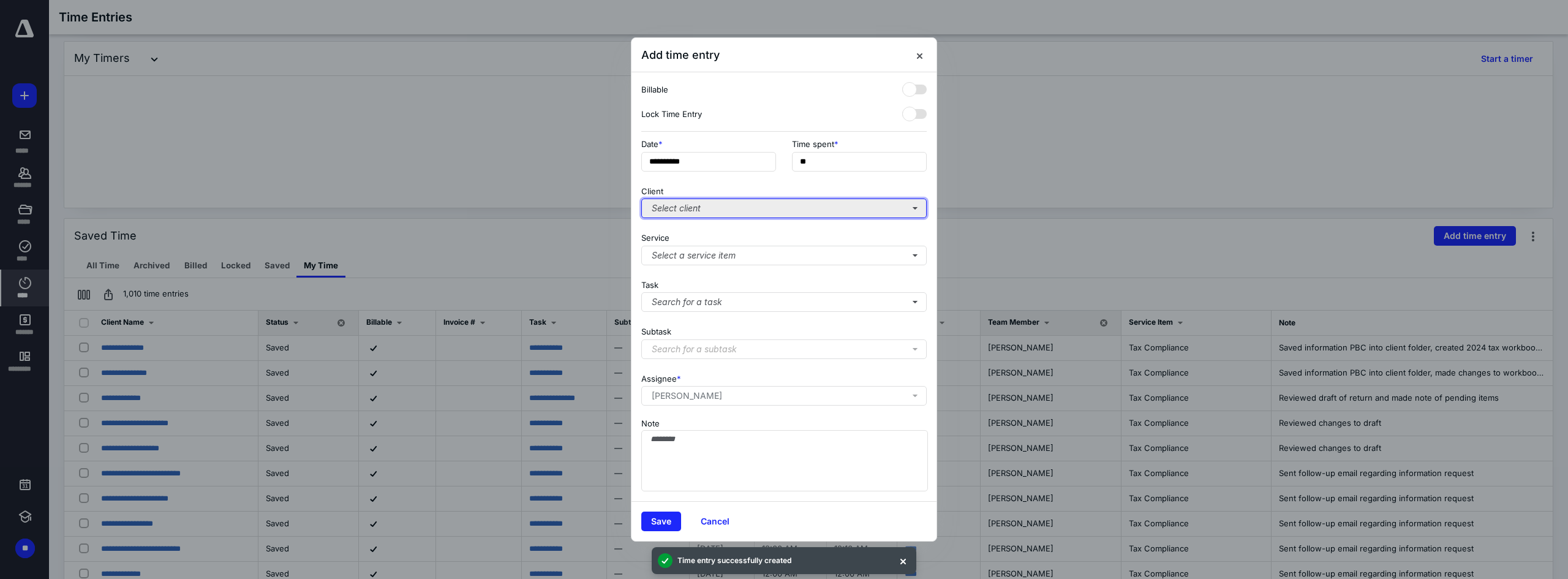 click on "Select client" at bounding box center (784, 208) 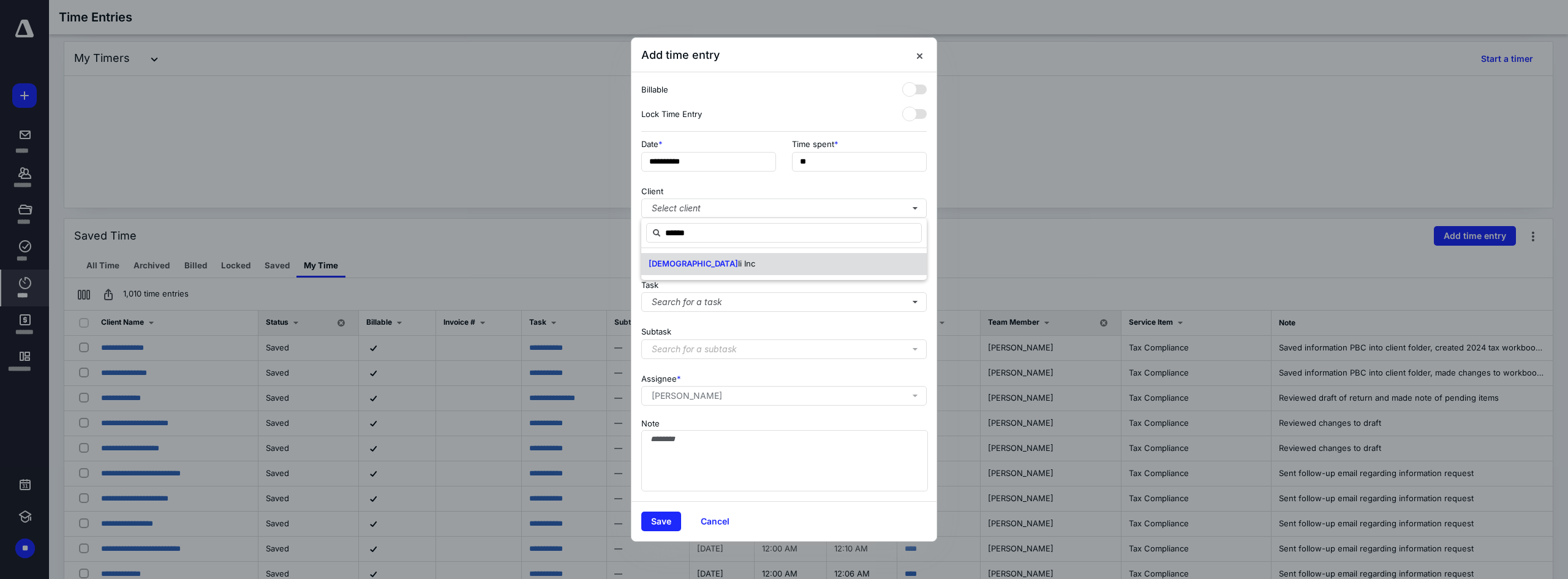 click on "Eytane li Inc" at bounding box center (784, 264) 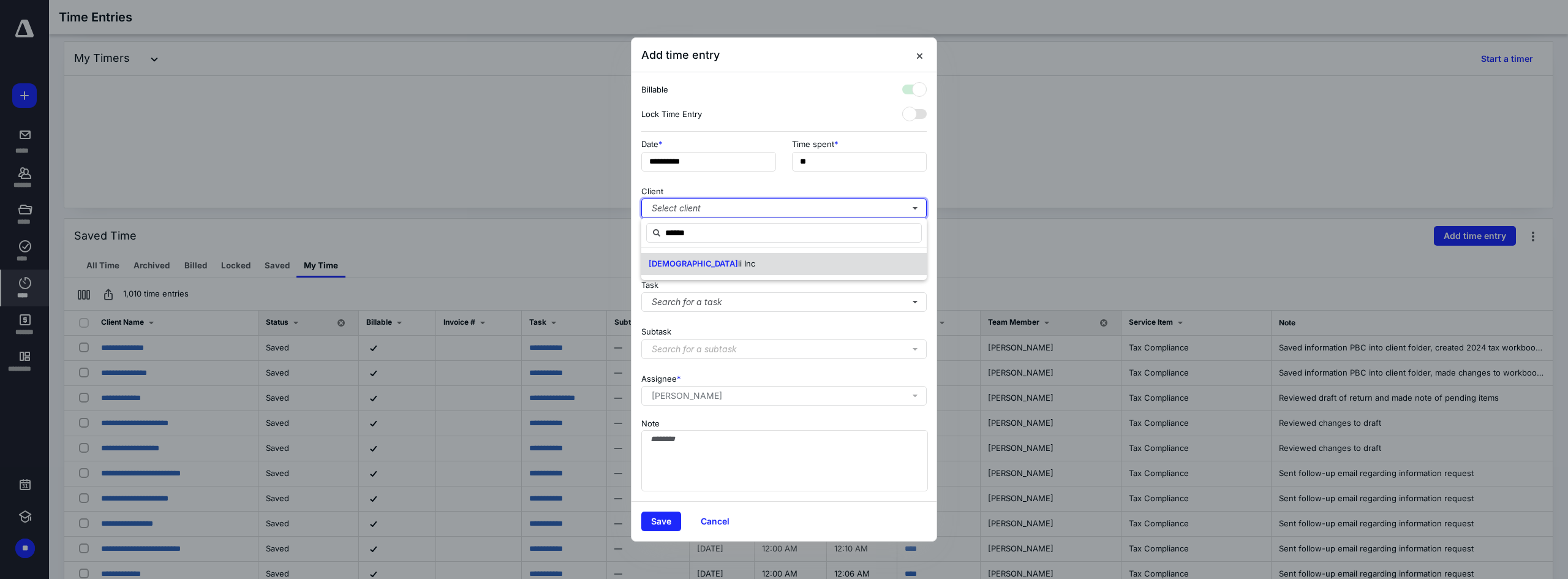 checkbox on "true" 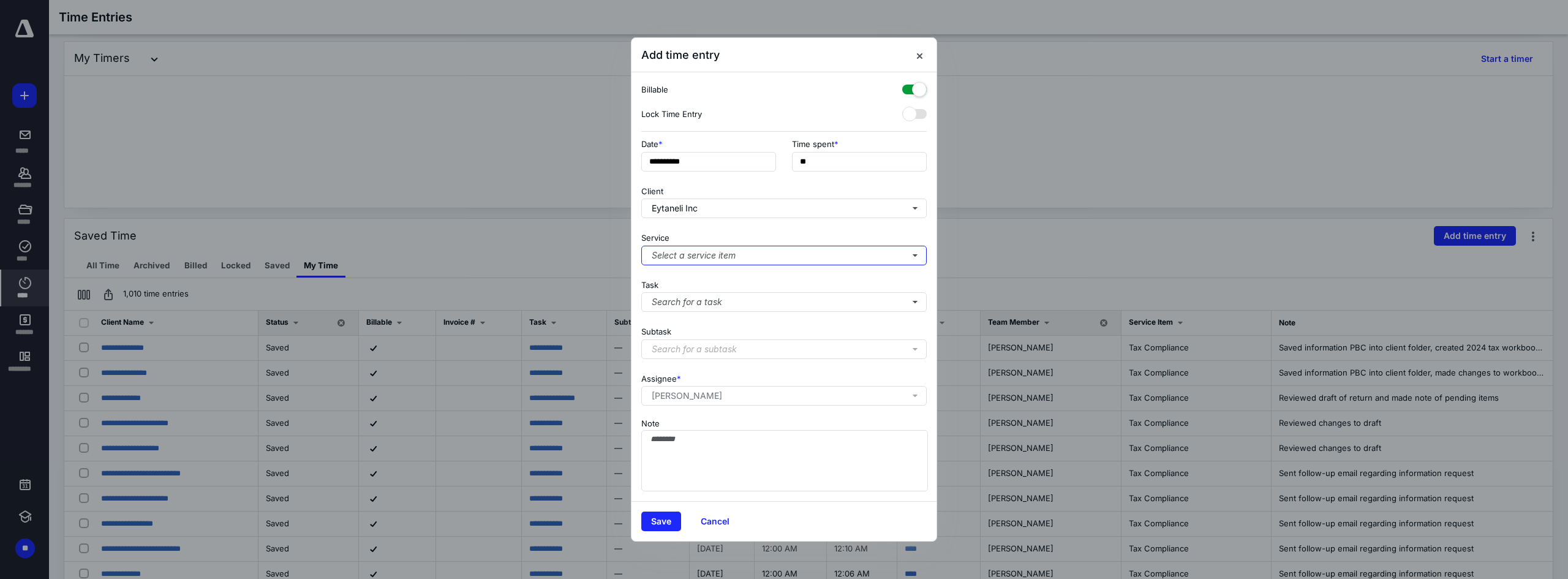 click on "Select a service item" at bounding box center [784, 255] 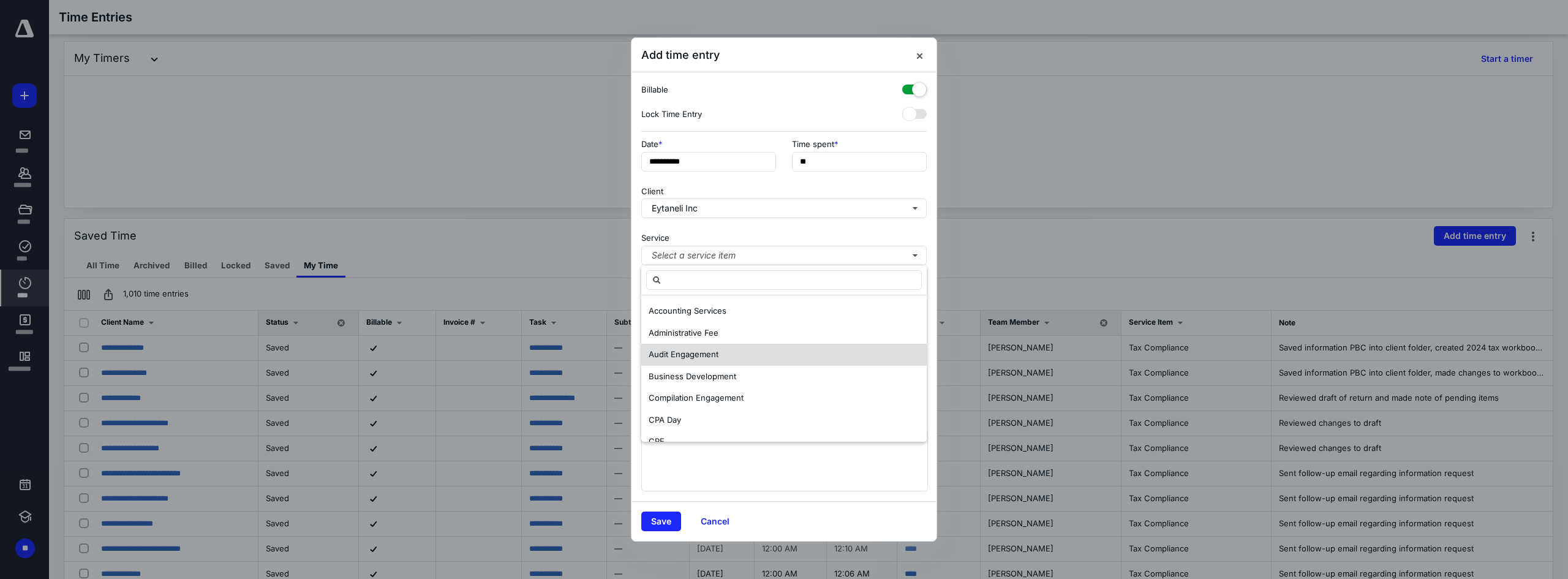 scroll, scrollTop: 298, scrollLeft: 0, axis: vertical 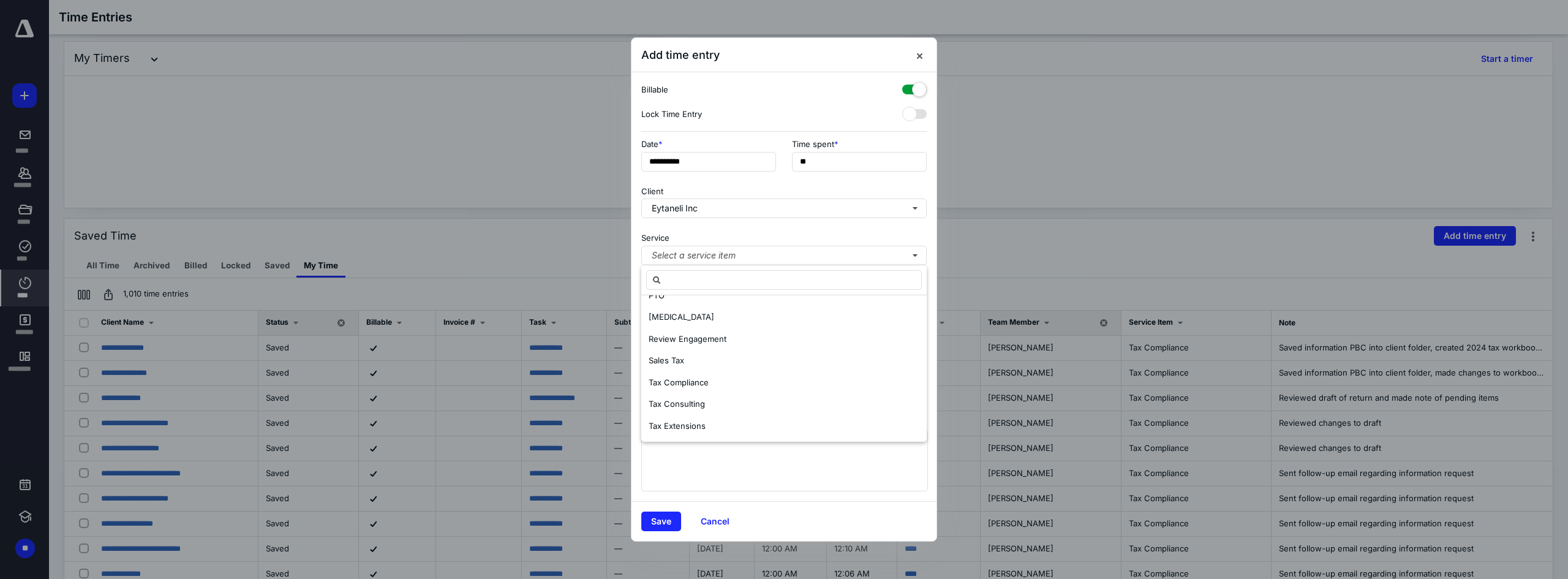 drag, startPoint x: 685, startPoint y: 385, endPoint x: 684, endPoint y: 336, distance: 49.0102 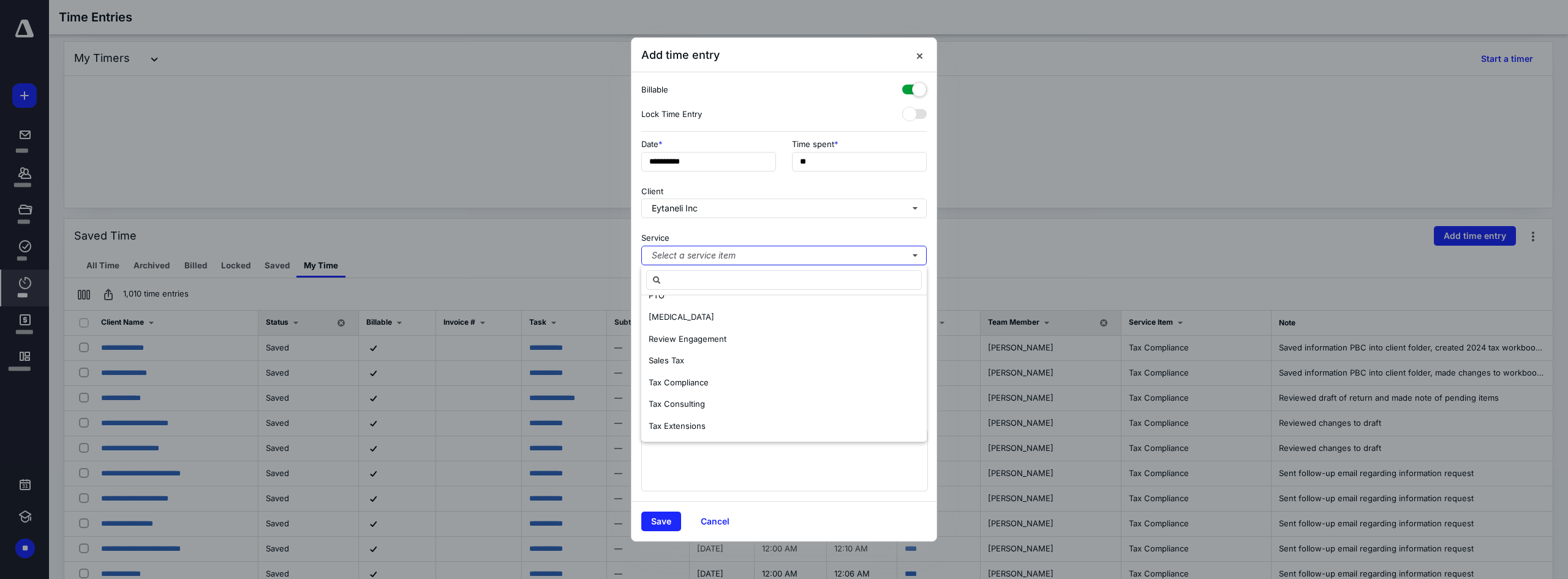 scroll, scrollTop: 0, scrollLeft: 0, axis: both 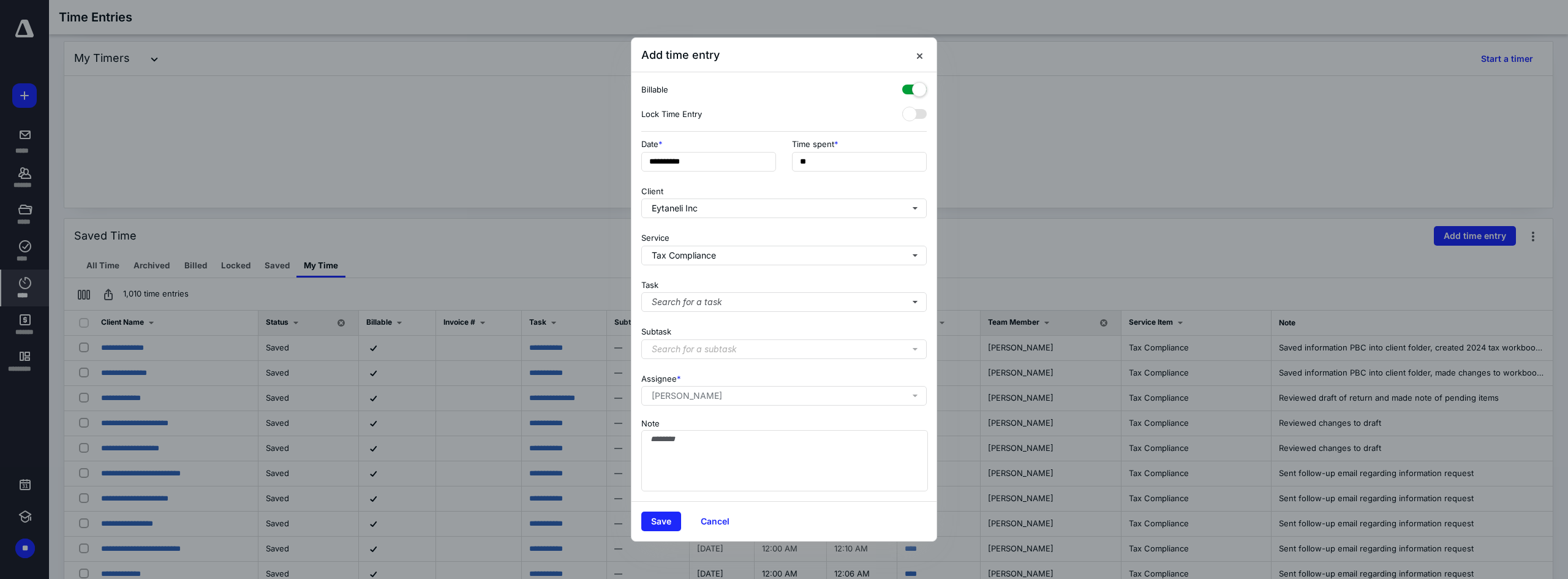 click on "Task Search for a task" at bounding box center [784, 293] 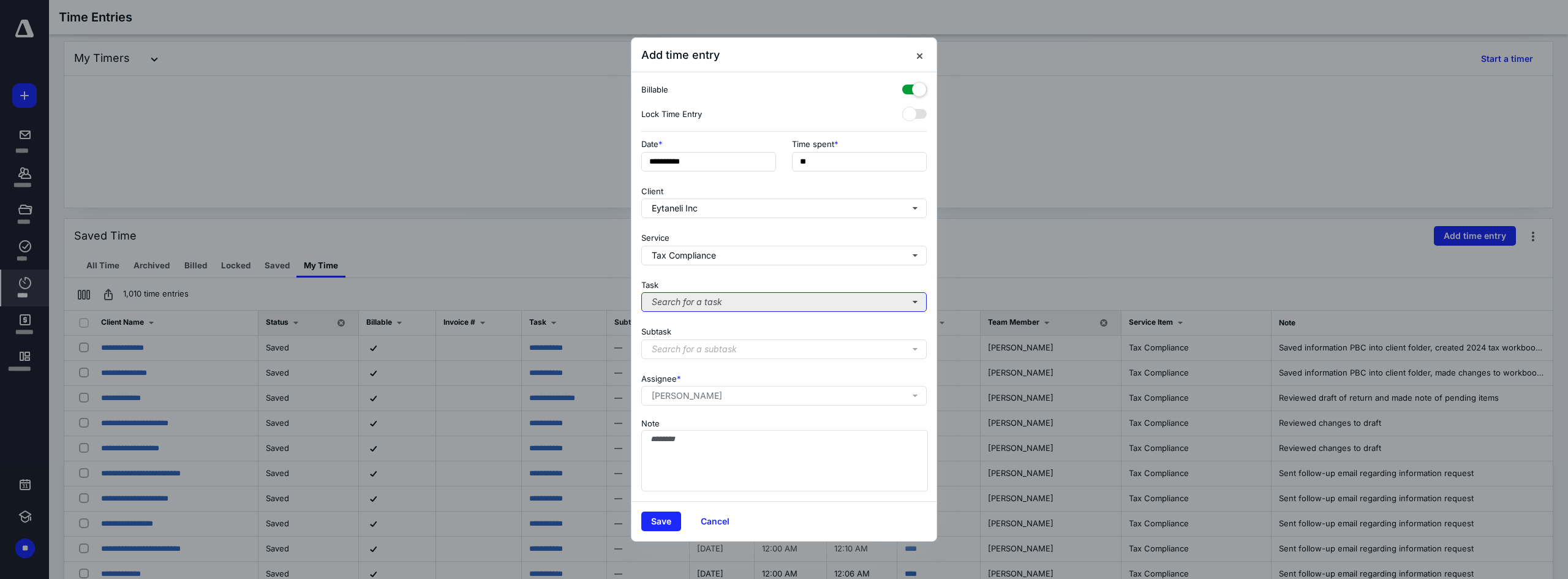 click on "Search for a task" at bounding box center (784, 302) 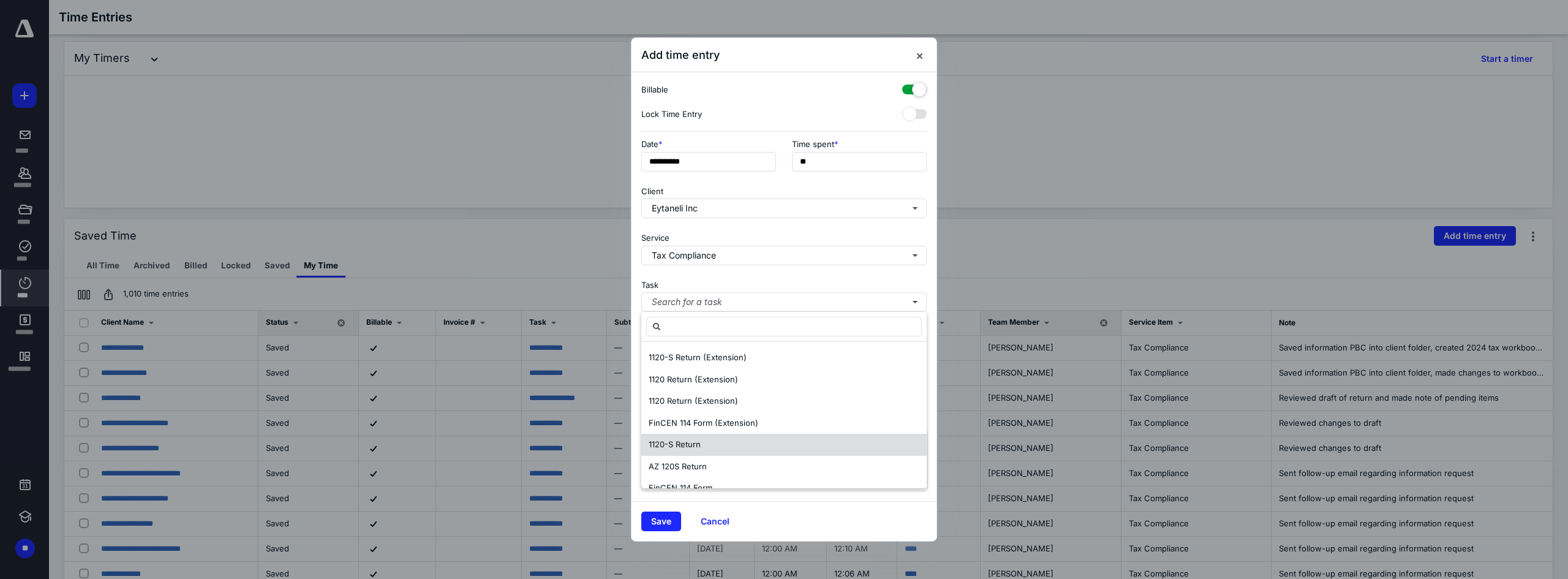 click on "1120-S Return" at bounding box center (674, 444) 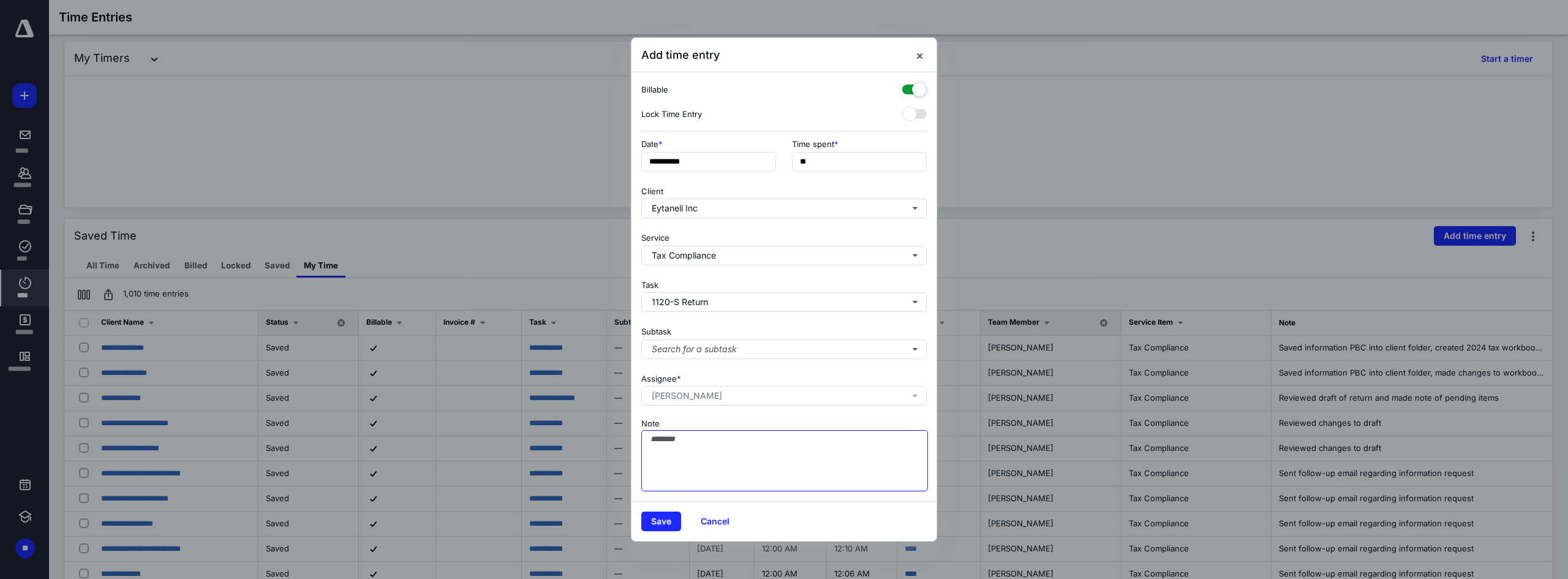 click on "Note" at bounding box center (785, 461) 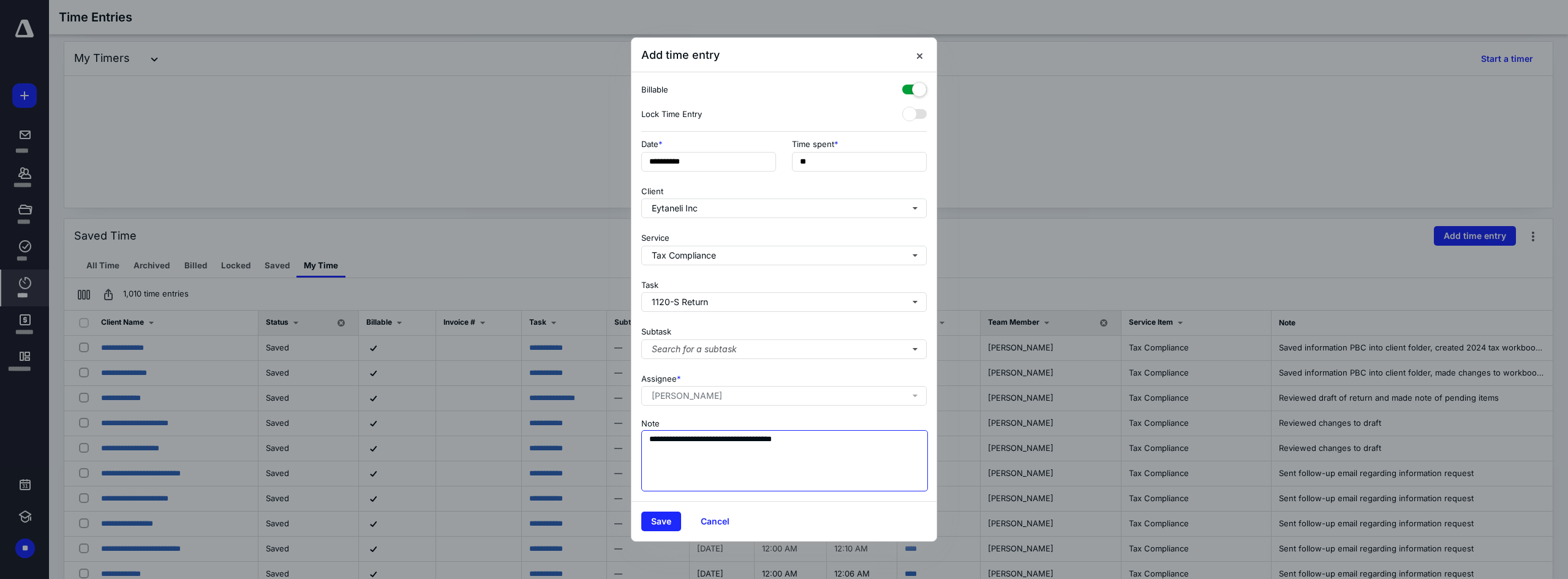 click on "**********" at bounding box center [785, 461] 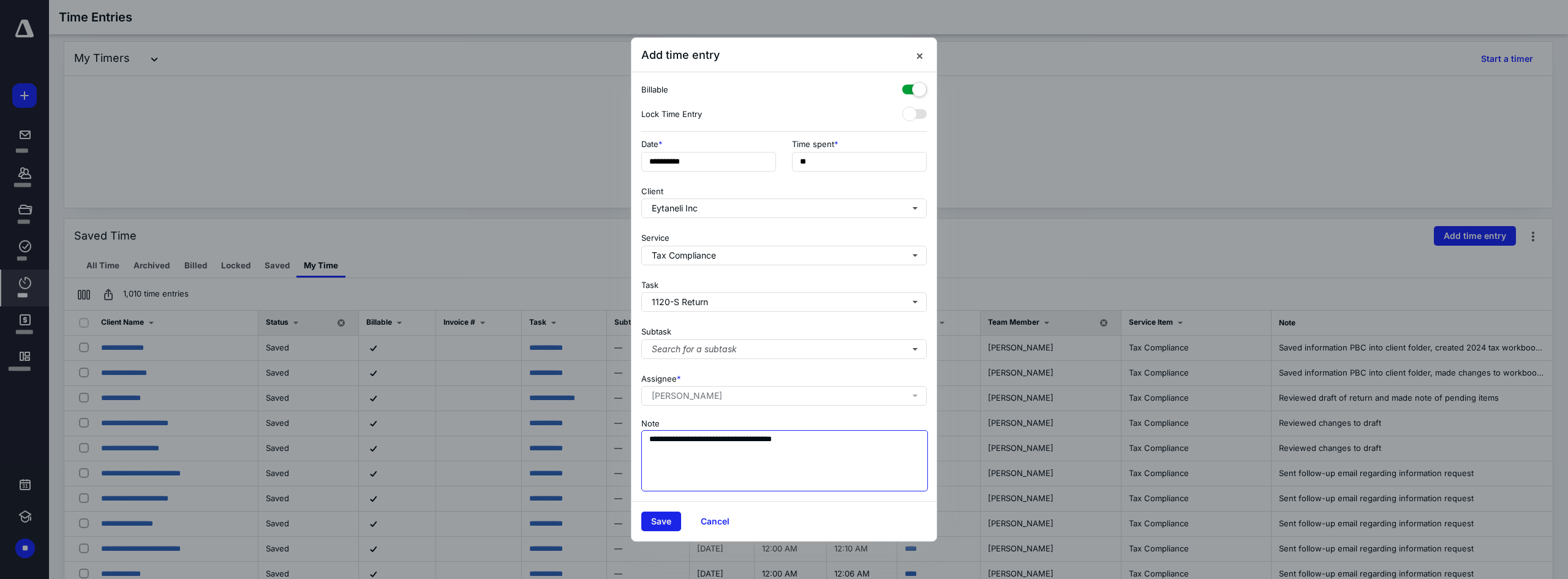 type on "**********" 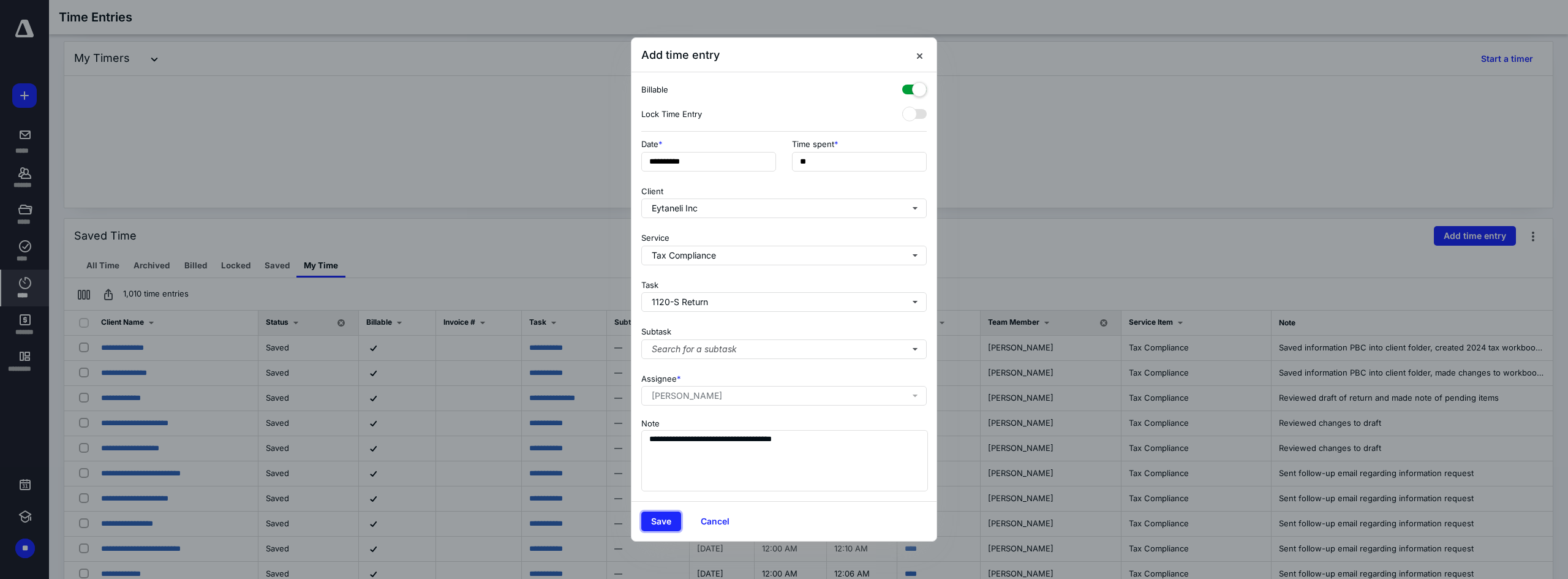drag, startPoint x: 662, startPoint y: 520, endPoint x: 685, endPoint y: 517, distance: 23.194827 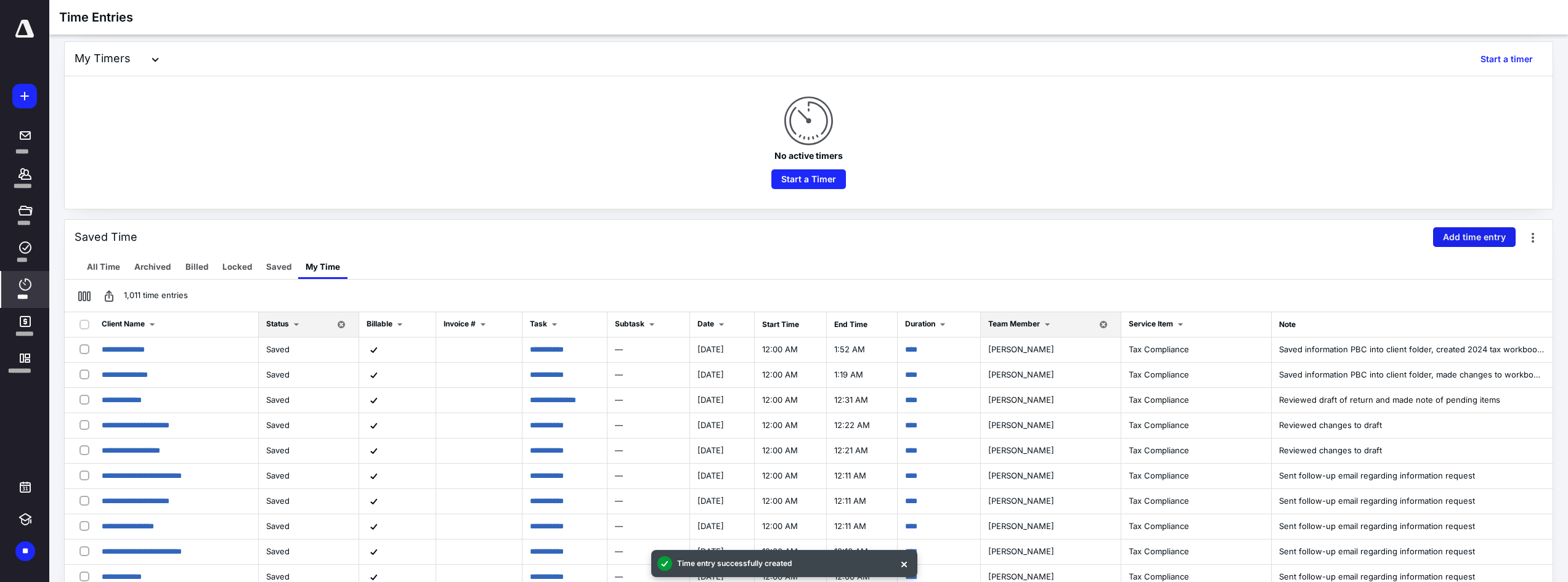 click on "Add time entry" at bounding box center [1474, 237] 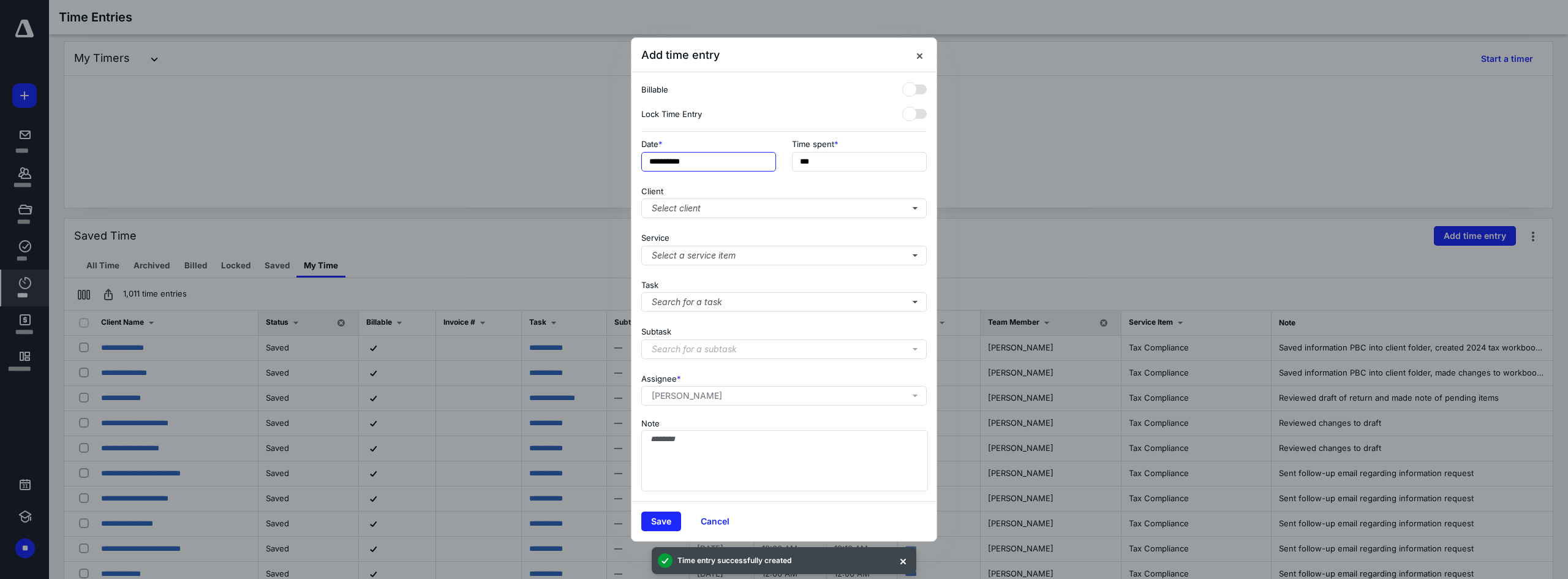 click on "**********" at bounding box center (709, 162) 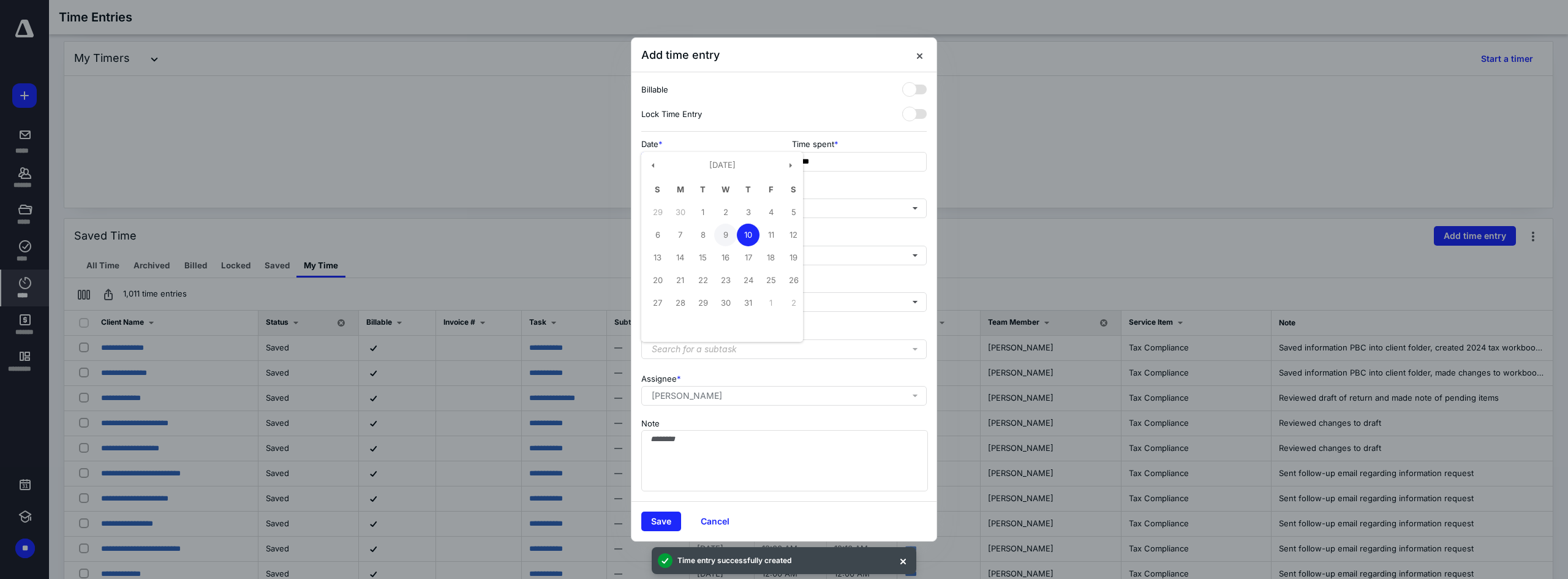 click on "9" at bounding box center [725, 235] 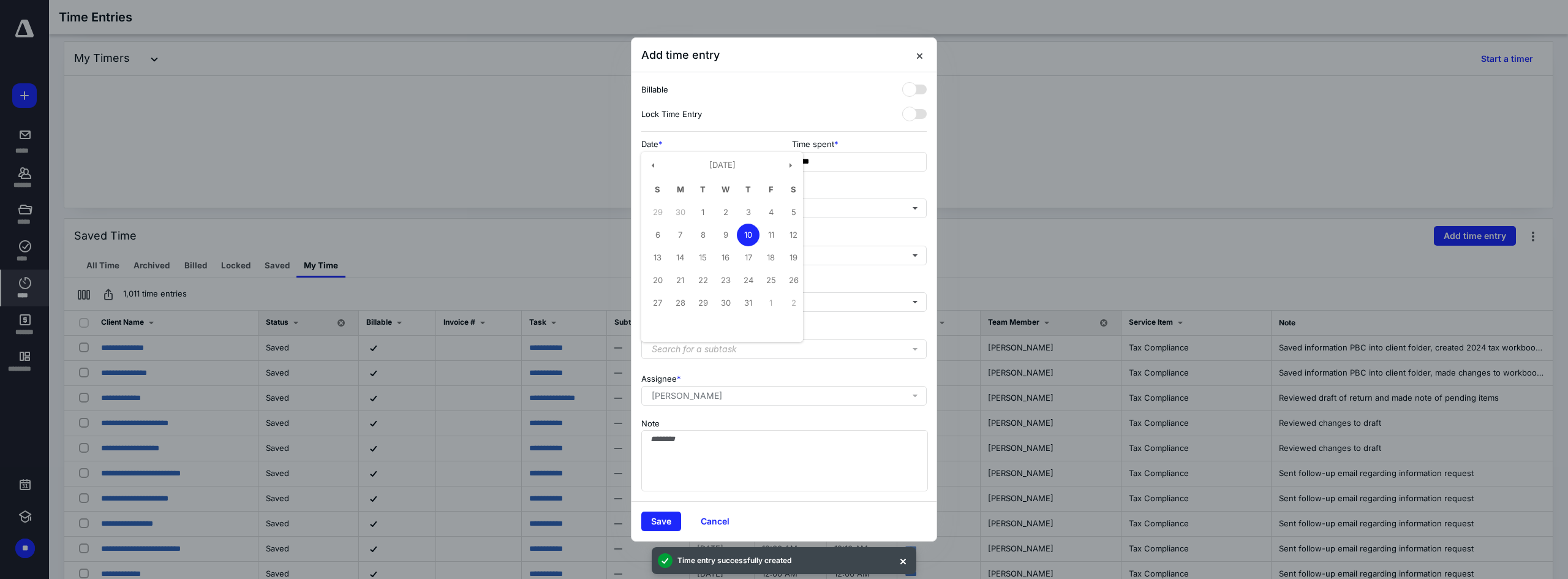 type on "**********" 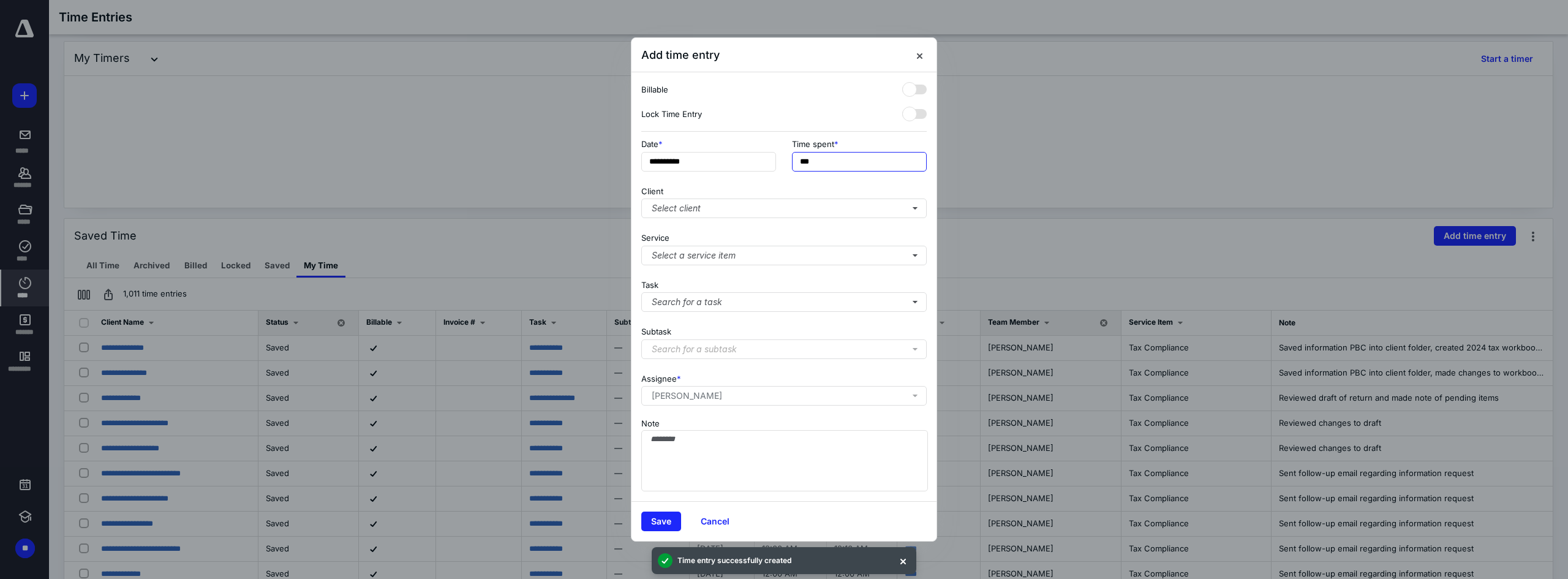 click on "***" at bounding box center [859, 162] 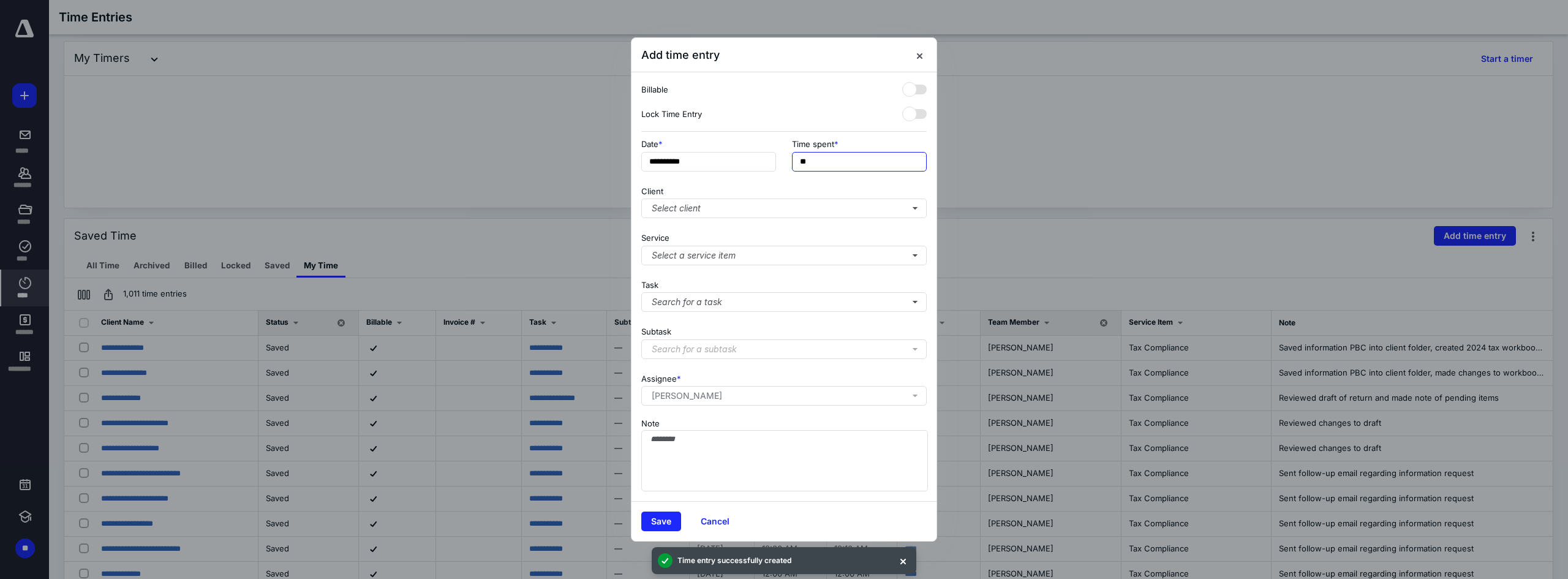 type on "**" 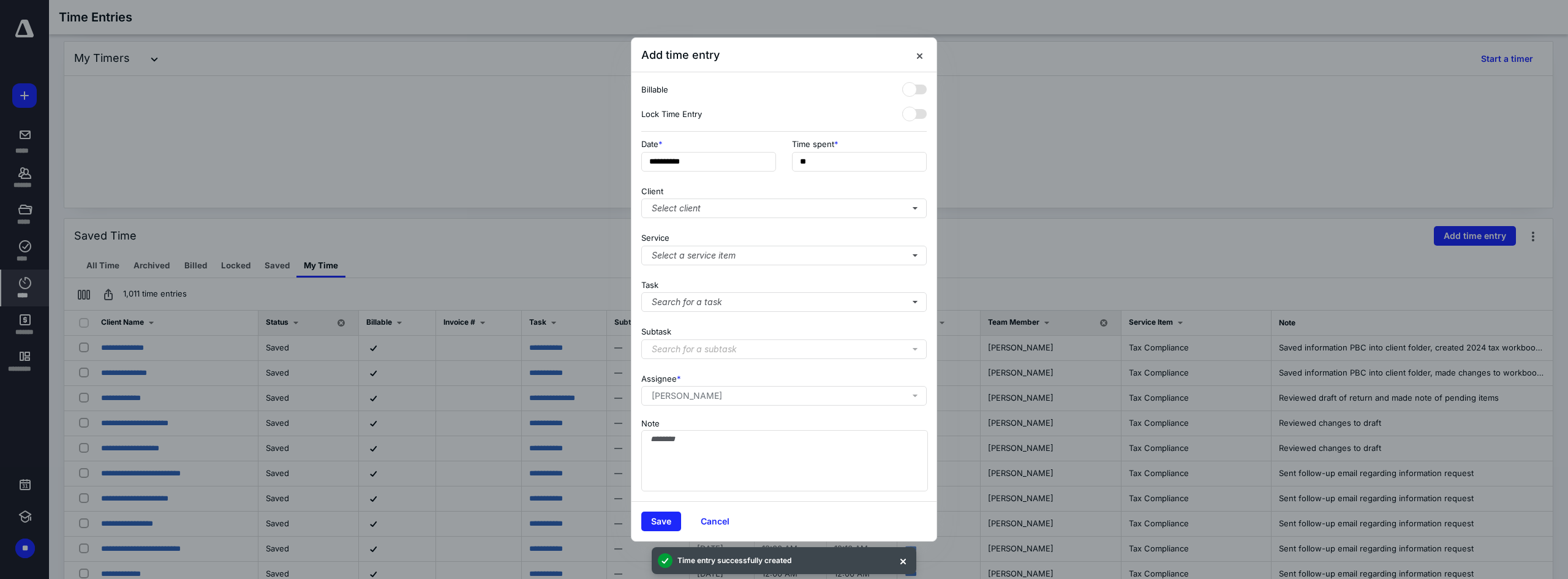 click on "Client Select client" at bounding box center (784, 200) 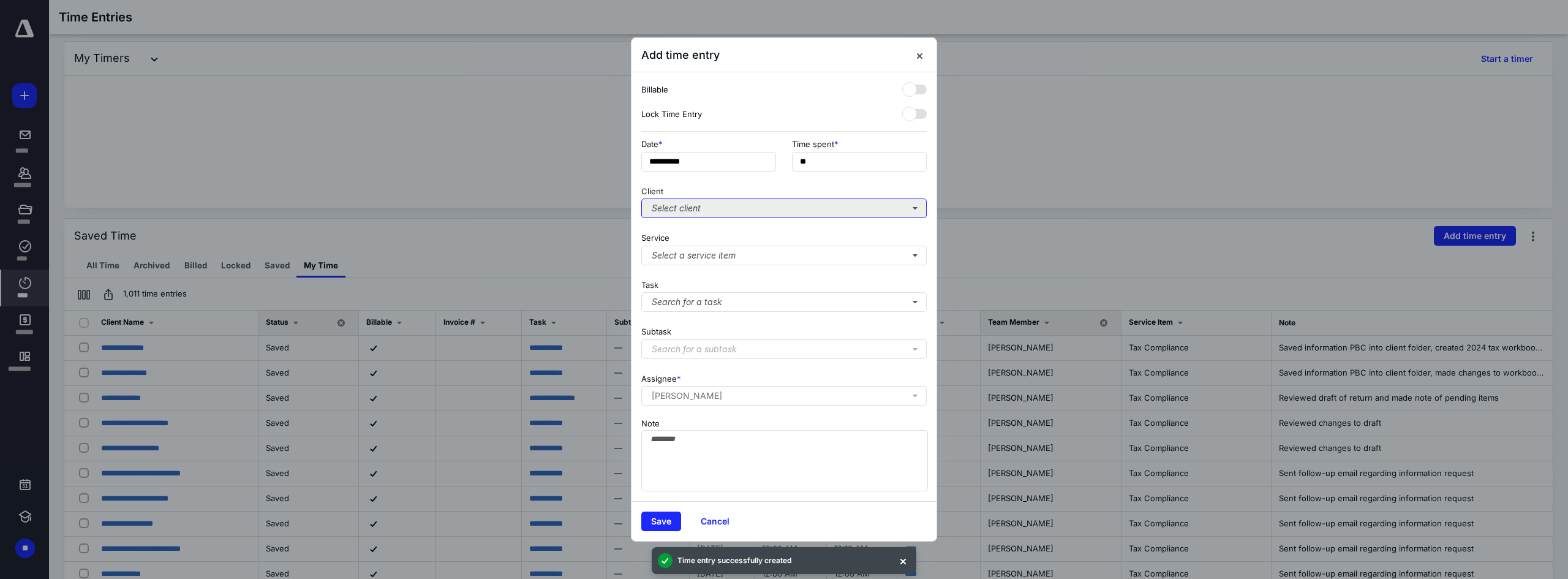 click on "Select client" at bounding box center [784, 208] 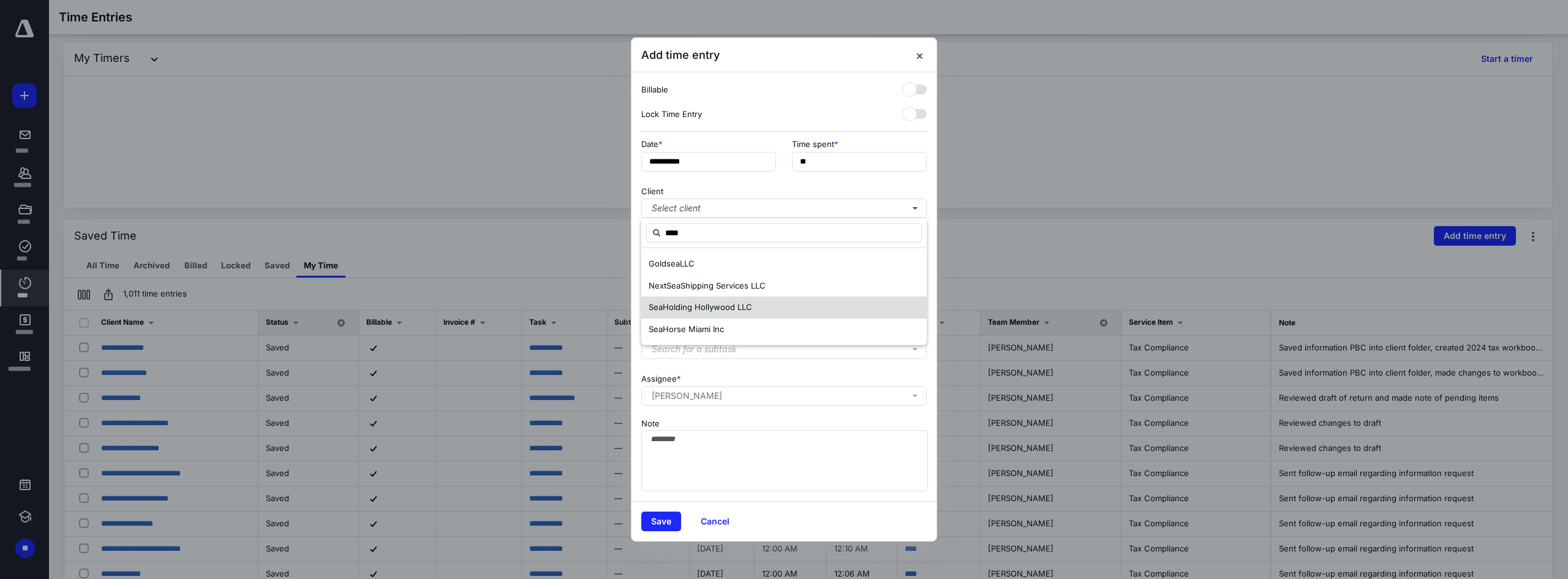 click on "Holding Hollywood LLC" at bounding box center [707, 307] 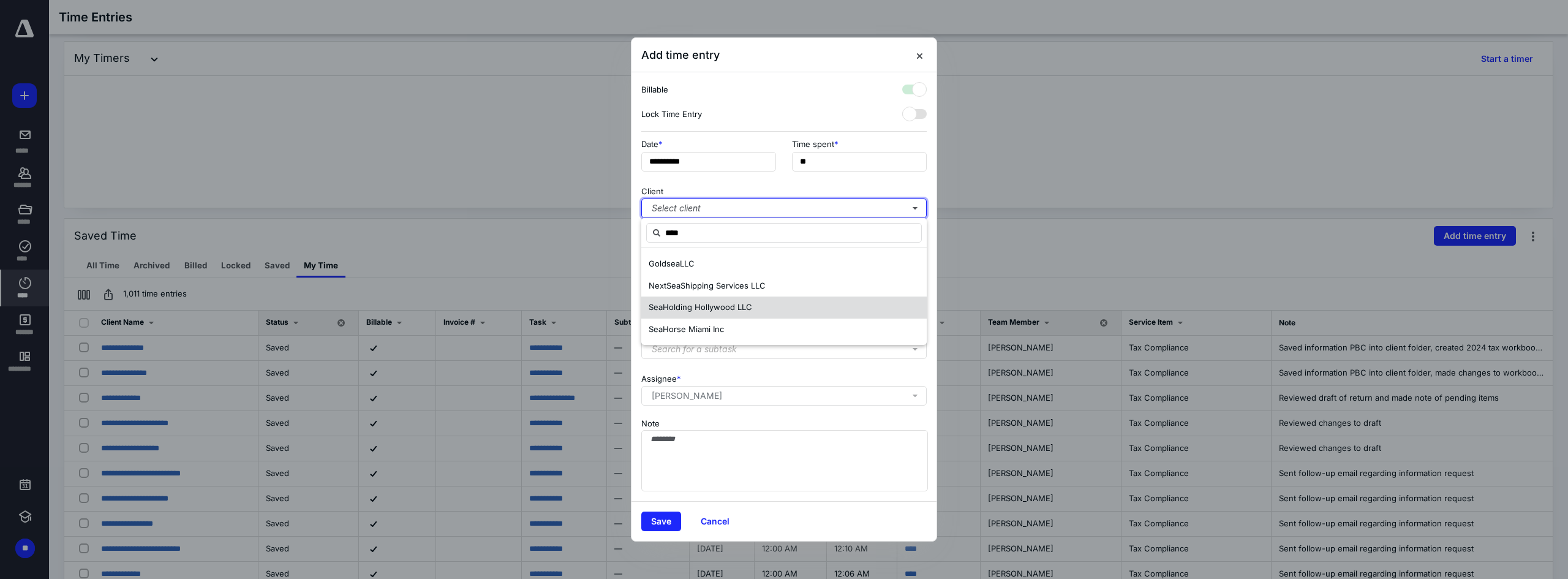 checkbox on "true" 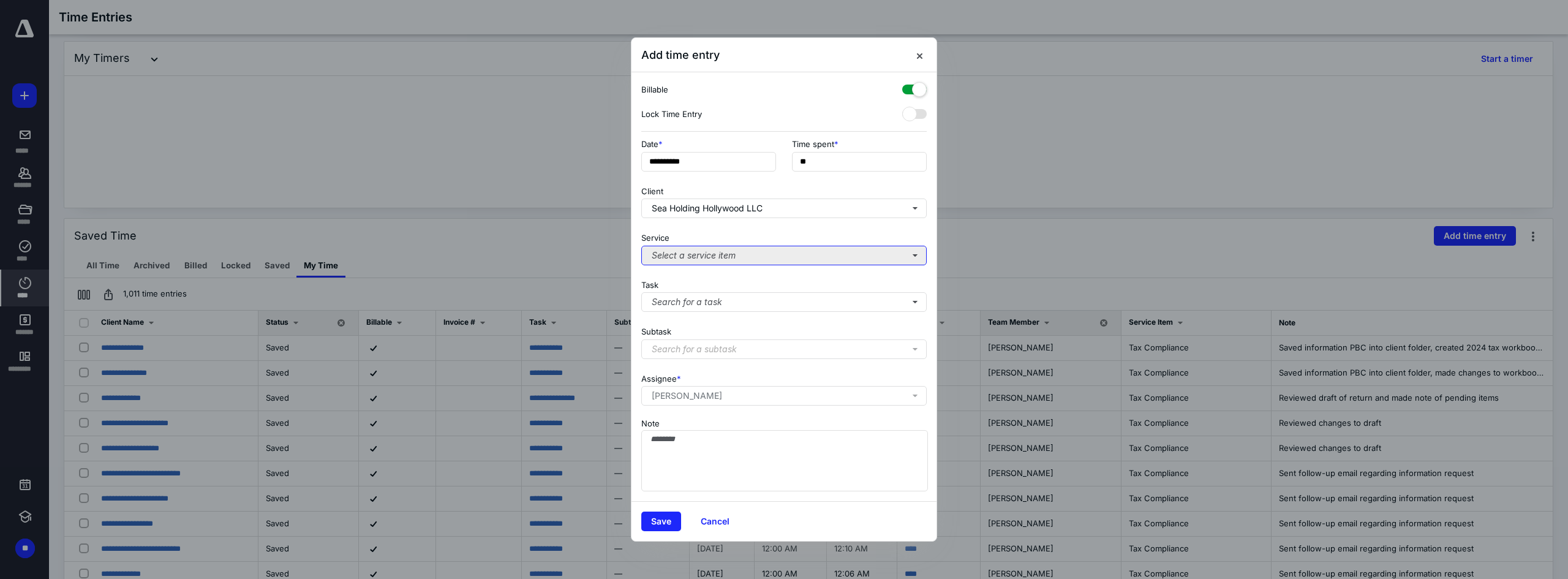 click on "Select a service item" at bounding box center [784, 255] 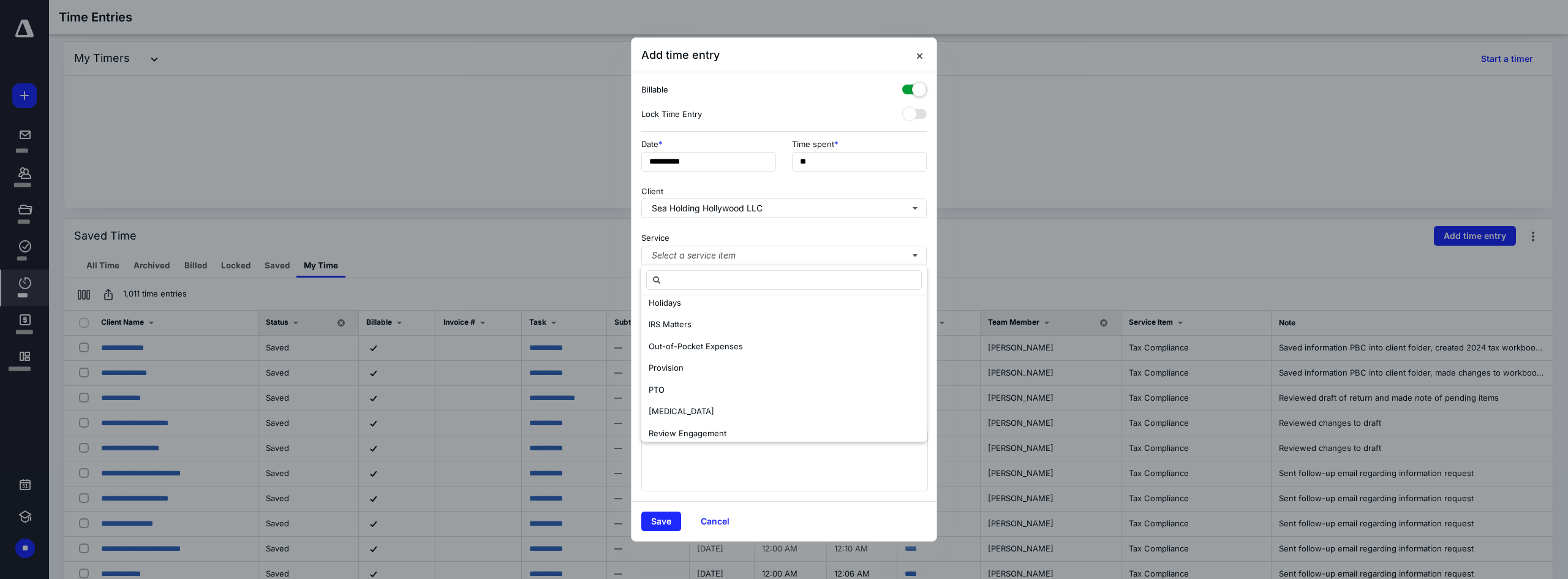 scroll, scrollTop: 298, scrollLeft: 0, axis: vertical 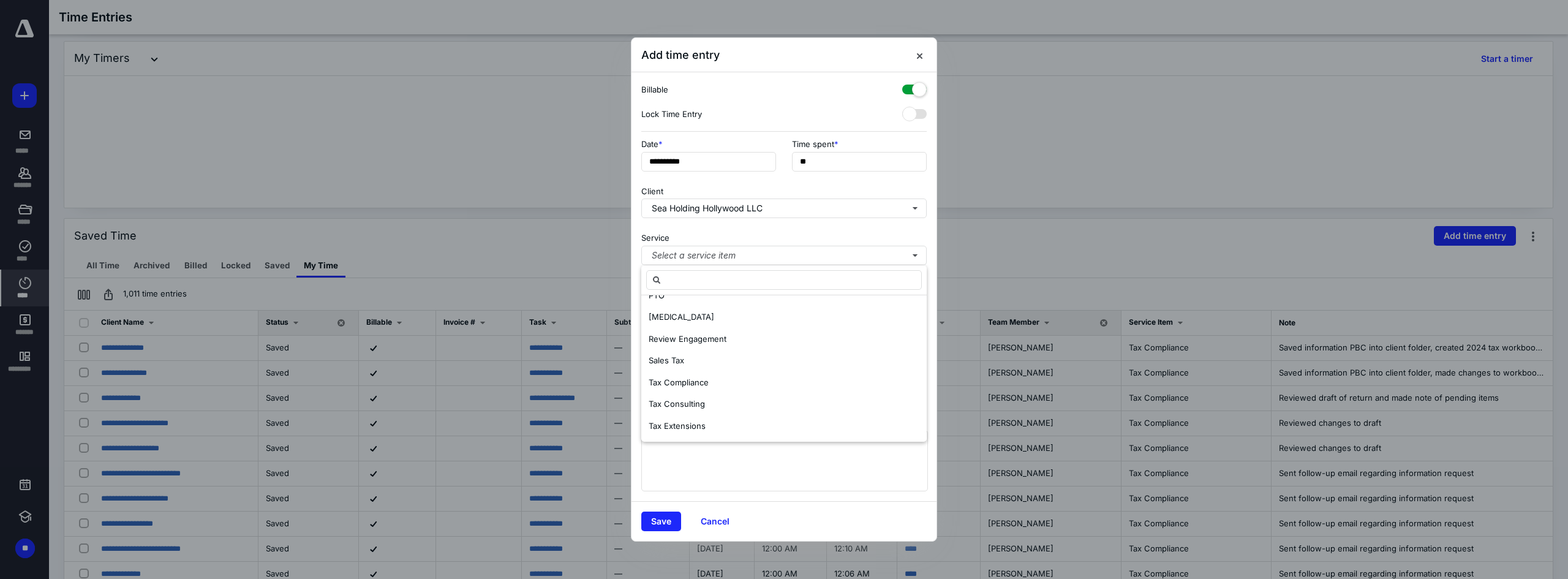click on "Tax Compliance" at bounding box center (784, 383) 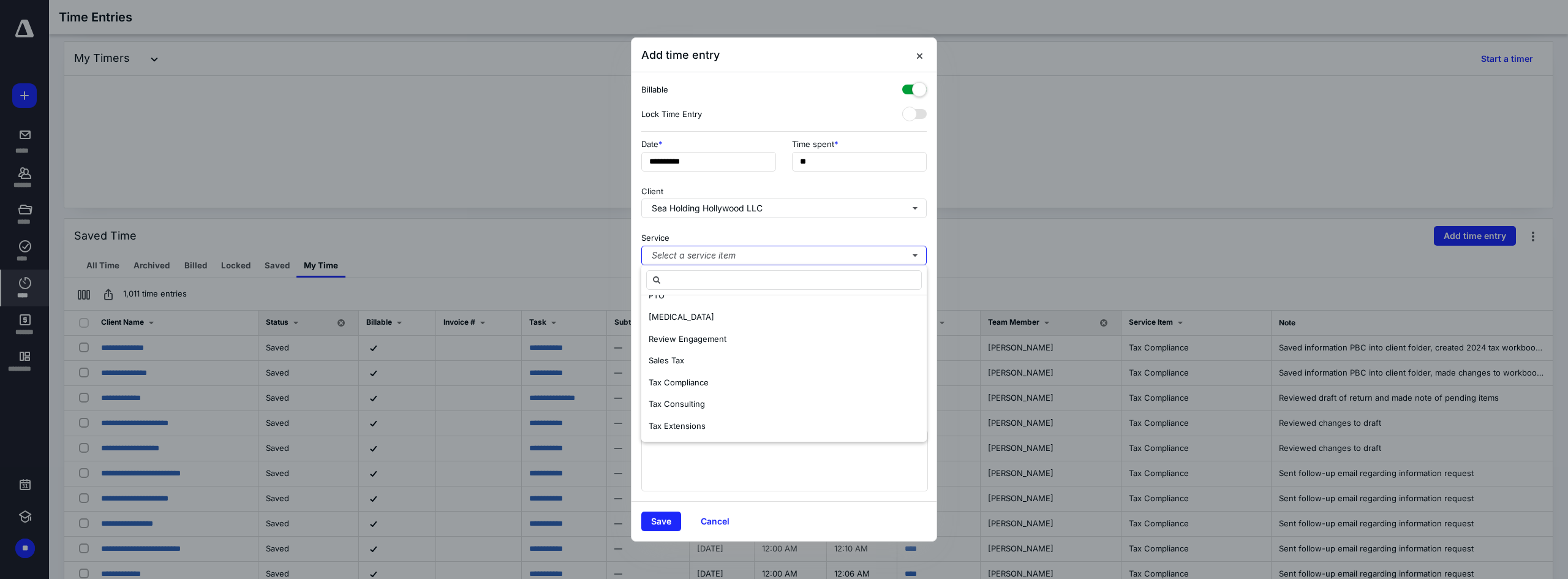 scroll, scrollTop: 0, scrollLeft: 0, axis: both 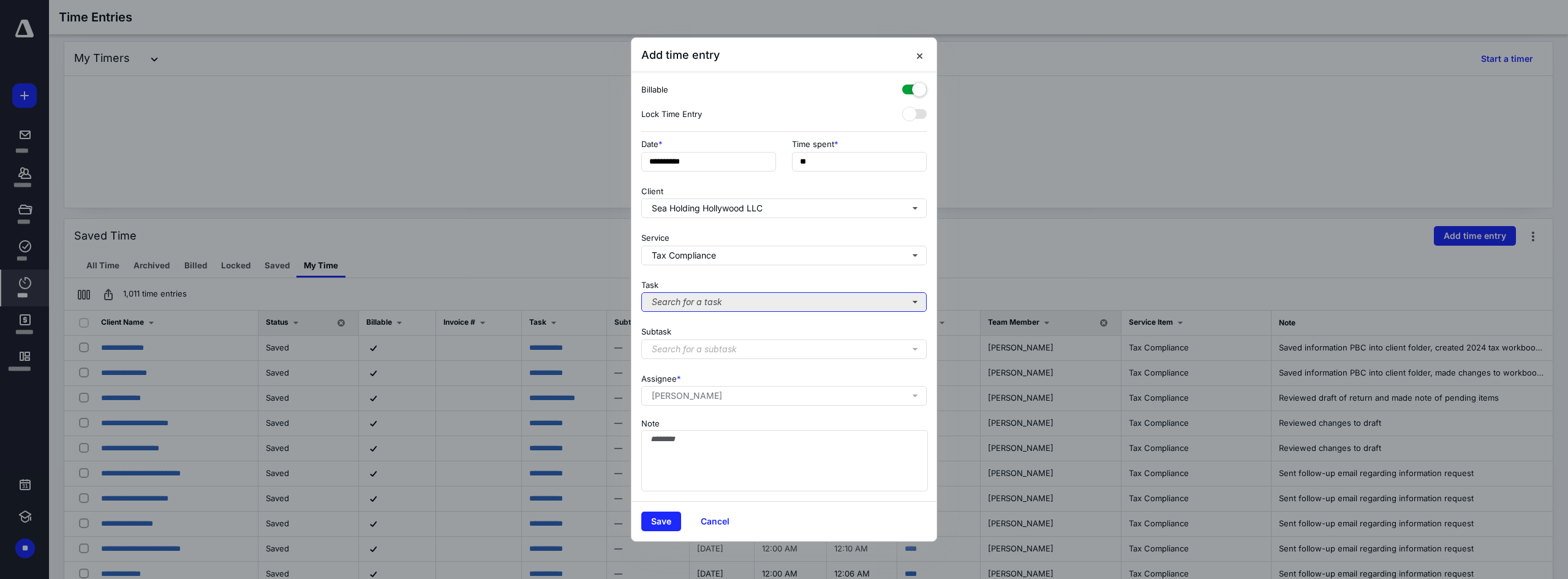 click on "Search for a task" at bounding box center (784, 302) 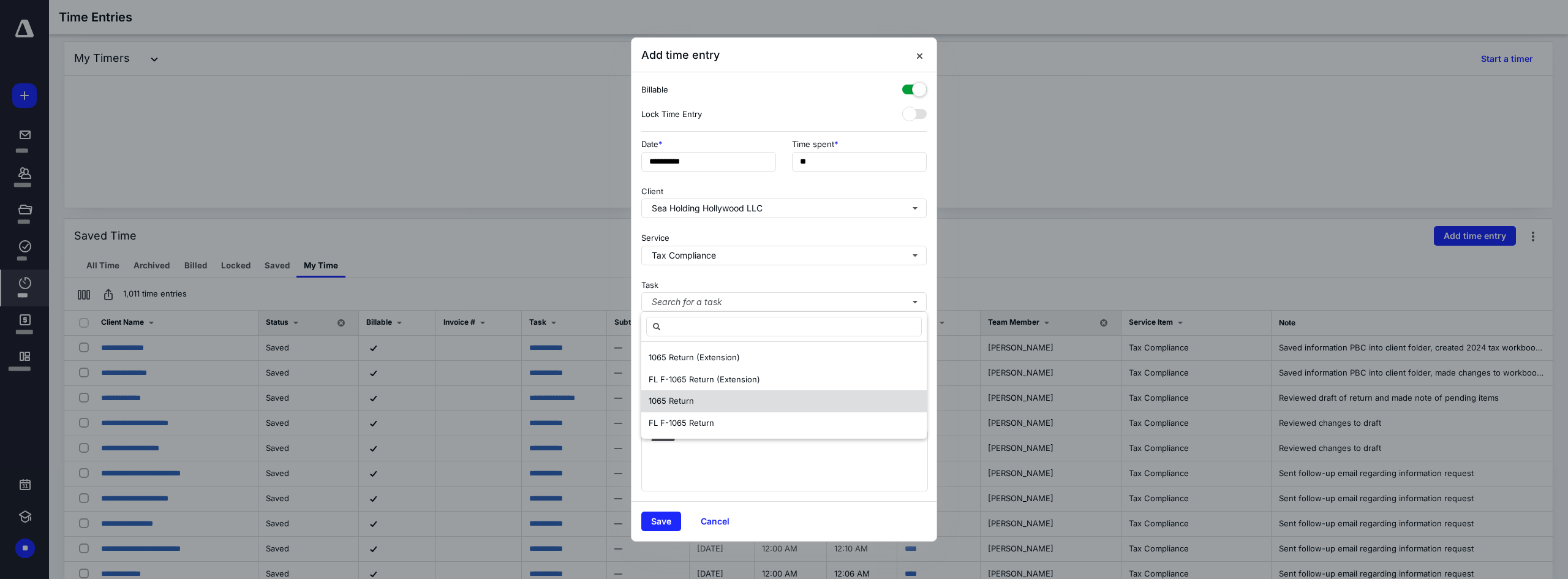 click on "1065 Return" at bounding box center (671, 401) 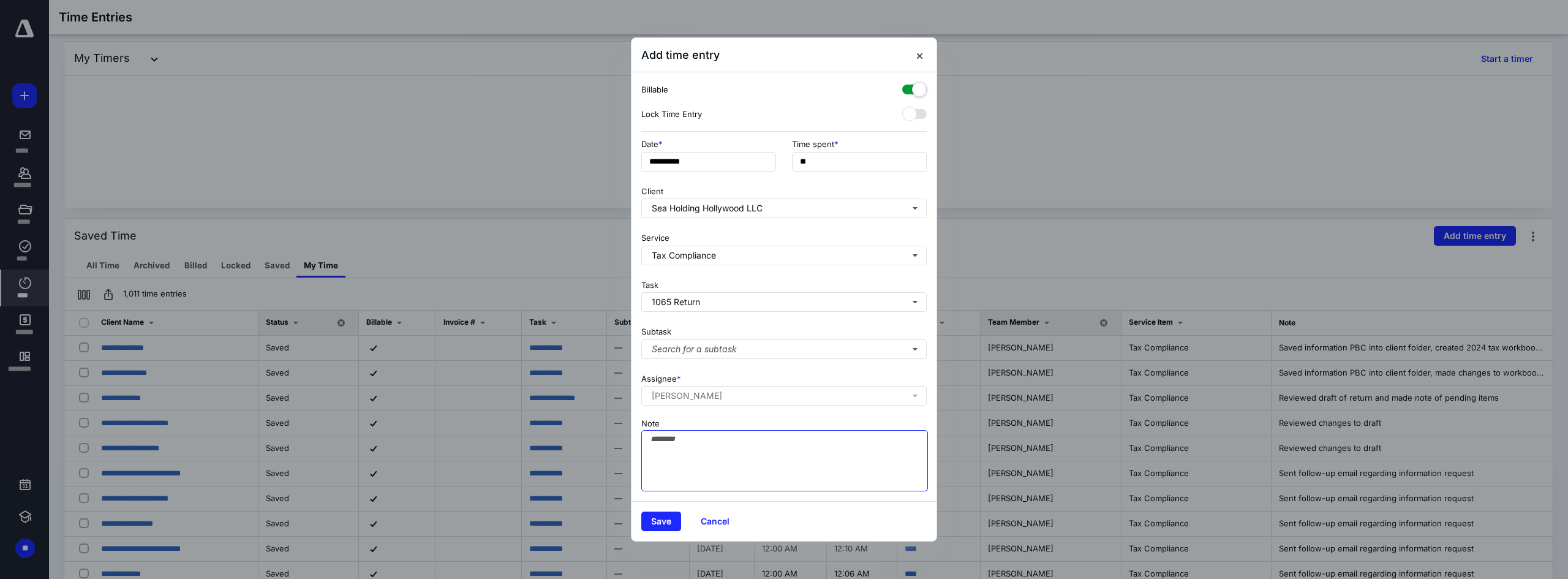 click on "Note" at bounding box center (785, 461) 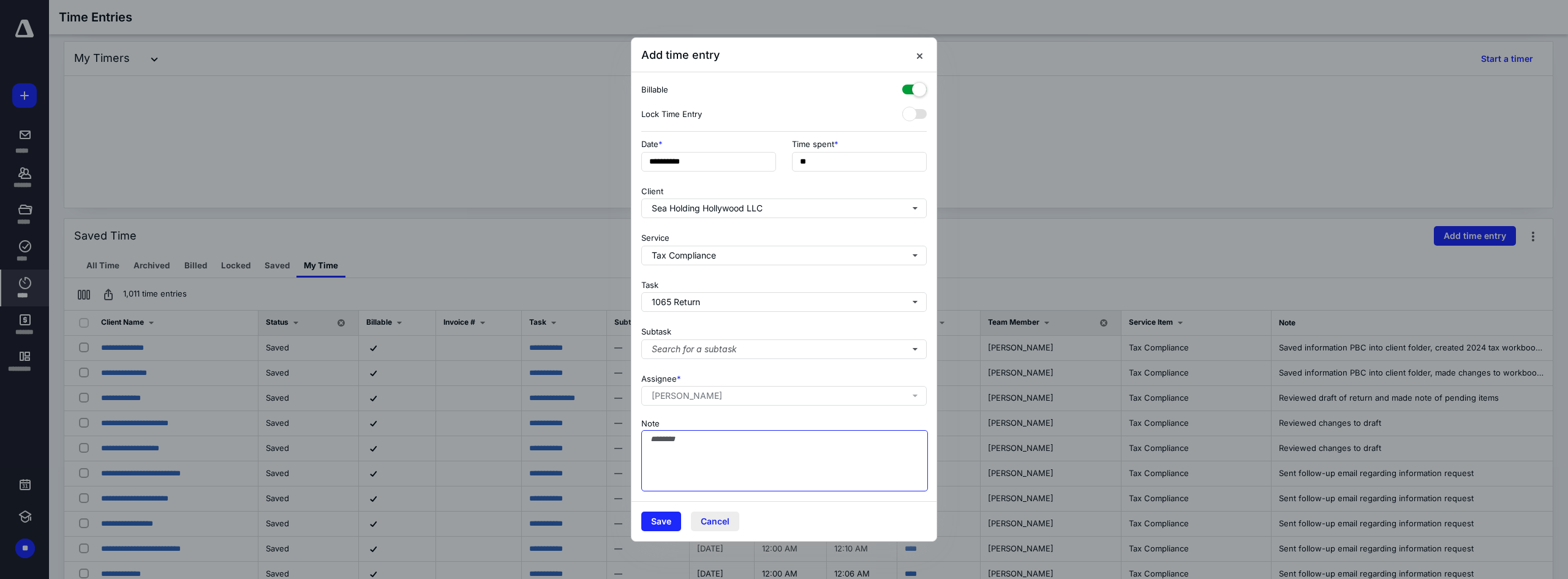 paste on "**********" 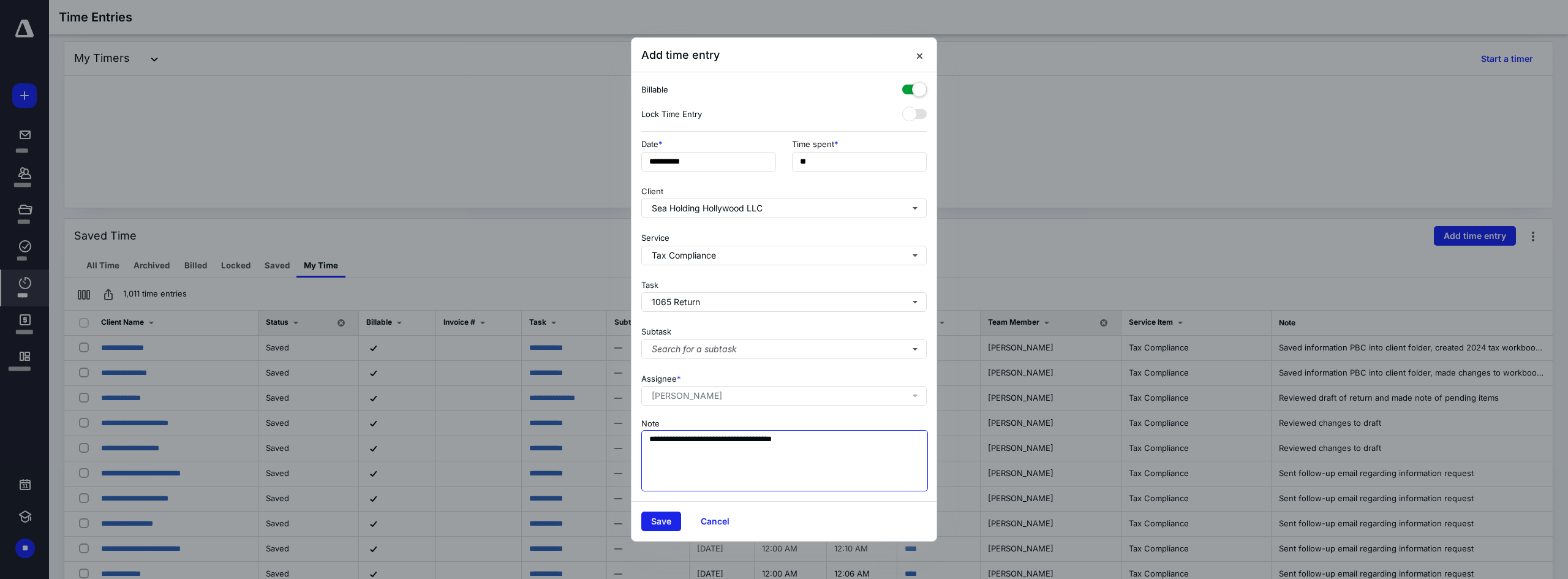 type on "**********" 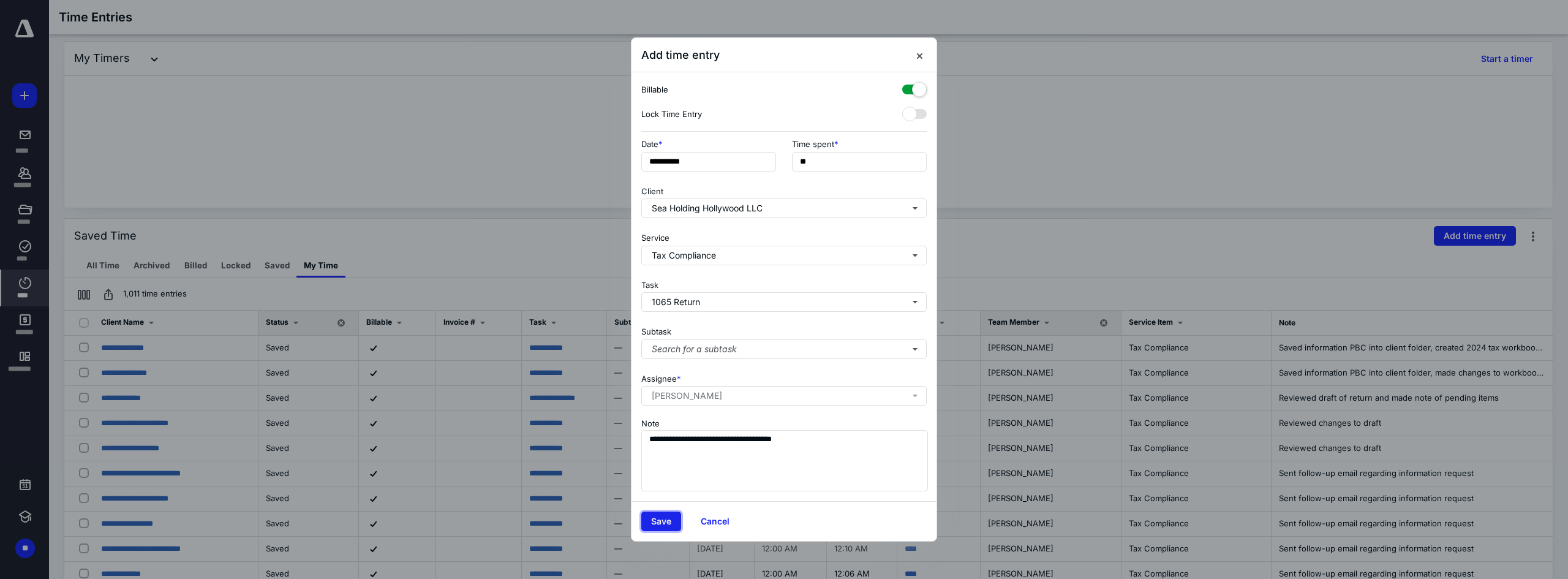 click on "Save" at bounding box center [661, 521] 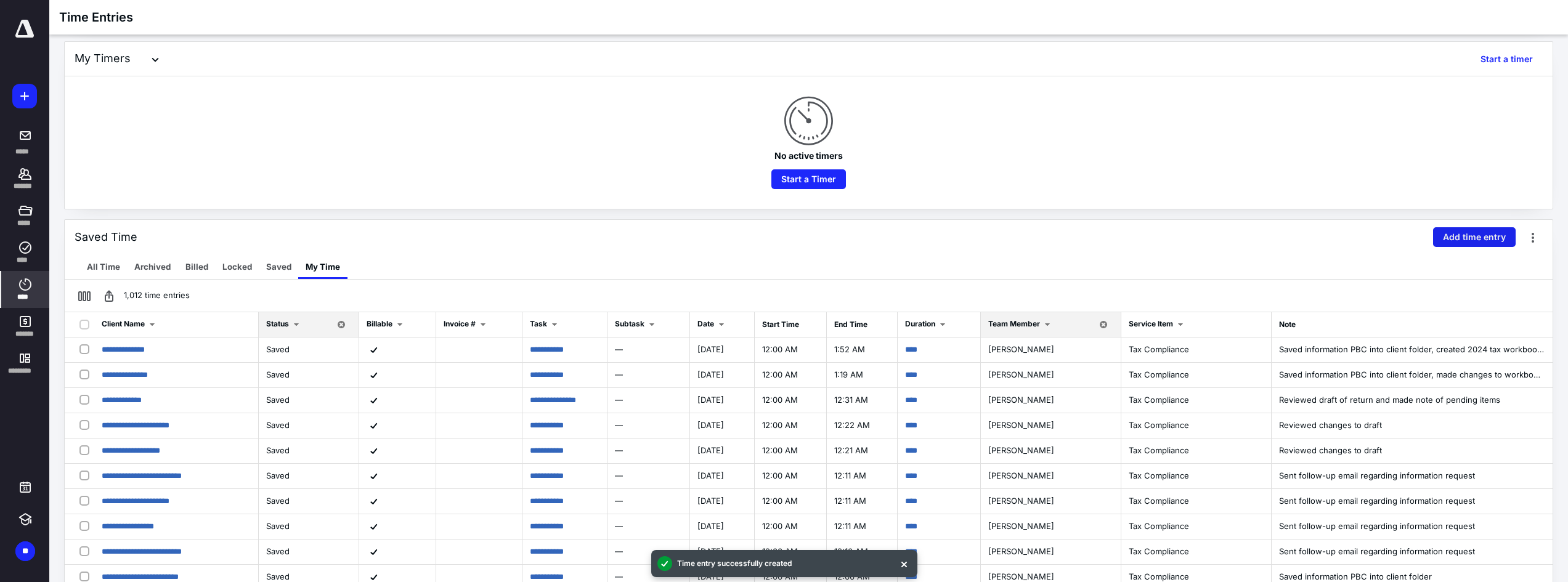 click on "Add time entry" at bounding box center (1474, 237) 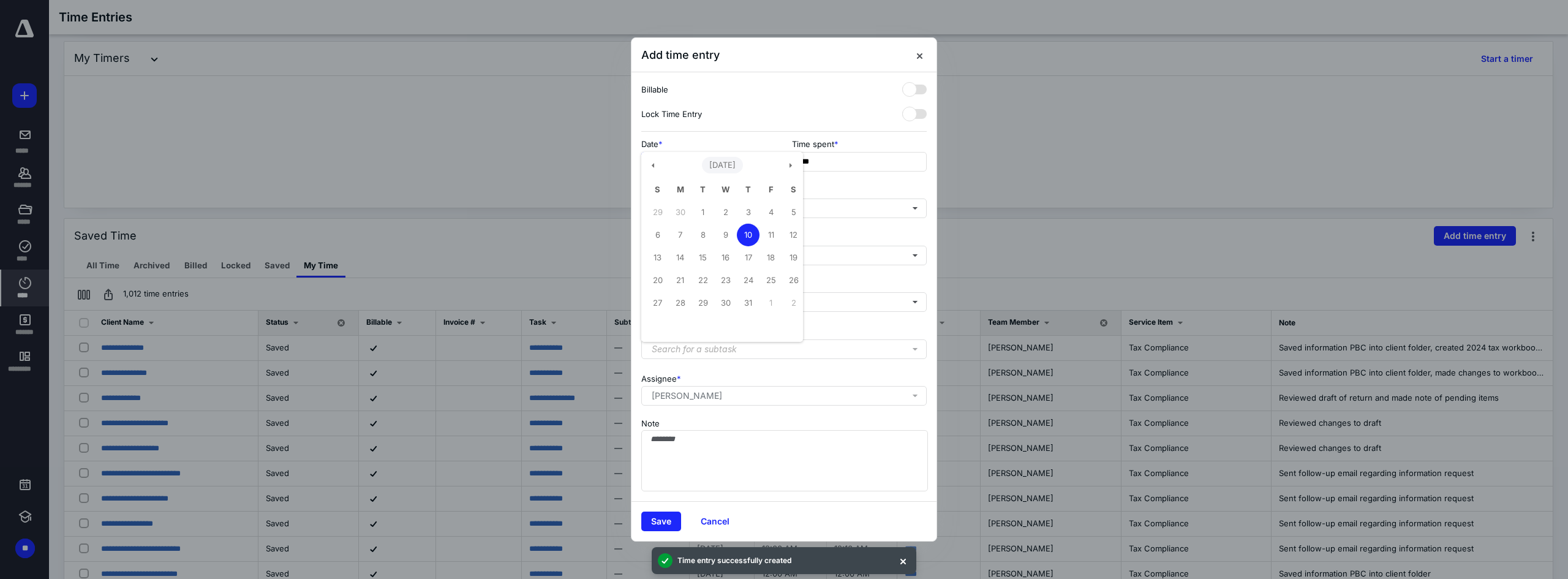 click on "**********" at bounding box center (709, 162) 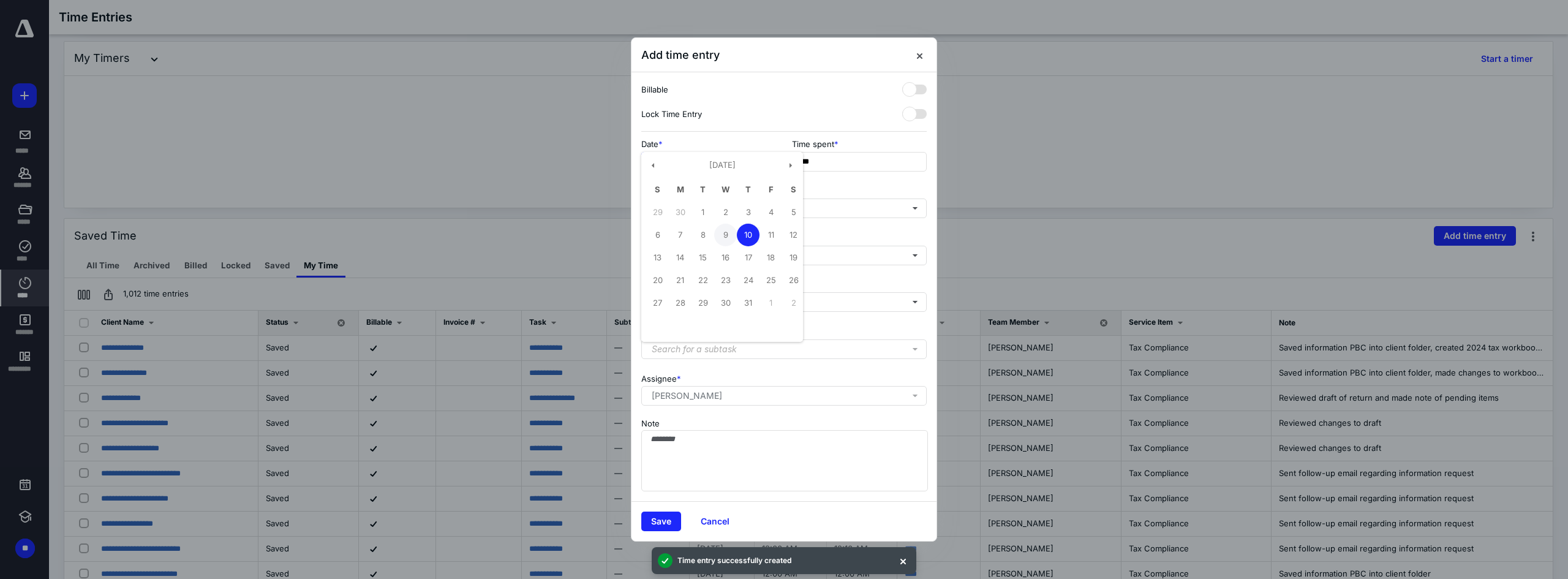 click on "9" at bounding box center (725, 235) 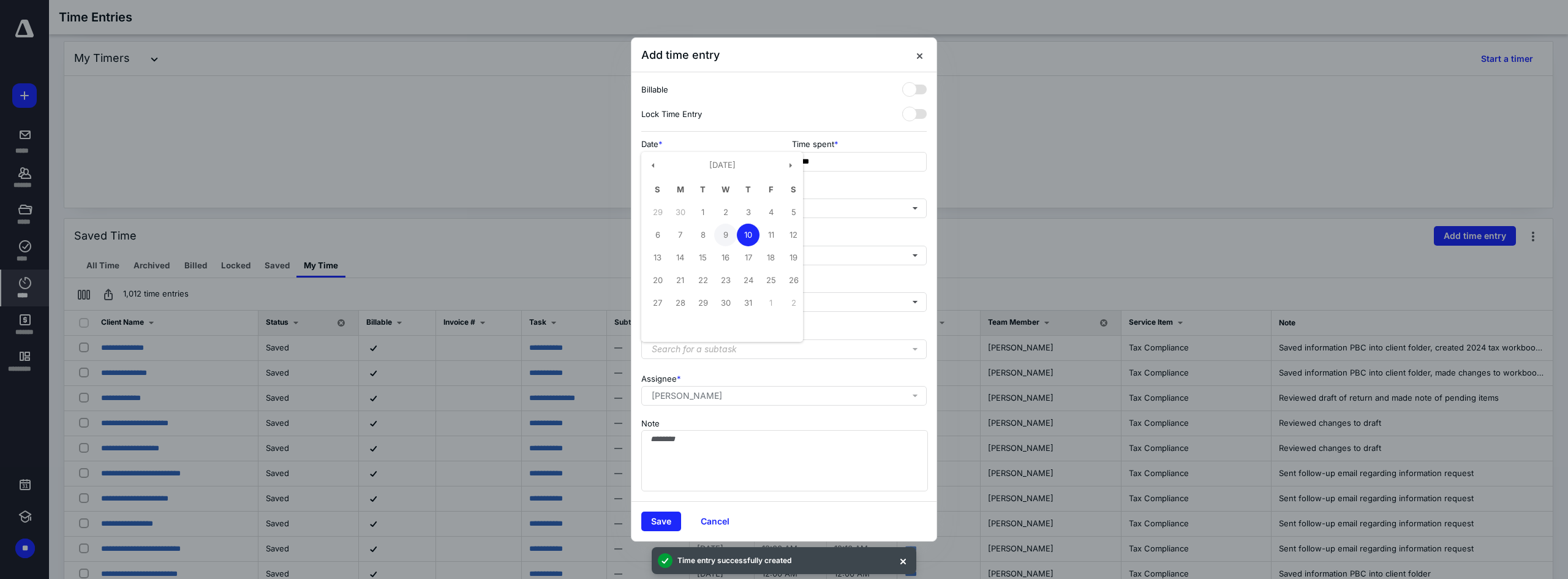type on "**********" 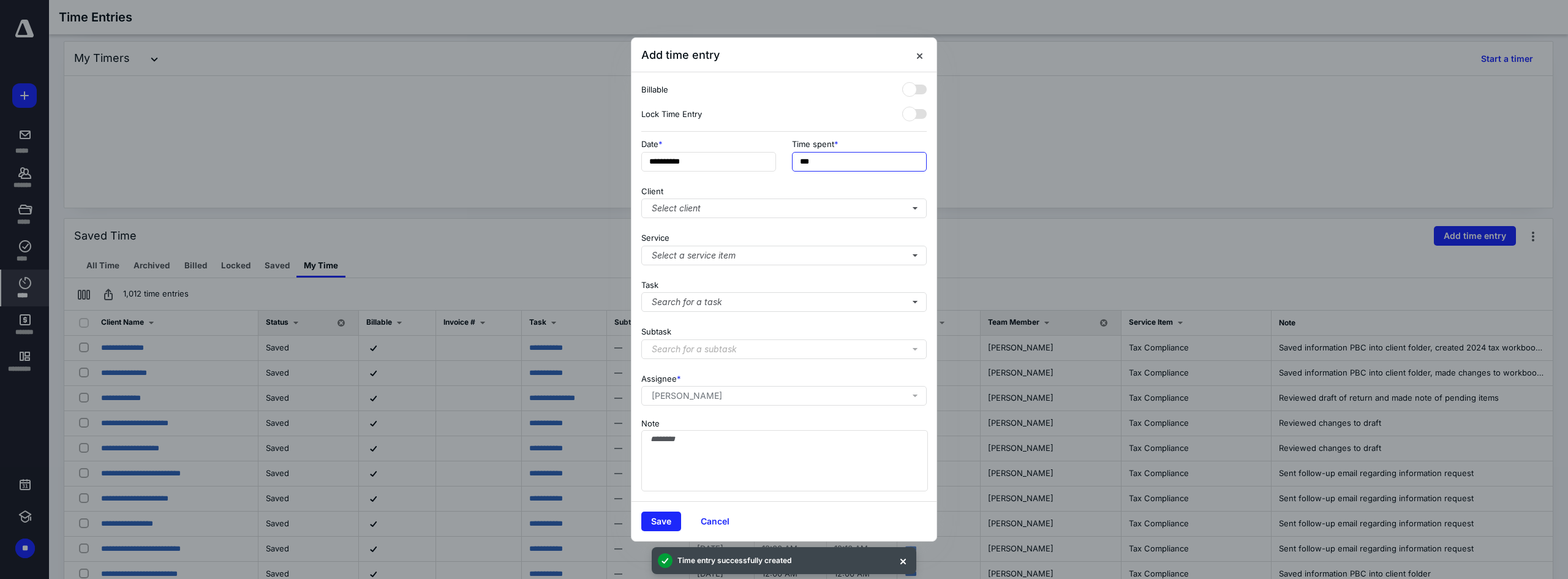 click on "***" at bounding box center [859, 162] 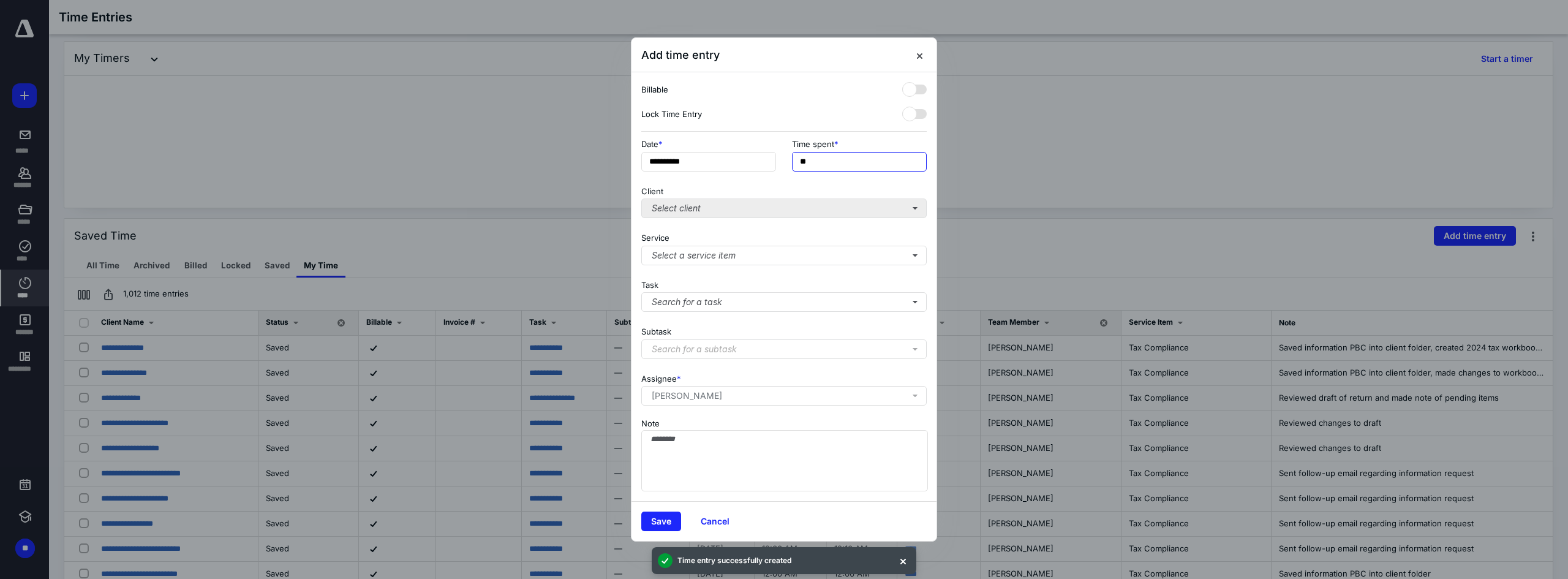 type on "**" 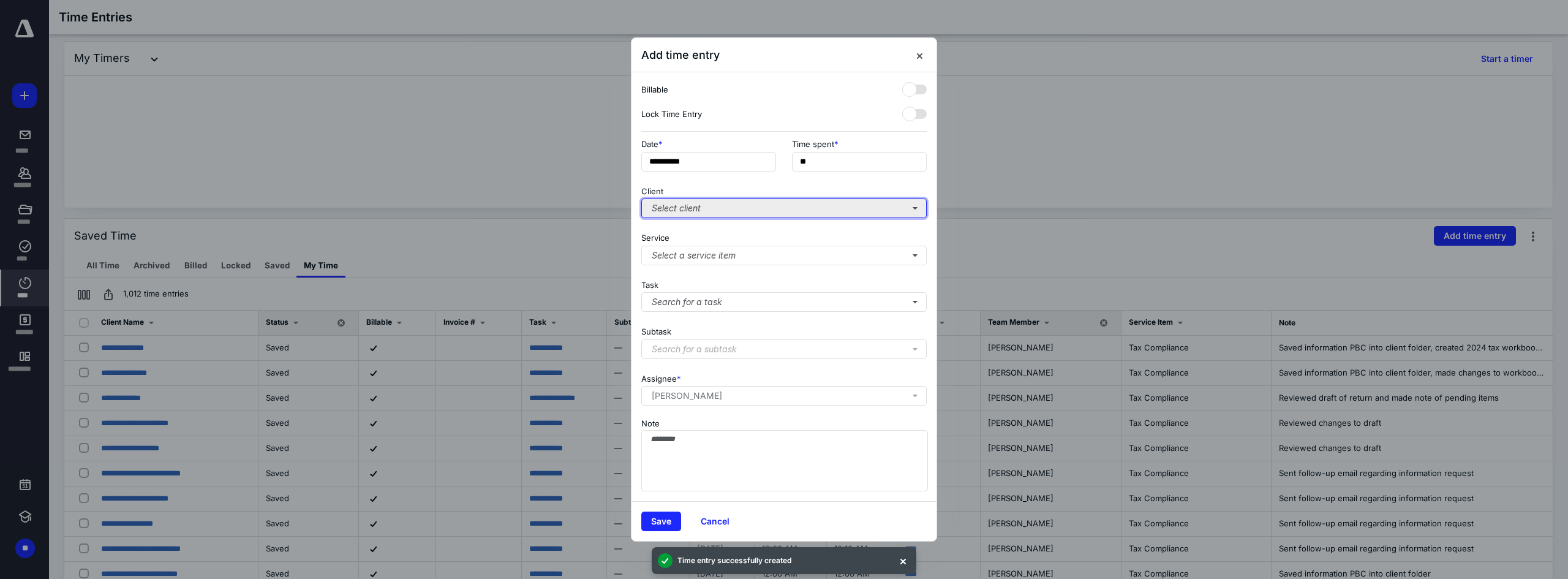click on "Select client" at bounding box center (784, 208) 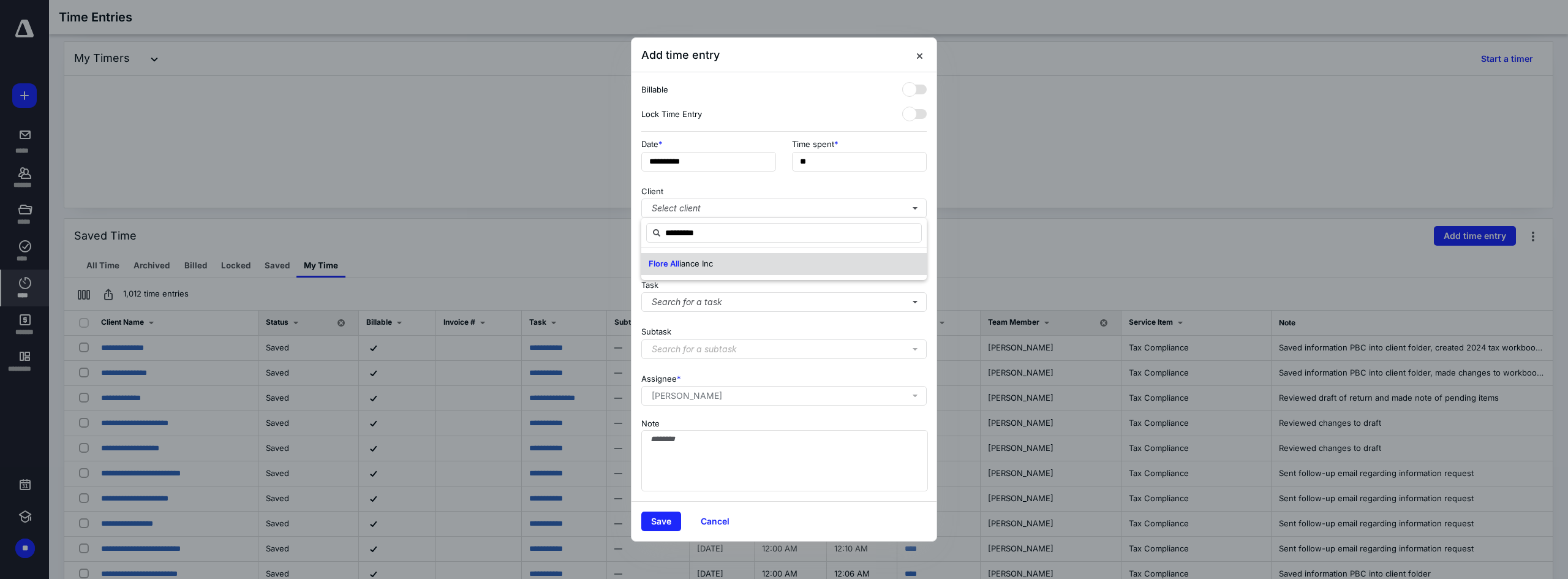 click on "Flore All iance Inc" at bounding box center [784, 264] 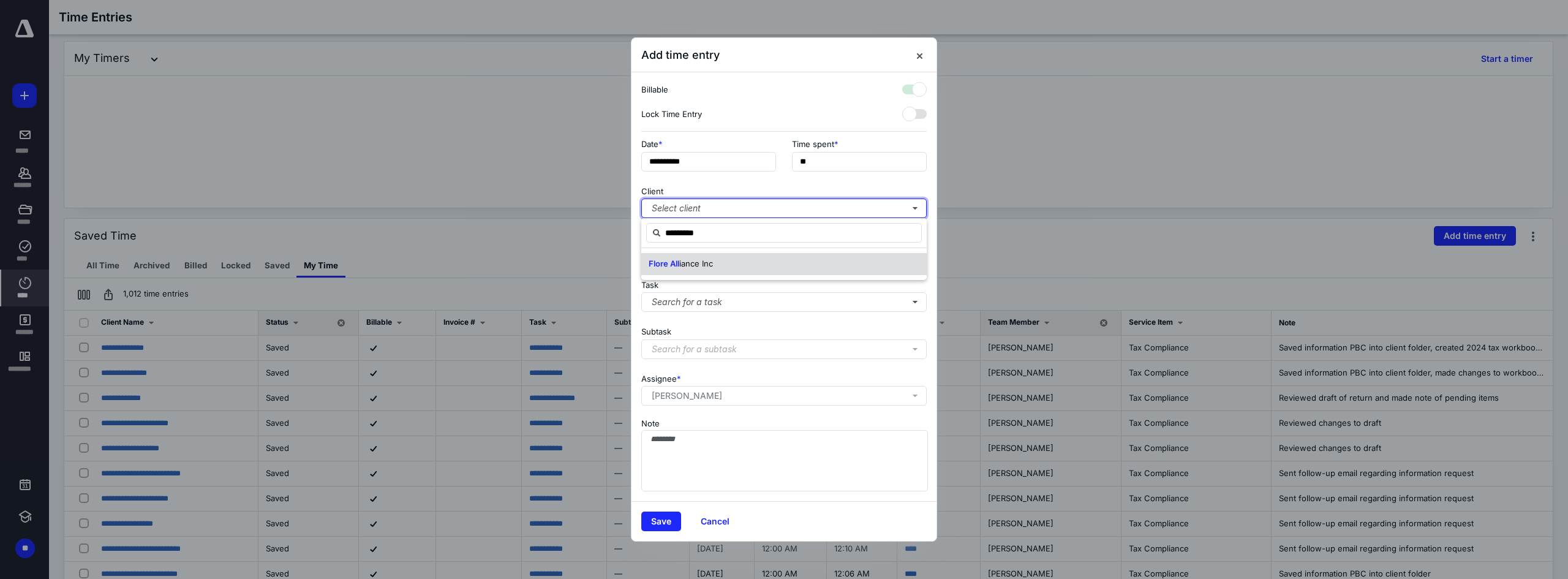 checkbox on "true" 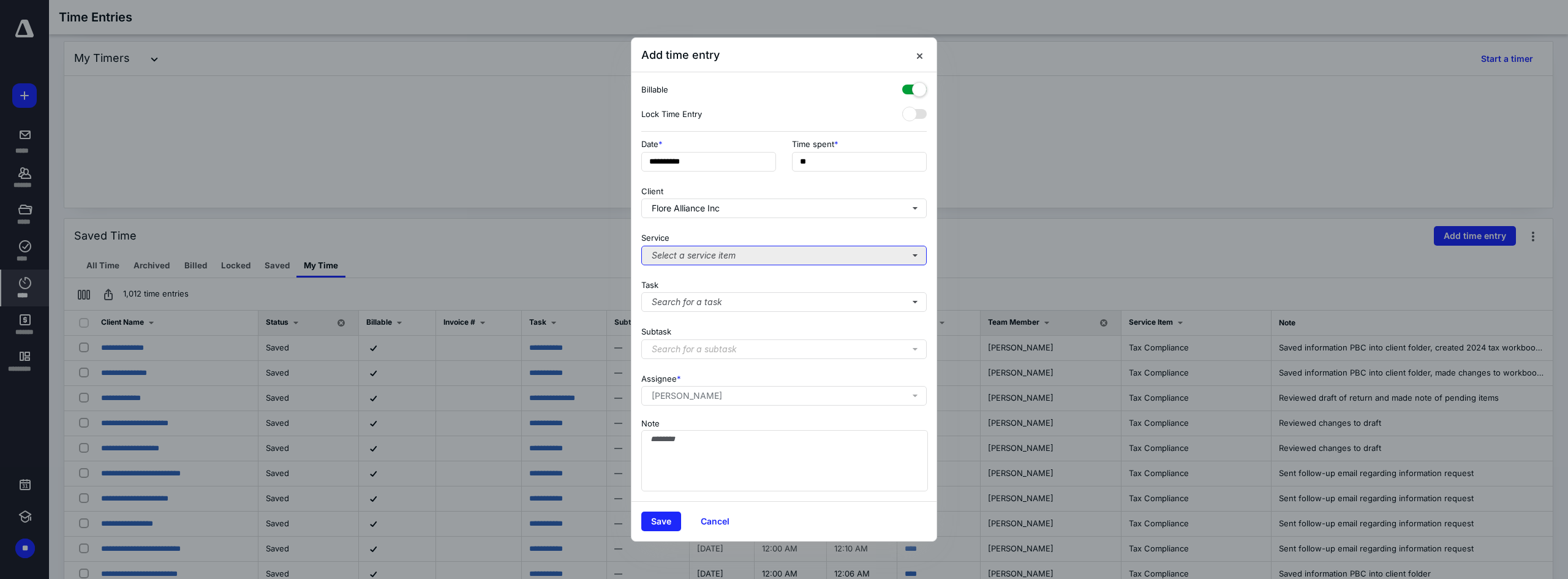 click on "Select a service item" at bounding box center (784, 255) 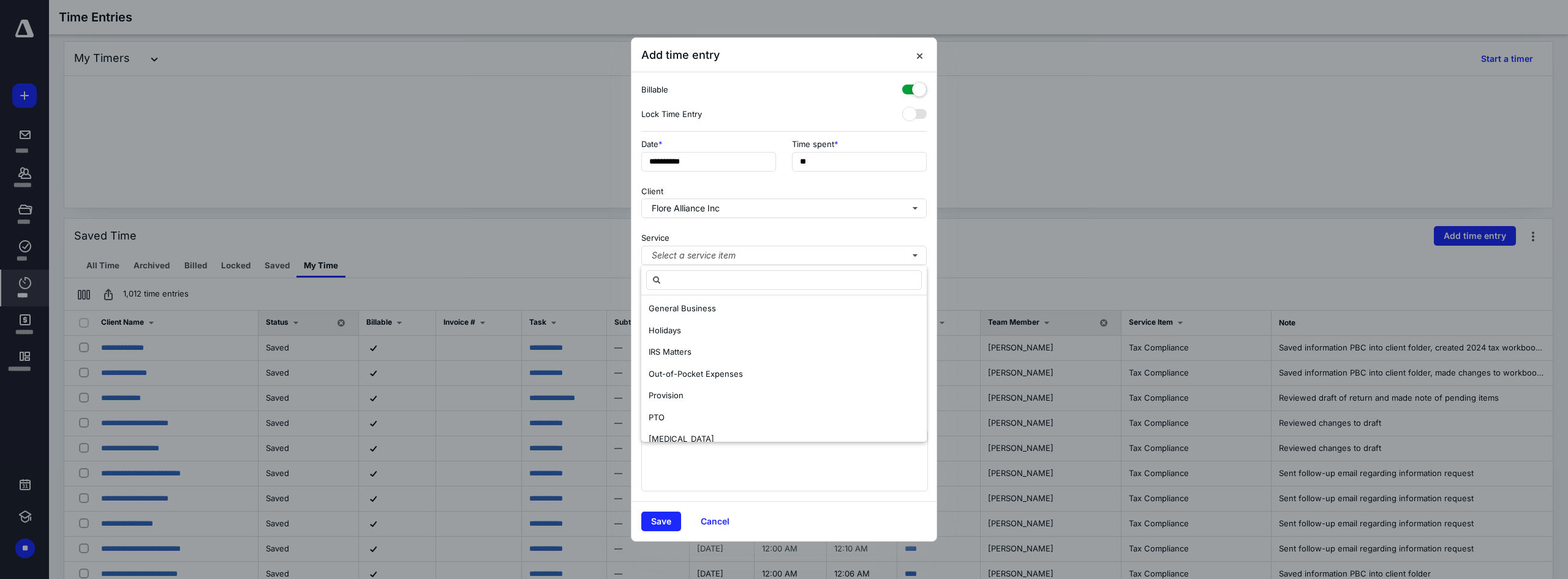 scroll, scrollTop: 298, scrollLeft: 0, axis: vertical 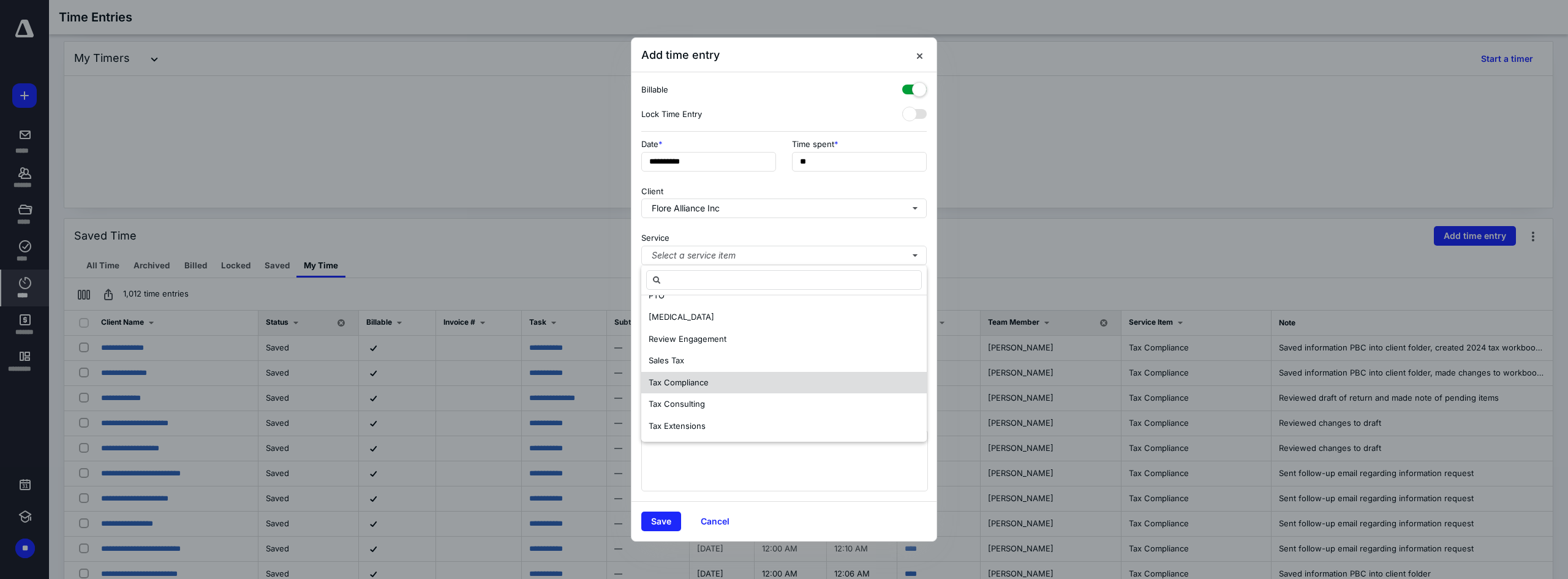 drag, startPoint x: 673, startPoint y: 384, endPoint x: 686, endPoint y: 354, distance: 32.695565 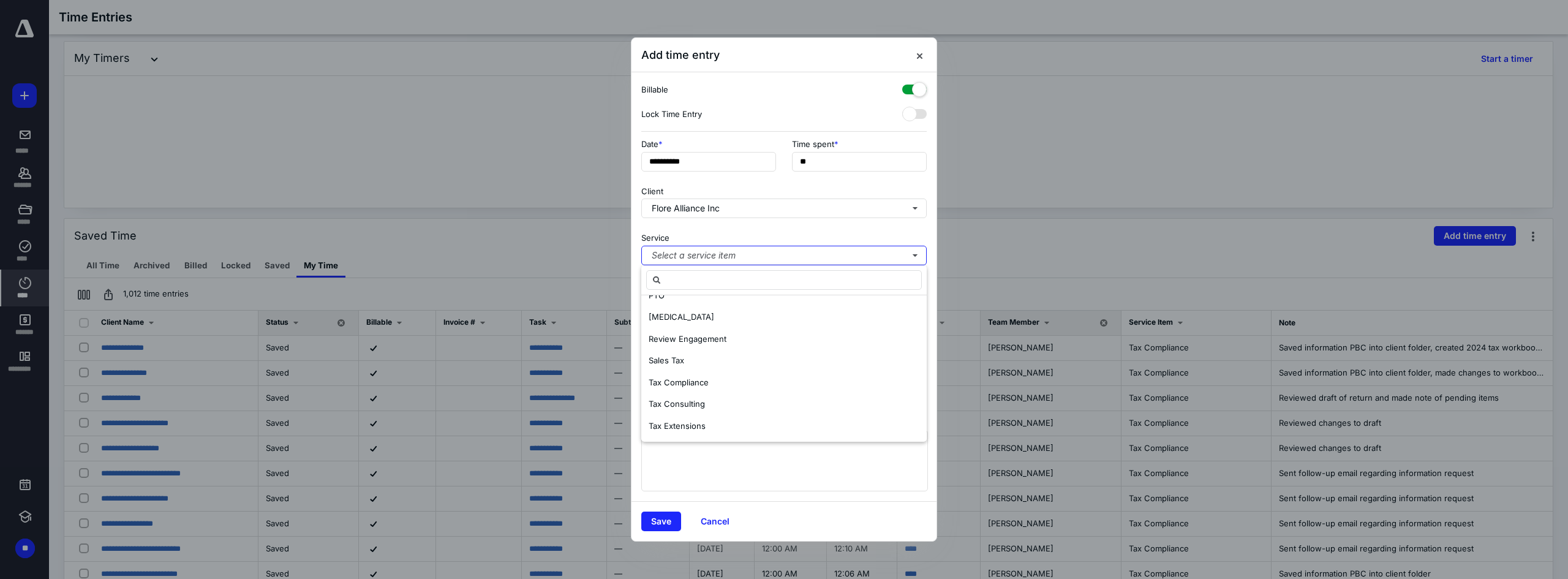 scroll, scrollTop: 0, scrollLeft: 0, axis: both 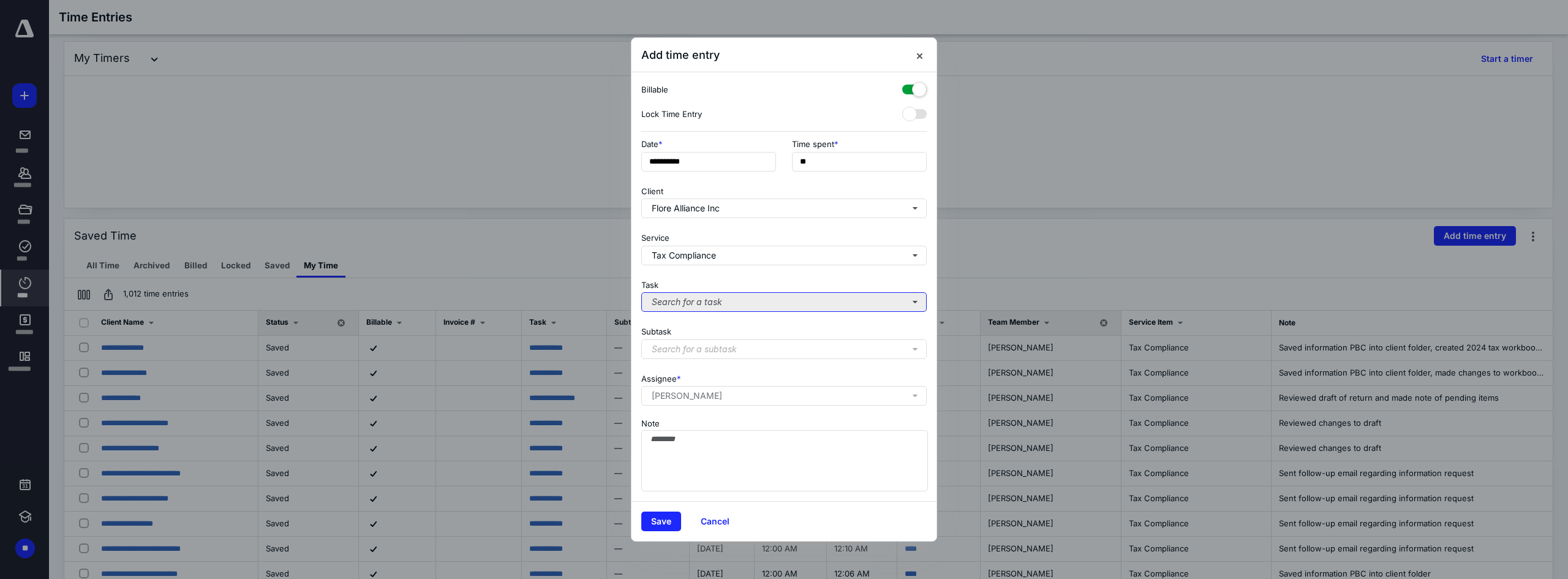 click on "Search for a task" at bounding box center (784, 302) 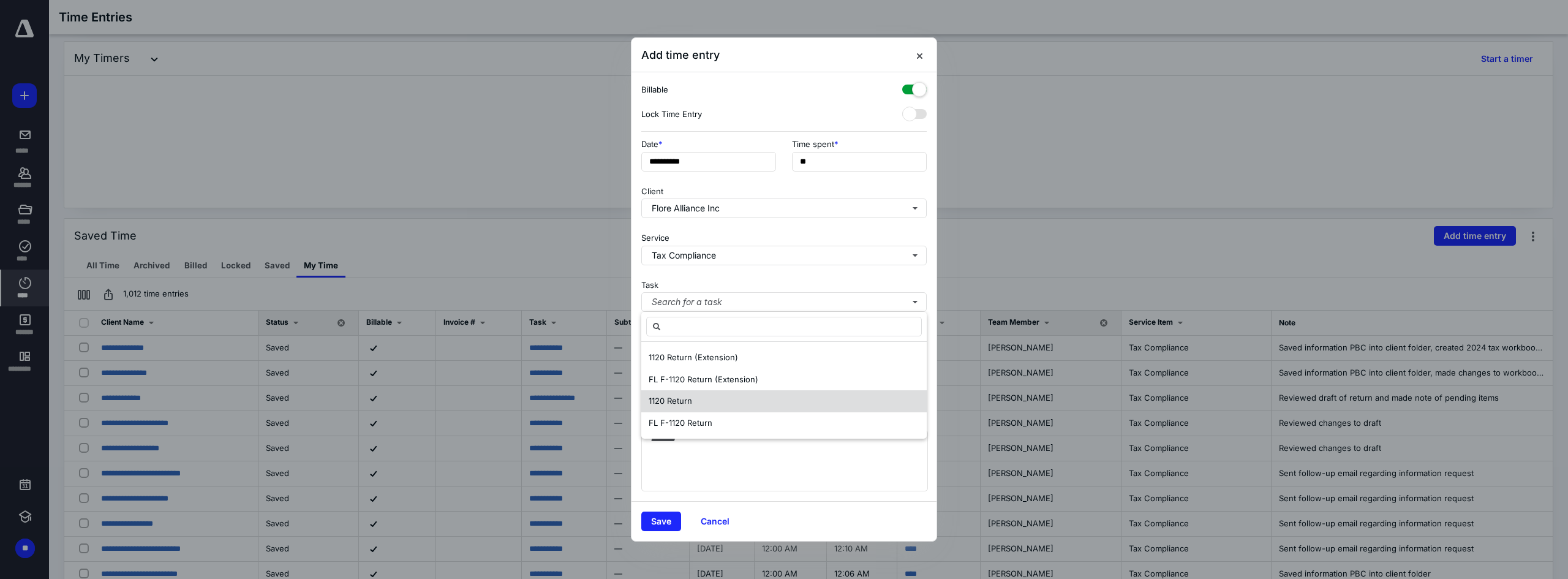 click on "1120 Return" at bounding box center [784, 401] 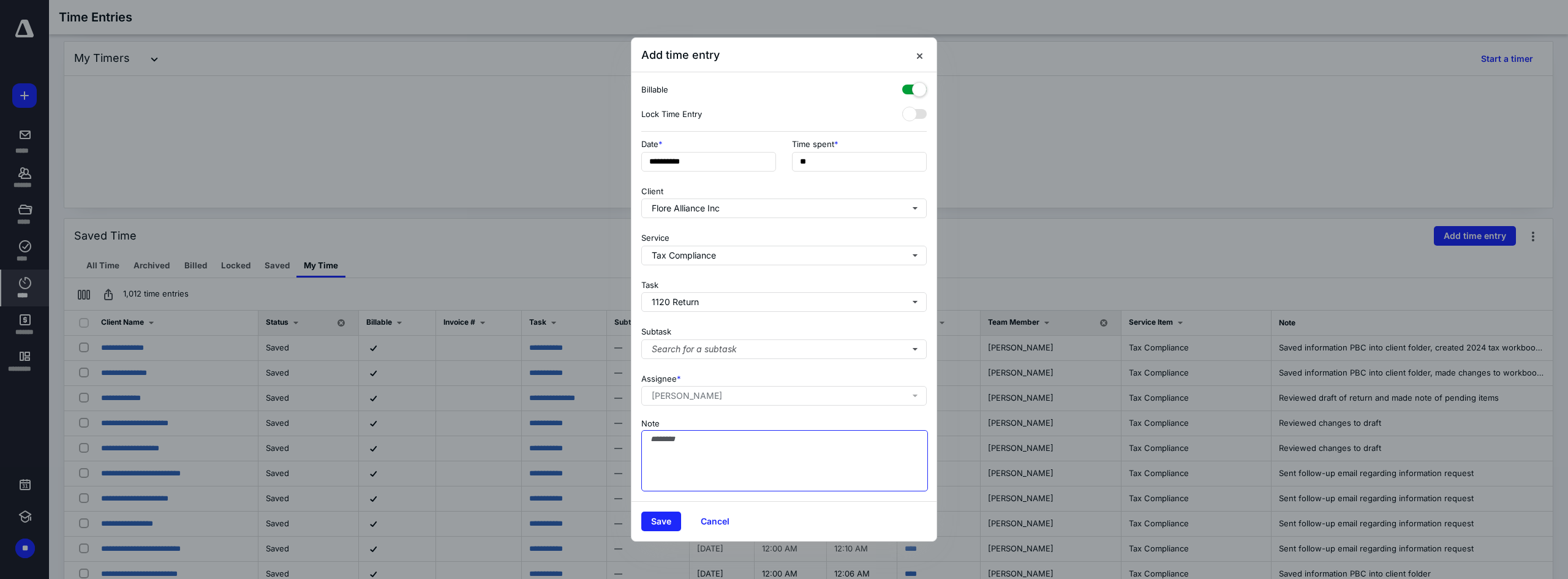 click on "Note" at bounding box center (785, 461) 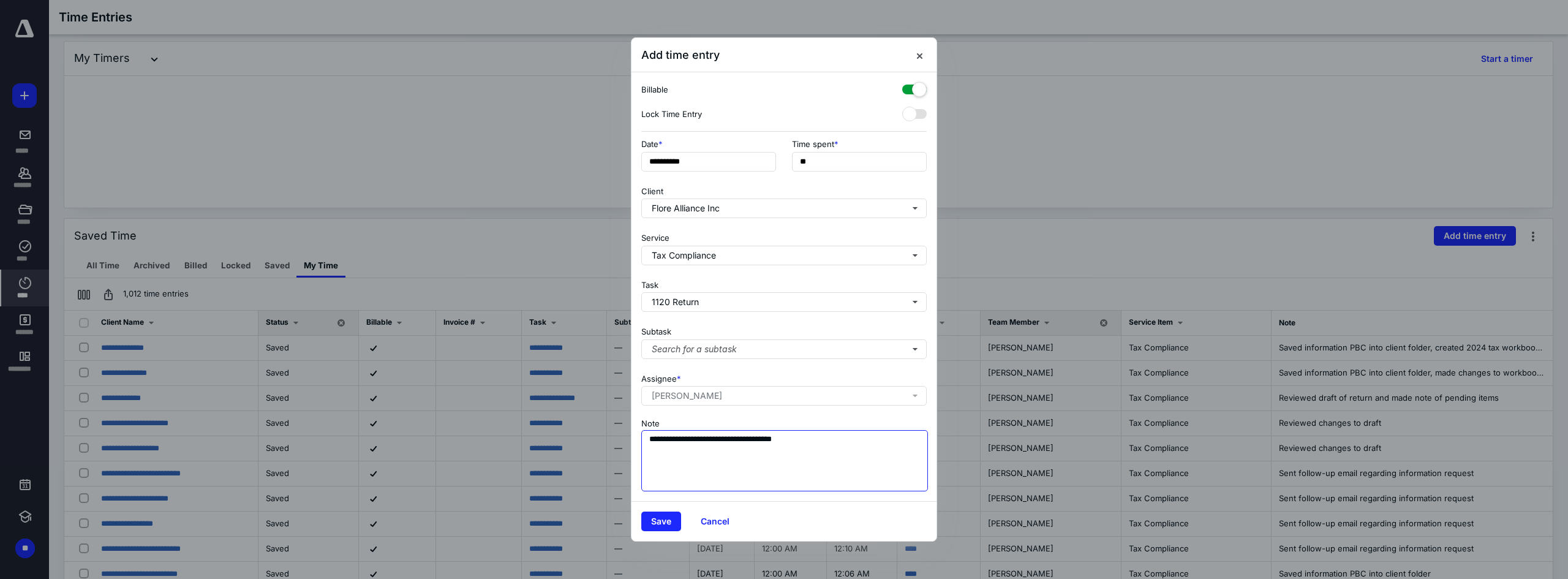 type on "**********" 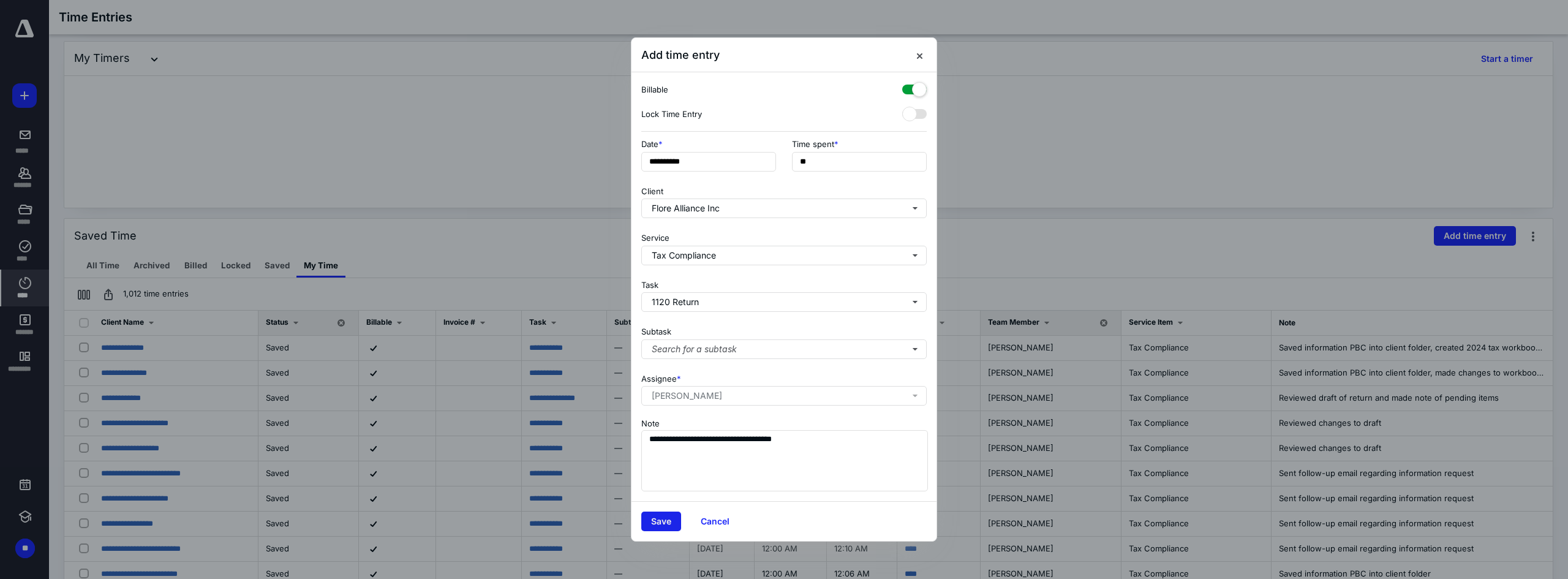 drag, startPoint x: 669, startPoint y: 504, endPoint x: 670, endPoint y: 513, distance: 9.05539 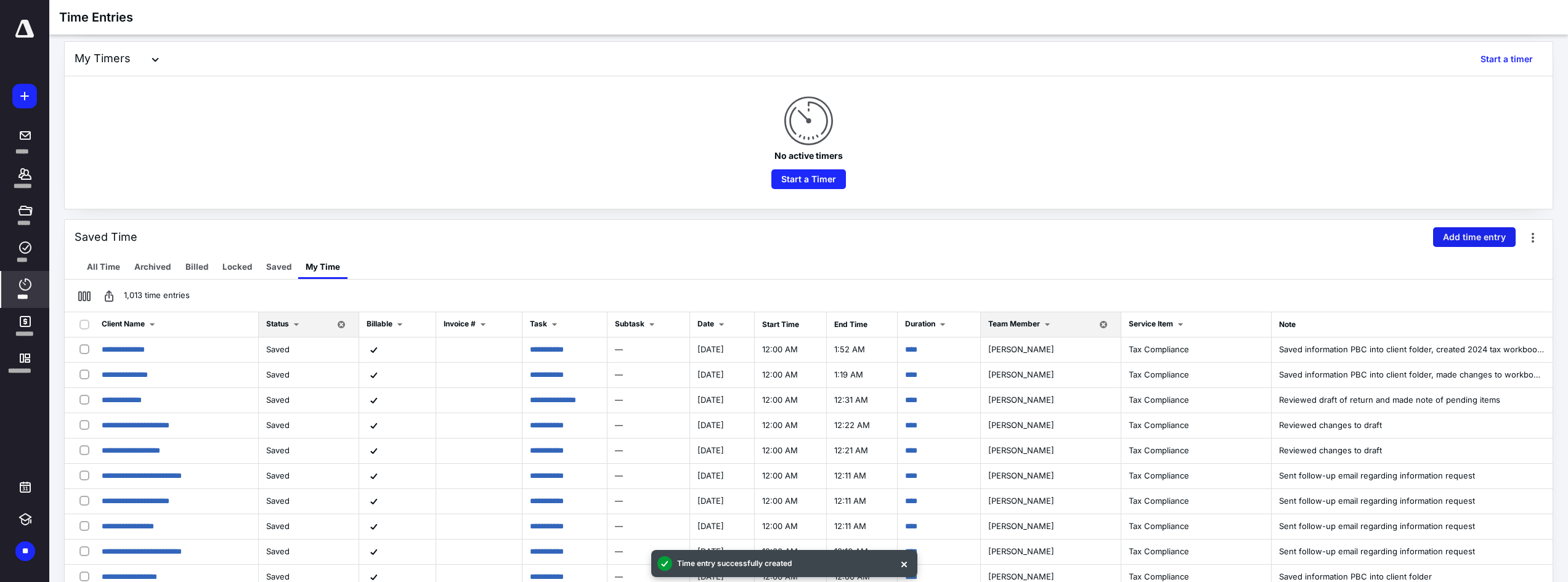 click on "Add time entry" at bounding box center [1474, 237] 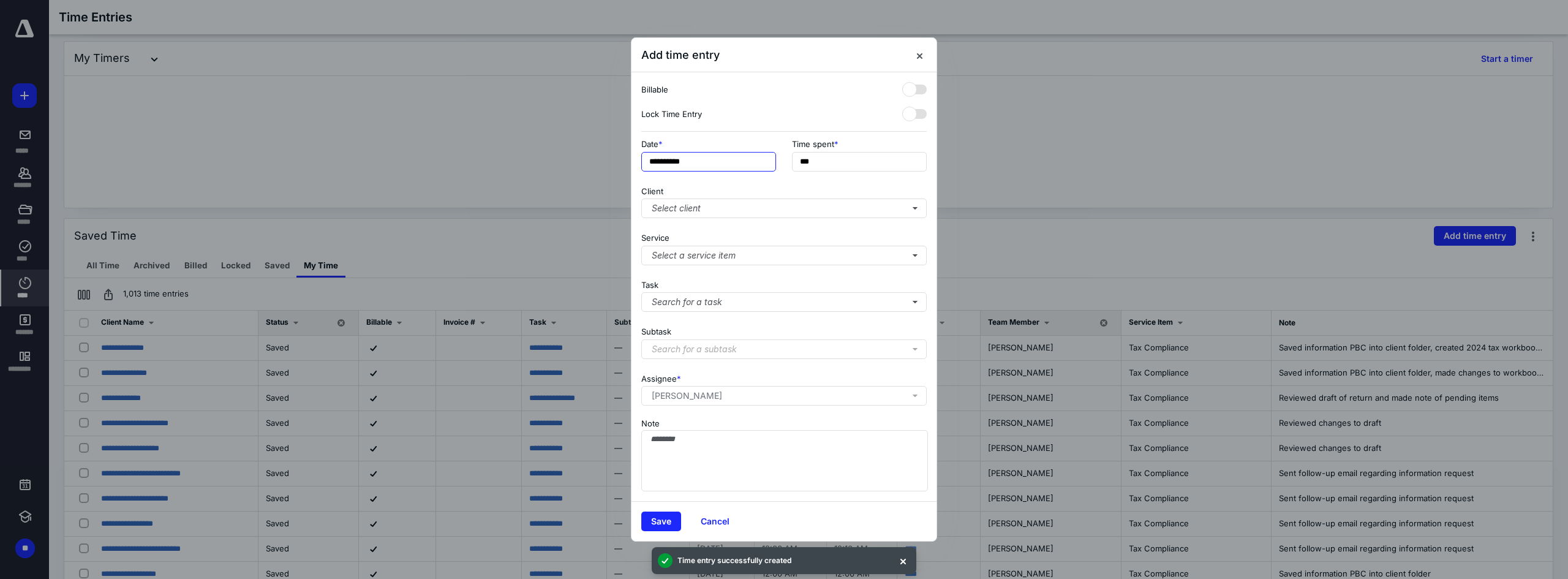 click on "**********" at bounding box center (709, 162) 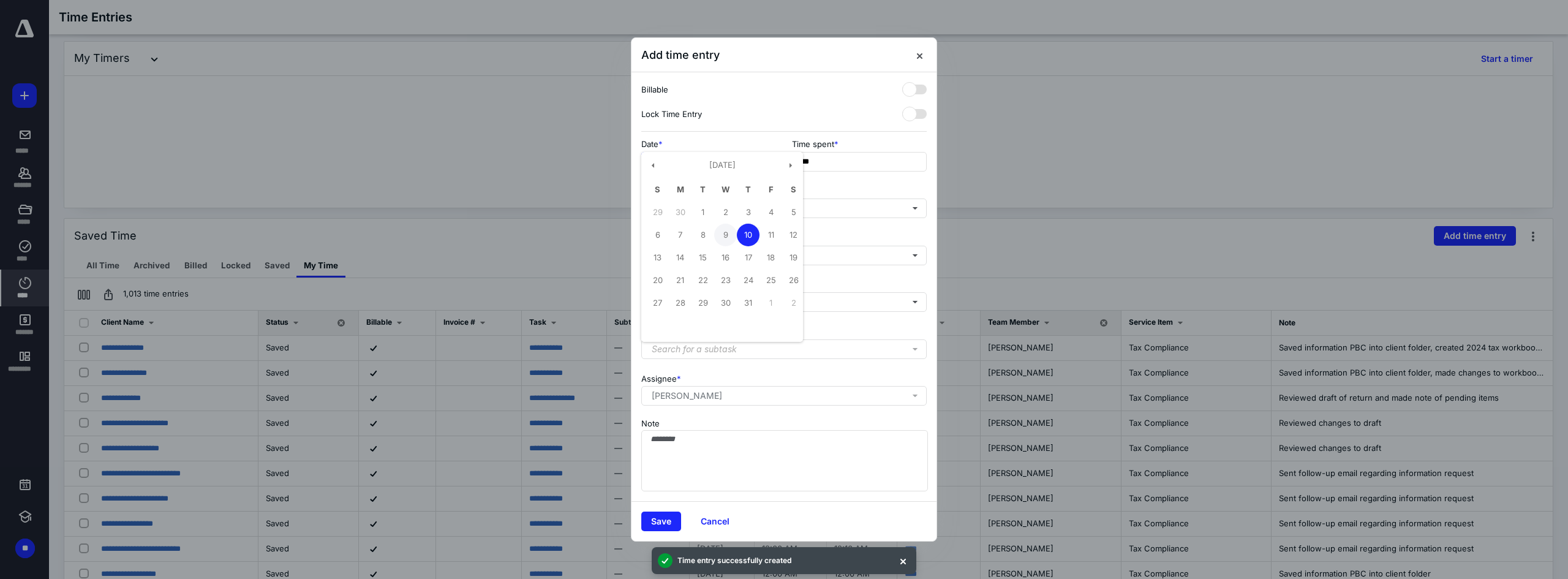 click on "9" at bounding box center [725, 235] 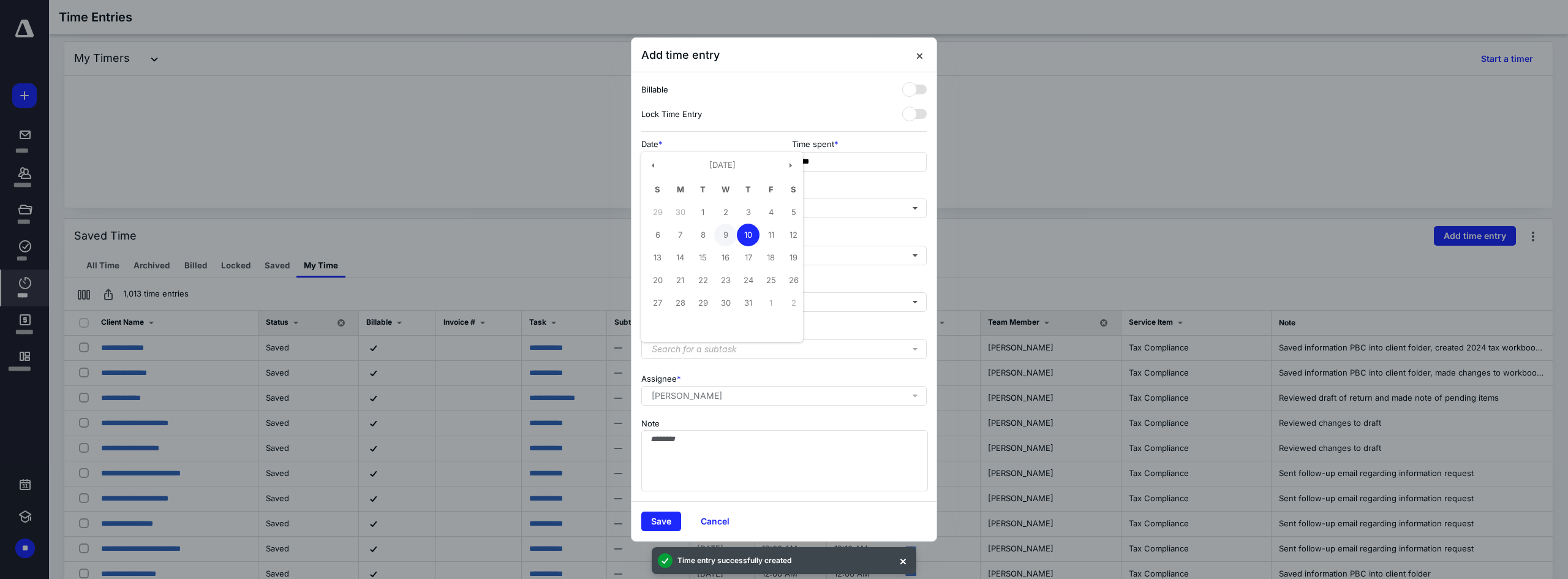 type on "**********" 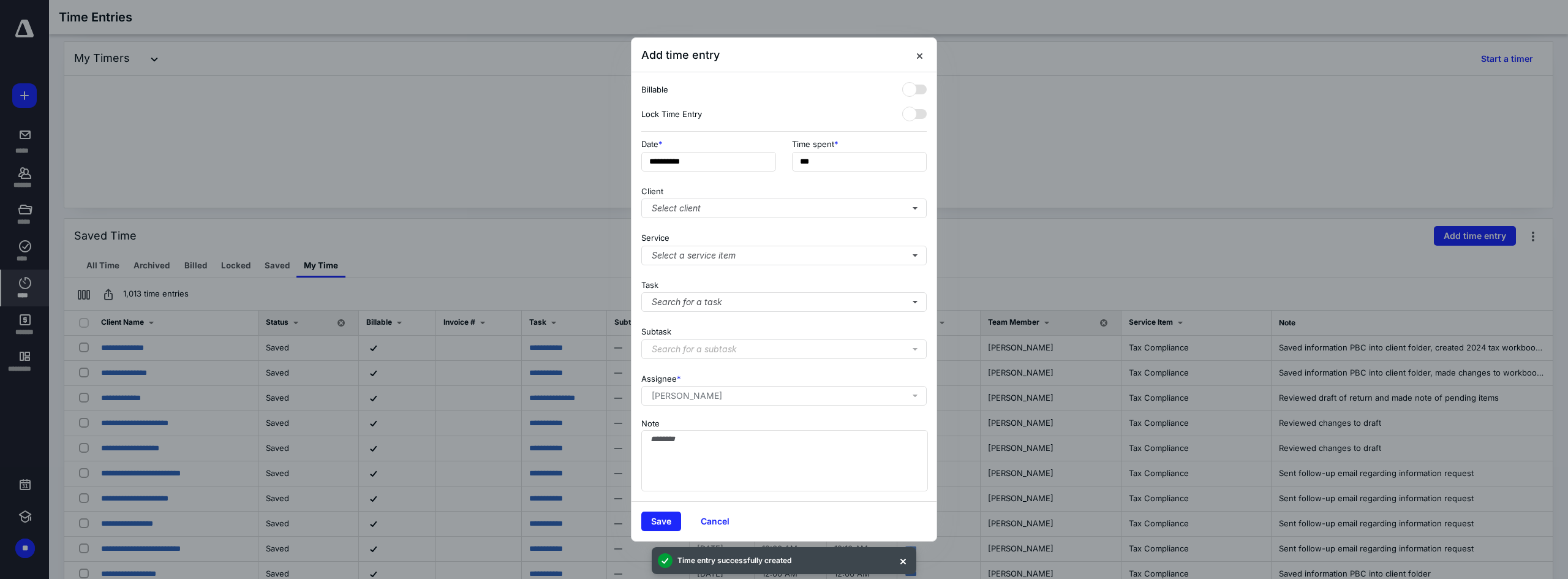 click on "**********" at bounding box center [784, 159] 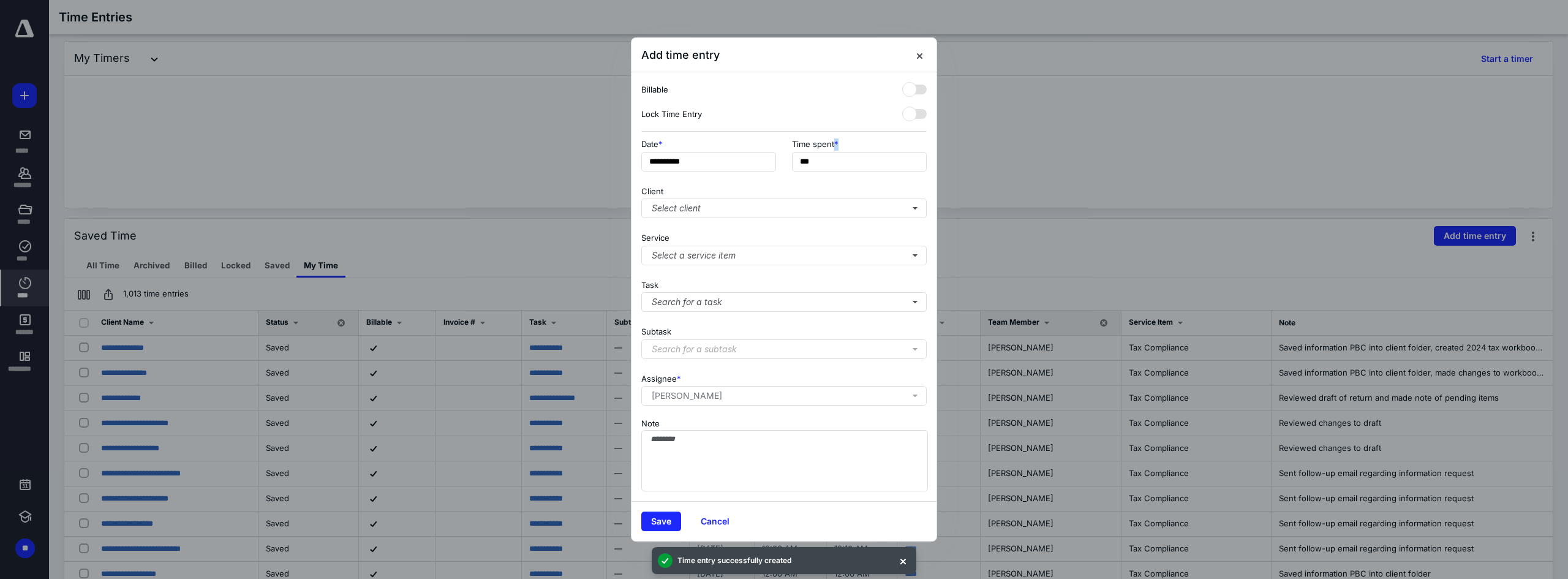 click on "**********" at bounding box center (784, 159) 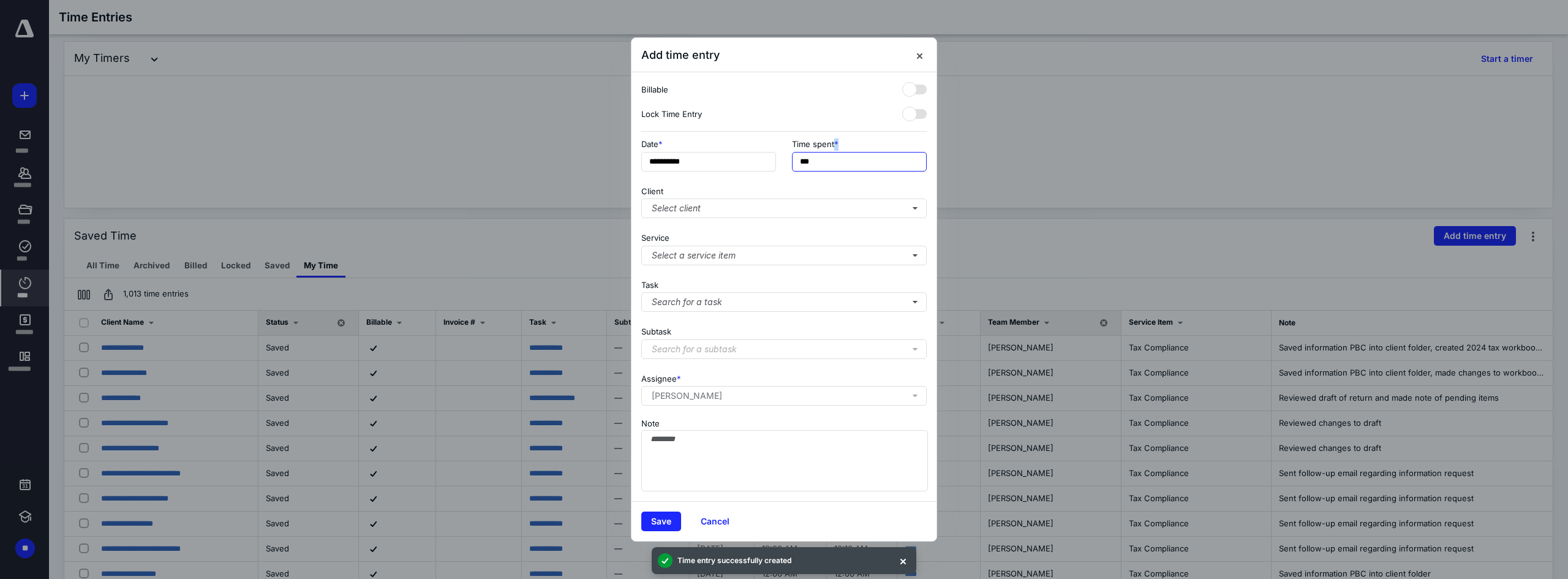 click on "***" at bounding box center [859, 162] 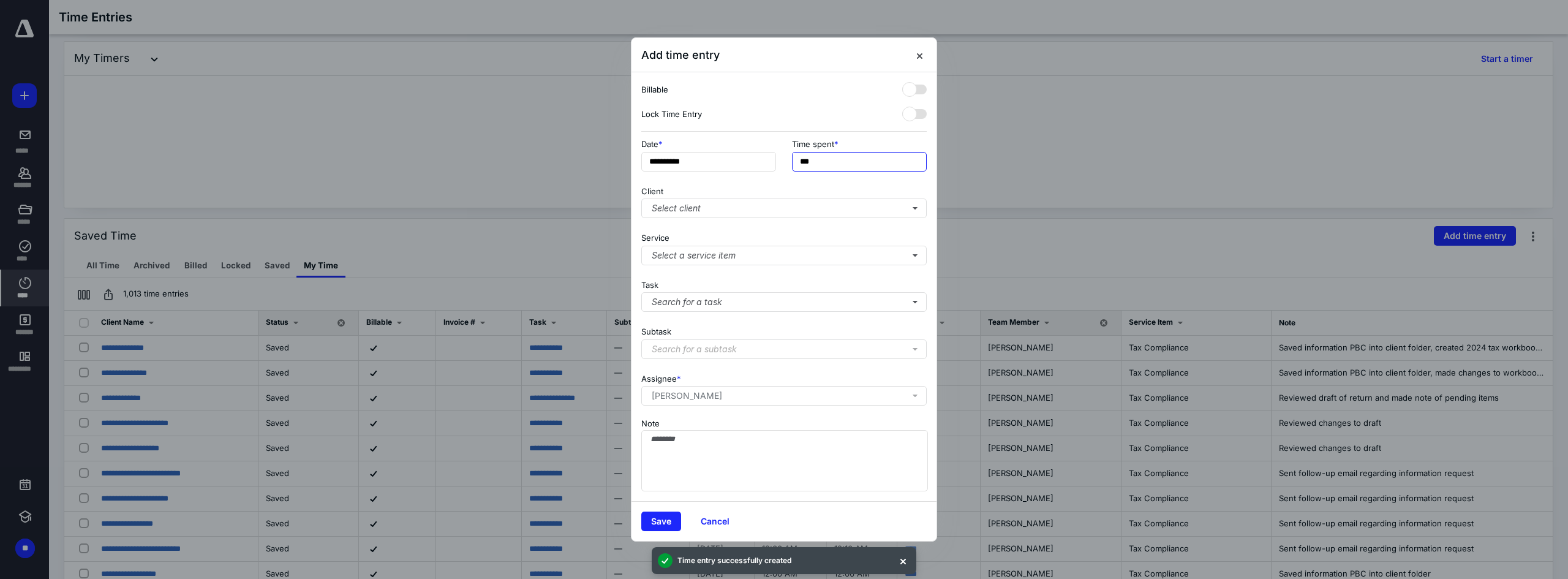 click on "***" at bounding box center (859, 162) 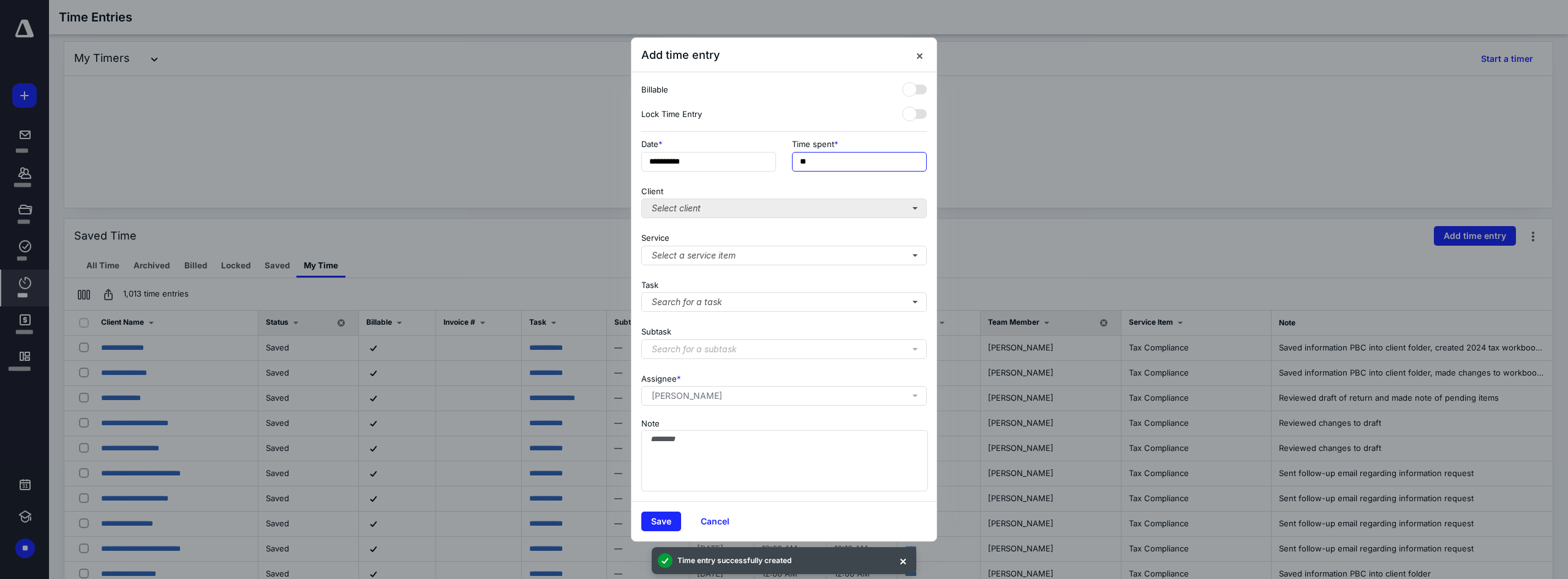 type on "**" 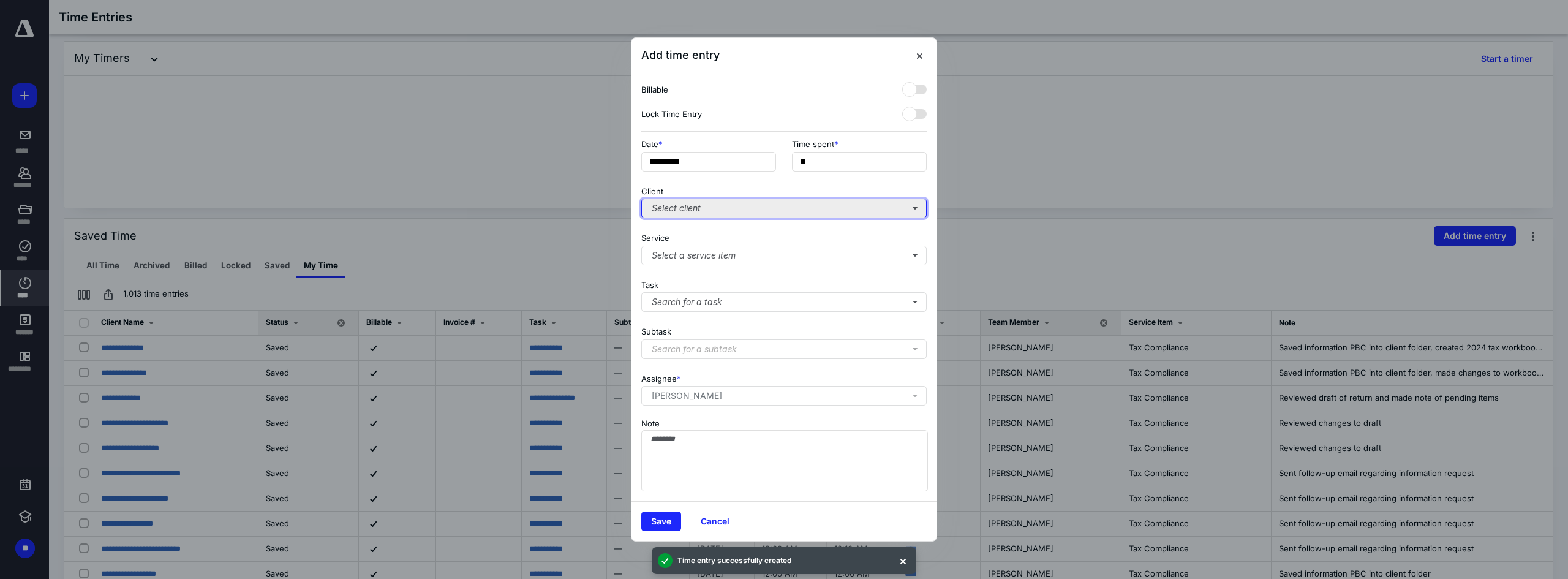 click on "Select client" at bounding box center [784, 208] 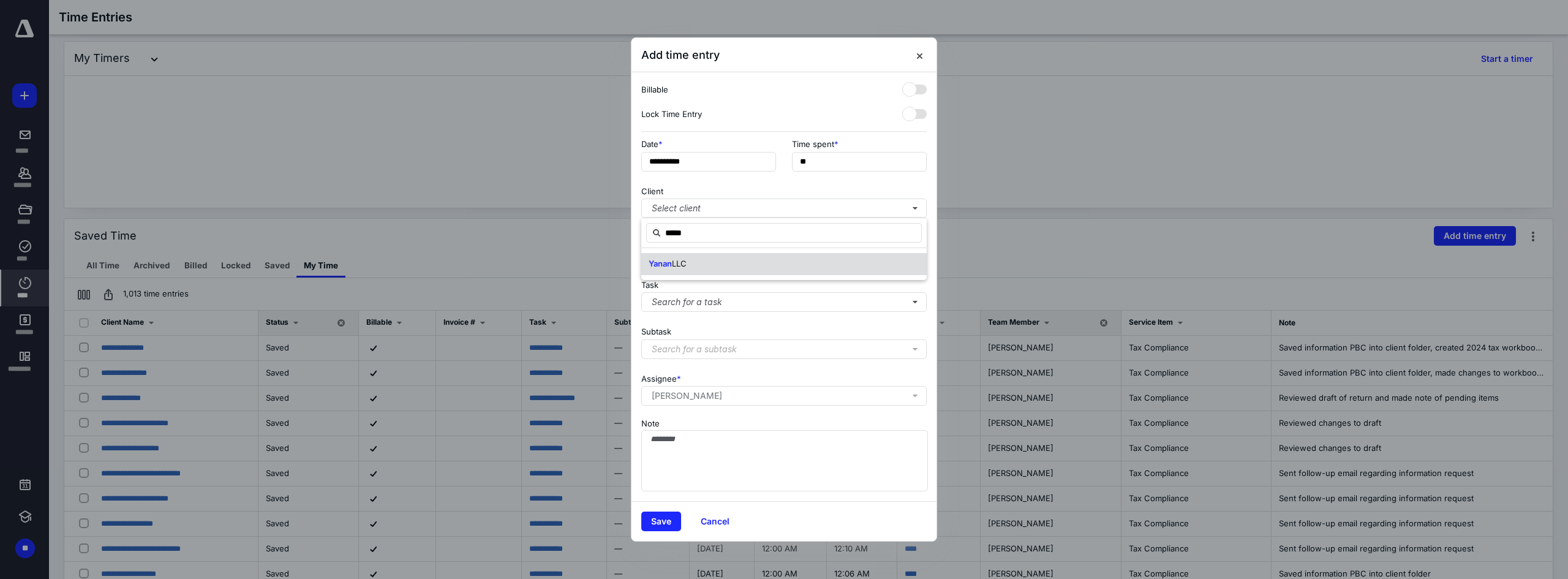 click on "Yanan  LLC" at bounding box center [784, 264] 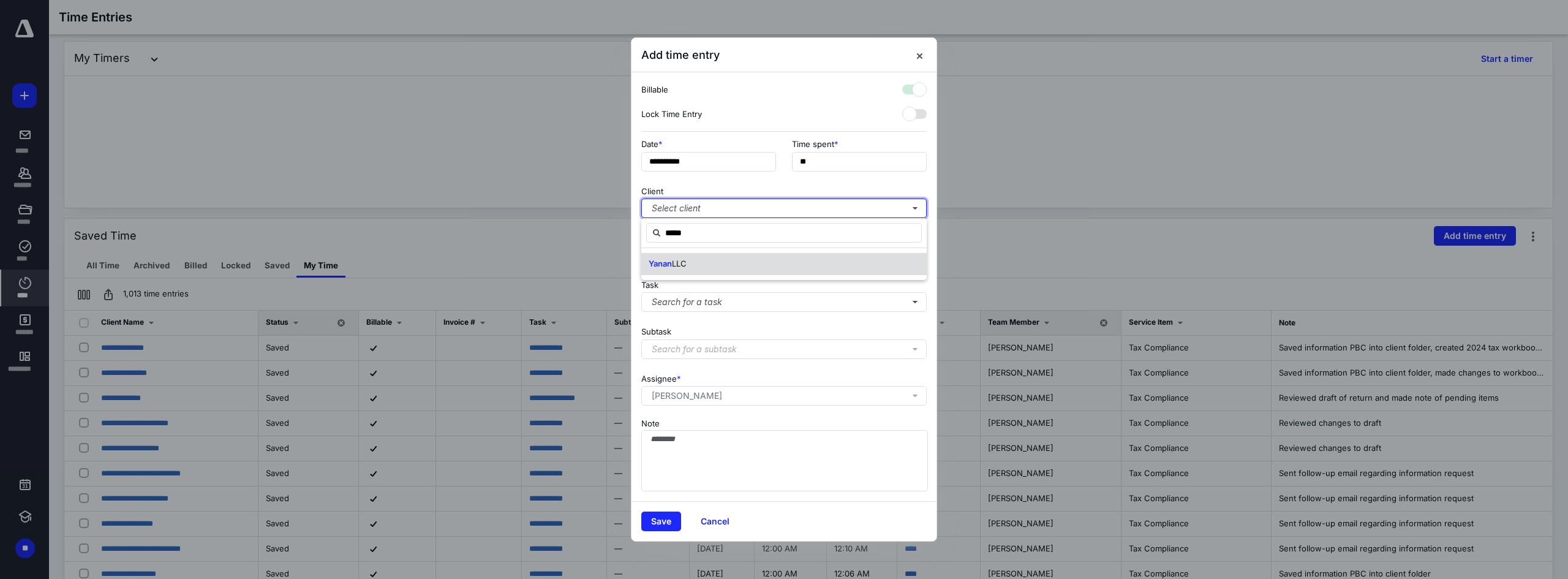 checkbox on "true" 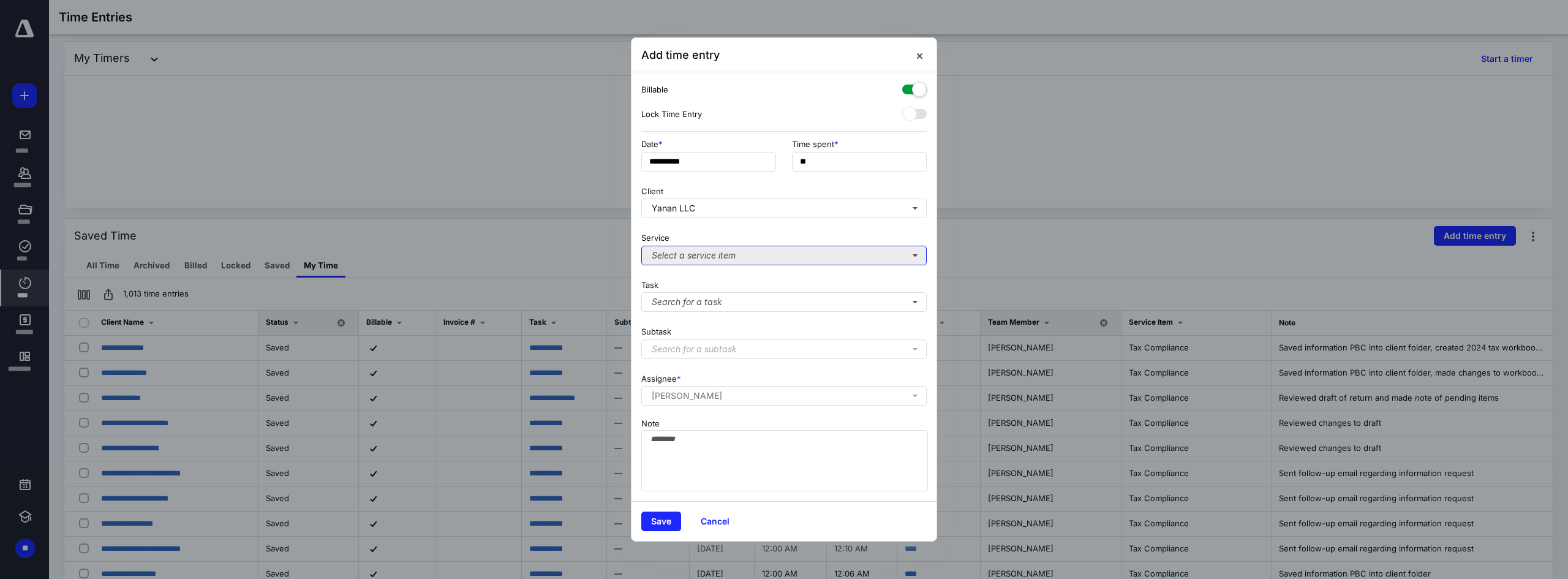 click on "Select a service item" at bounding box center (784, 255) 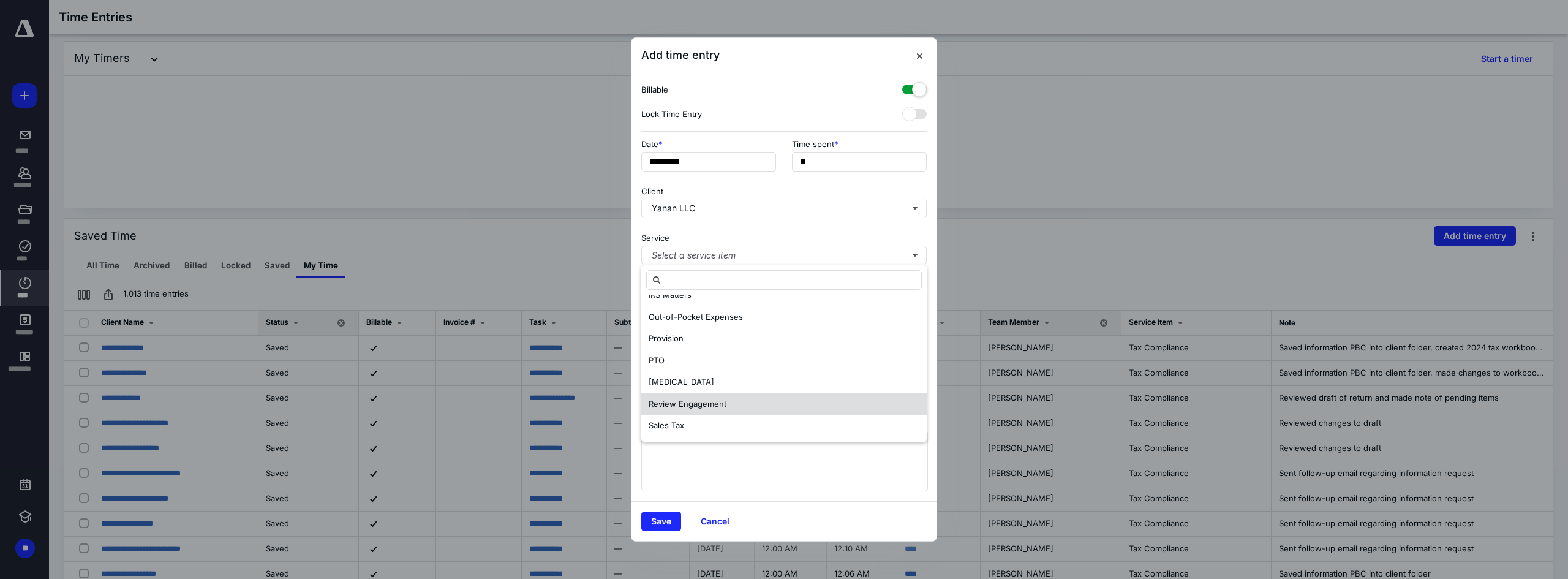 scroll, scrollTop: 298, scrollLeft: 0, axis: vertical 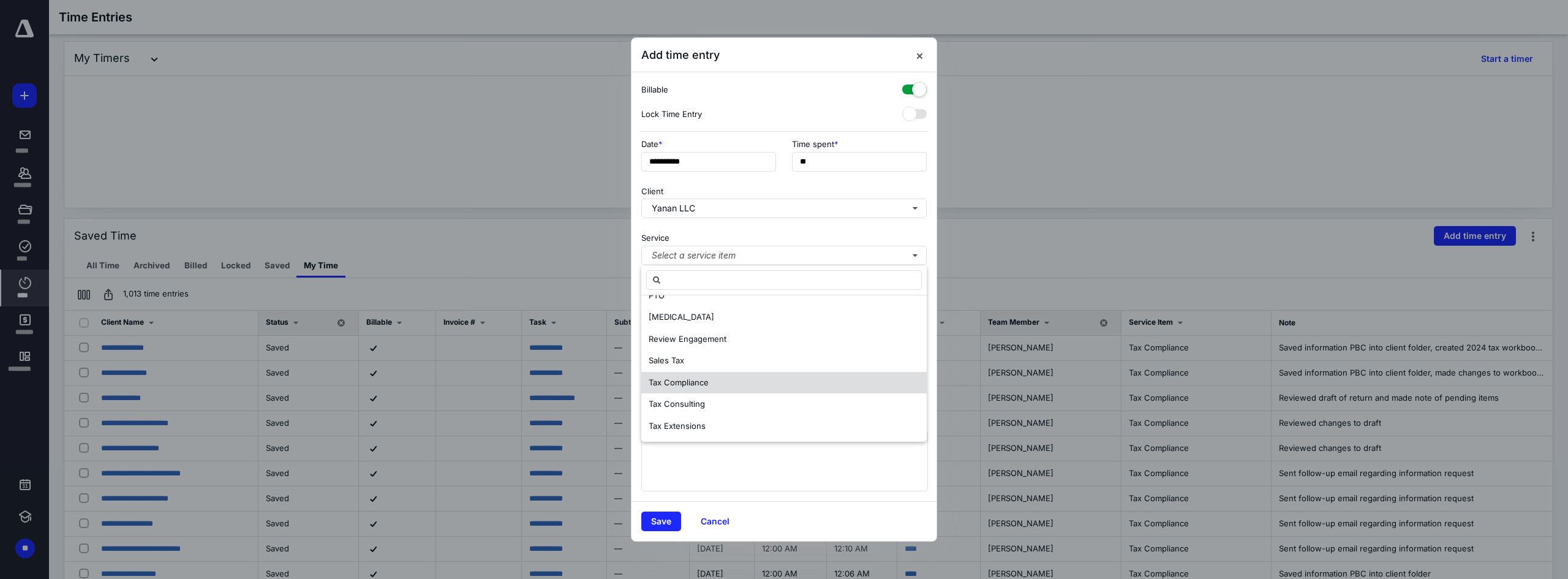 click on "Tax Compliance" at bounding box center [784, 383] 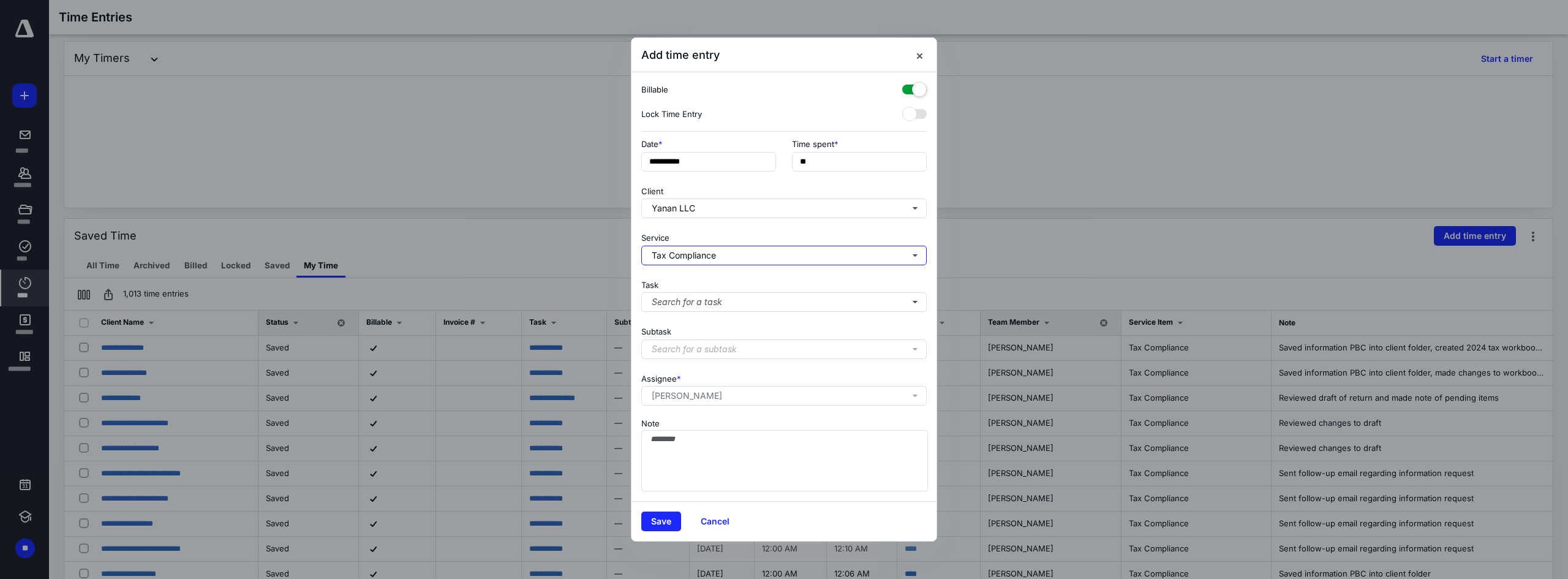 scroll, scrollTop: 0, scrollLeft: 0, axis: both 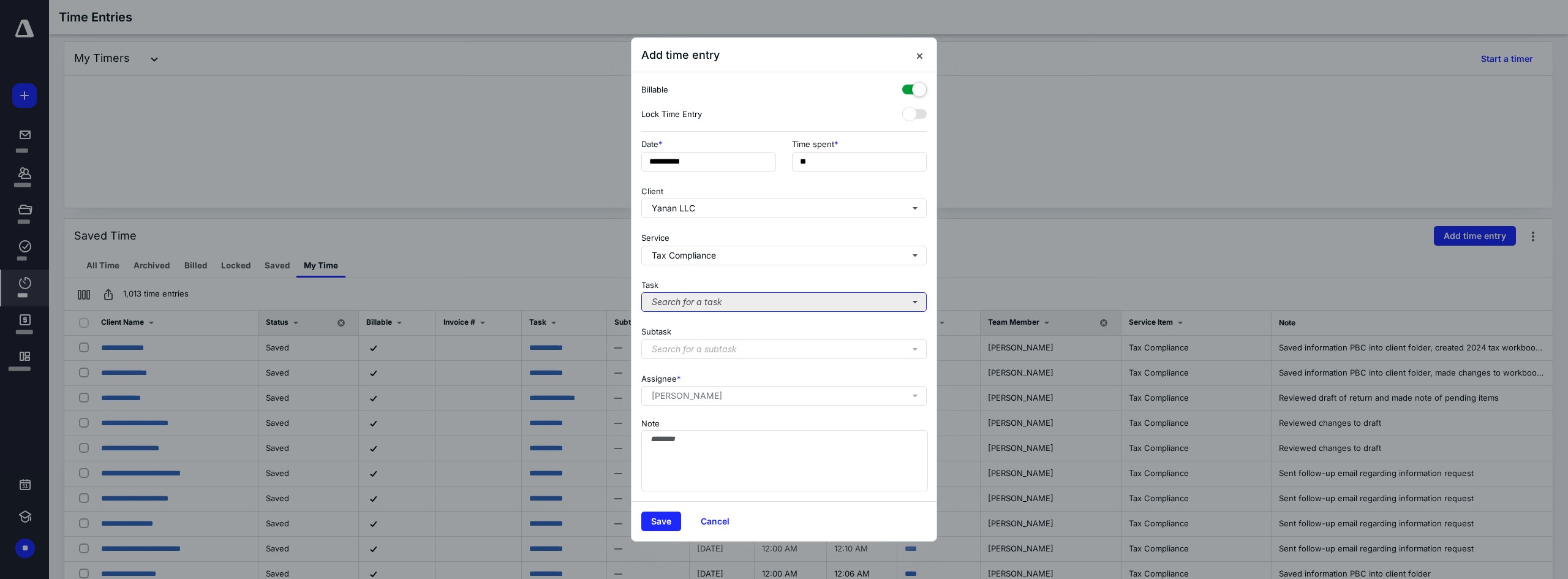 click on "Search for a task" at bounding box center (784, 302) 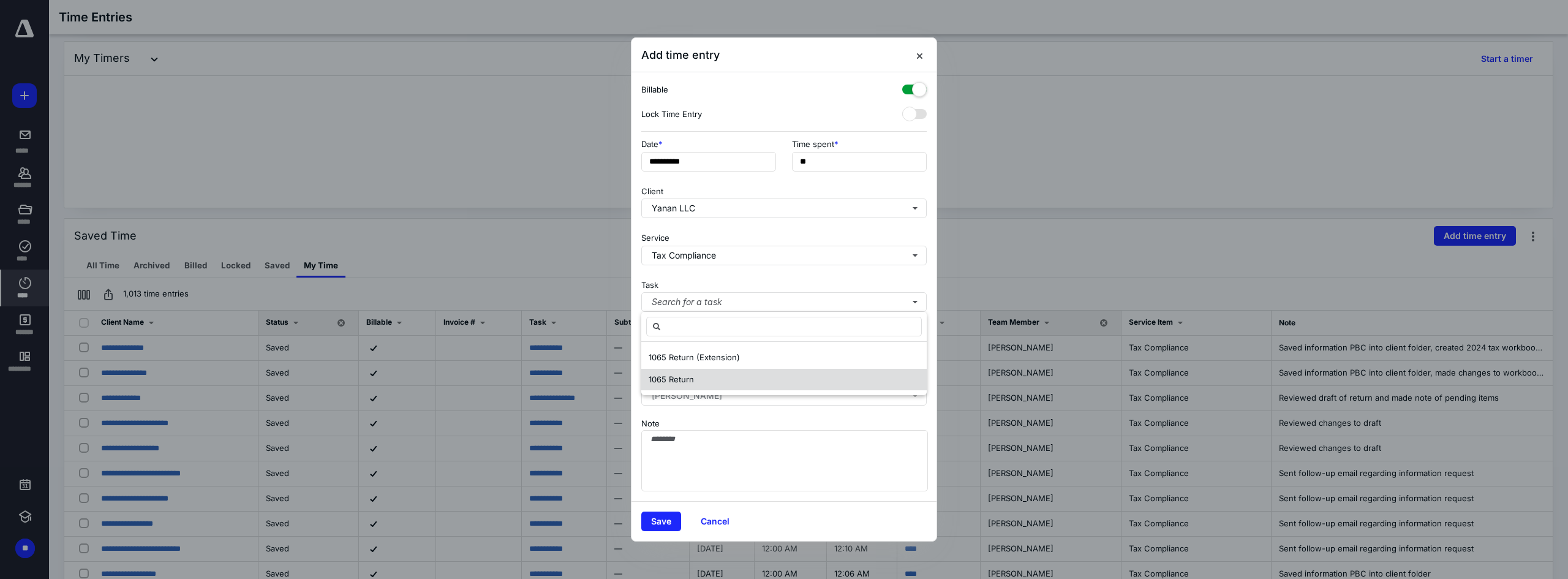 click on "1065 Return" at bounding box center [784, 380] 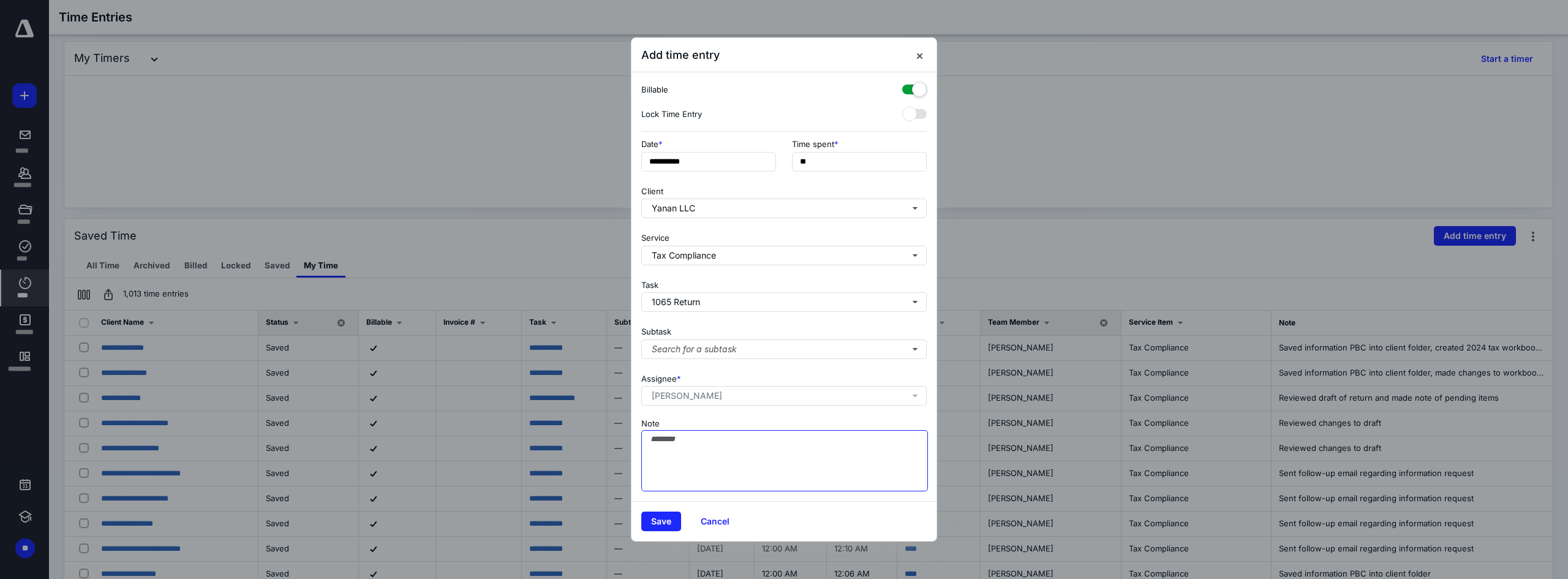 click on "Note" at bounding box center [785, 461] 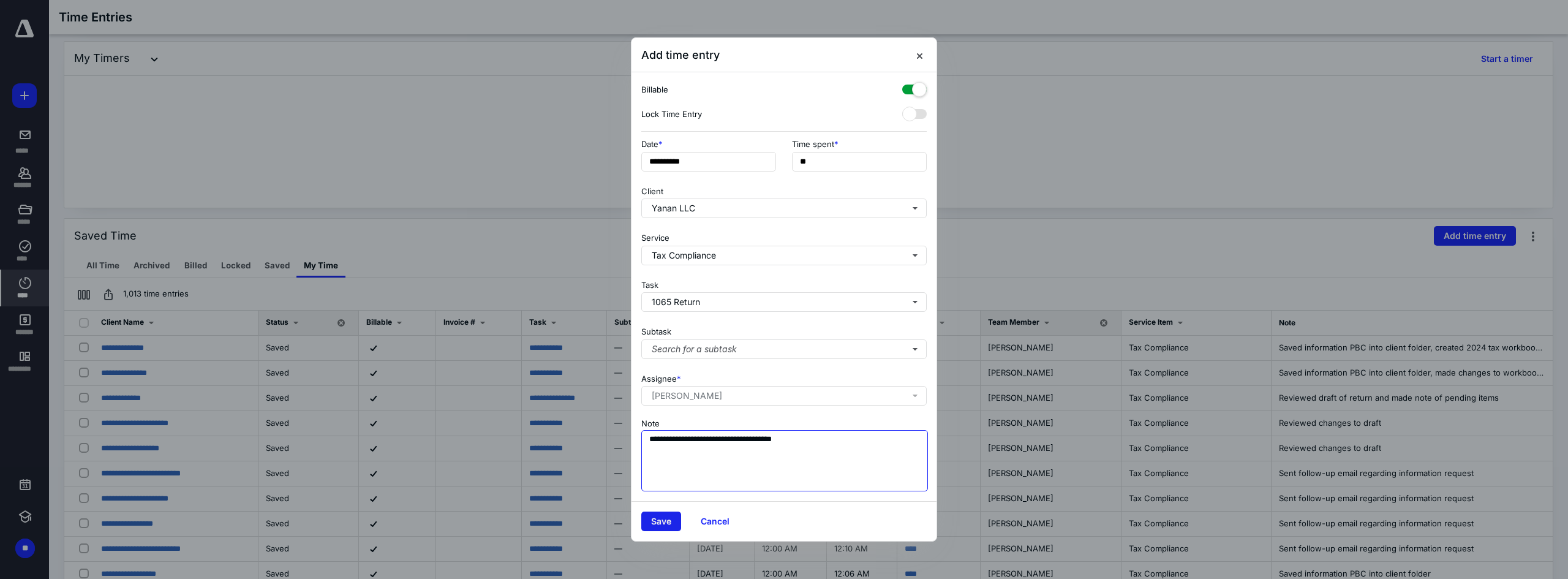 type on "**********" 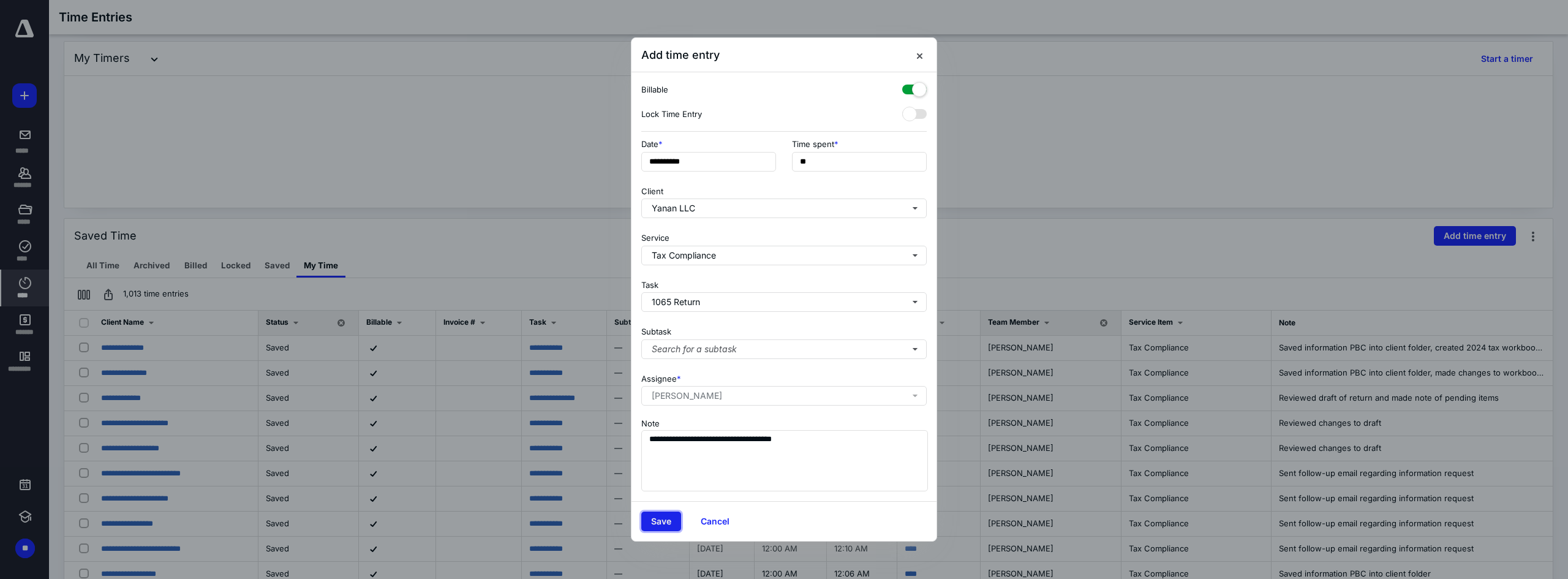 click on "Save" at bounding box center [661, 521] 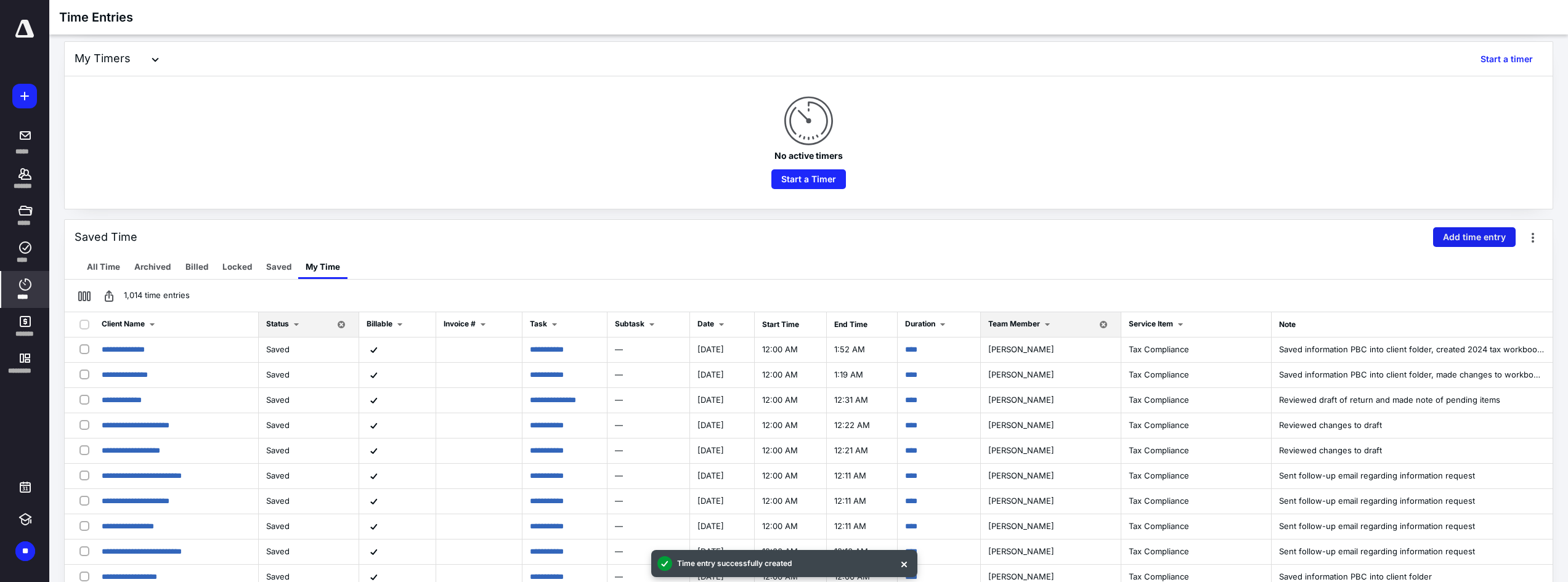 click on "Add time entry" at bounding box center [1474, 237] 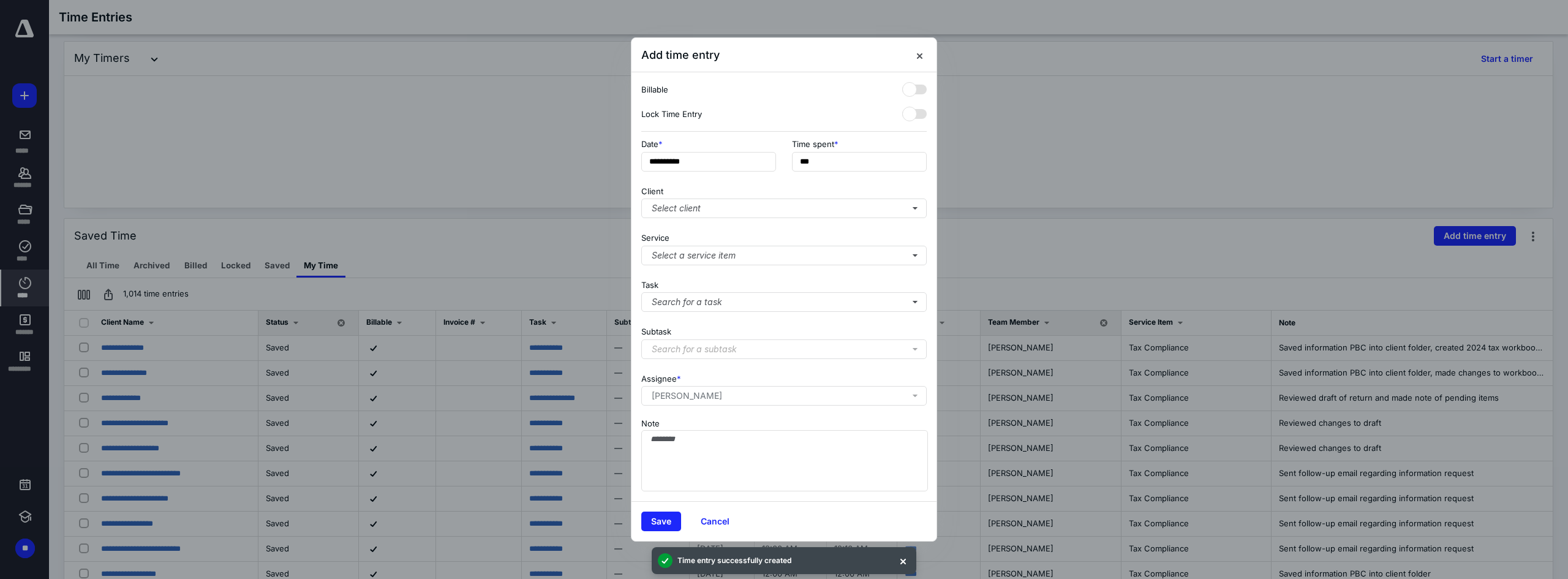 click on "**********" at bounding box center (784, 159) 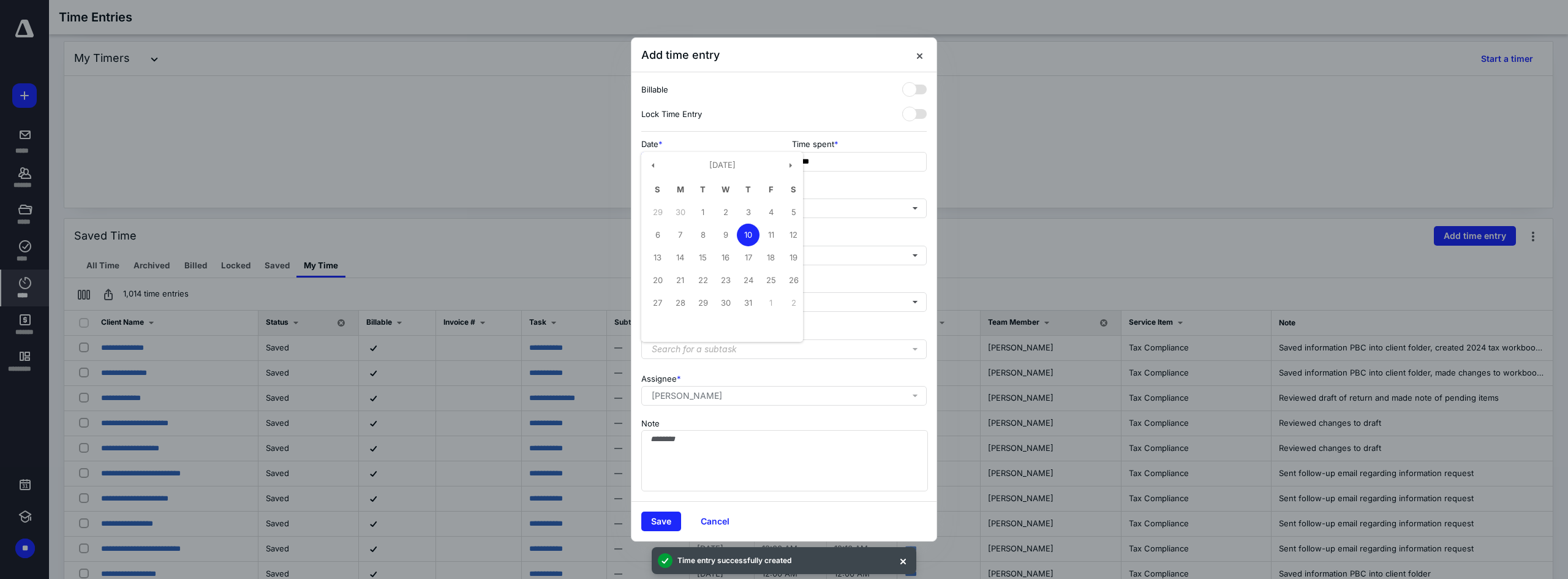 click on "**********" at bounding box center (709, 162) 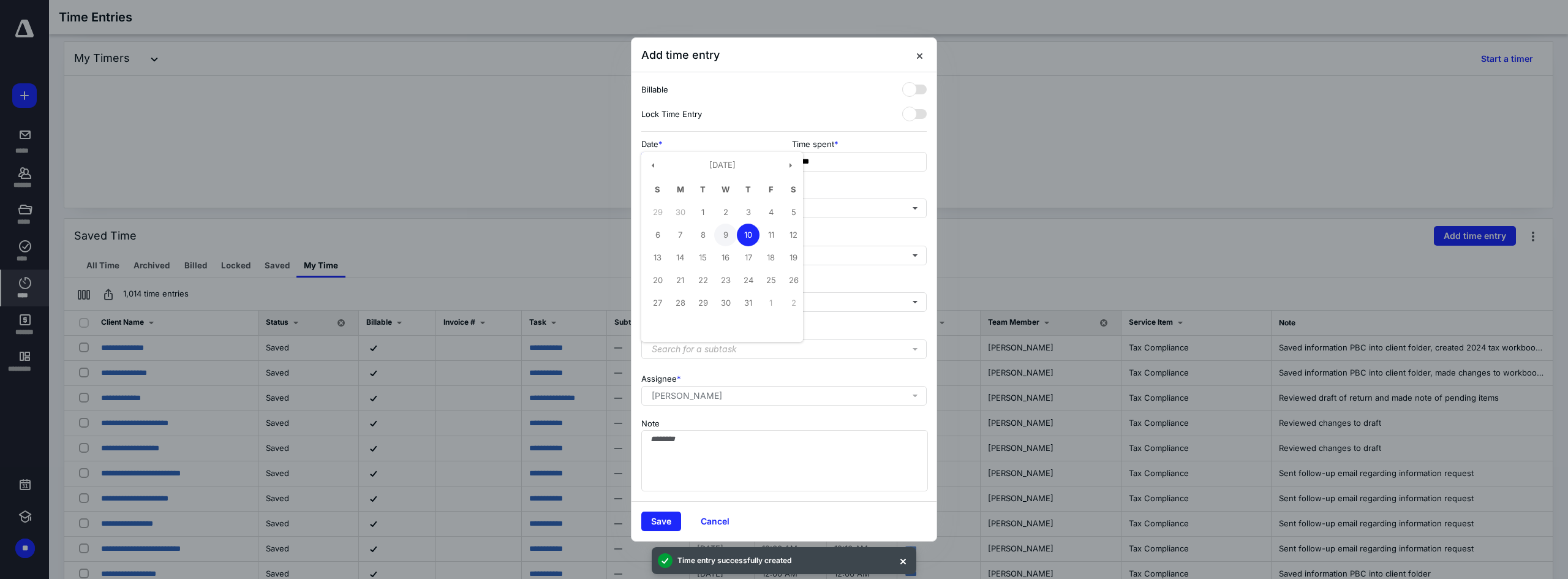 click on "9" at bounding box center [725, 235] 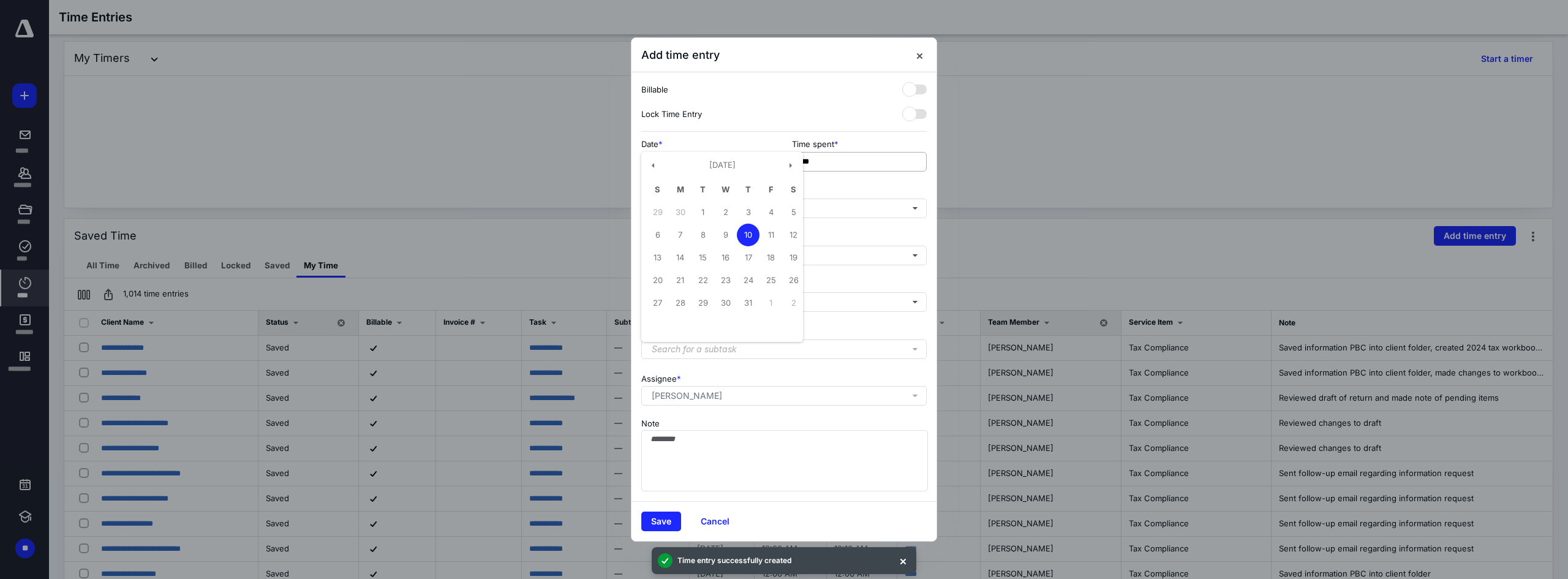type on "**********" 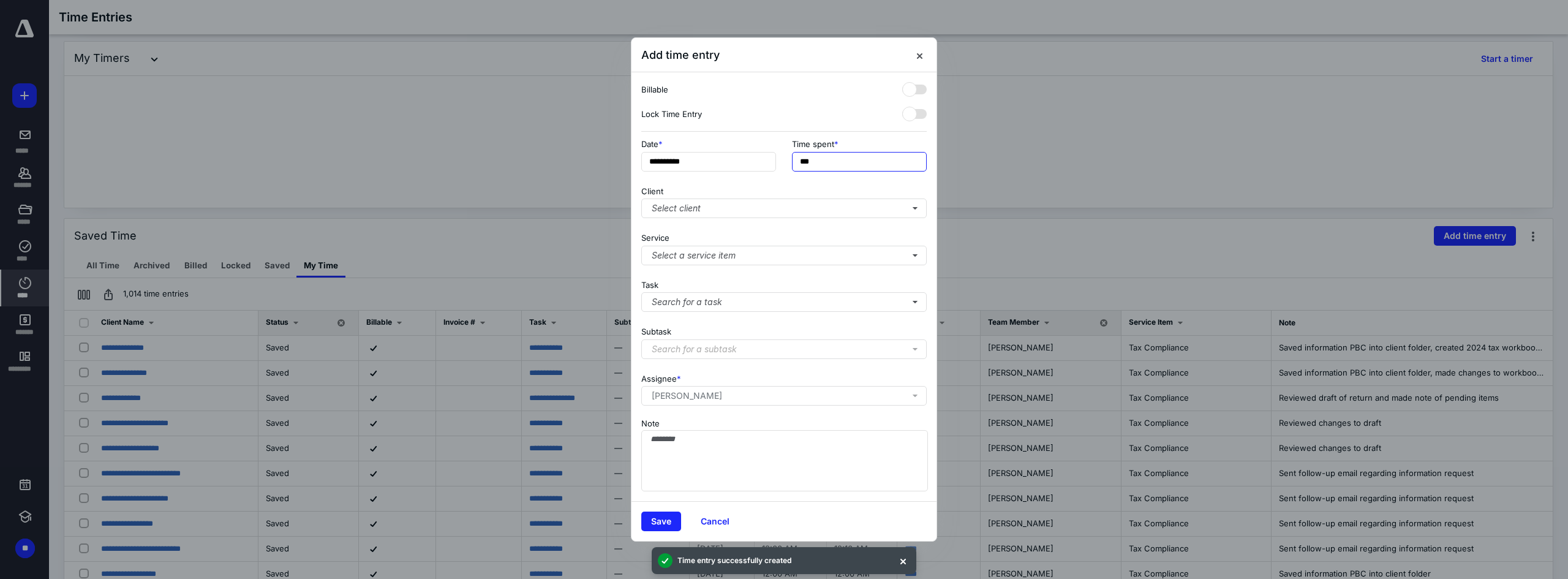 click on "***" at bounding box center (859, 162) 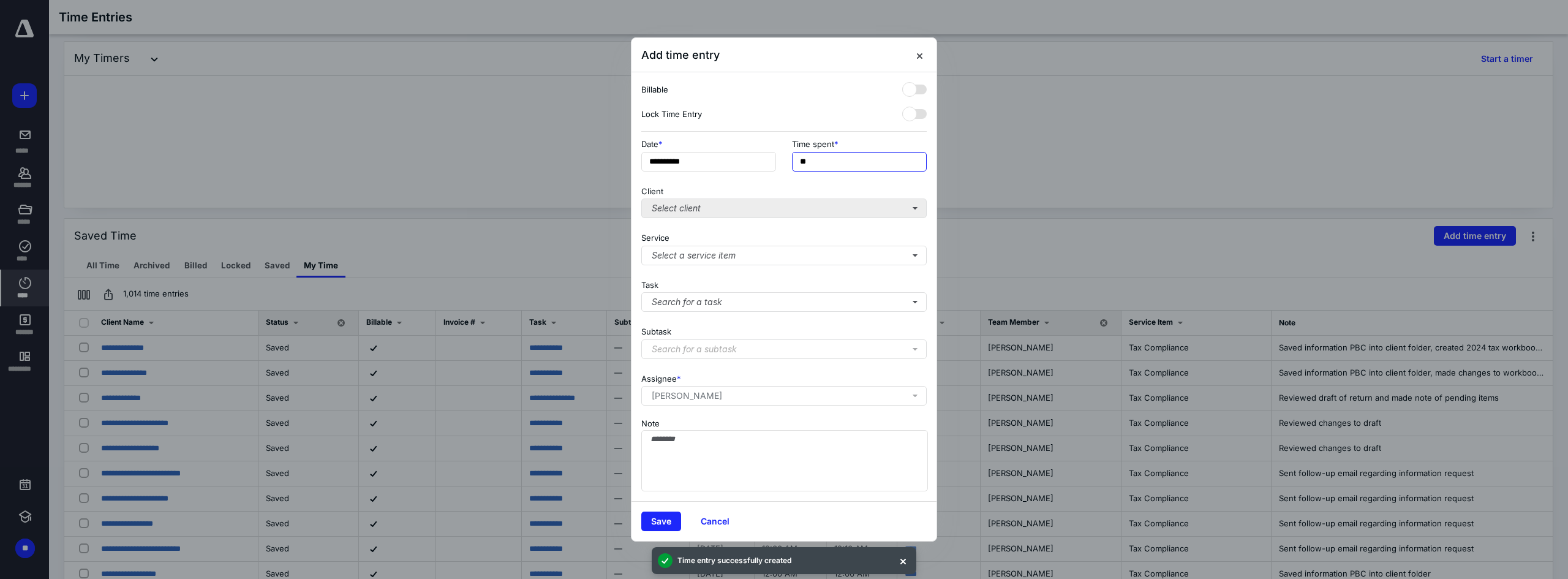 type on "**" 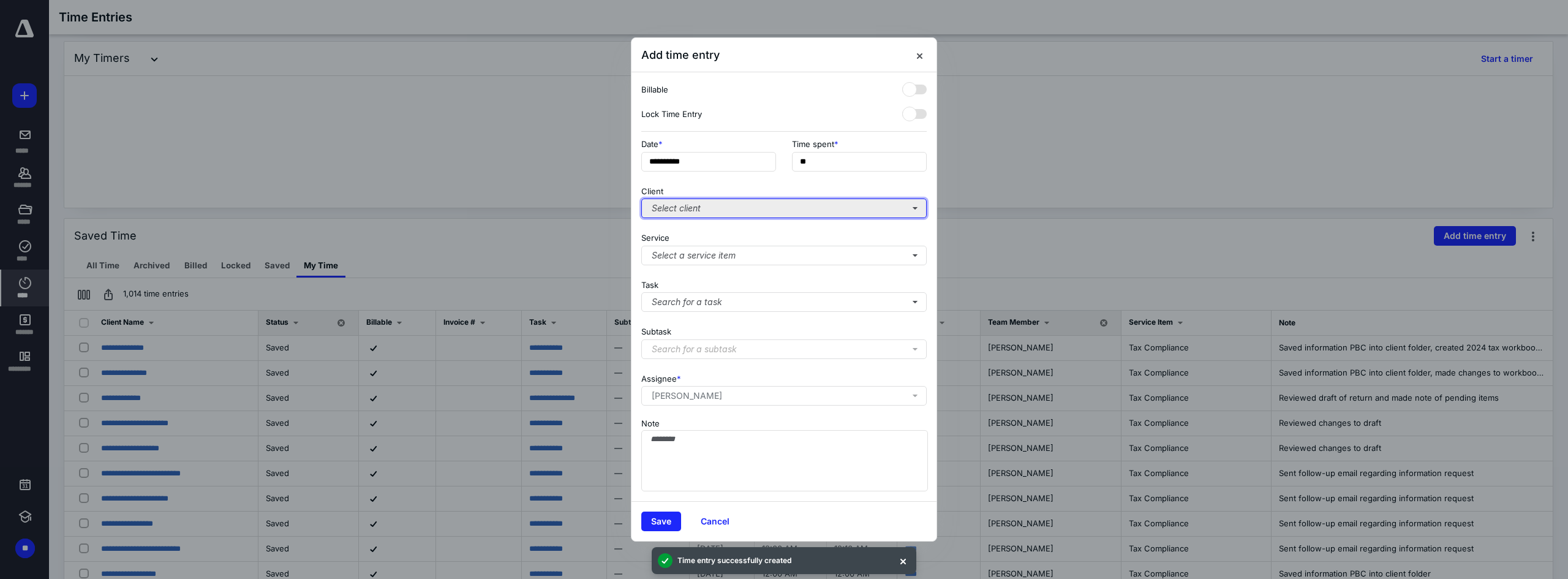 click on "Select client" at bounding box center (784, 208) 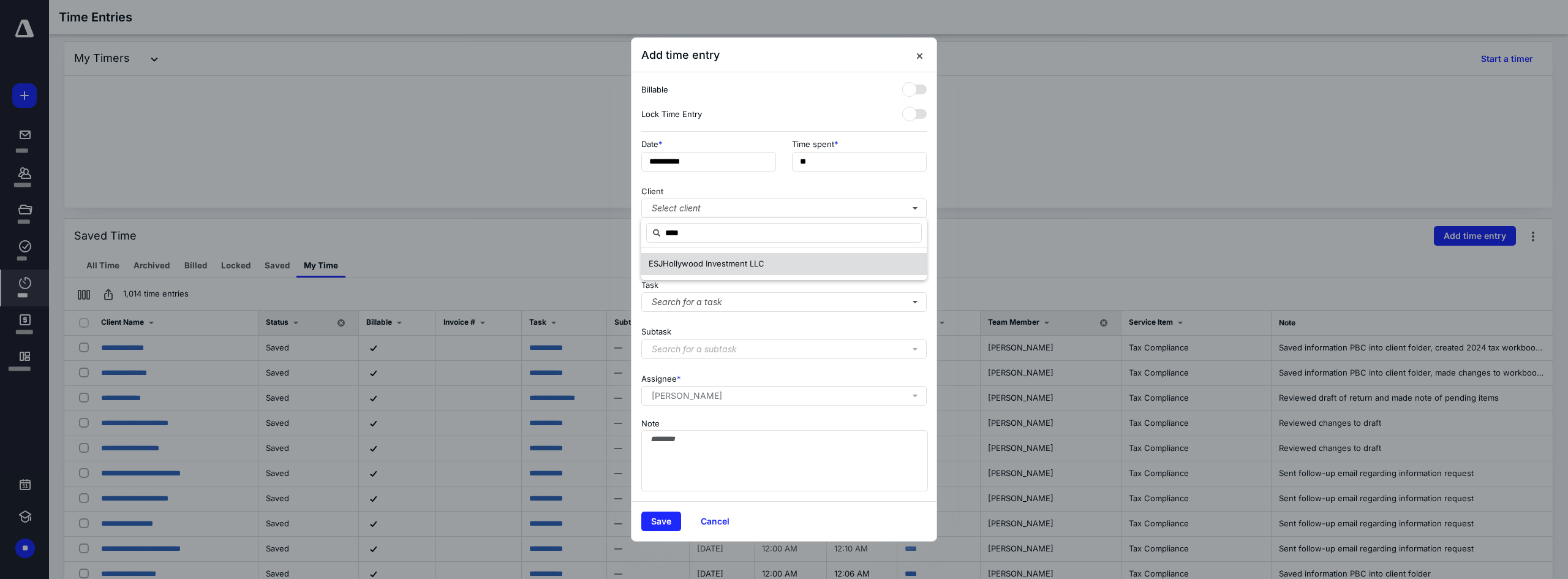 click on "Hollywood Investment LLC" at bounding box center (714, 263) 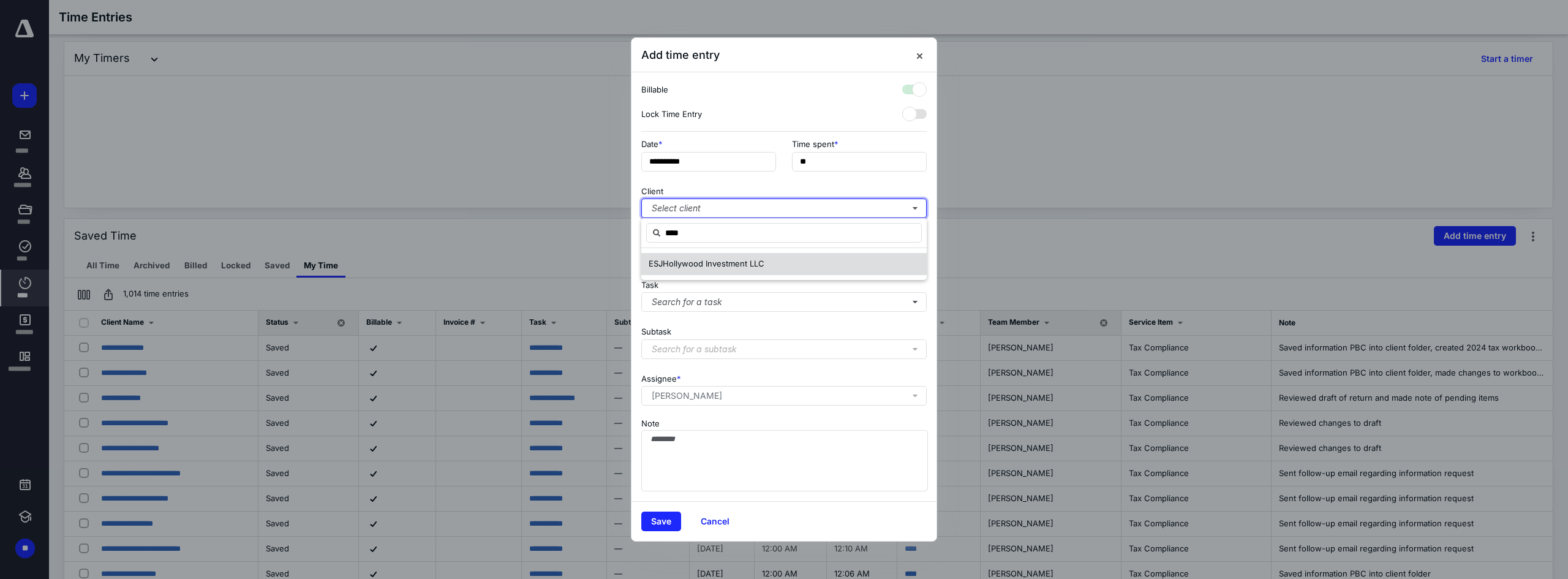 checkbox on "true" 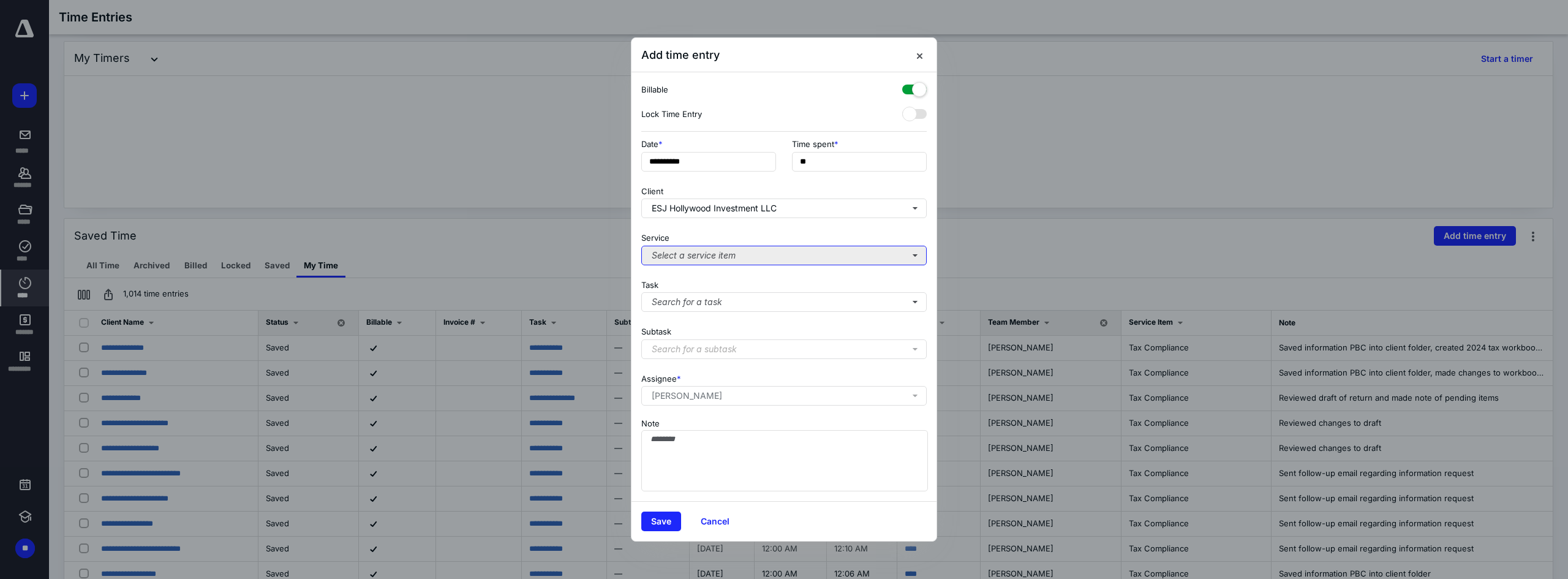 click on "Select a service item" at bounding box center [784, 255] 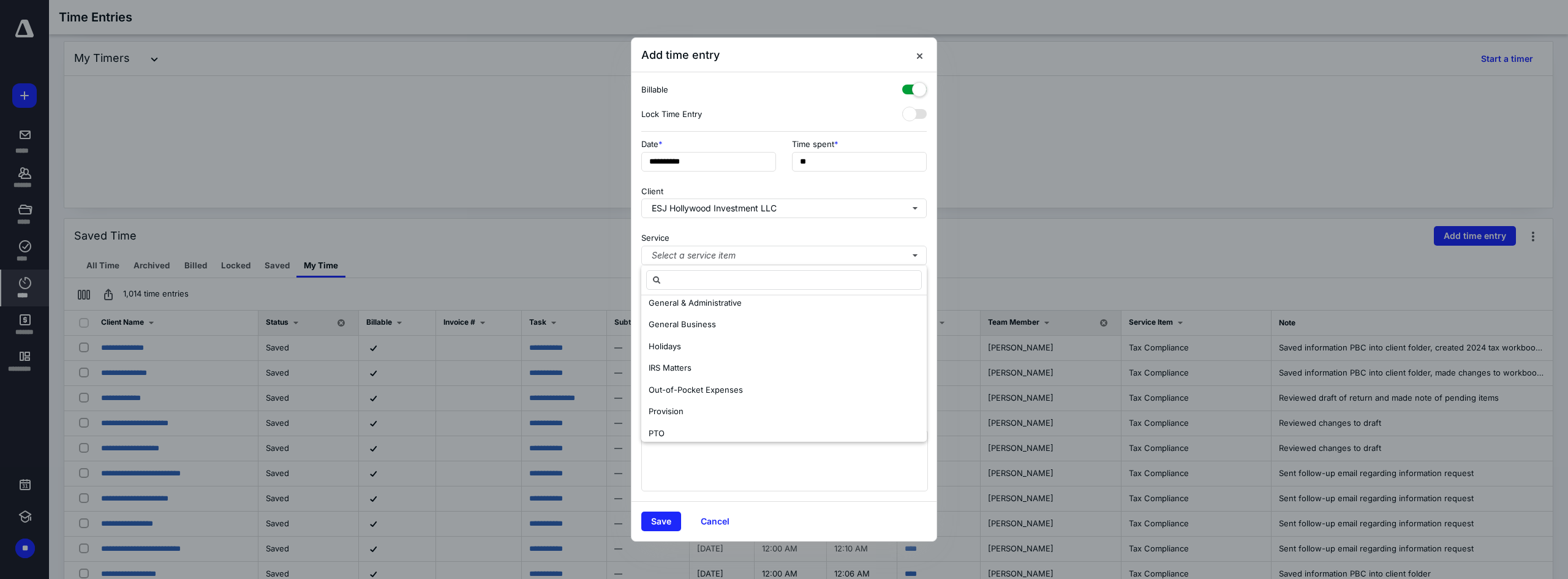 scroll, scrollTop: 298, scrollLeft: 0, axis: vertical 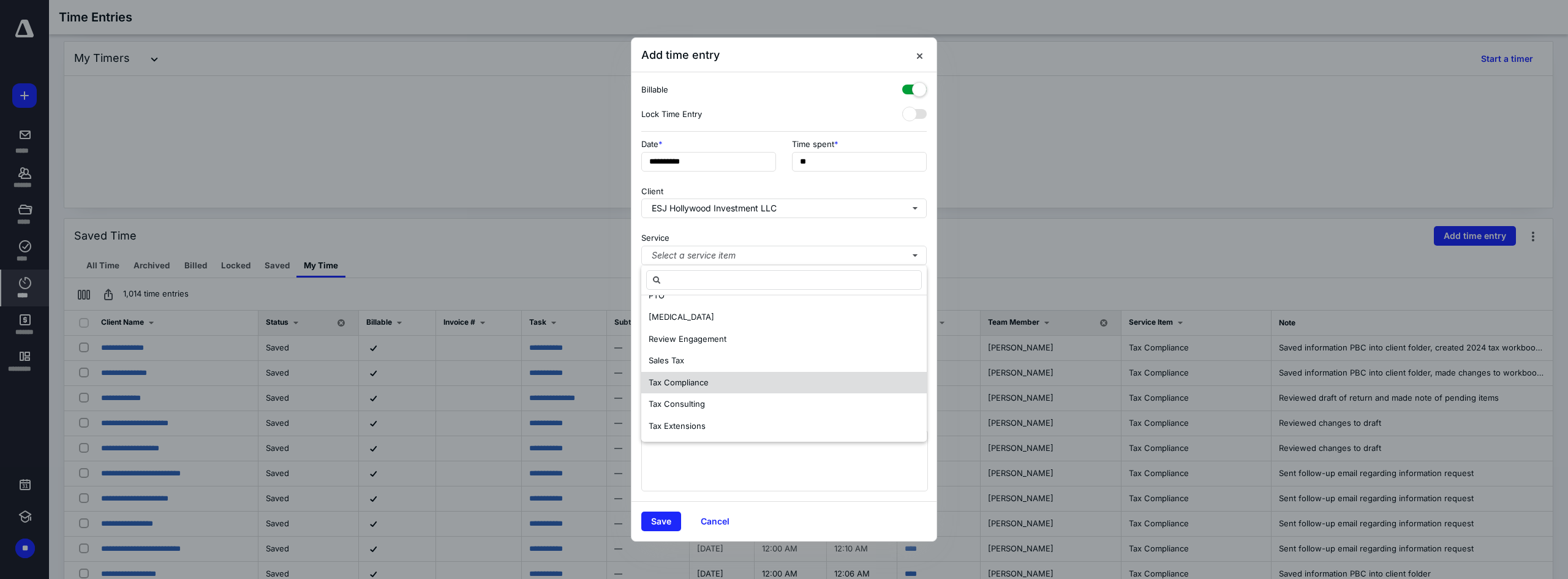 click on "Tax Compliance" at bounding box center (679, 382) 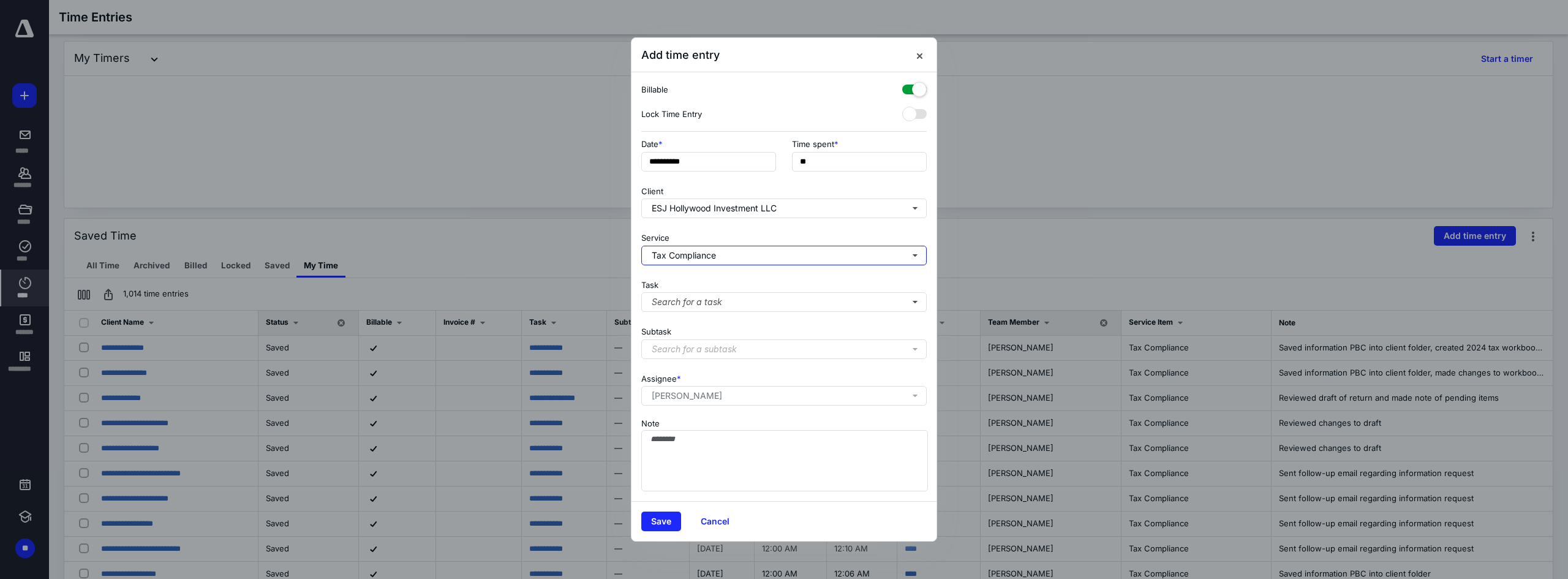 scroll, scrollTop: 0, scrollLeft: 0, axis: both 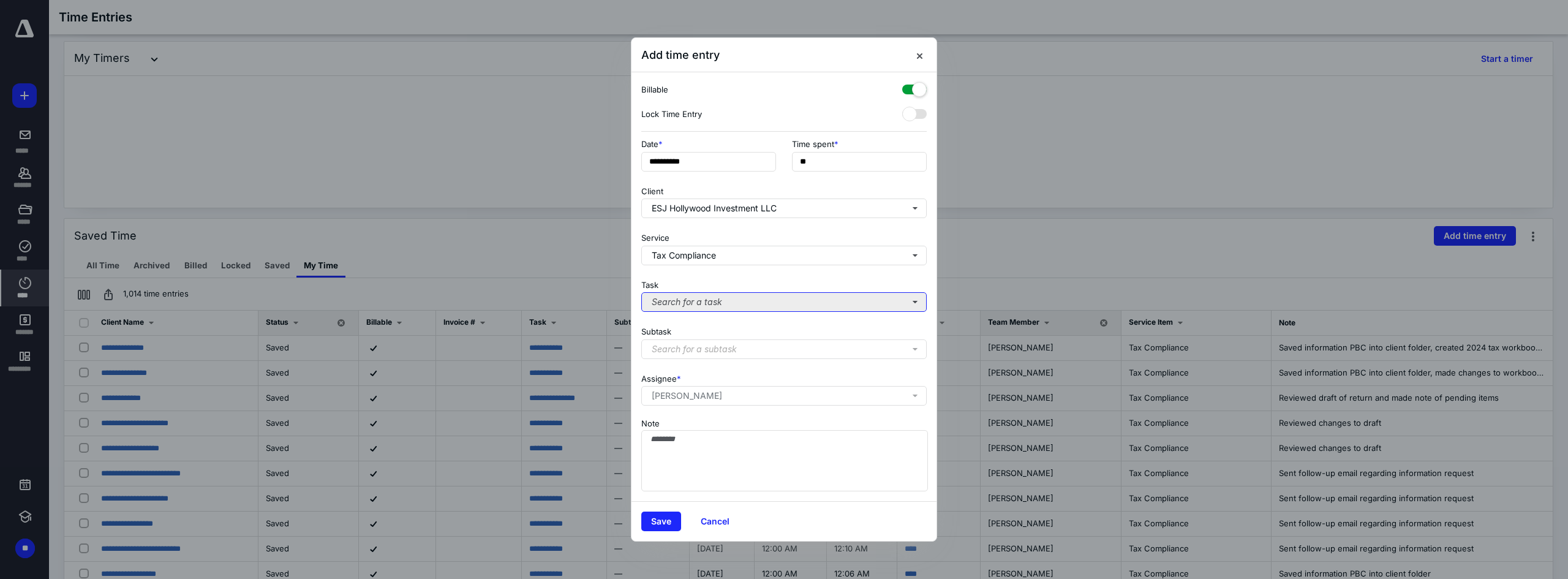 click on "Search for a task" at bounding box center [784, 302] 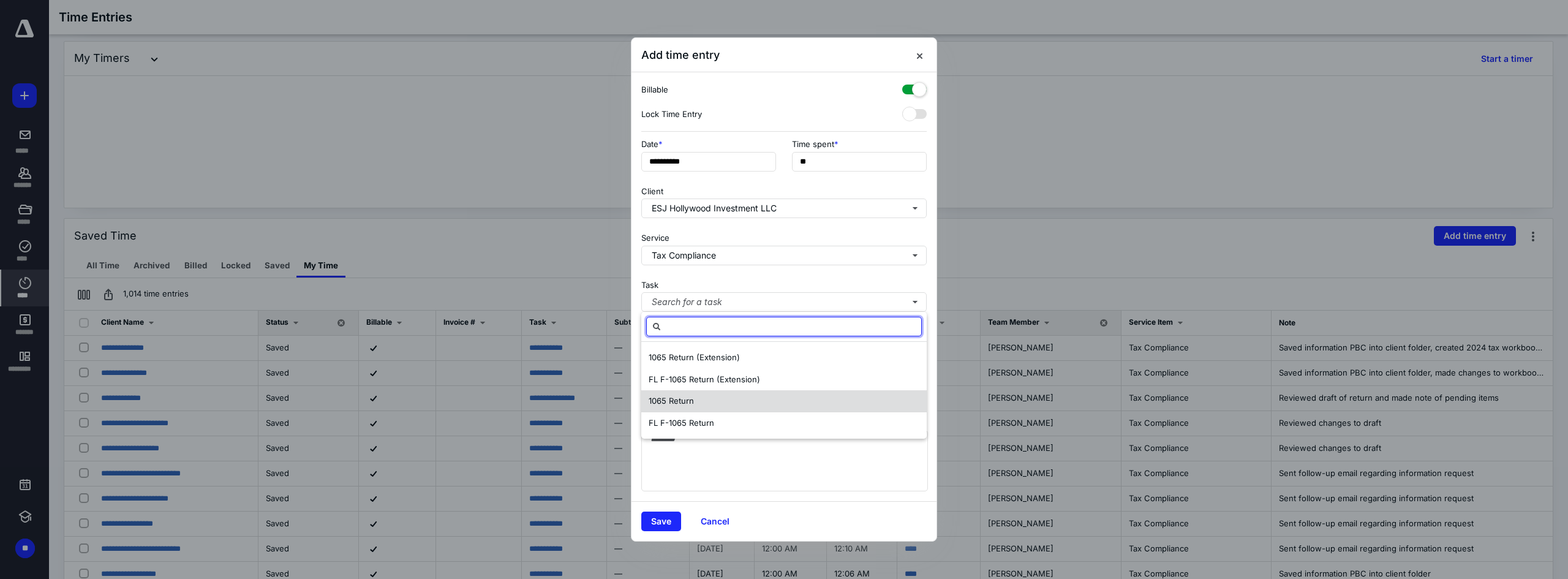 click on "1065 Return" at bounding box center [784, 401] 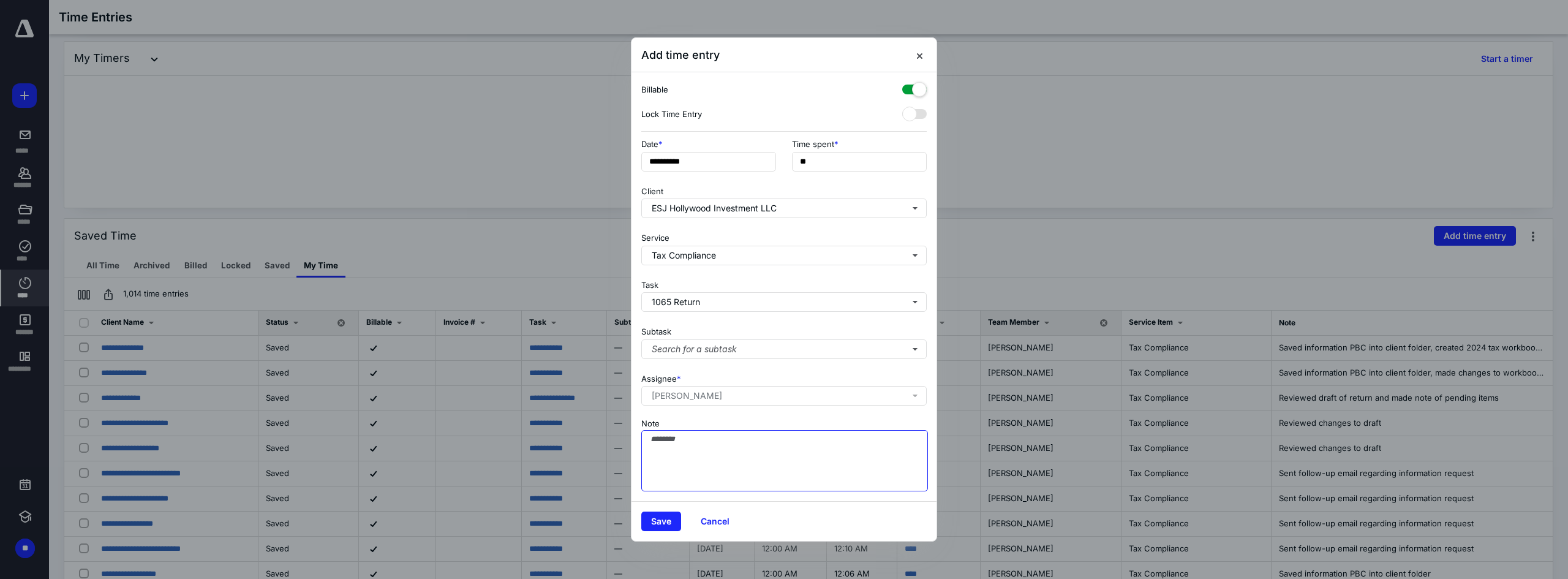 click on "Note" at bounding box center (785, 461) 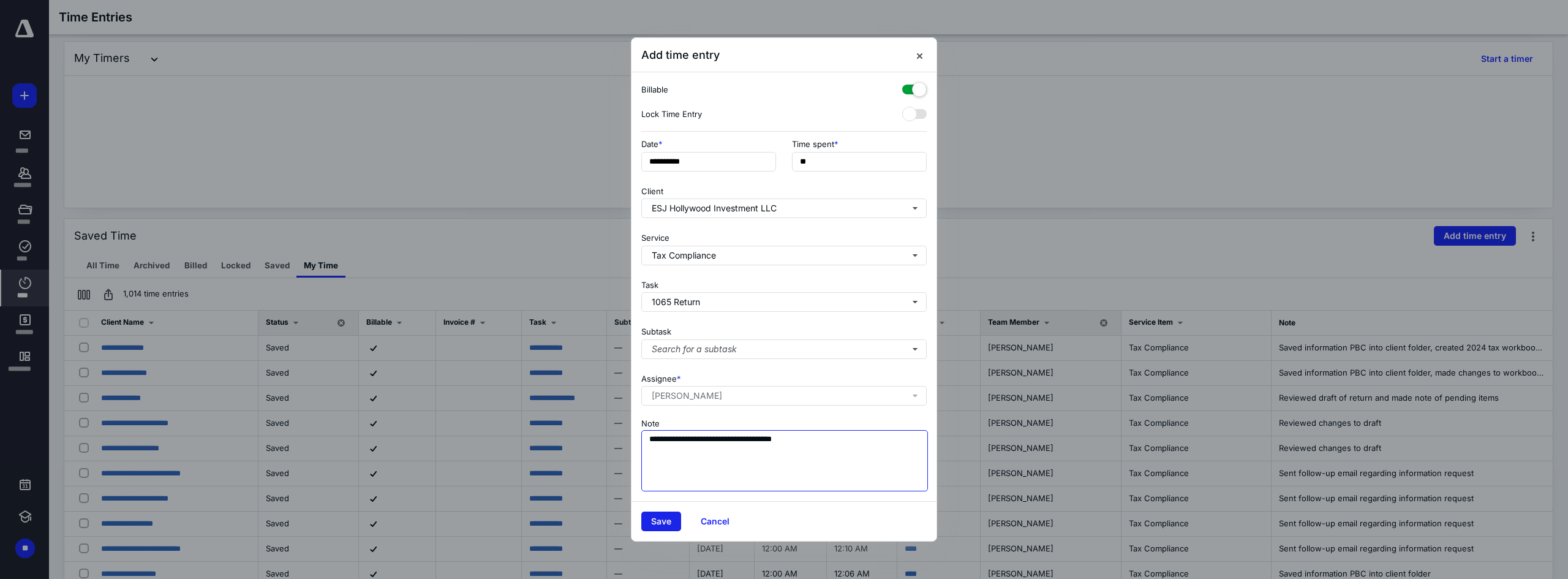 type on "**********" 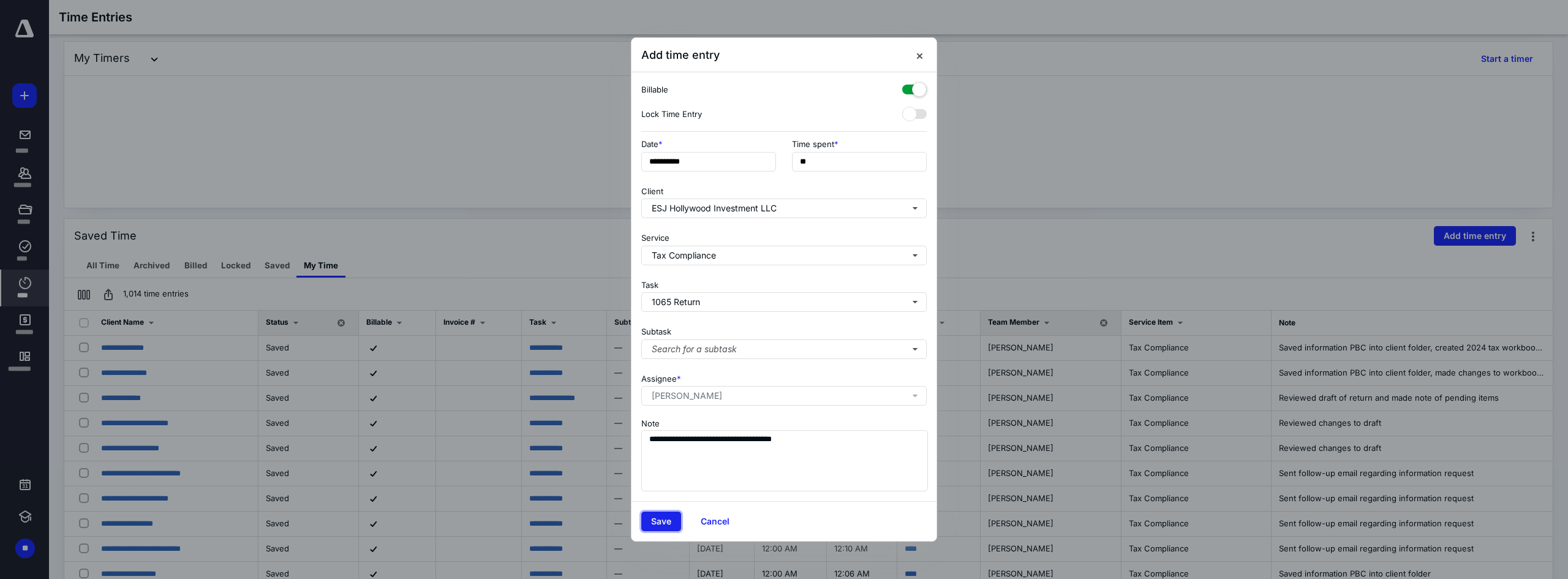 click on "Save" at bounding box center [661, 521] 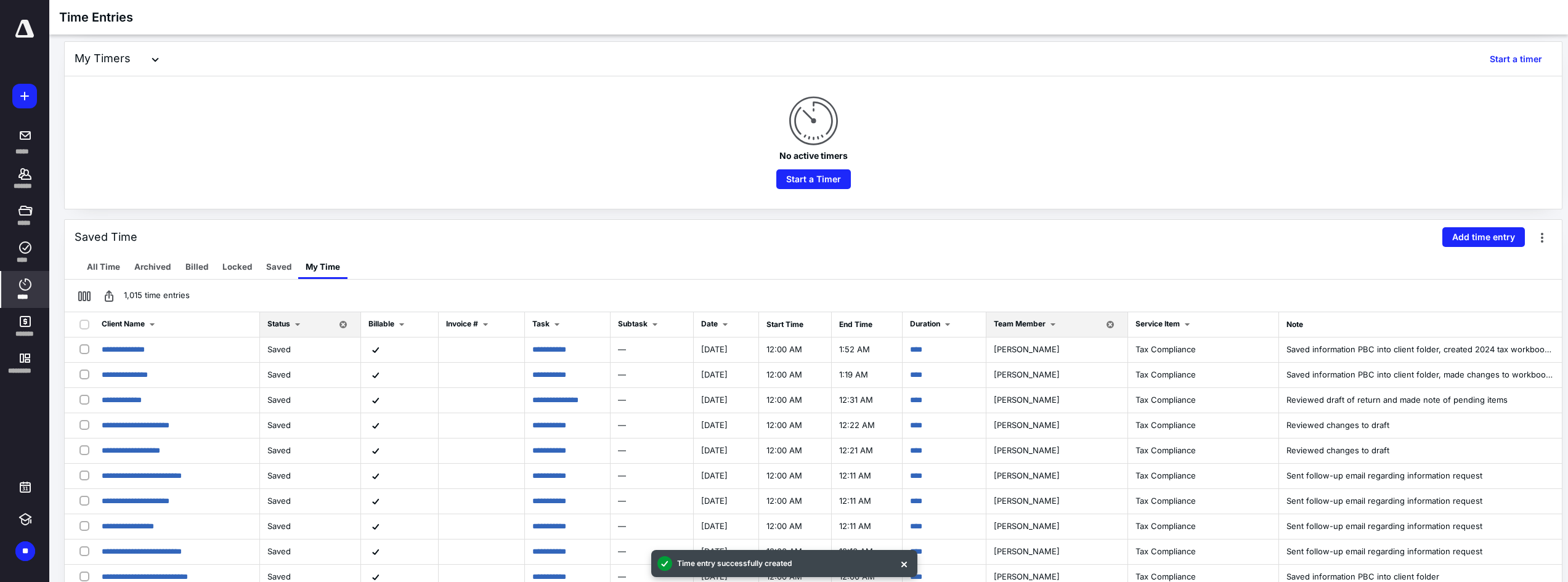 click on "Add time entry" at bounding box center (1484, 237) 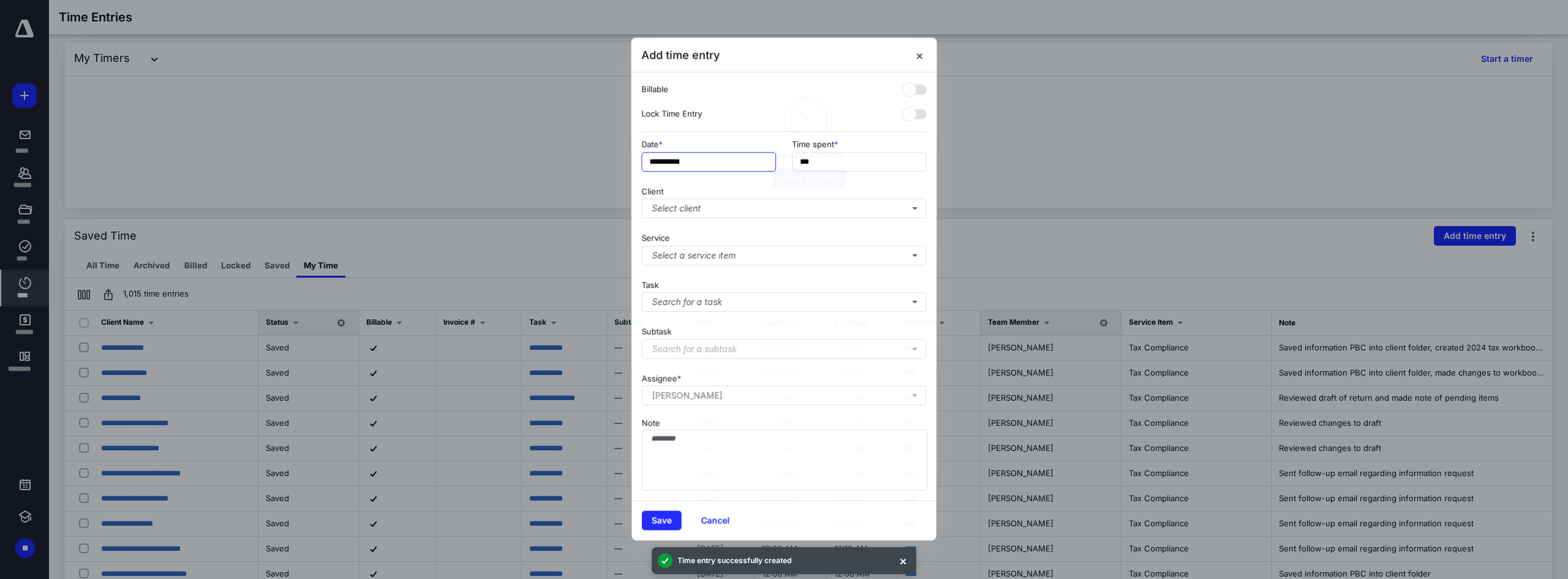 click on "**********" at bounding box center [709, 162] 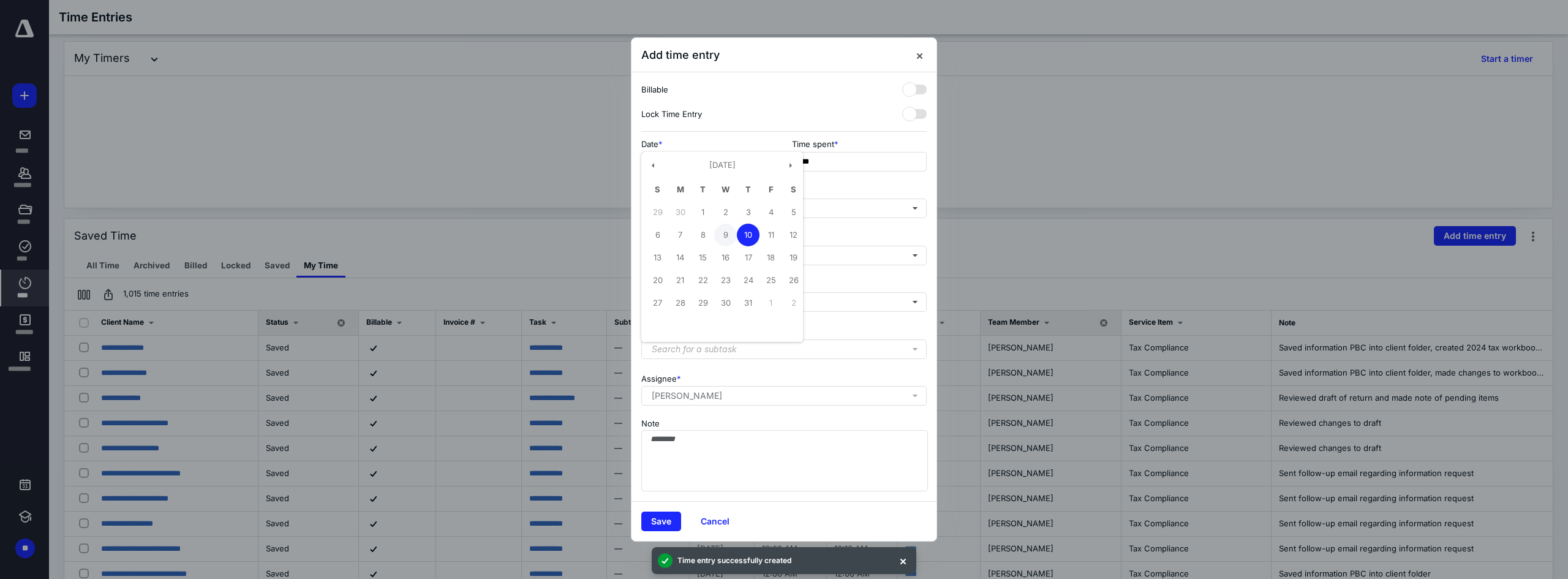 click on "9" at bounding box center (725, 235) 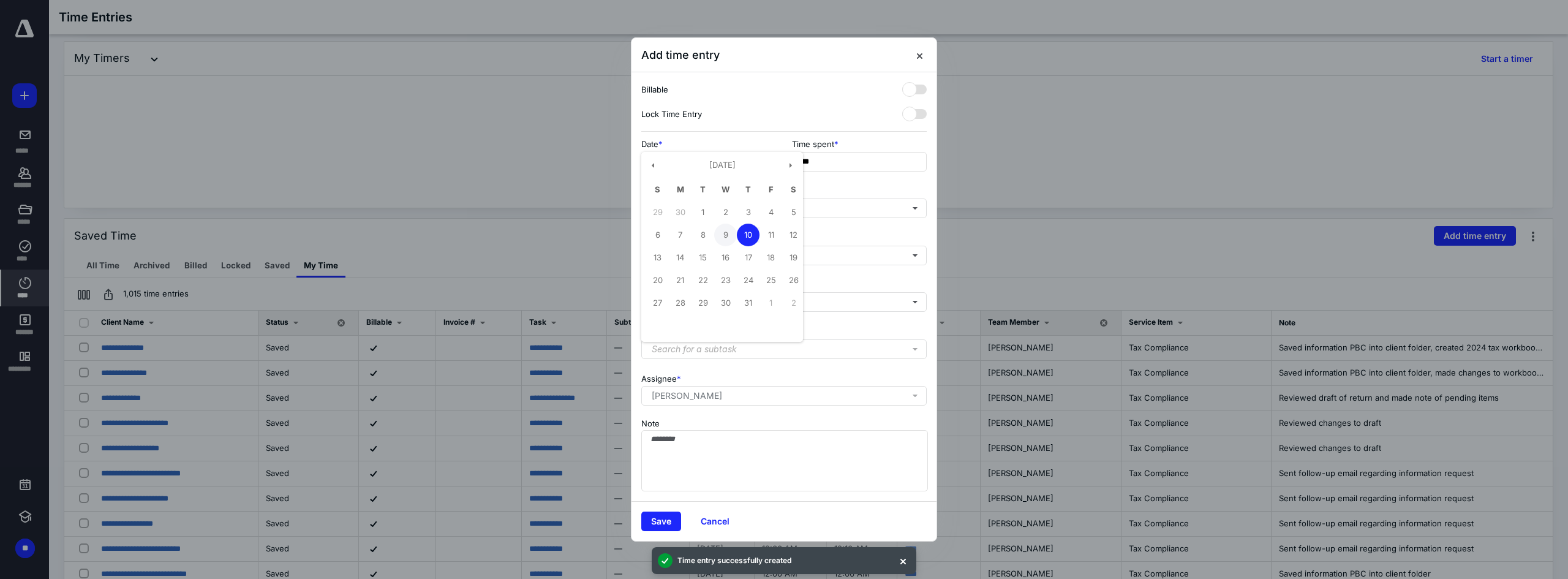 type on "**********" 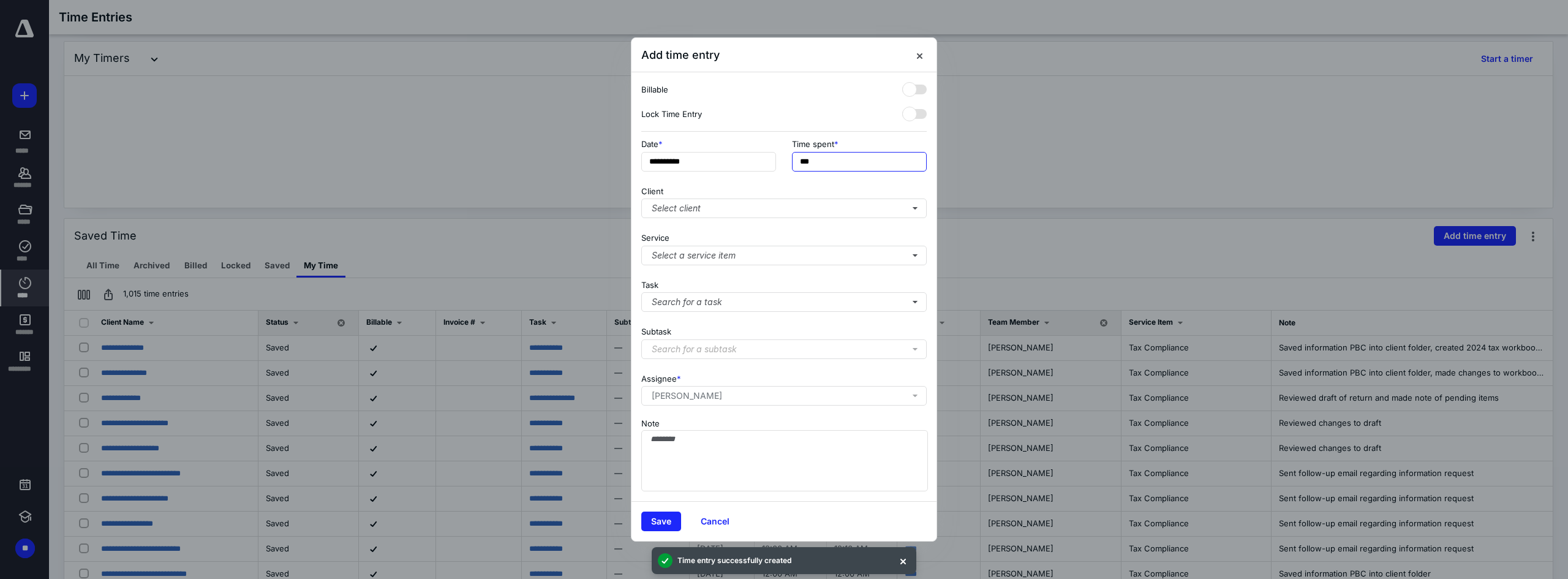 click on "***" at bounding box center [859, 162] 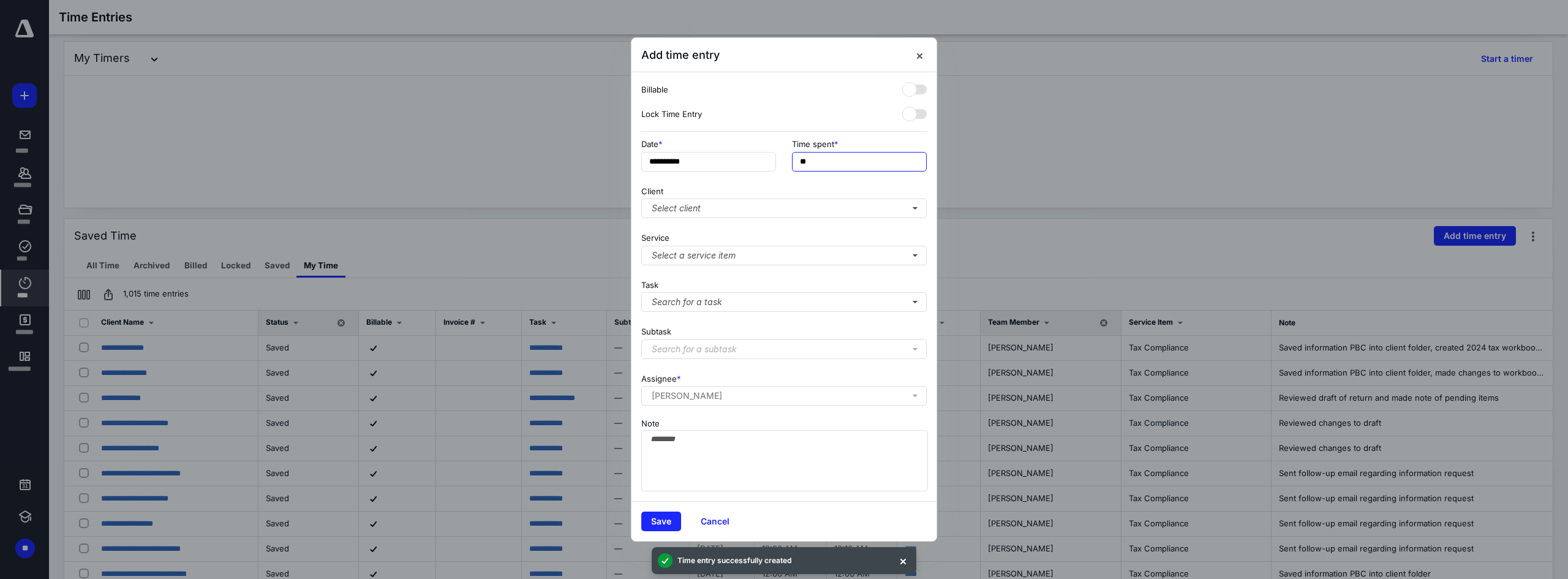 type on "**" 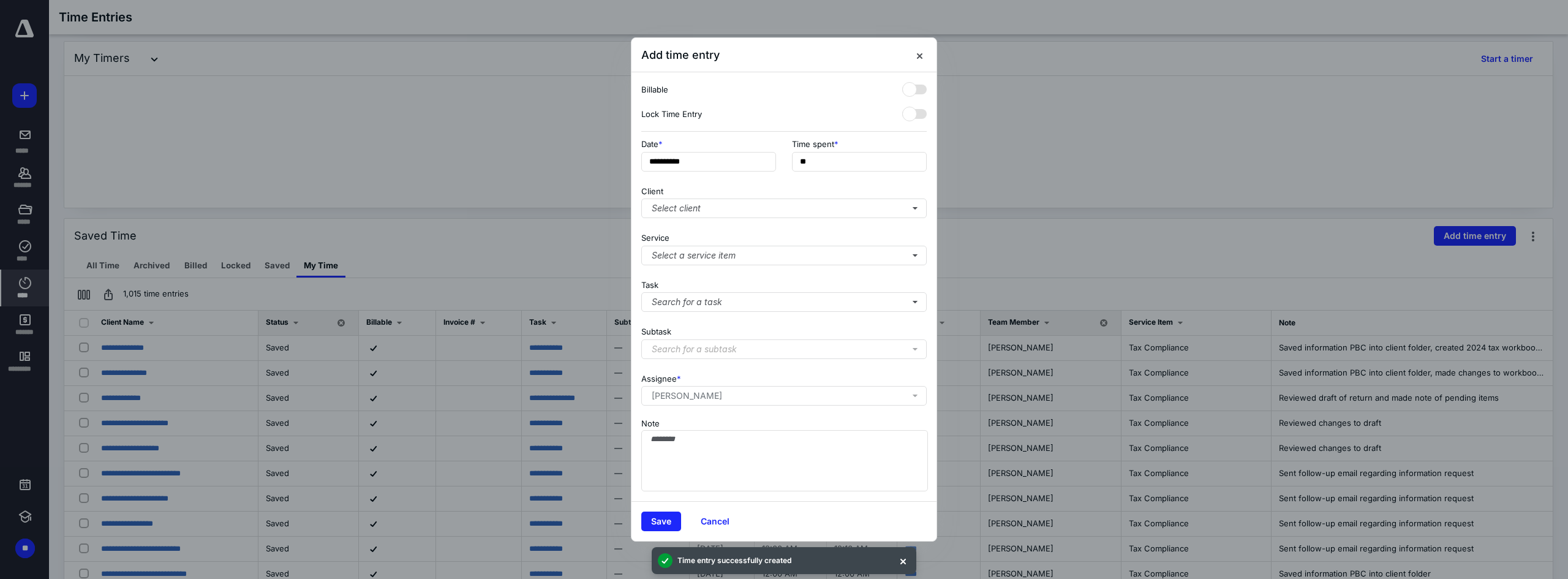 click on "Client Select client" at bounding box center [784, 200] 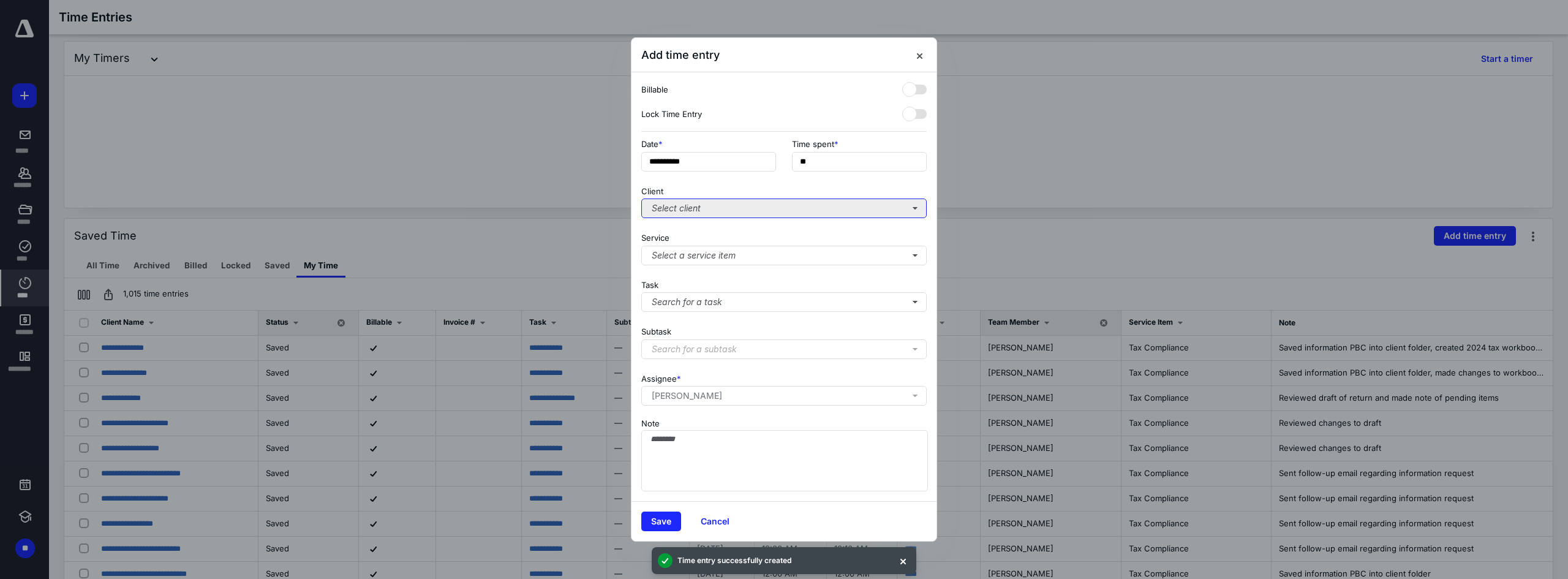 click on "Select client" at bounding box center [784, 208] 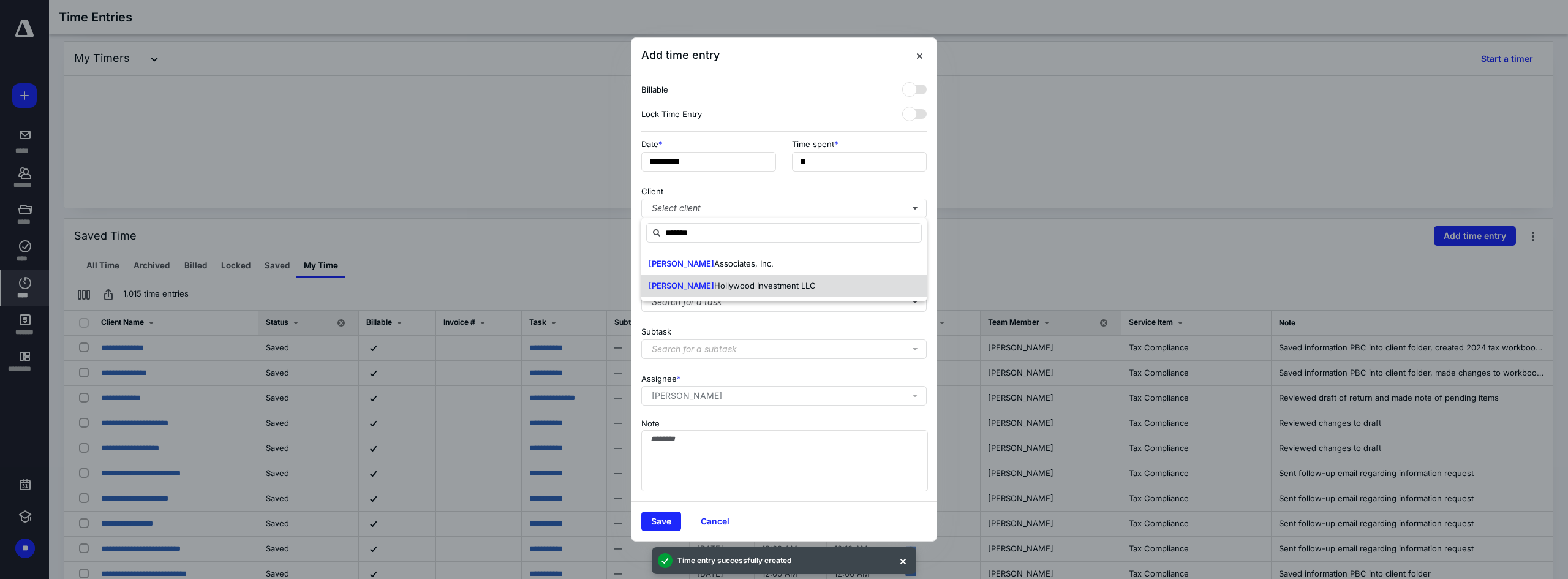 click on "[PERSON_NAME]  Hollywood Investment LLC" at bounding box center [784, 286] 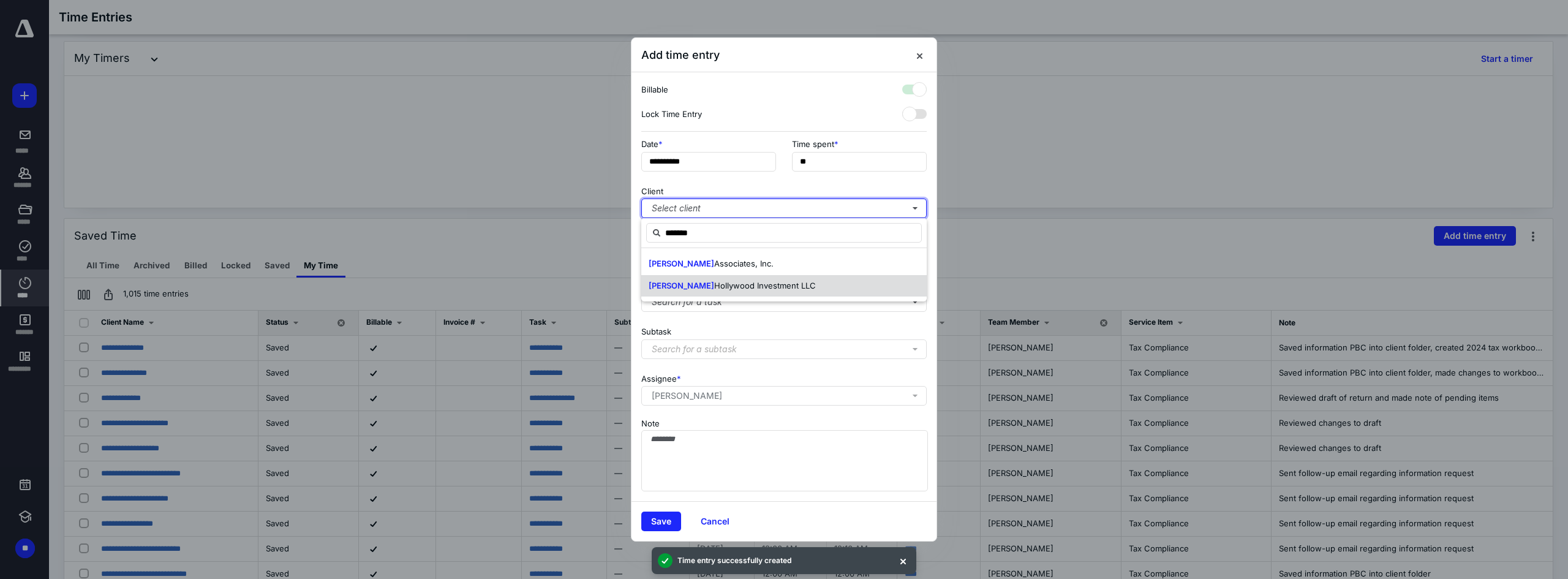 checkbox on "true" 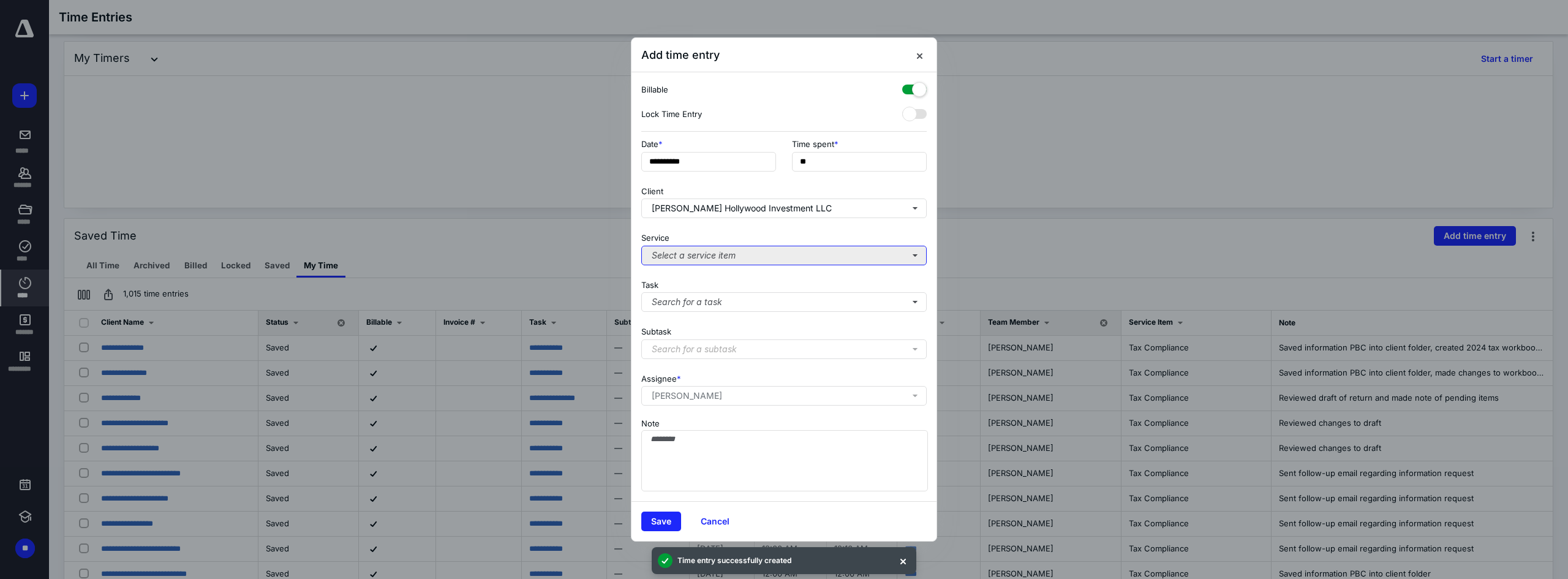 click on "Select a service item" at bounding box center (784, 255) 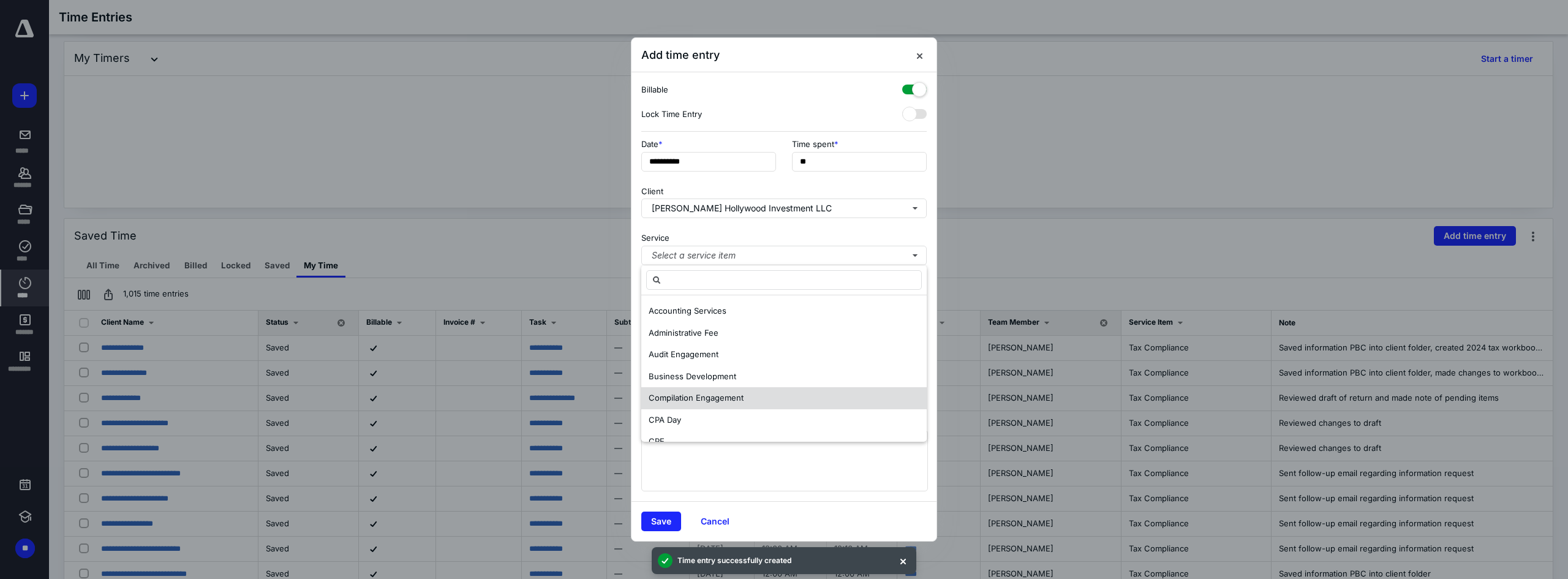 scroll, scrollTop: 298, scrollLeft: 0, axis: vertical 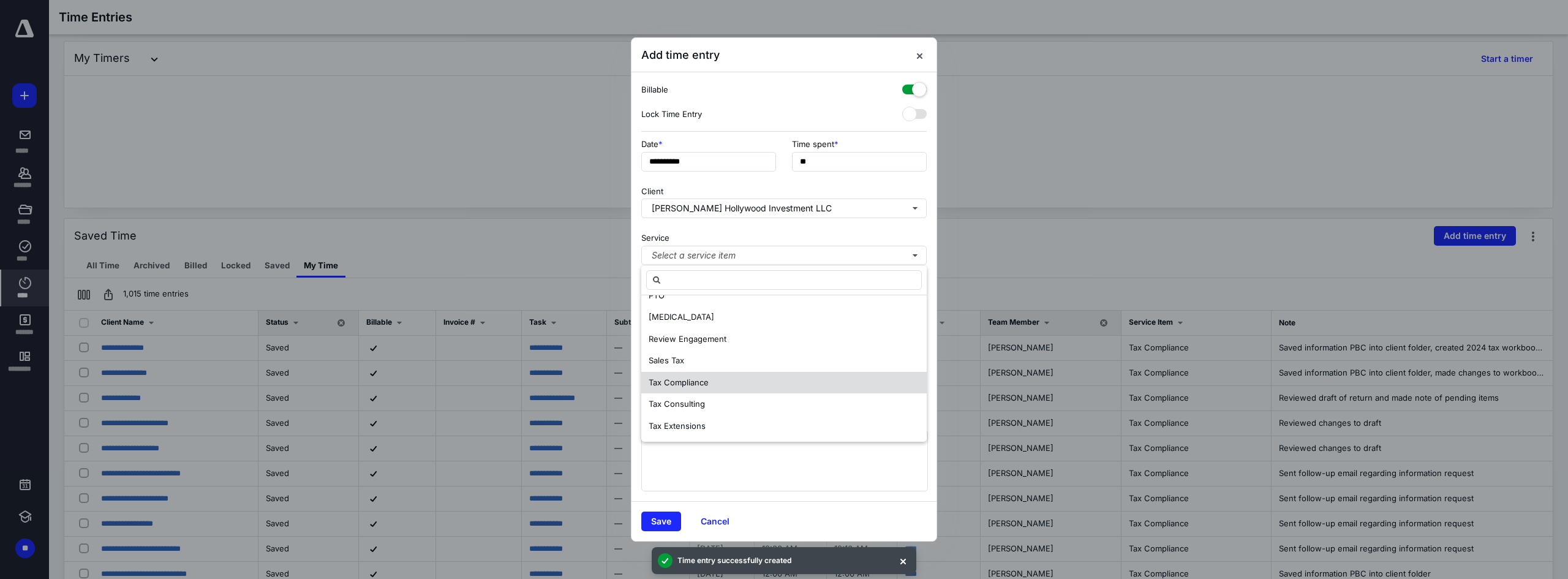 click on "Tax Compliance" at bounding box center (679, 383) 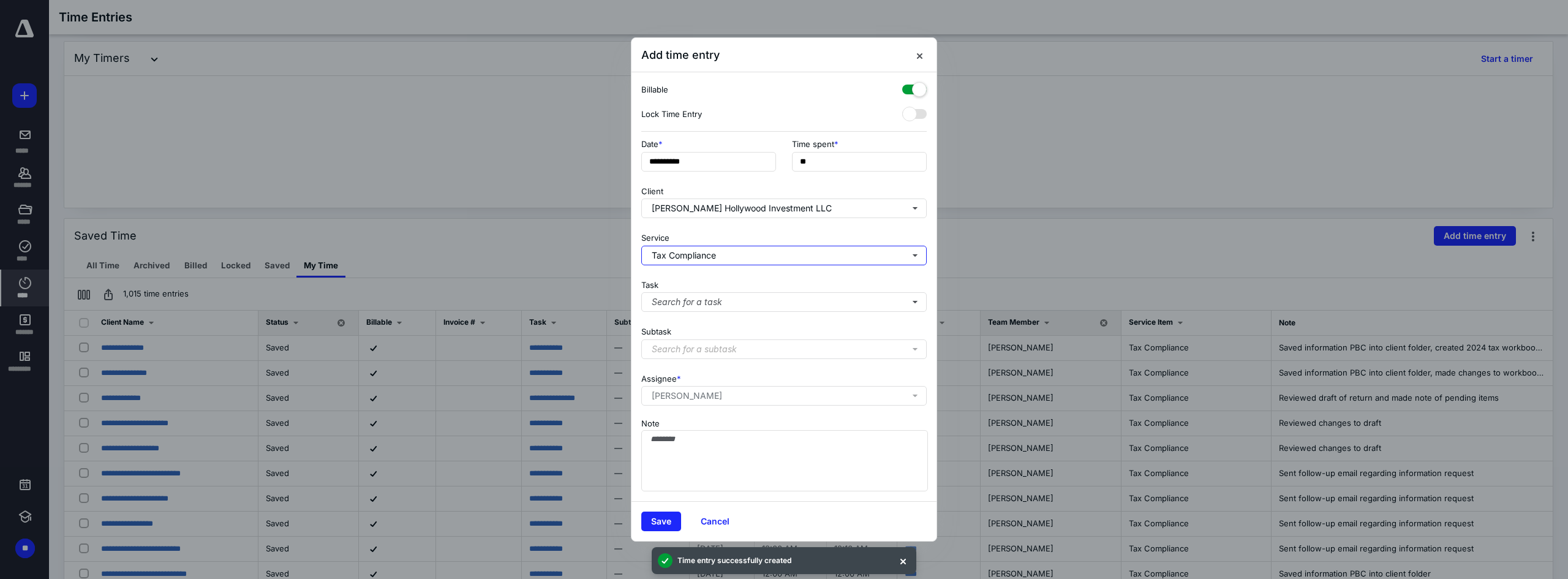scroll, scrollTop: 0, scrollLeft: 0, axis: both 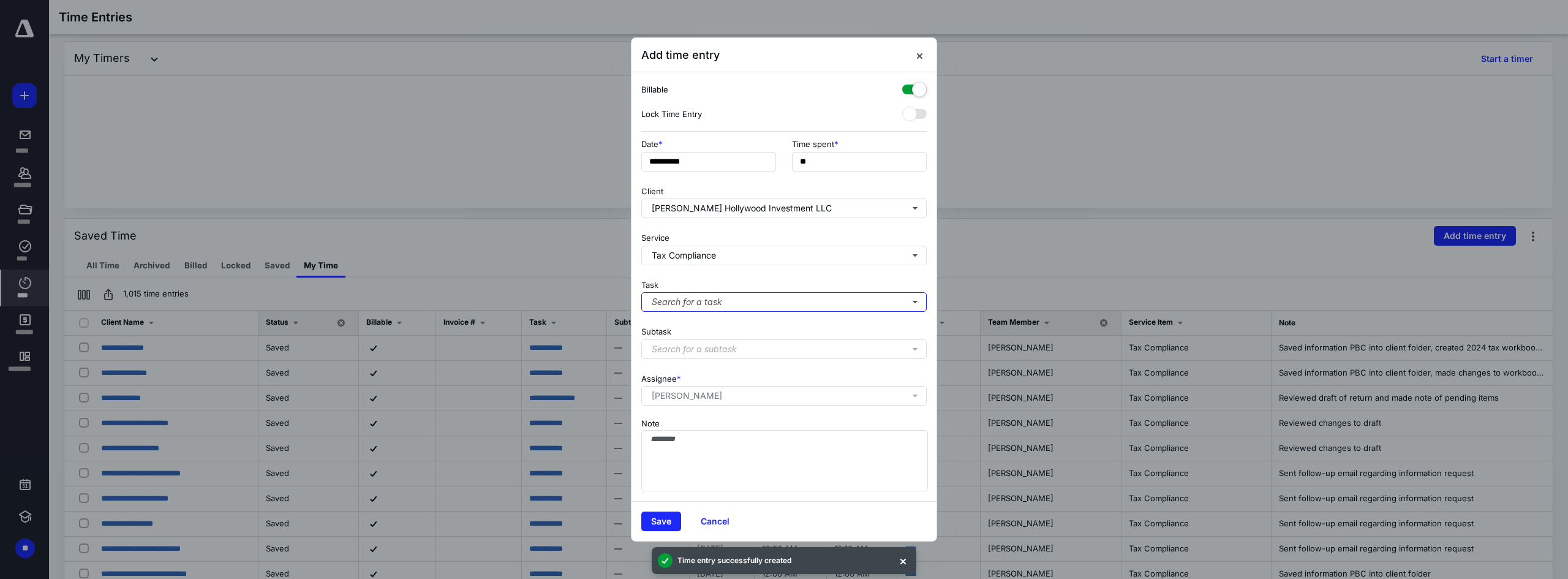 click on "Search for a task" at bounding box center (784, 302) 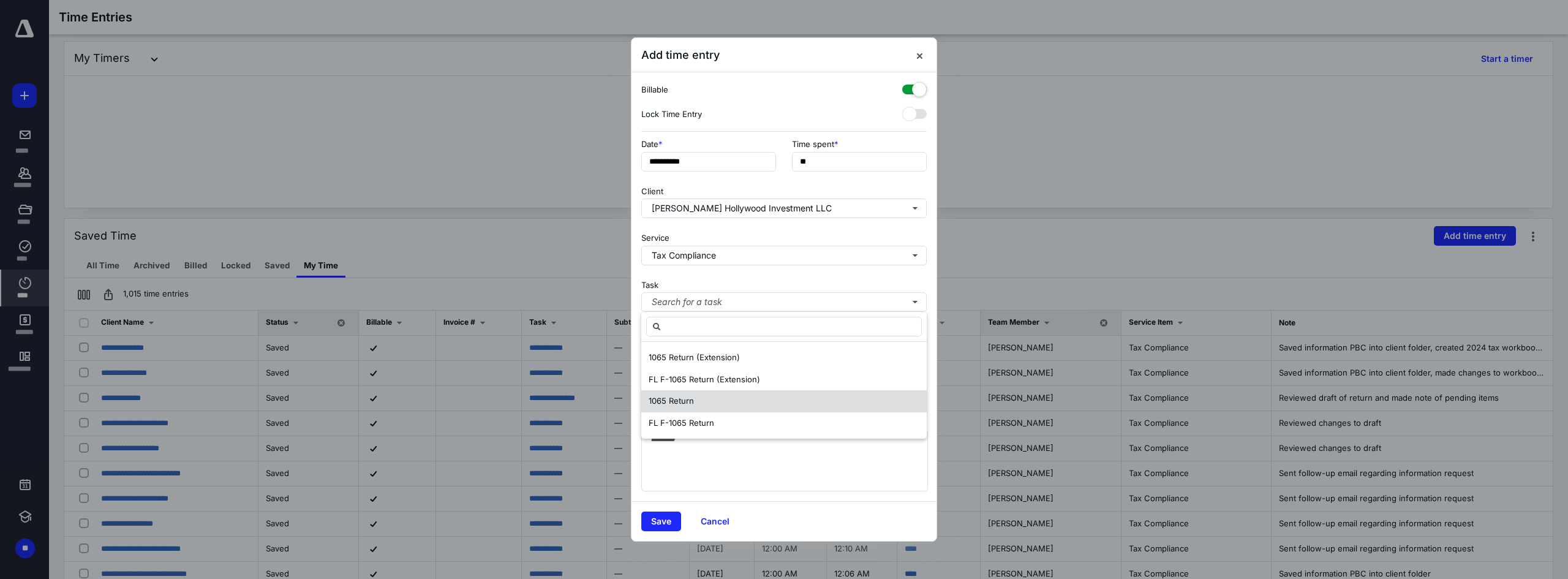 click on "1065 Return" at bounding box center (784, 401) 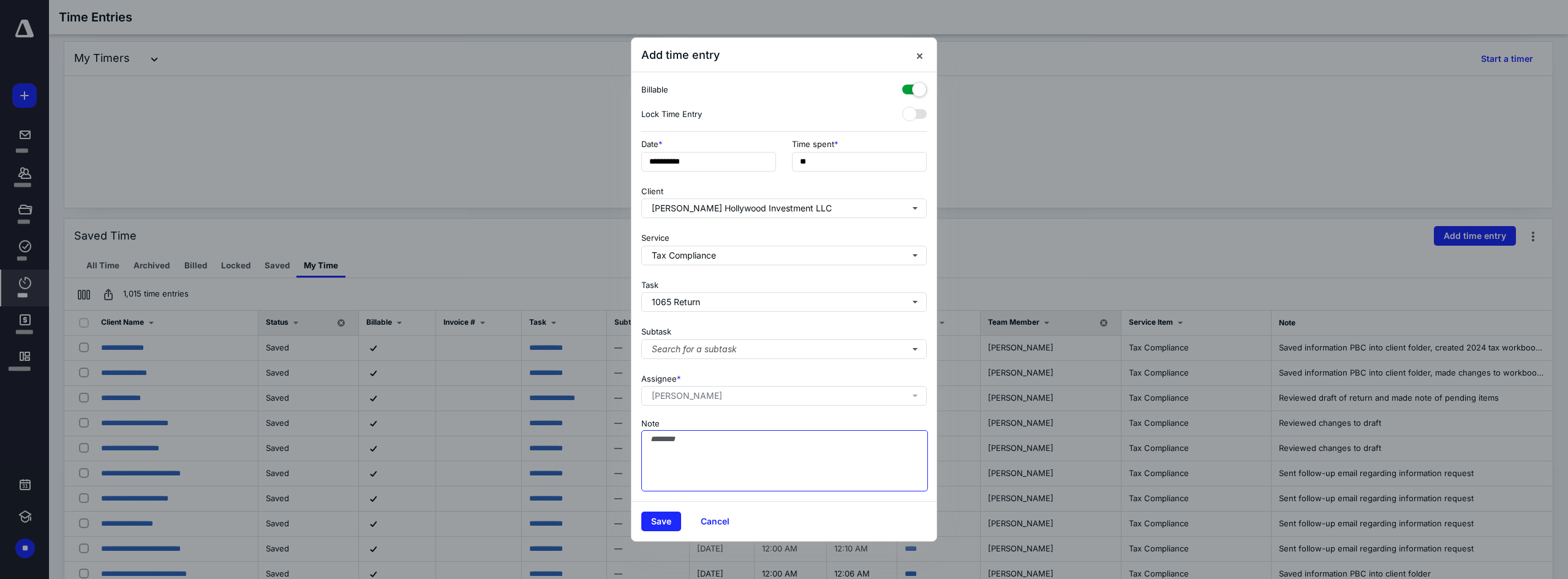 click on "Note" at bounding box center [785, 461] 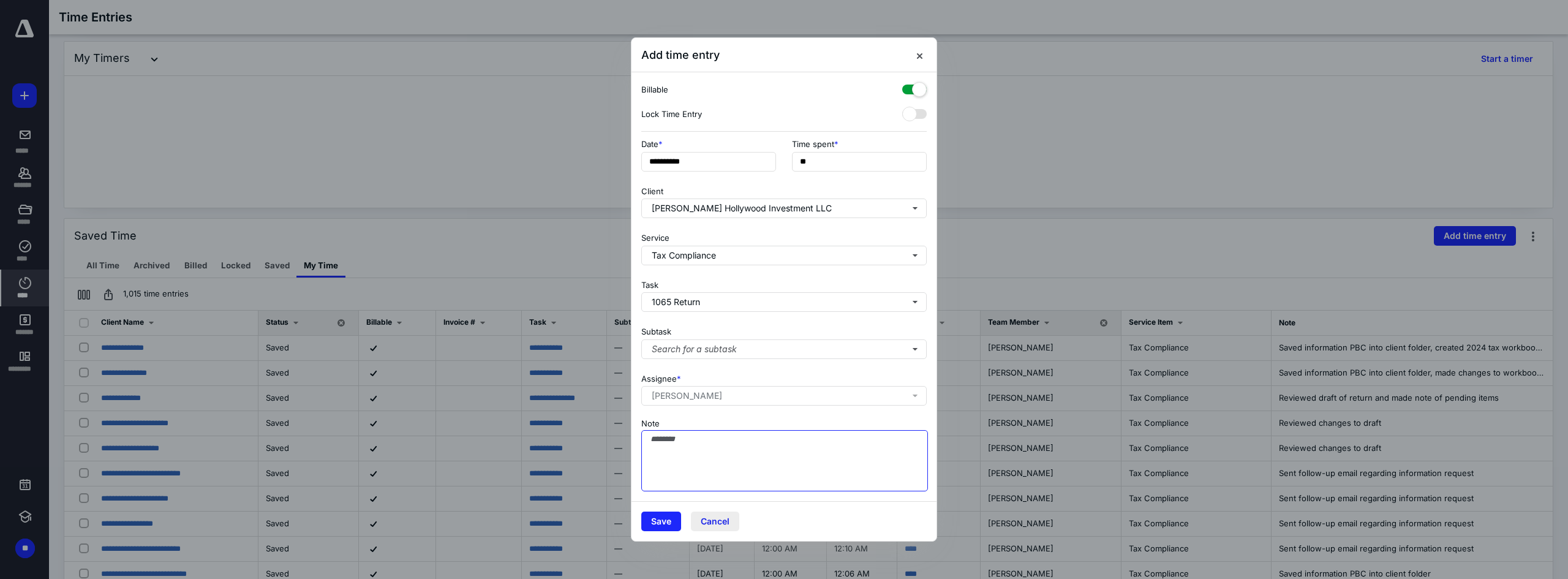 paste on "**********" 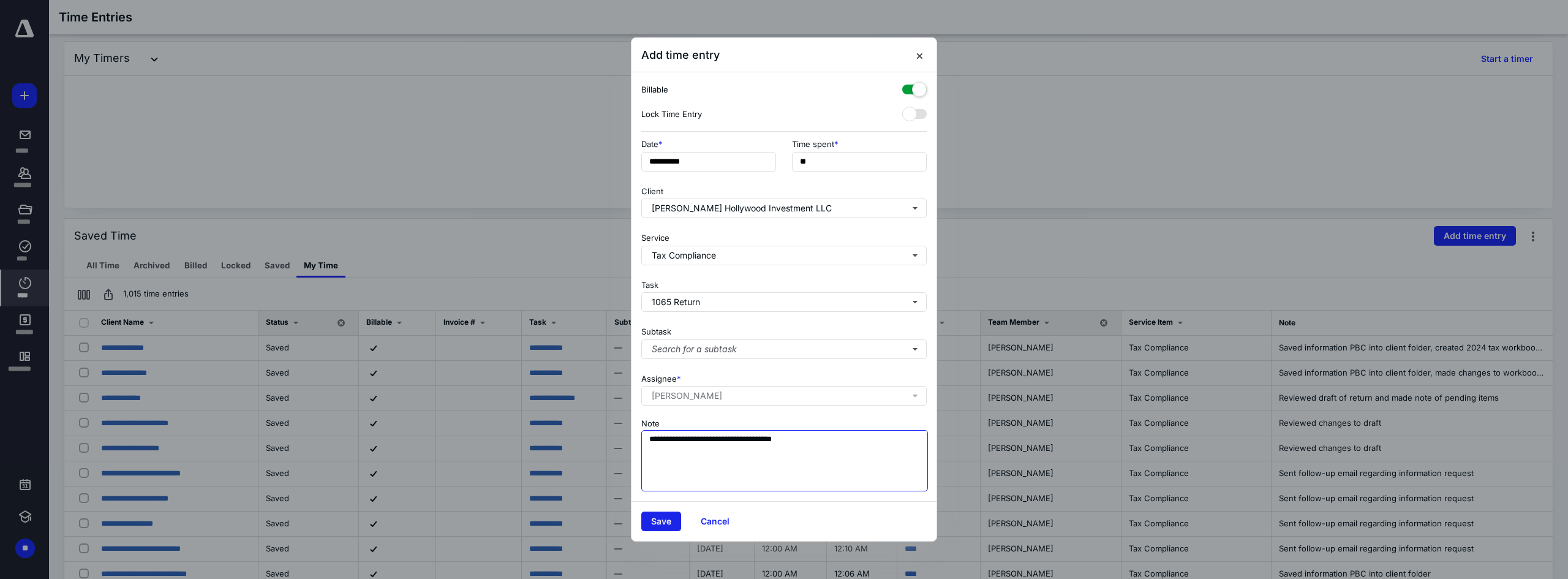 type on "**********" 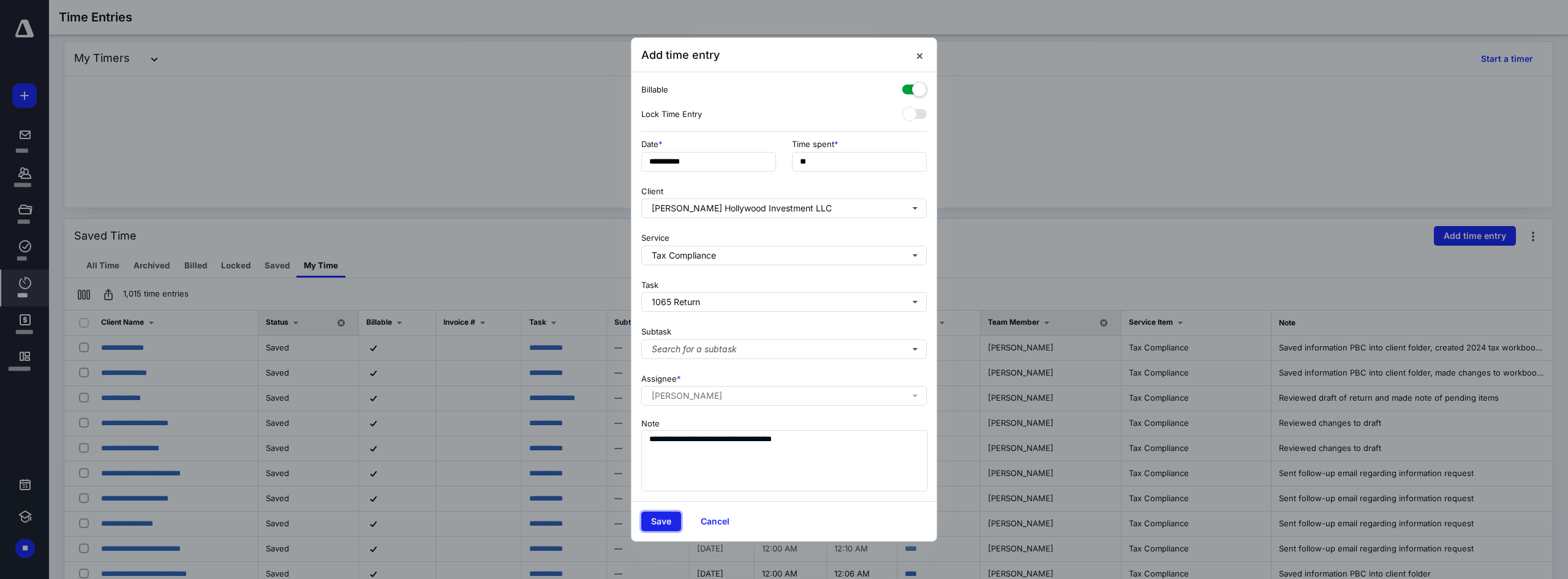 click on "Save" at bounding box center (661, 521) 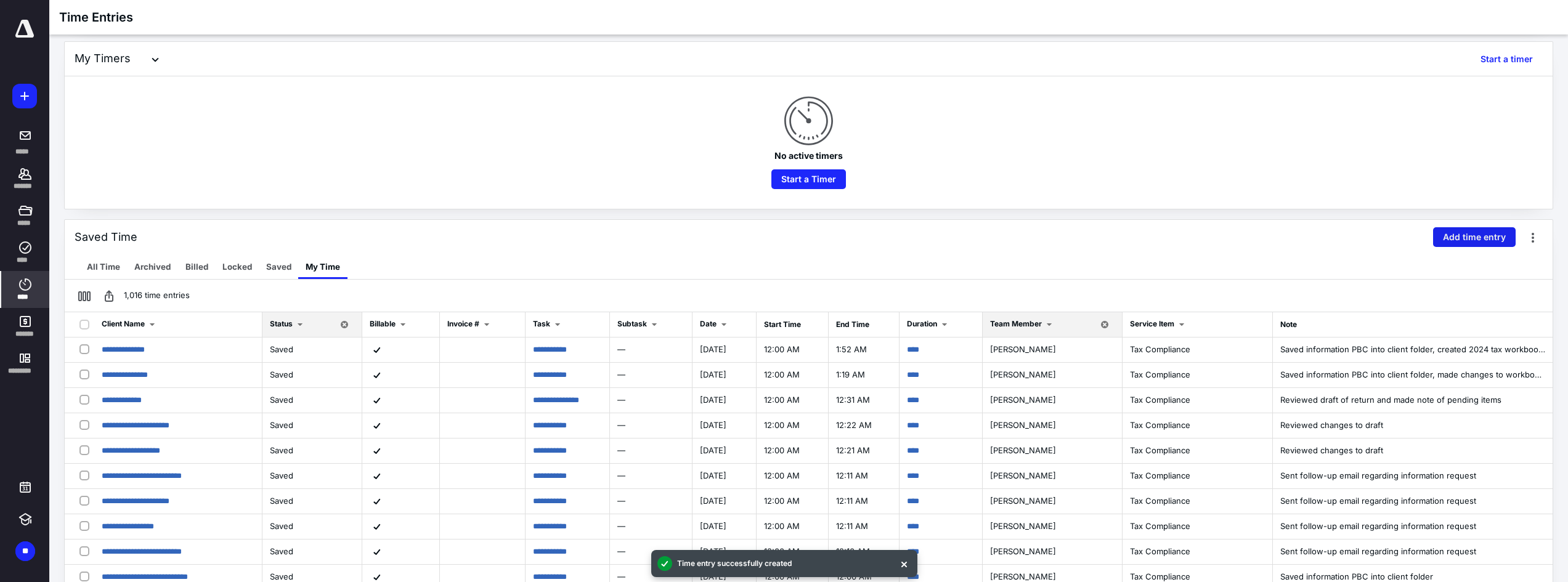 click on "Add time entry" at bounding box center (1474, 237) 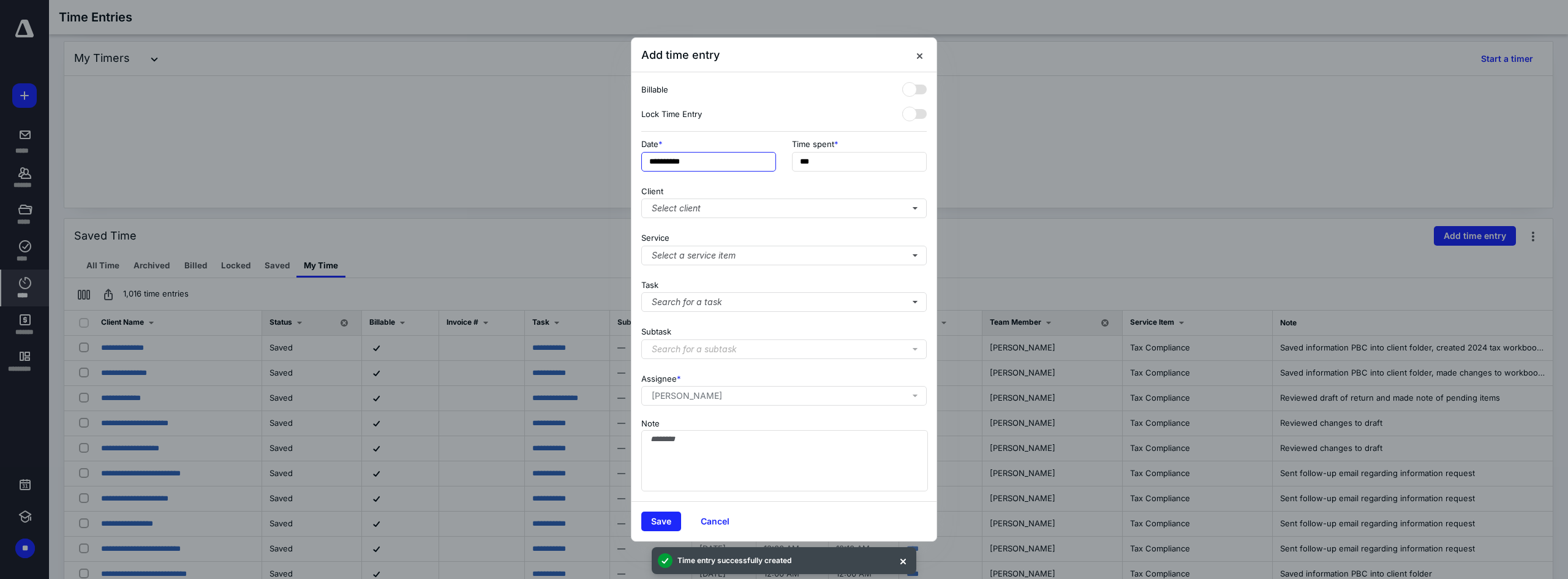 click on "**********" at bounding box center (709, 162) 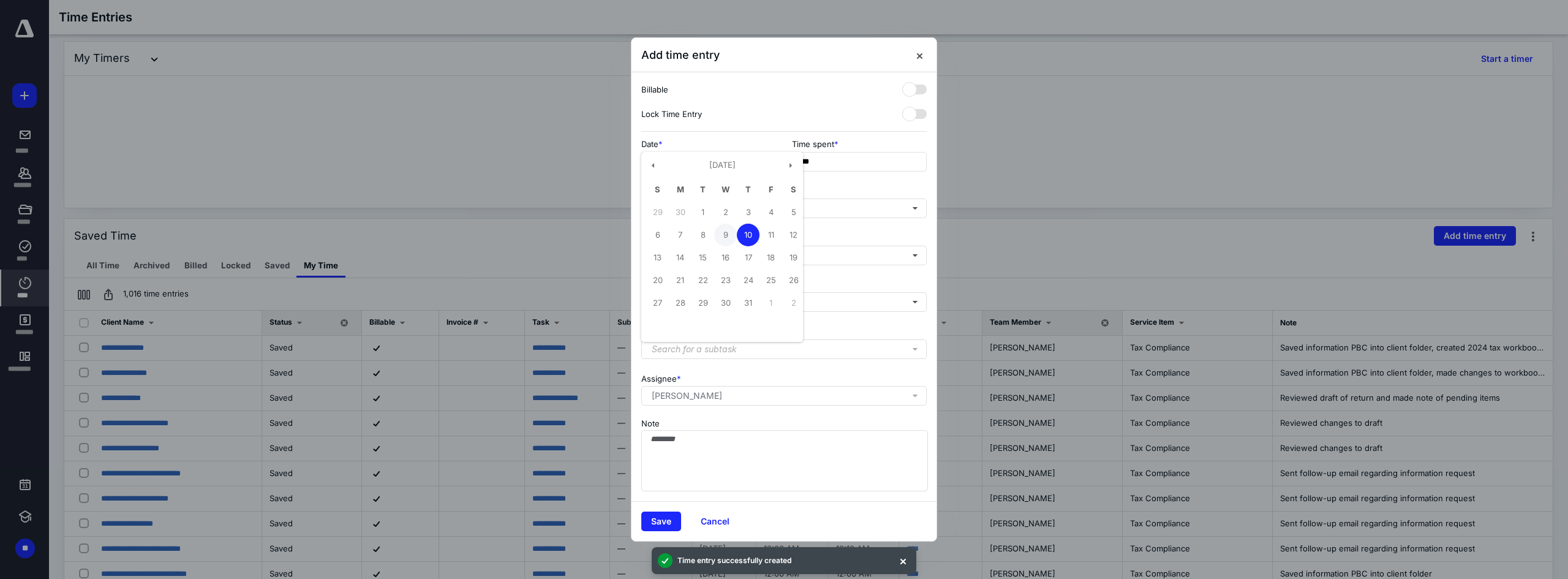 click on "S M T W T F S 29 30 1 2 3 4 5 6 7 8 9 10 11 12 13 14 15 16 17 18 19 20 21 22 23 24 25 26 27 28 29 30 31 1 2" at bounding box center (722, 246) 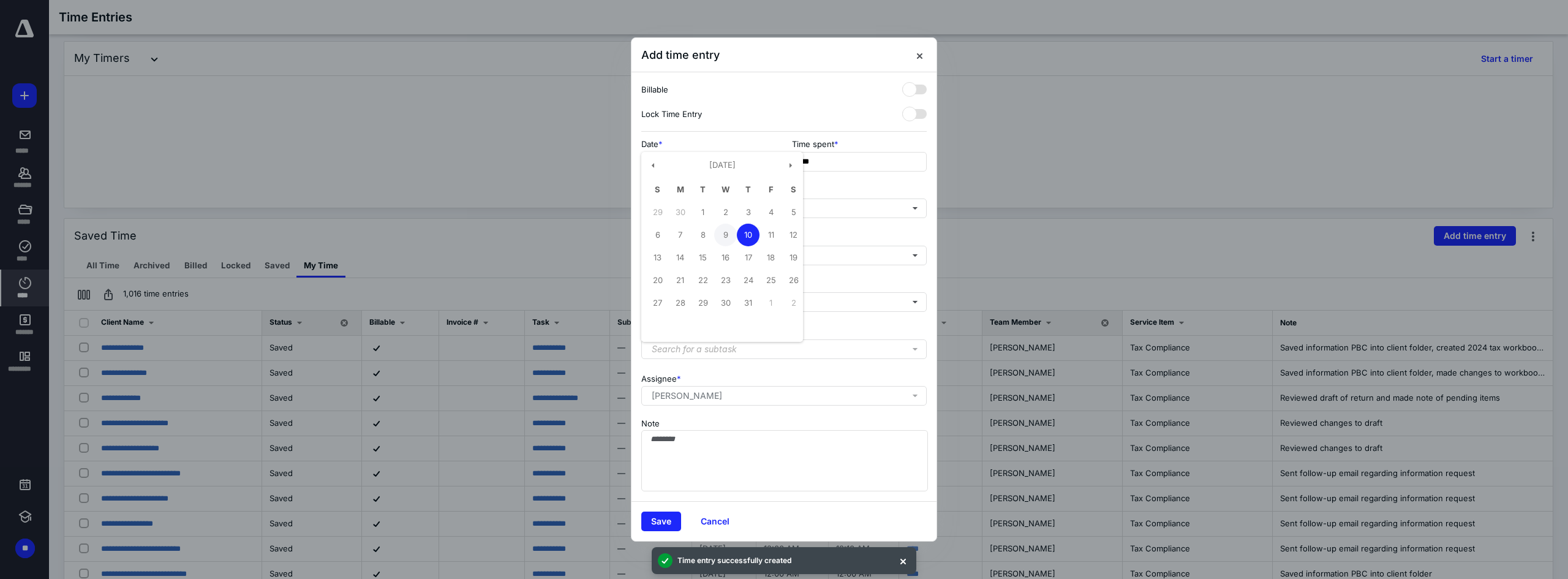 type on "**********" 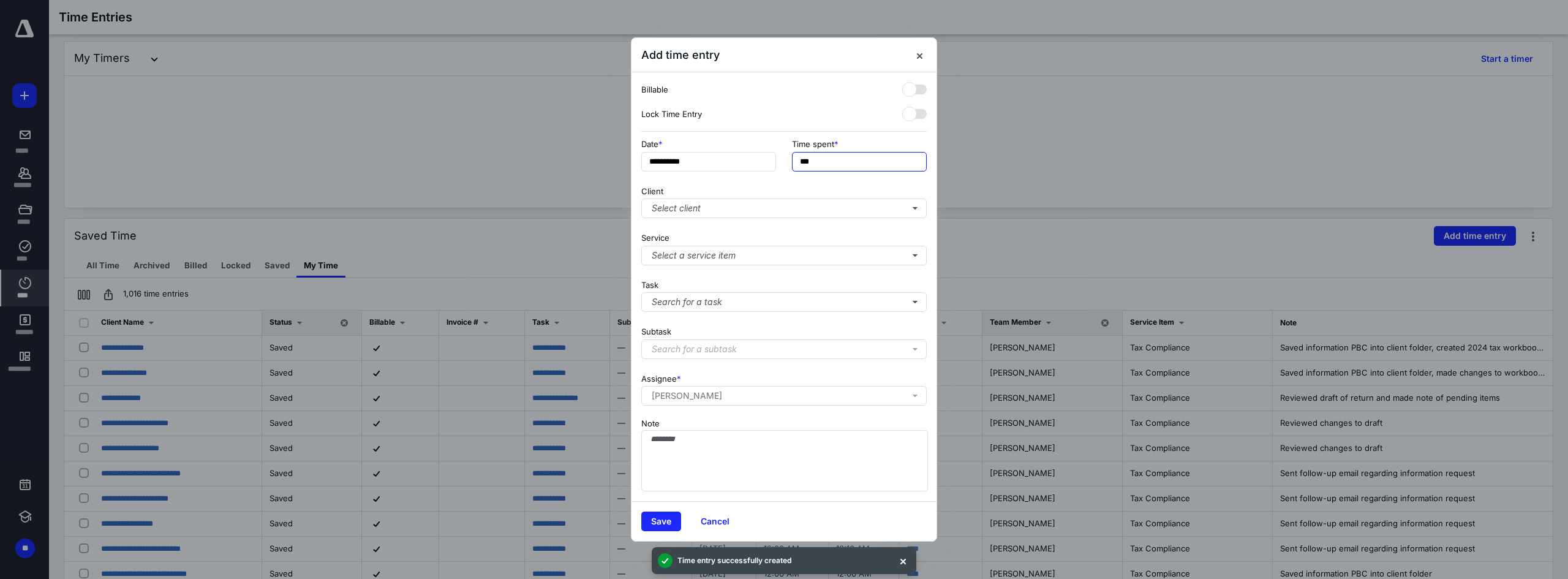 click on "***" at bounding box center [859, 162] 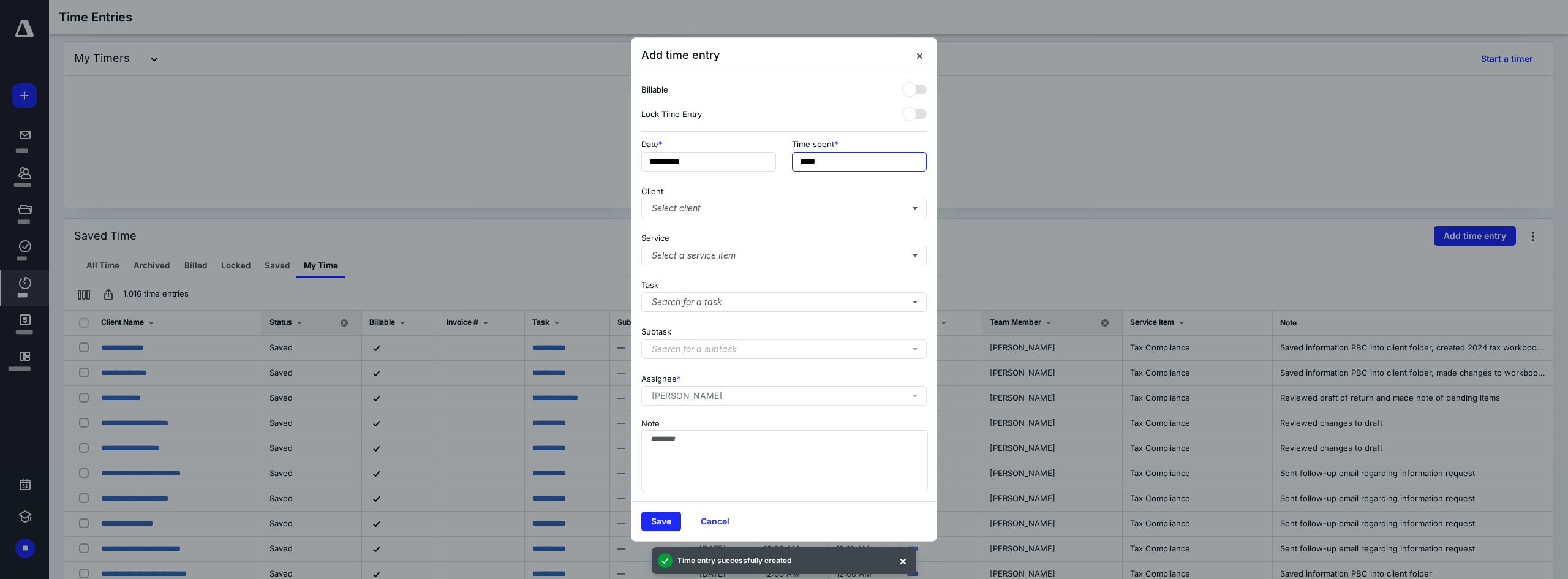 type on "*****" 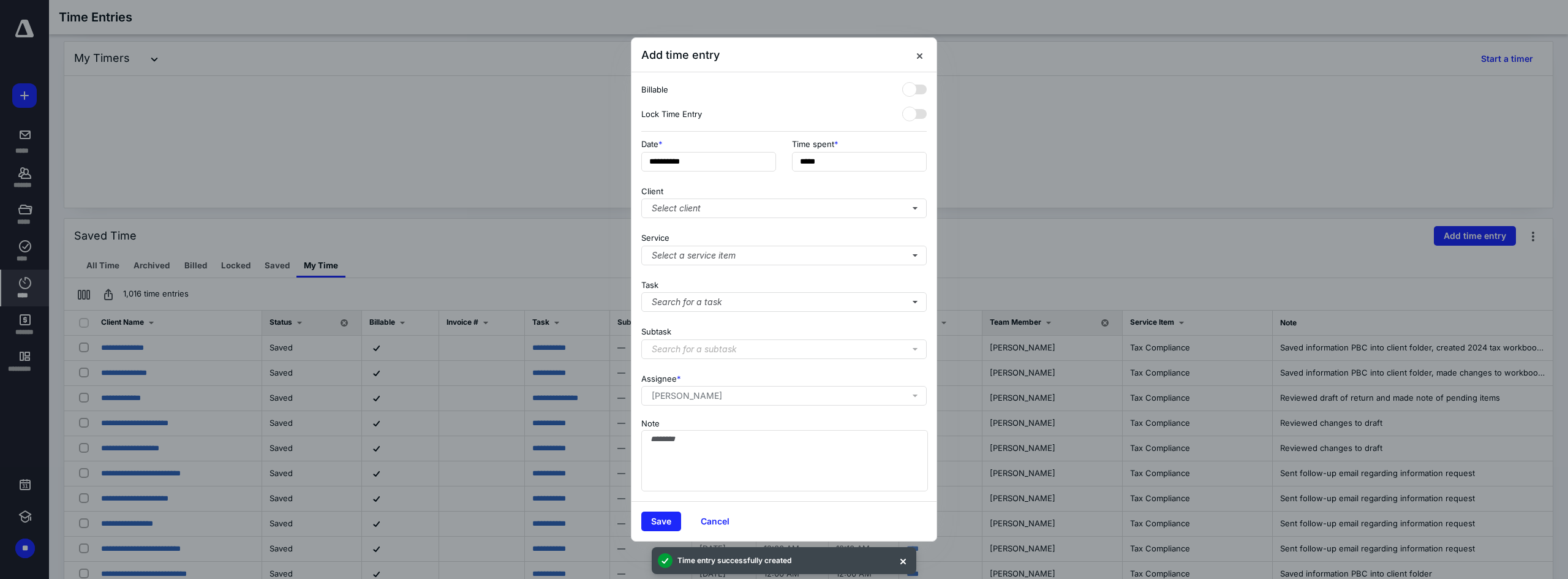 click on "Client Select client" at bounding box center (784, 200) 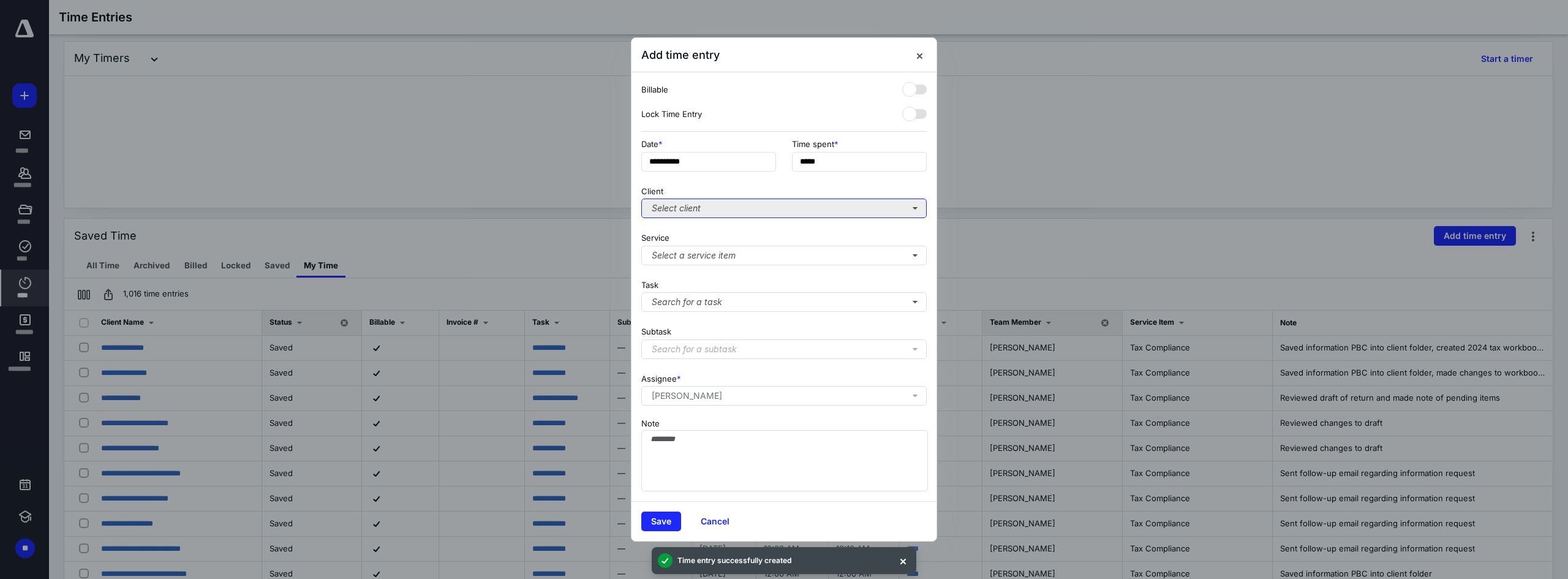 click on "Select client" at bounding box center [784, 208] 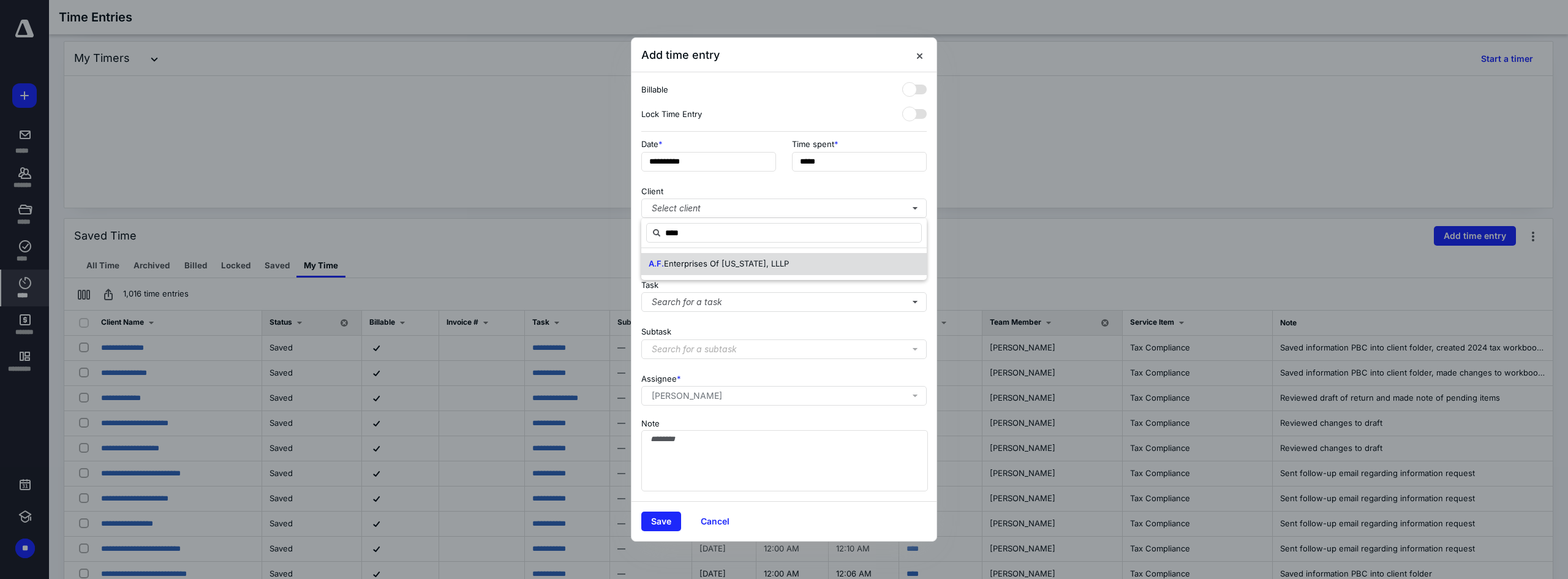 click on "Enterprises Of [US_STATE], LLLP" at bounding box center (726, 263) 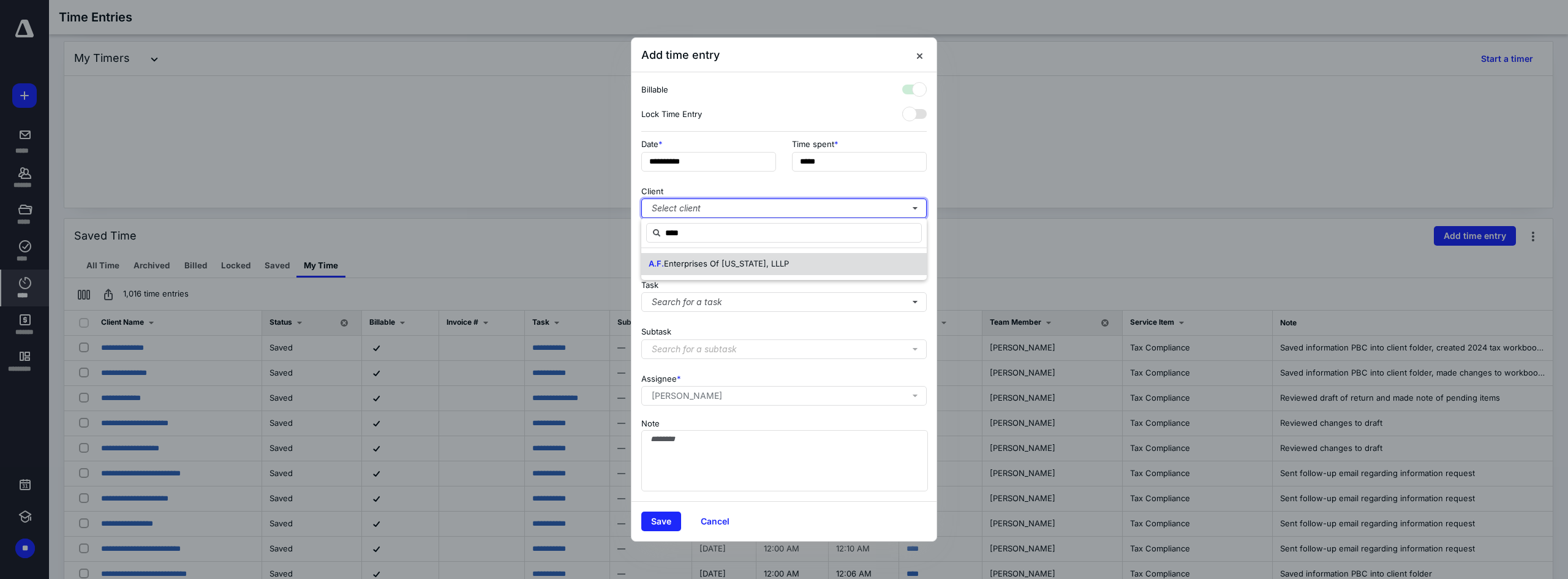 checkbox on "true" 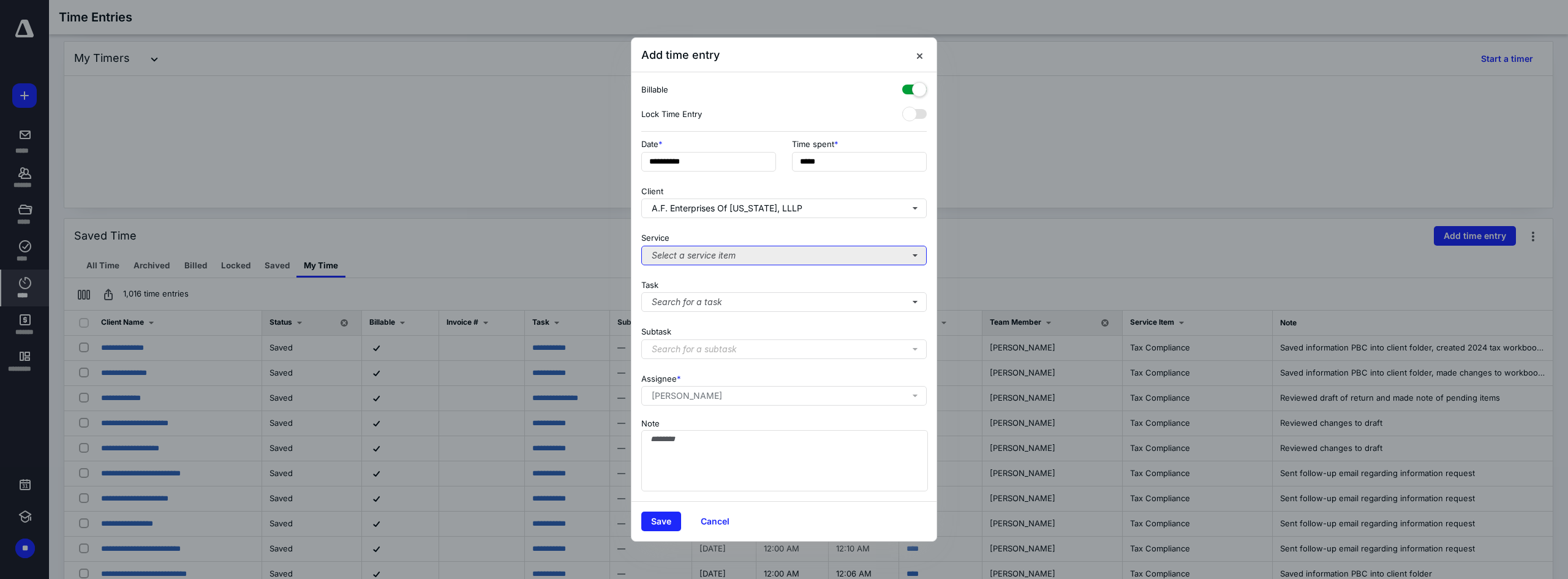 click on "Select a service item" at bounding box center [784, 255] 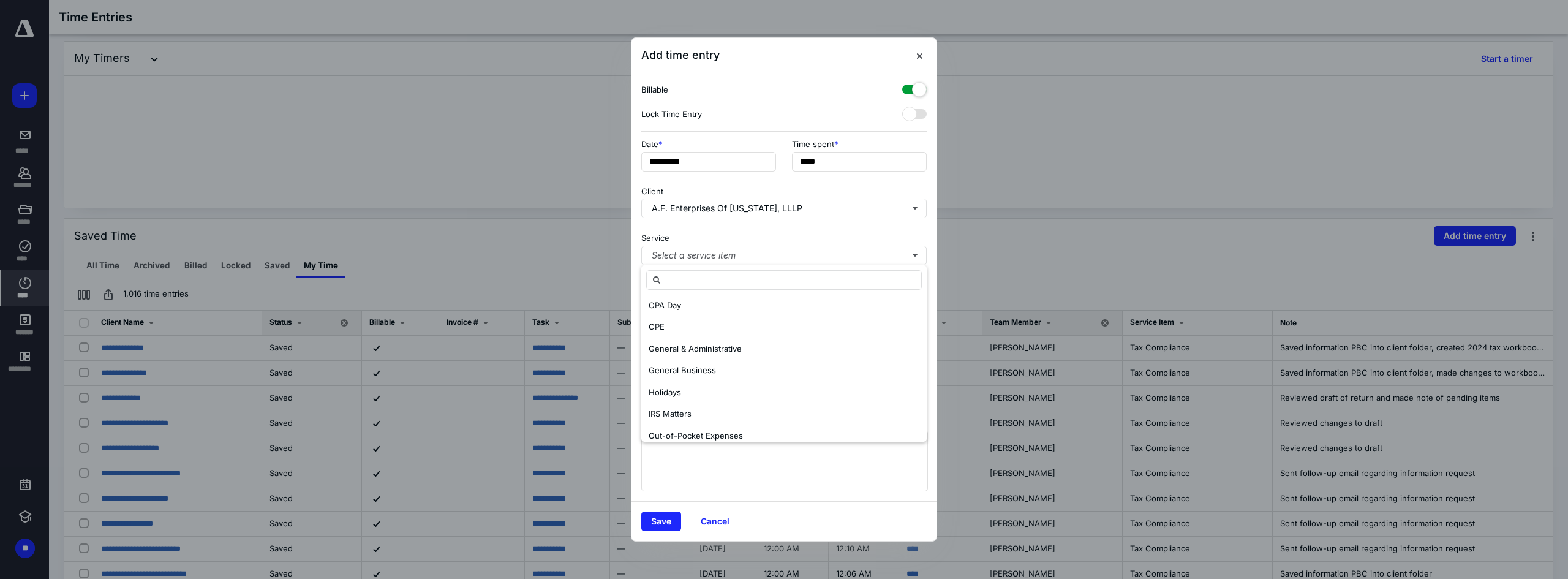 scroll, scrollTop: 298, scrollLeft: 0, axis: vertical 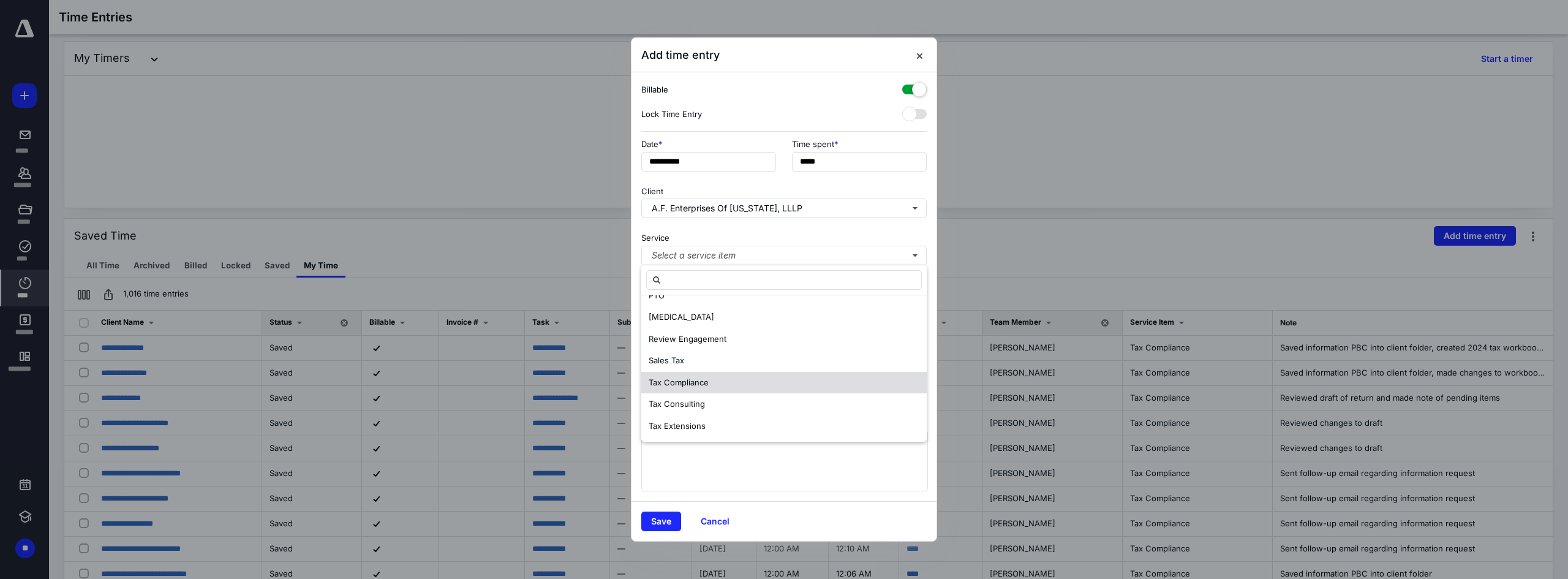 click on "Tax Compliance" at bounding box center (679, 382) 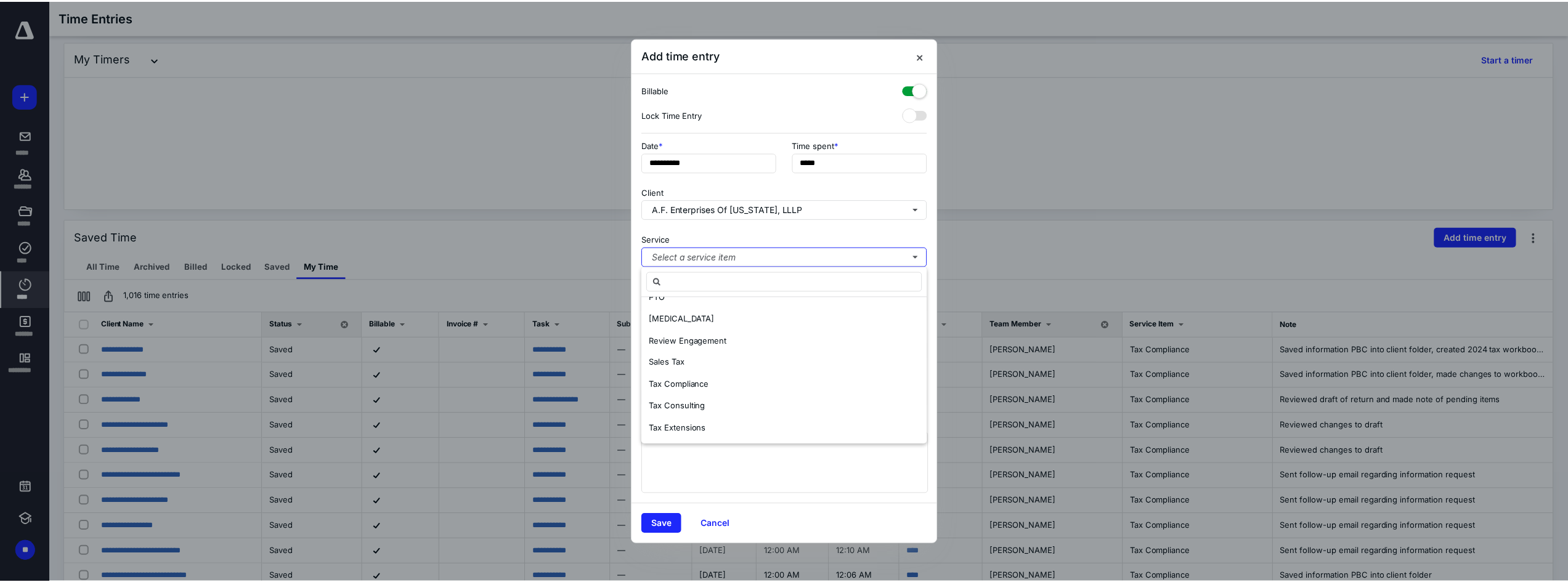 scroll, scrollTop: 0, scrollLeft: 0, axis: both 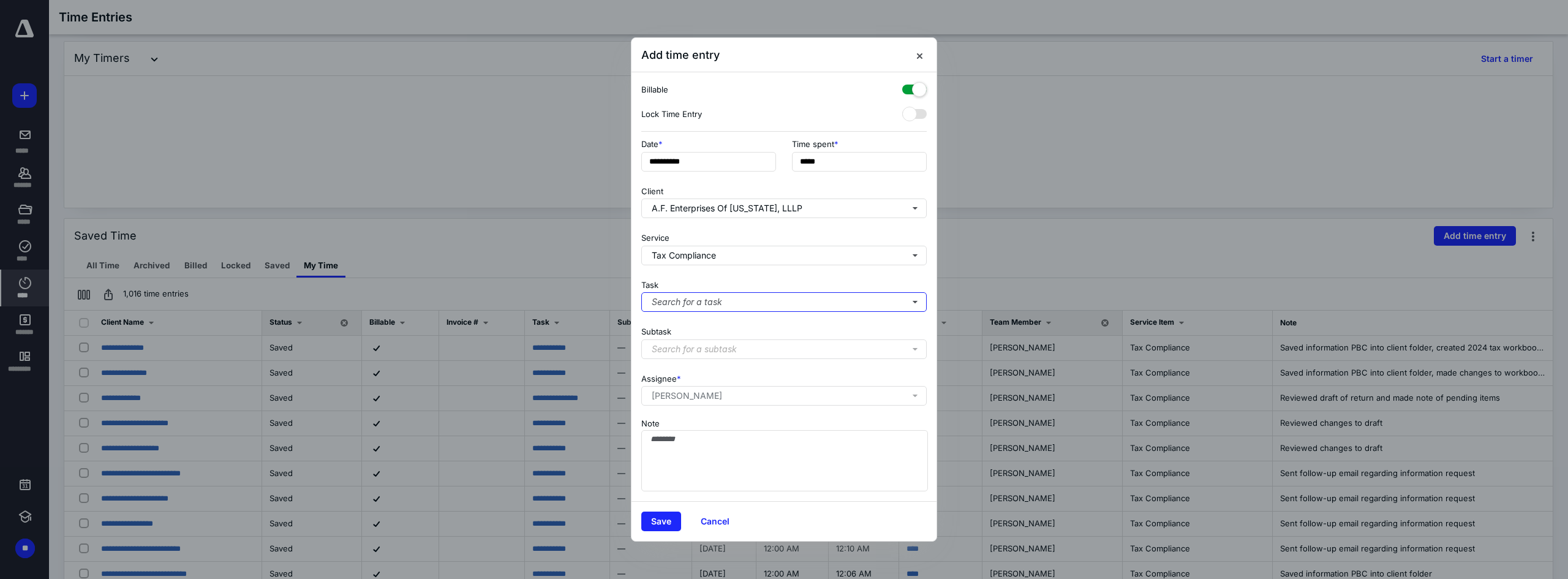 click on "Search for a task" at bounding box center [784, 302] 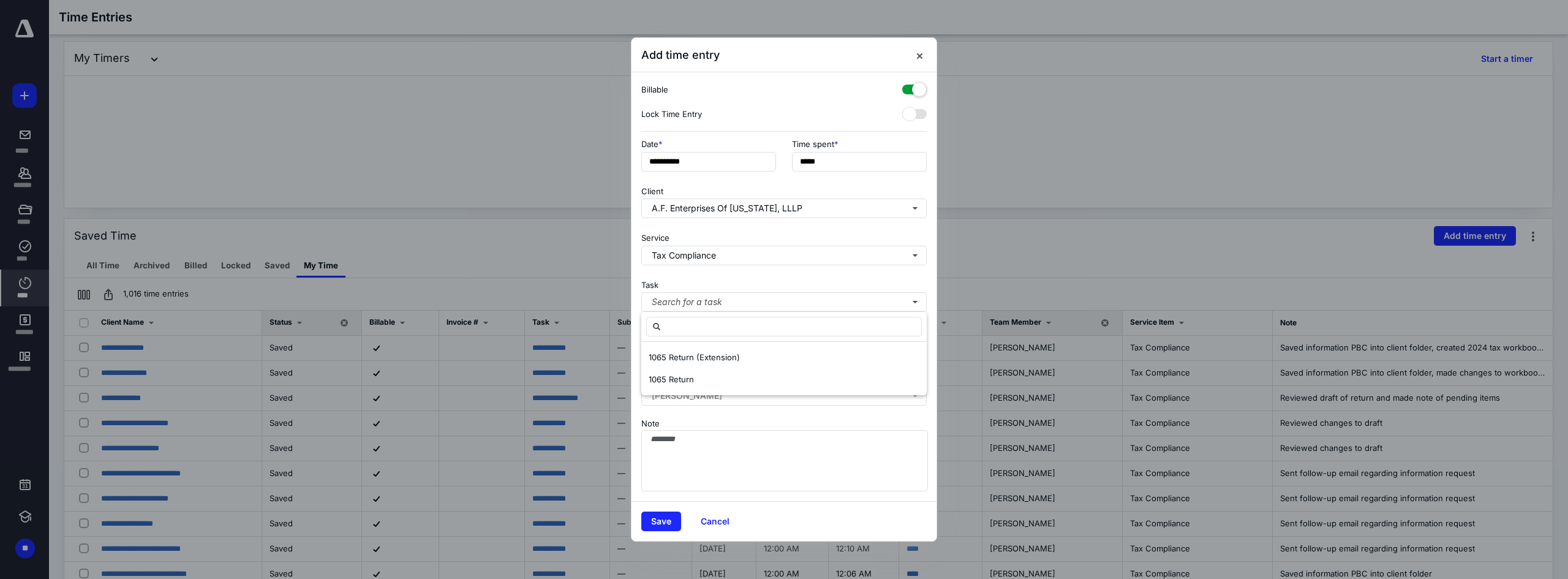 click on "1065 Return" at bounding box center (784, 380) 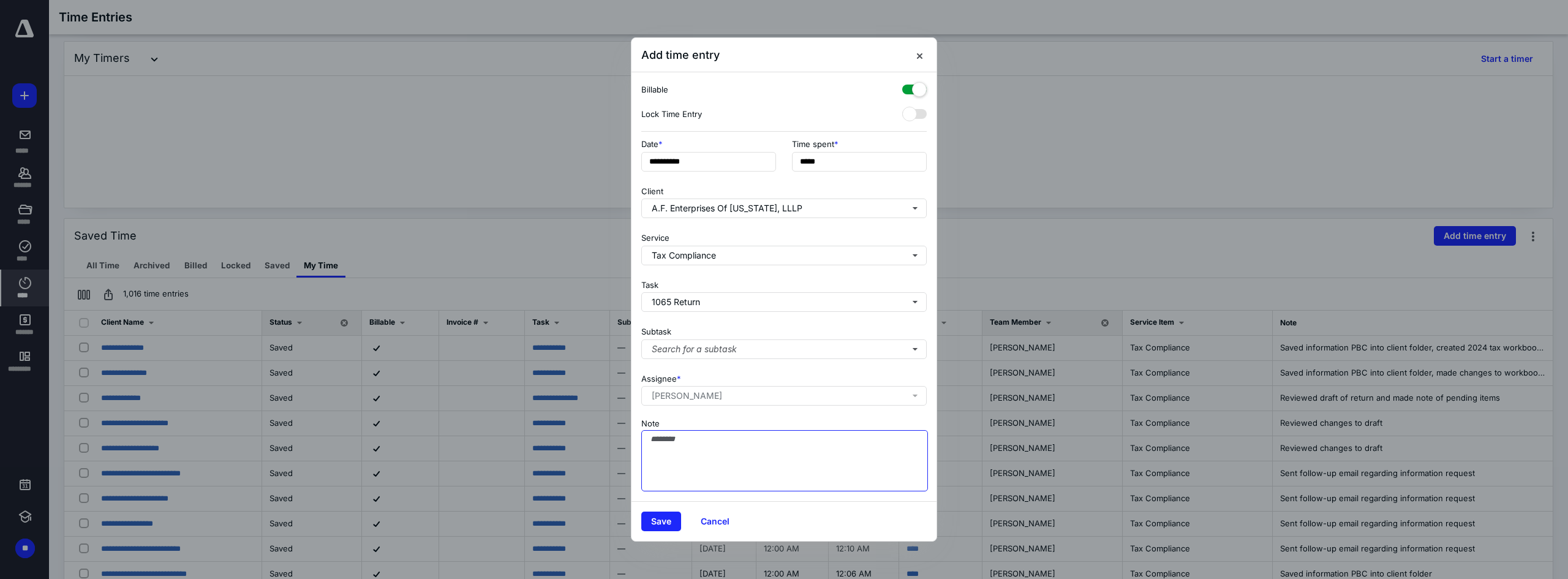 click on "Note" at bounding box center (785, 461) 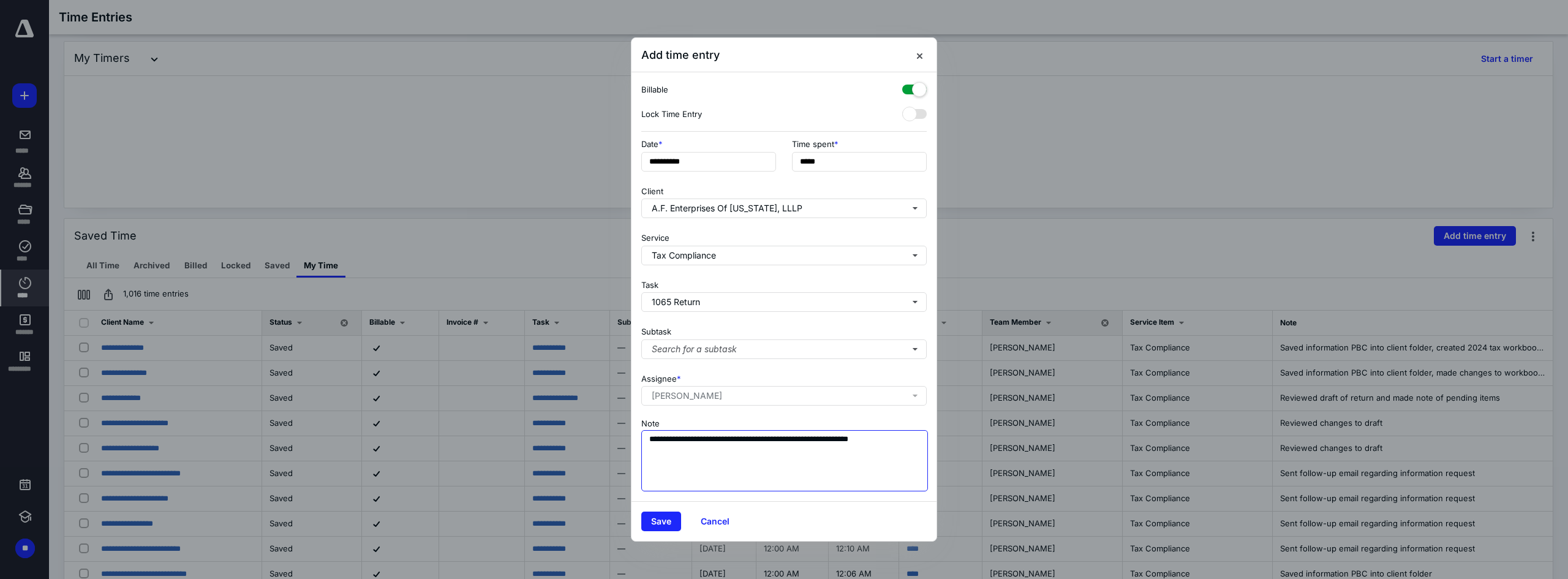 type on "**********" 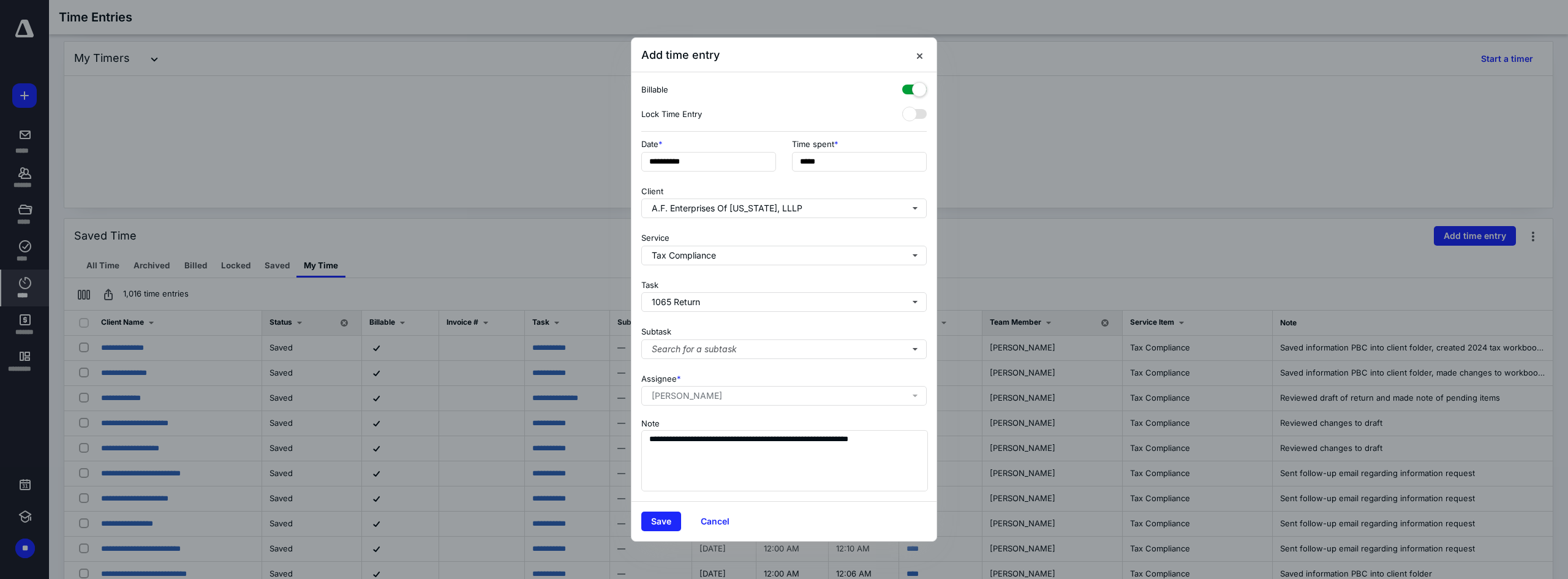 click on "Save Cancel" at bounding box center (784, 521) 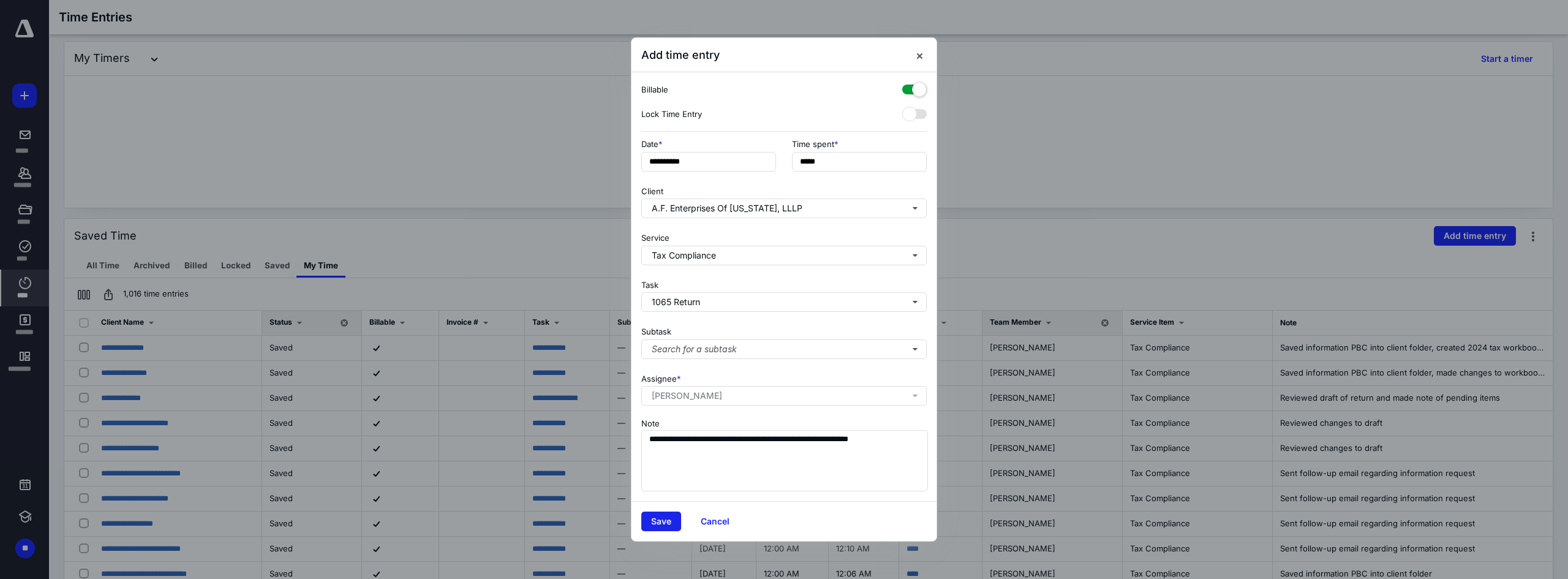 click on "Save" at bounding box center [661, 521] 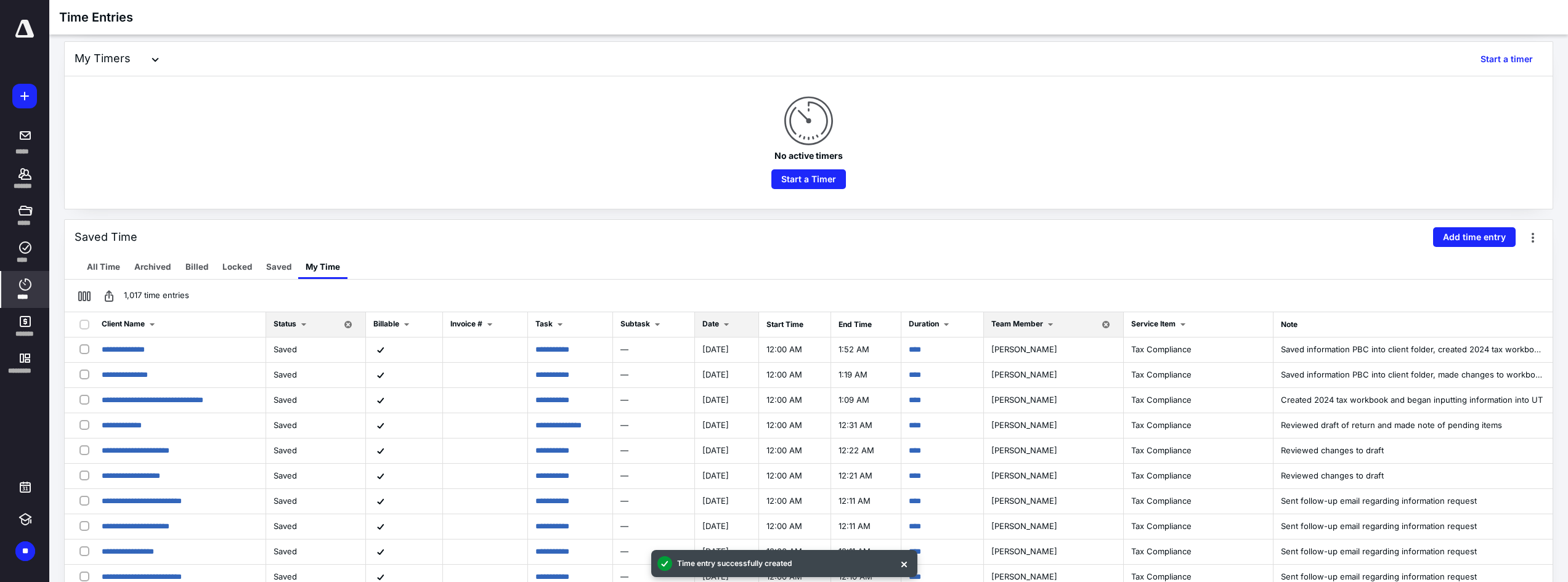 click on "Date" at bounding box center [710, 323] 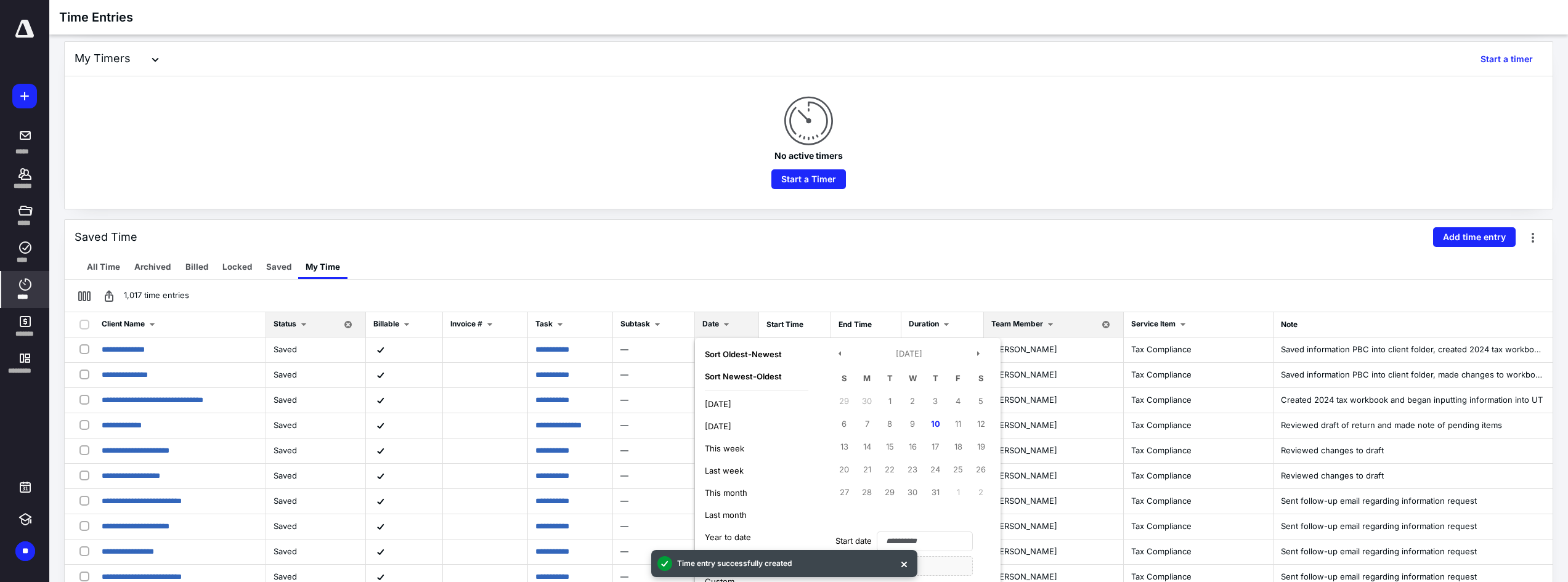 drag, startPoint x: 733, startPoint y: 430, endPoint x: 786, endPoint y: 355, distance: 91.83681 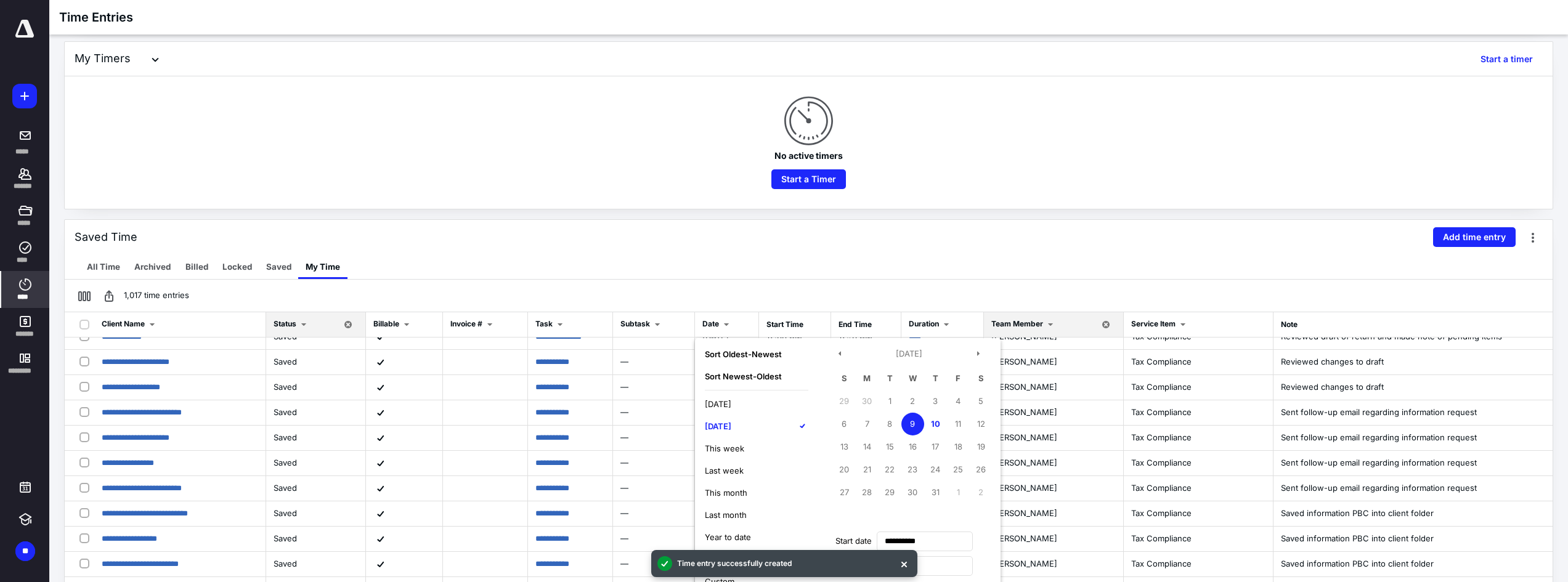 scroll, scrollTop: 308, scrollLeft: 0, axis: vertical 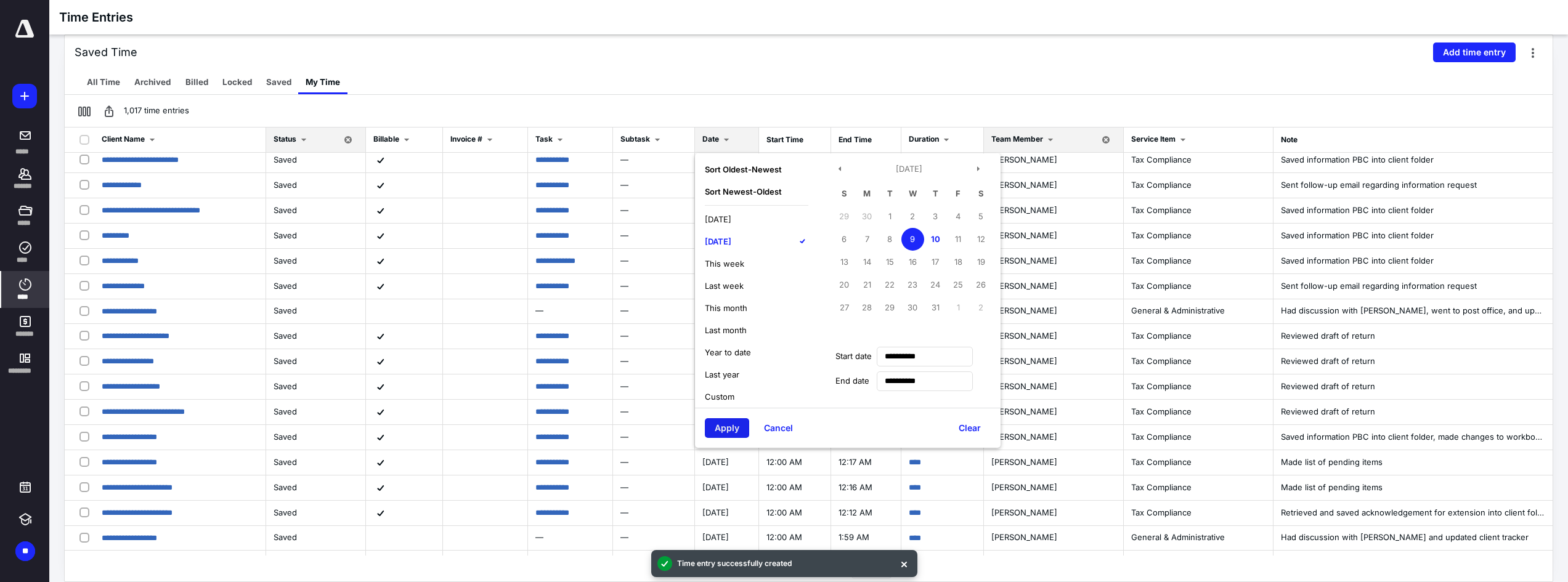 click on "Apply" at bounding box center [727, 428] 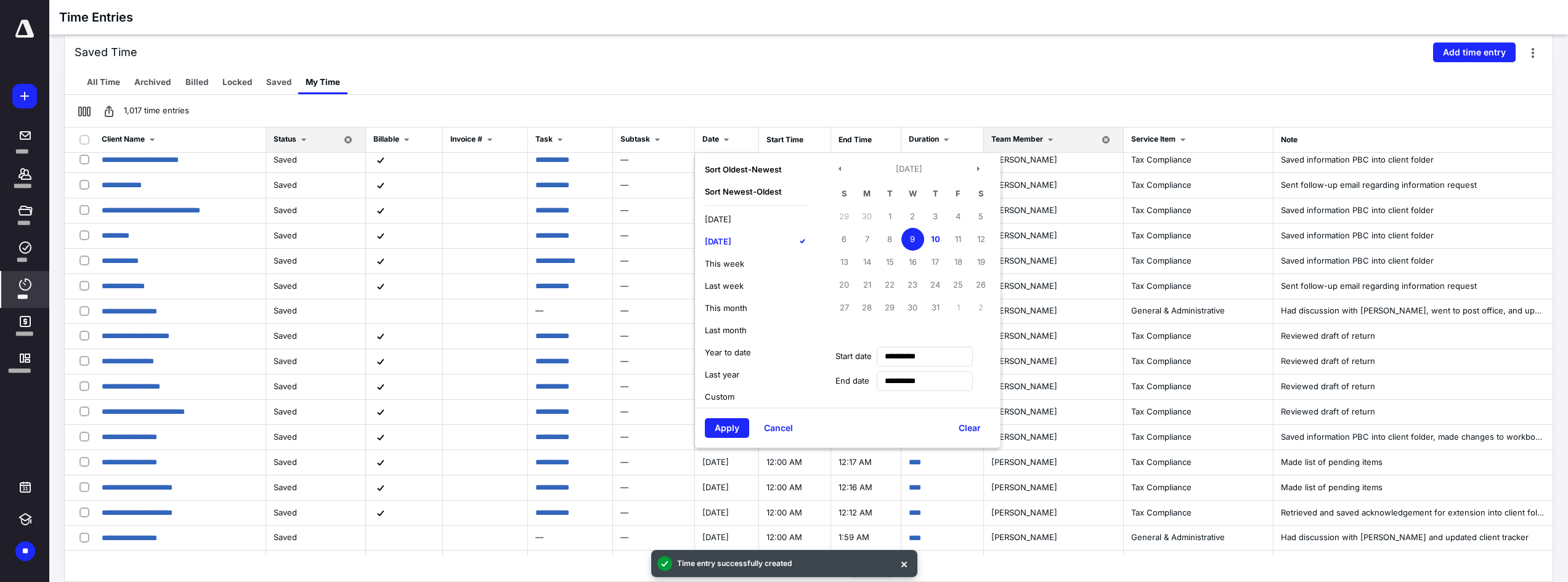 scroll, scrollTop: 0, scrollLeft: 0, axis: both 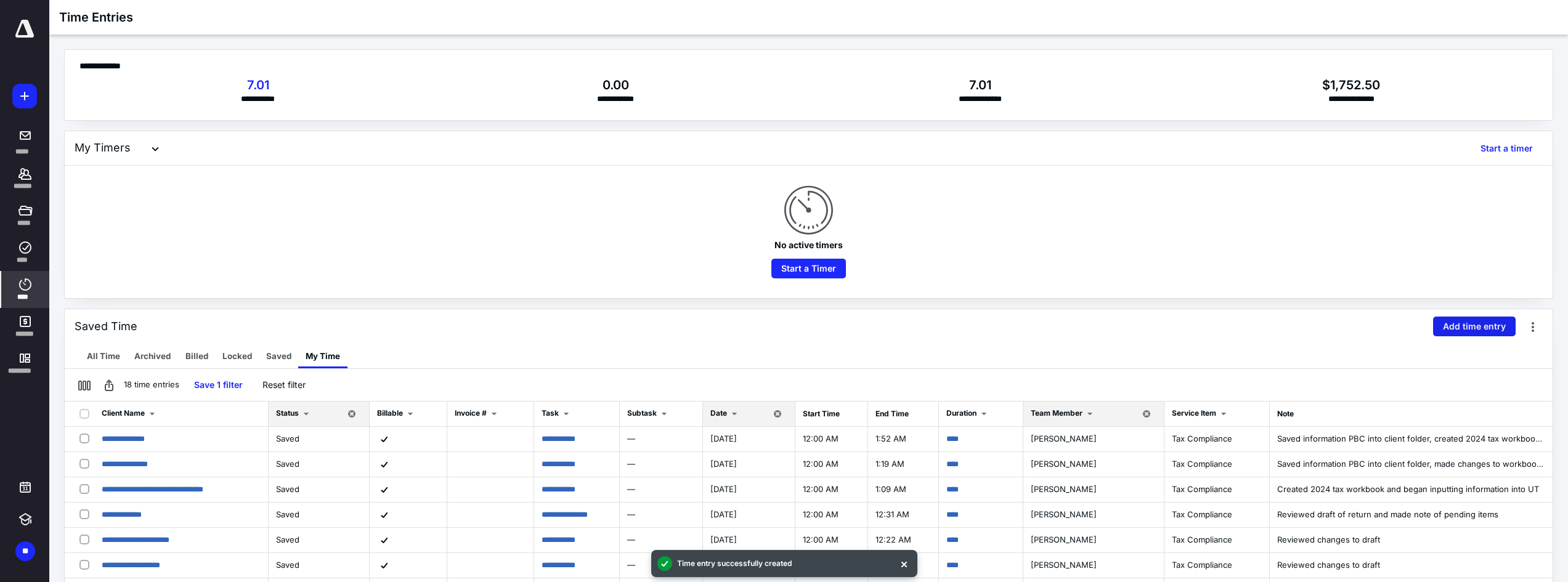 click on "Add time entry" at bounding box center [1474, 326] 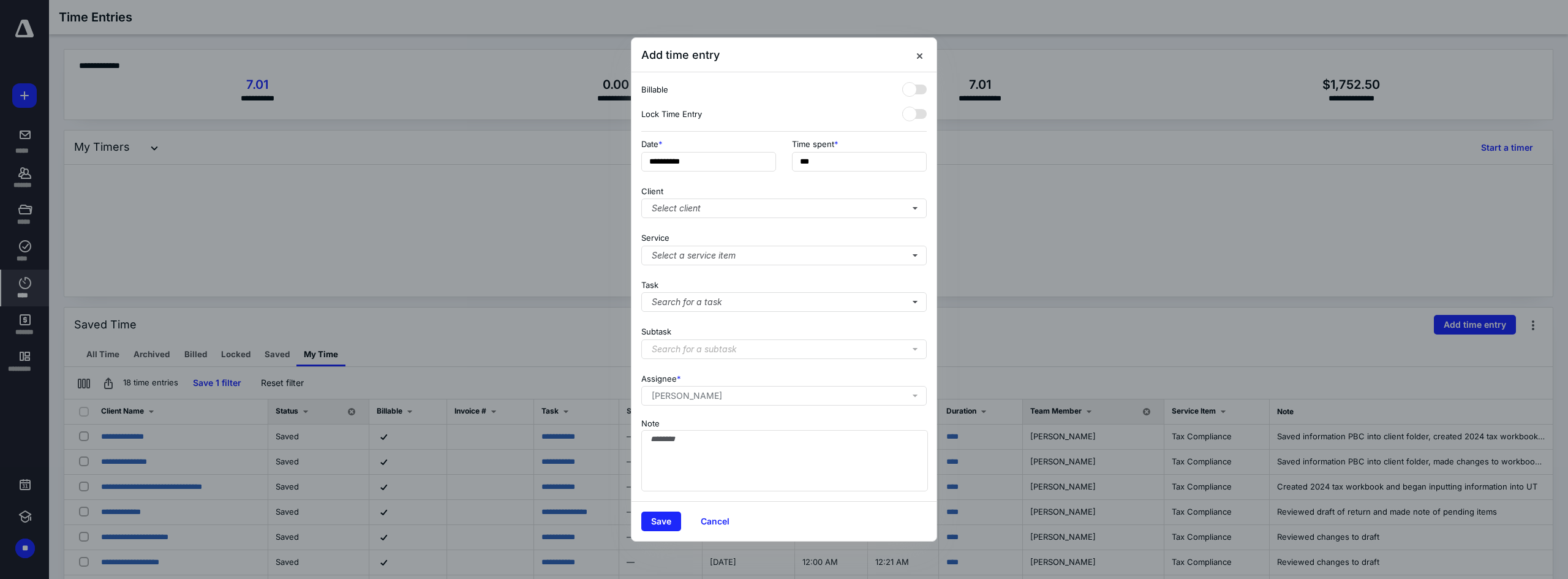 click on "**********" at bounding box center (784, 159) 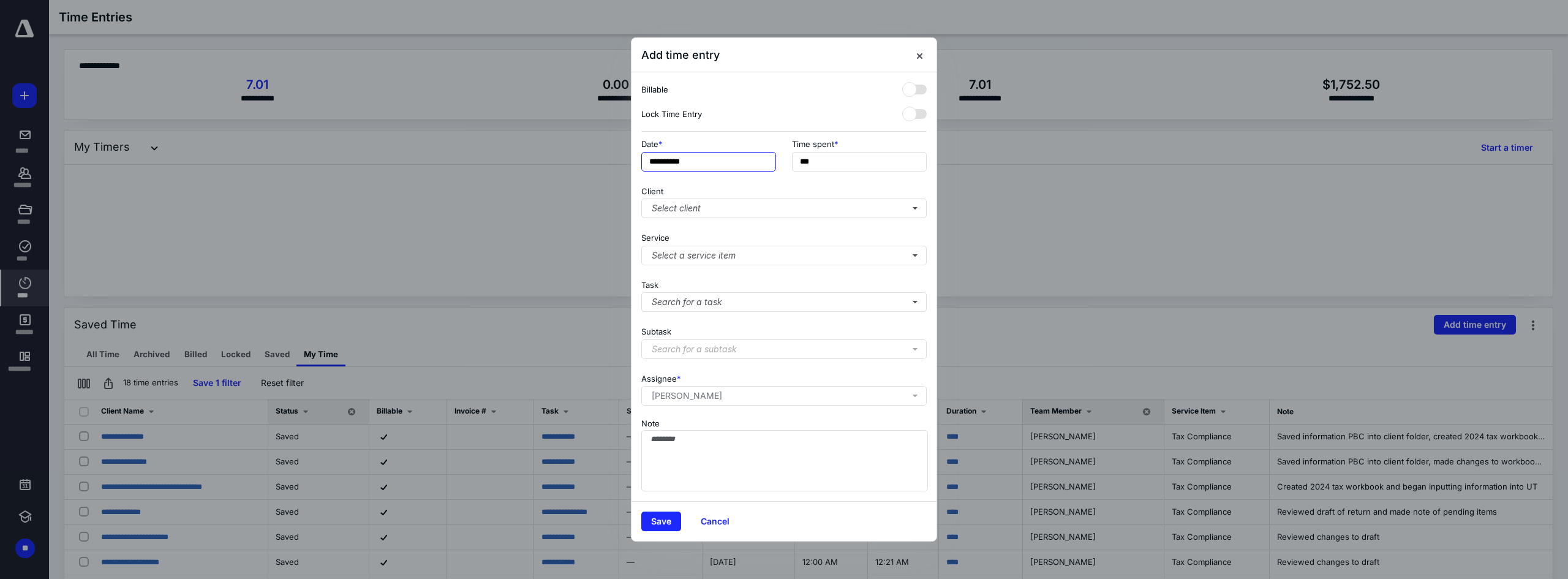 click on "**********" at bounding box center (709, 162) 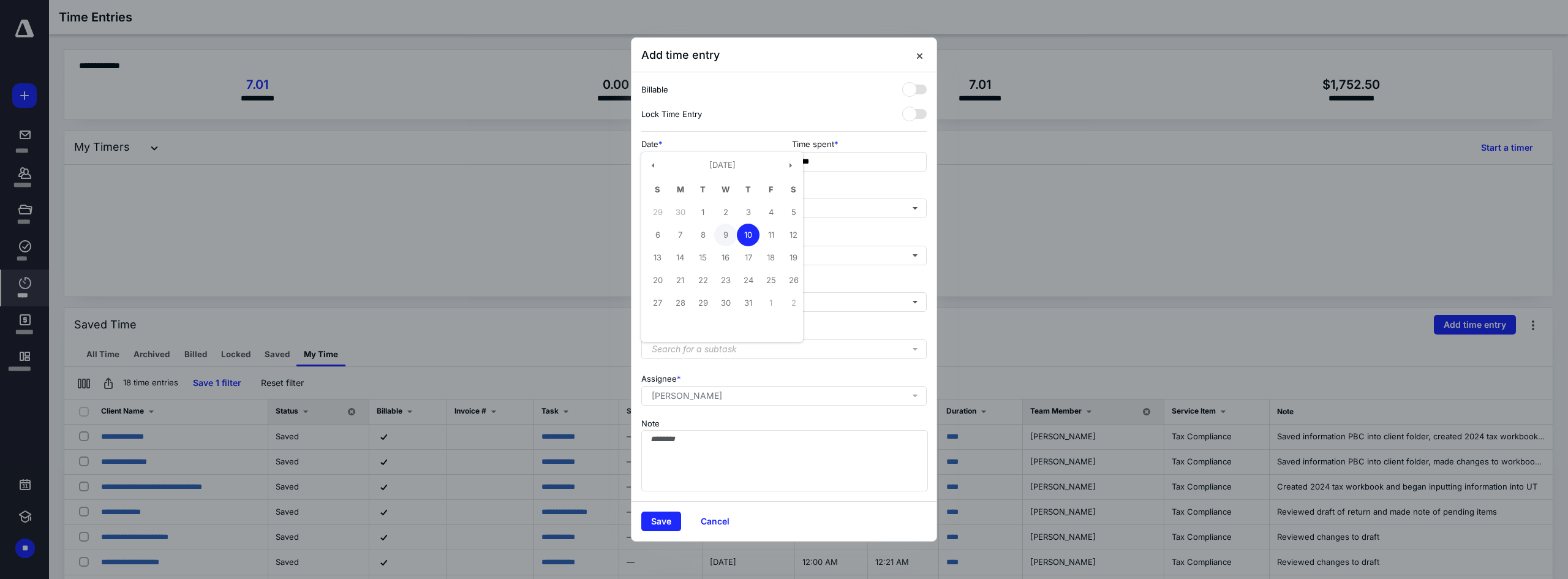 click on "9" at bounding box center [725, 235] 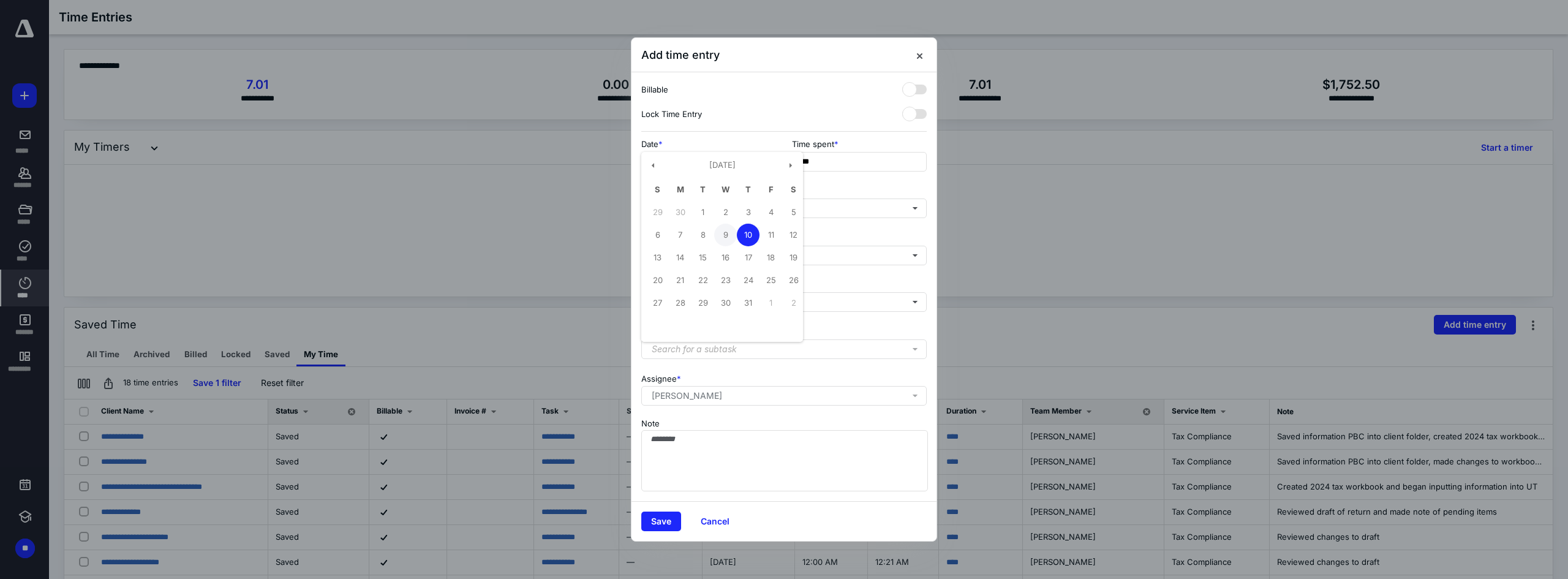 type on "**********" 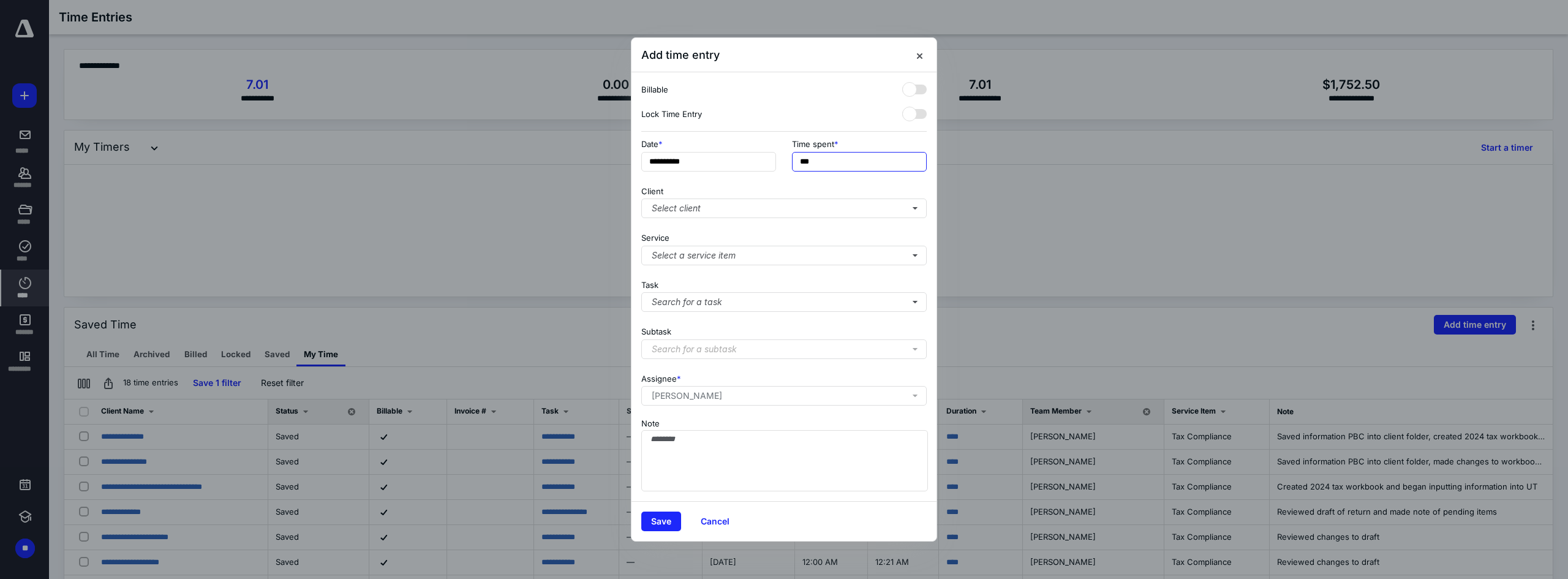 click on "***" at bounding box center [859, 162] 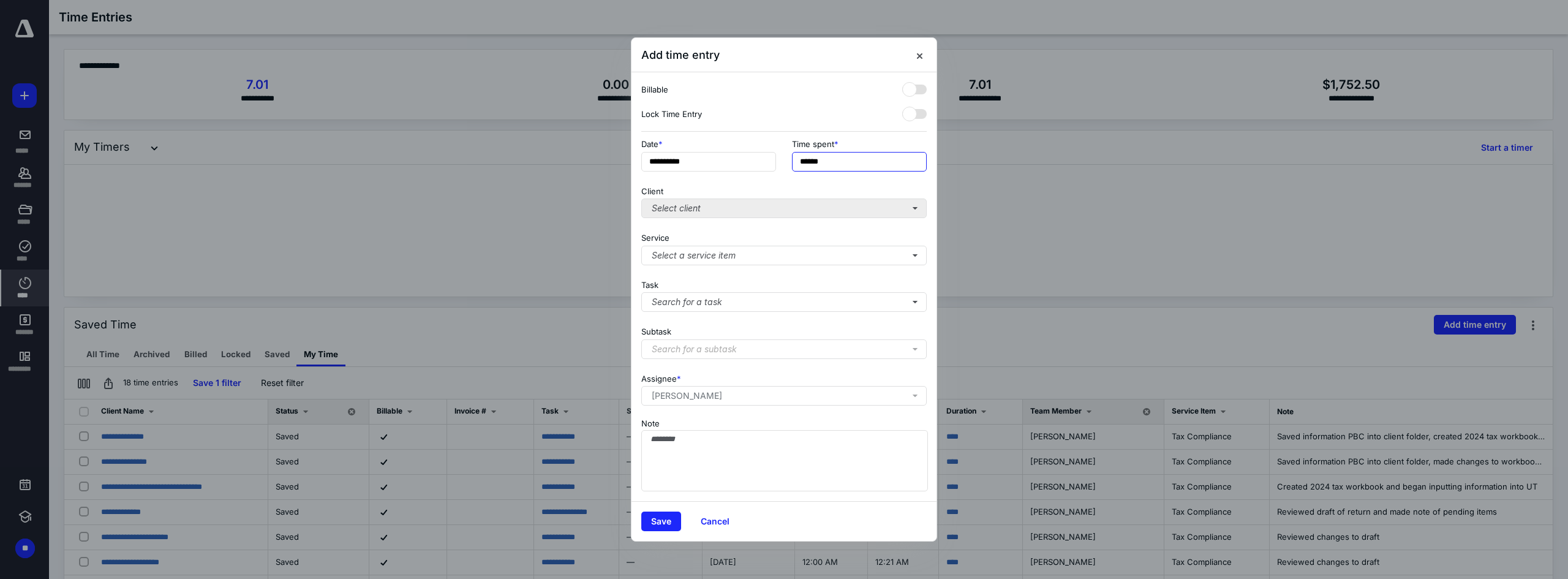type on "******" 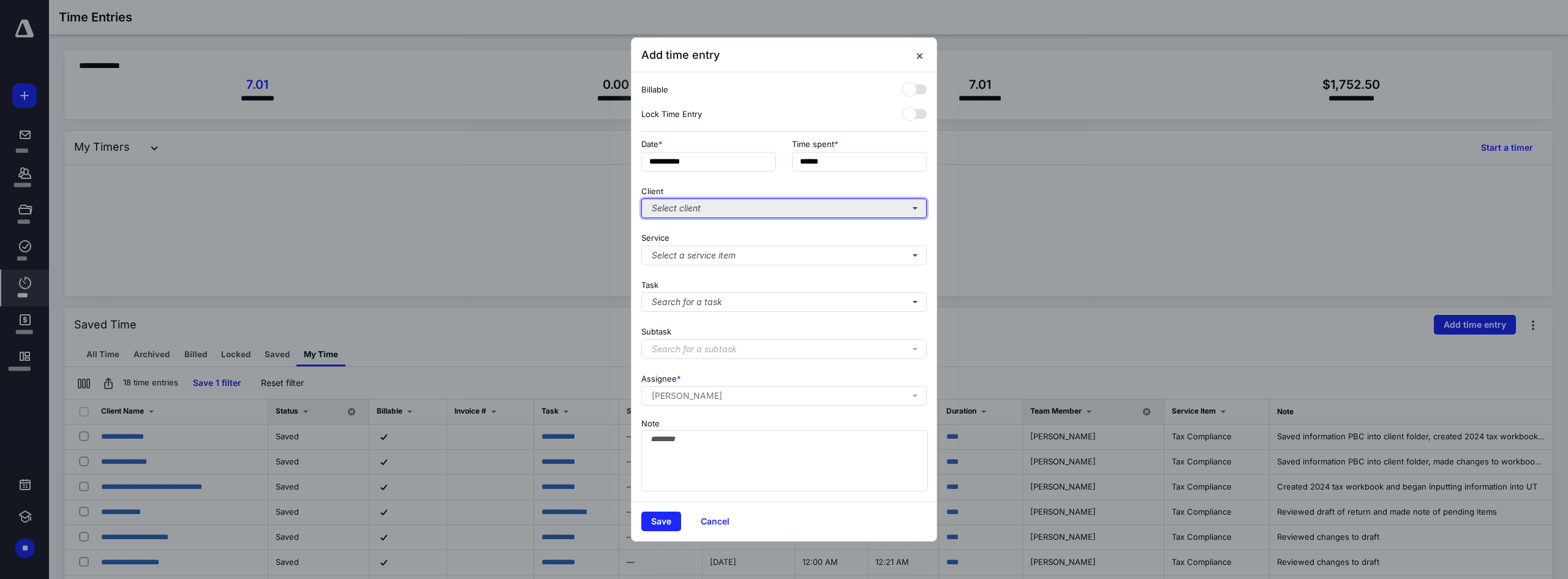 click on "Select client" at bounding box center (784, 208) 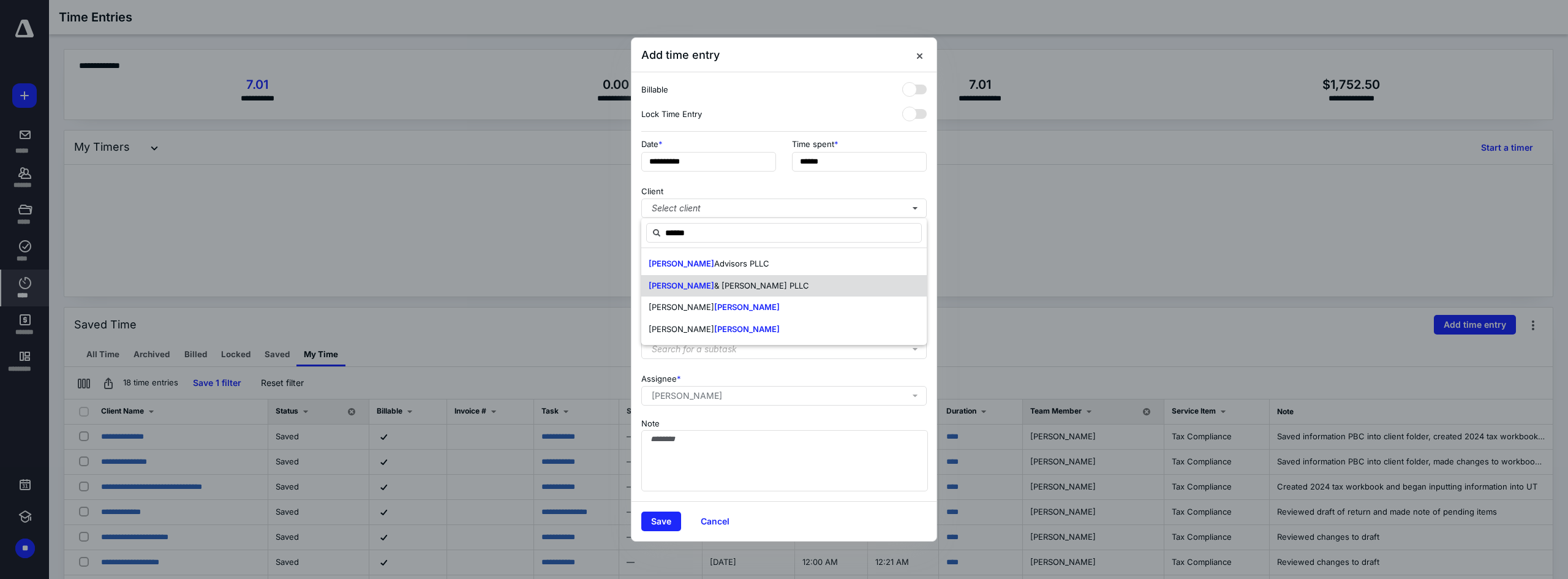 click on "[PERSON_NAME]  & [PERSON_NAME] PLLC" at bounding box center (784, 286) 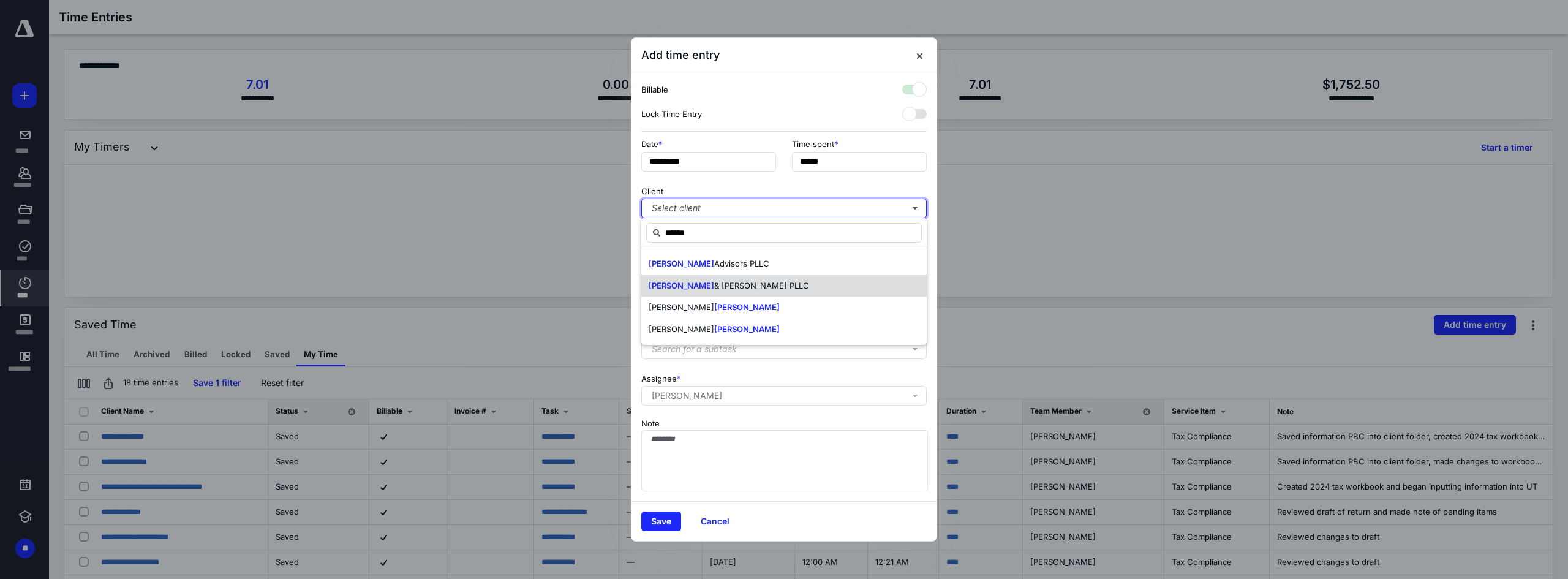 checkbox on "true" 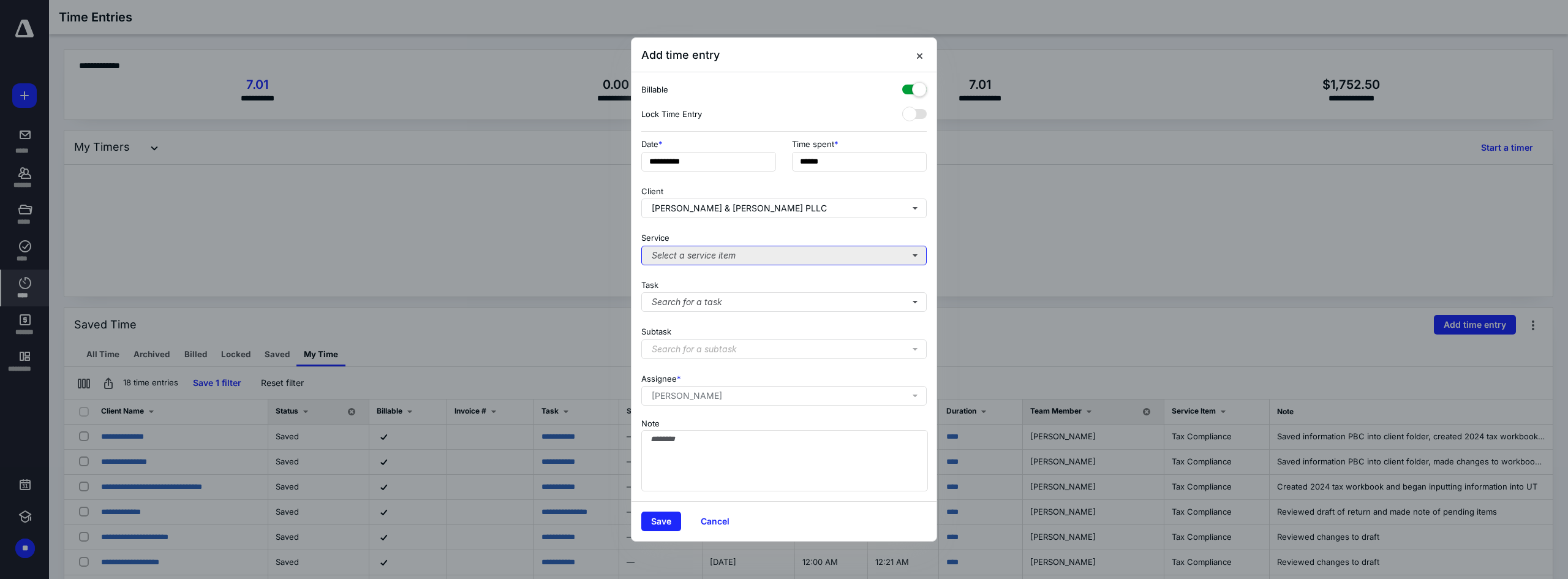 click on "Select a service item" at bounding box center [784, 255] 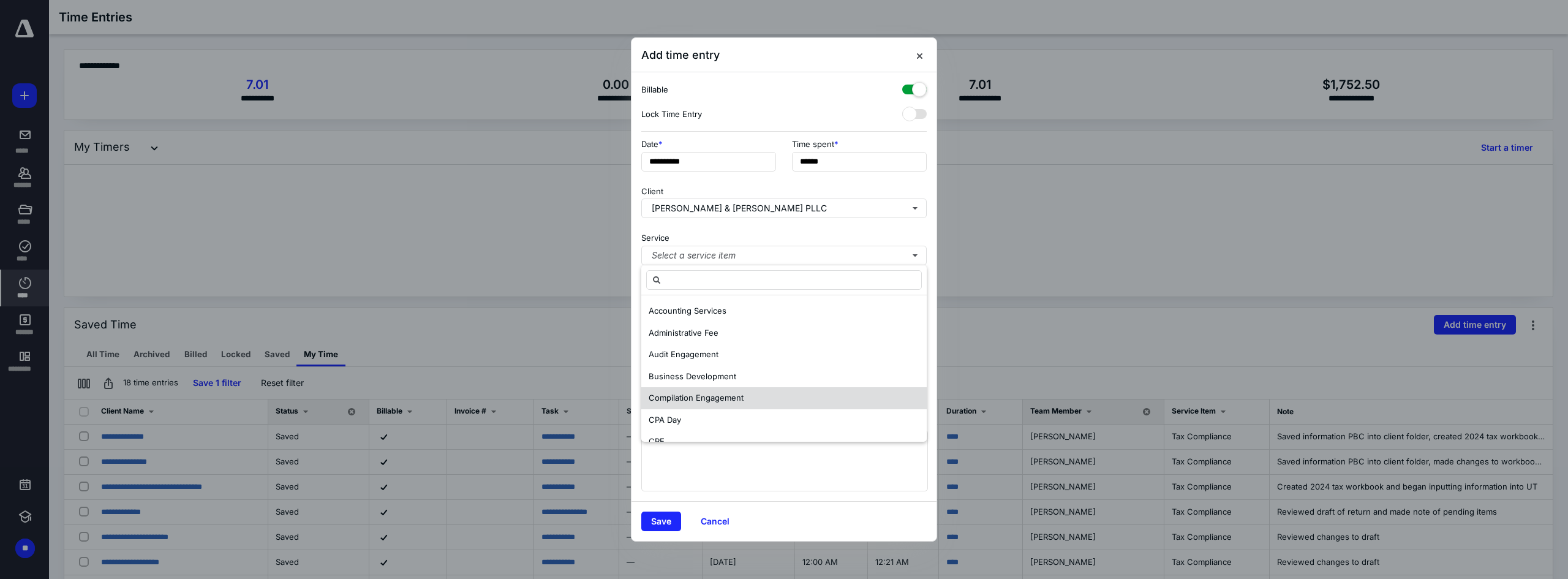 scroll, scrollTop: 61, scrollLeft: 0, axis: vertical 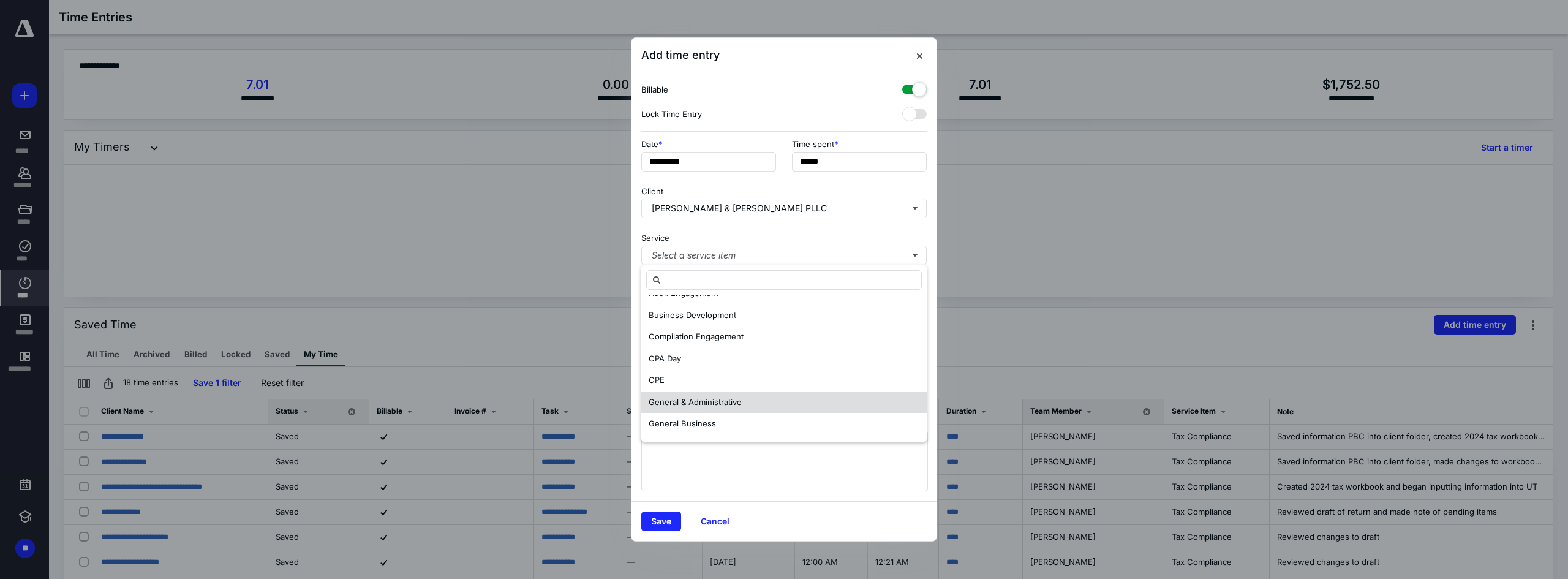 click on "General & Administrative" at bounding box center [695, 402] 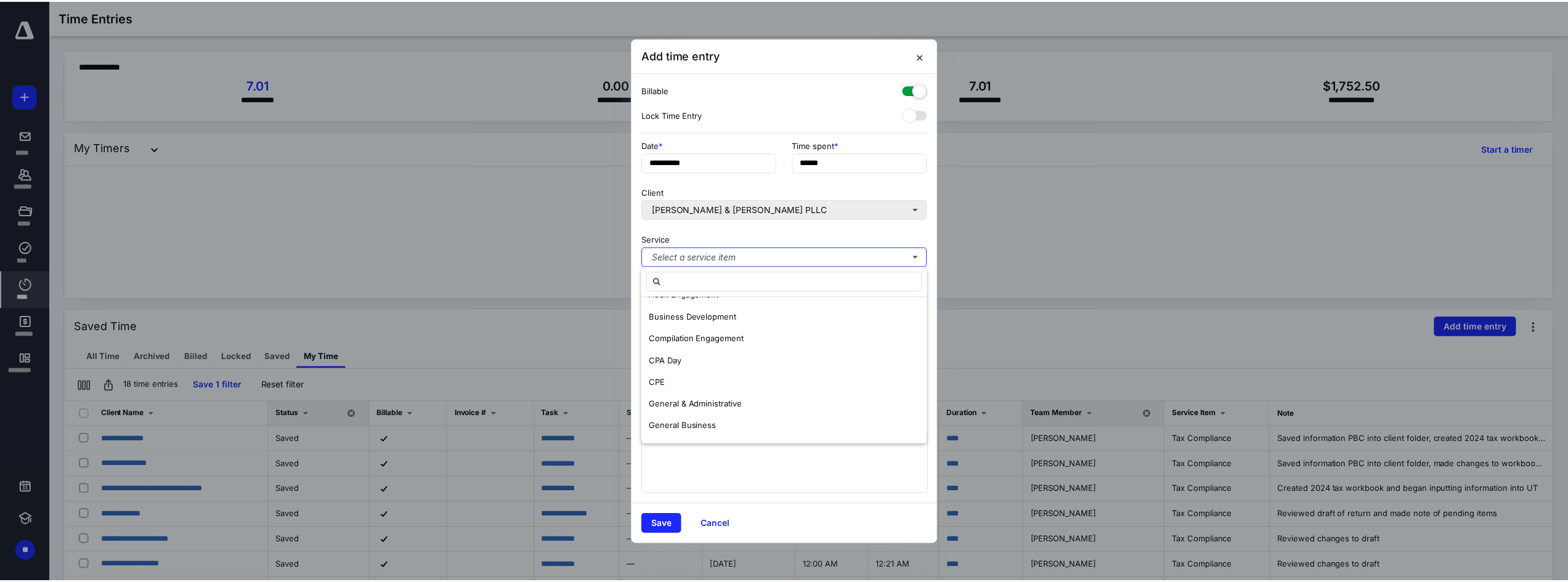 scroll, scrollTop: 0, scrollLeft: 0, axis: both 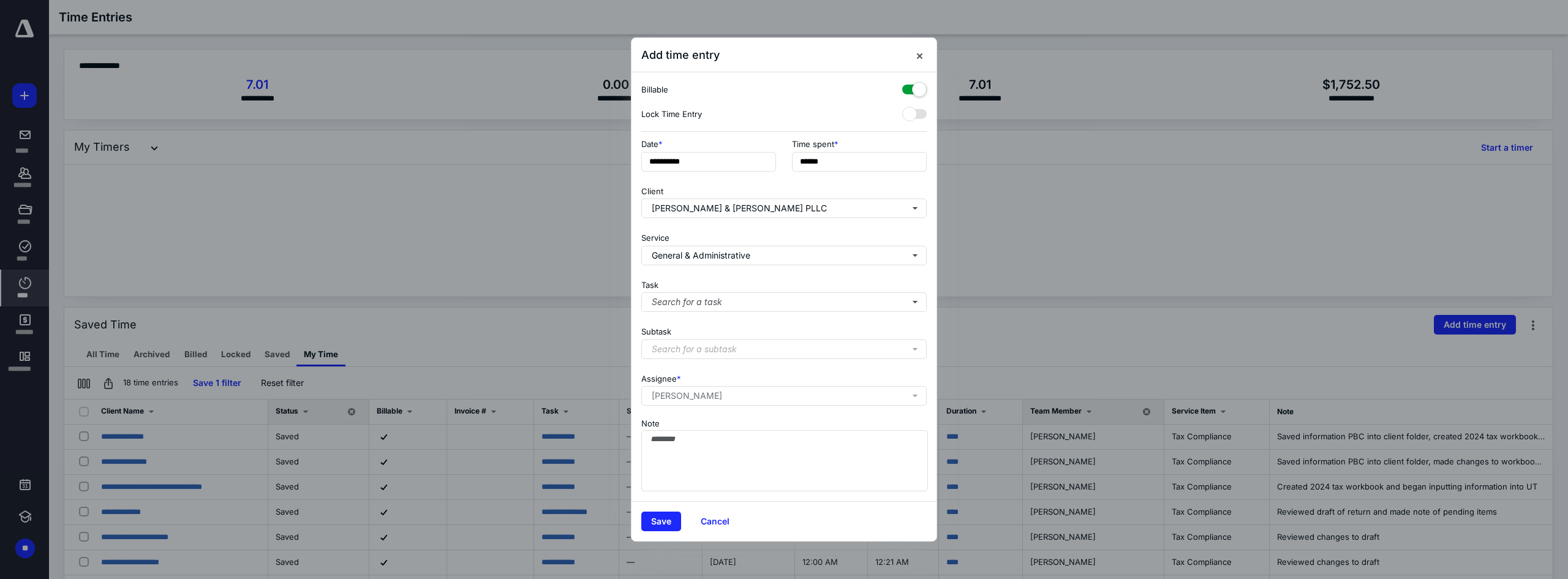 click at bounding box center [914, 87] 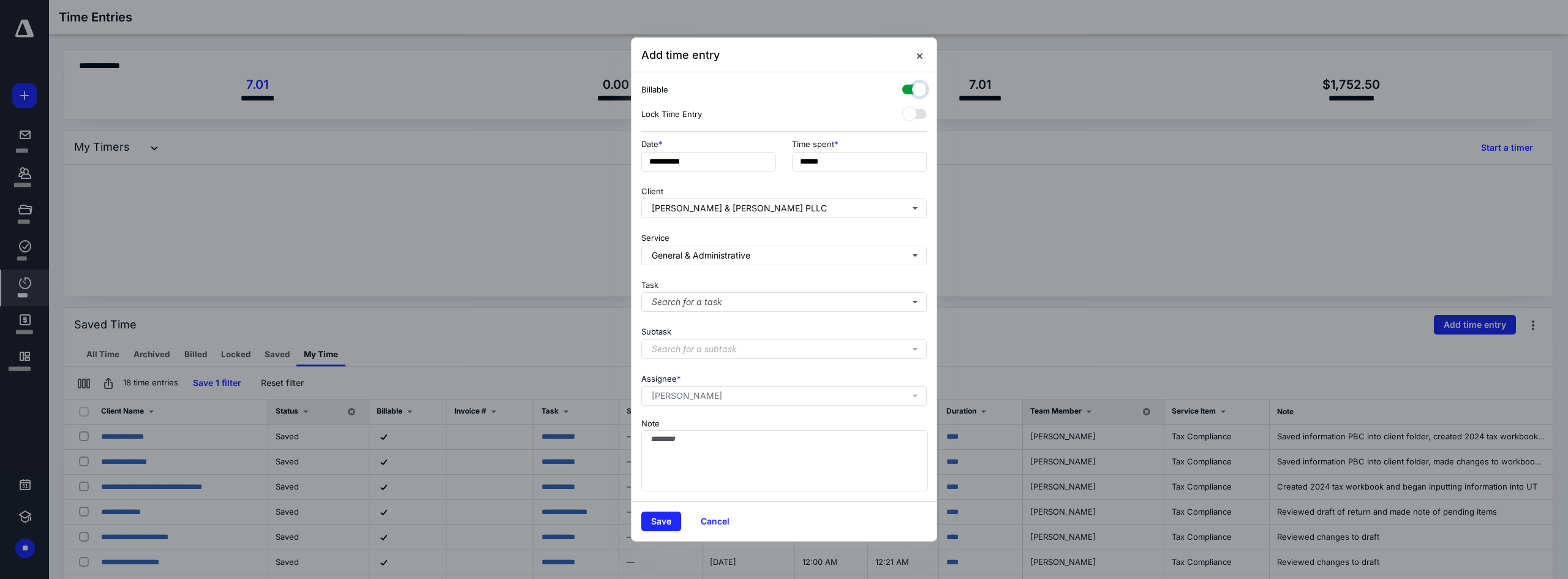 click at bounding box center [908, 88] 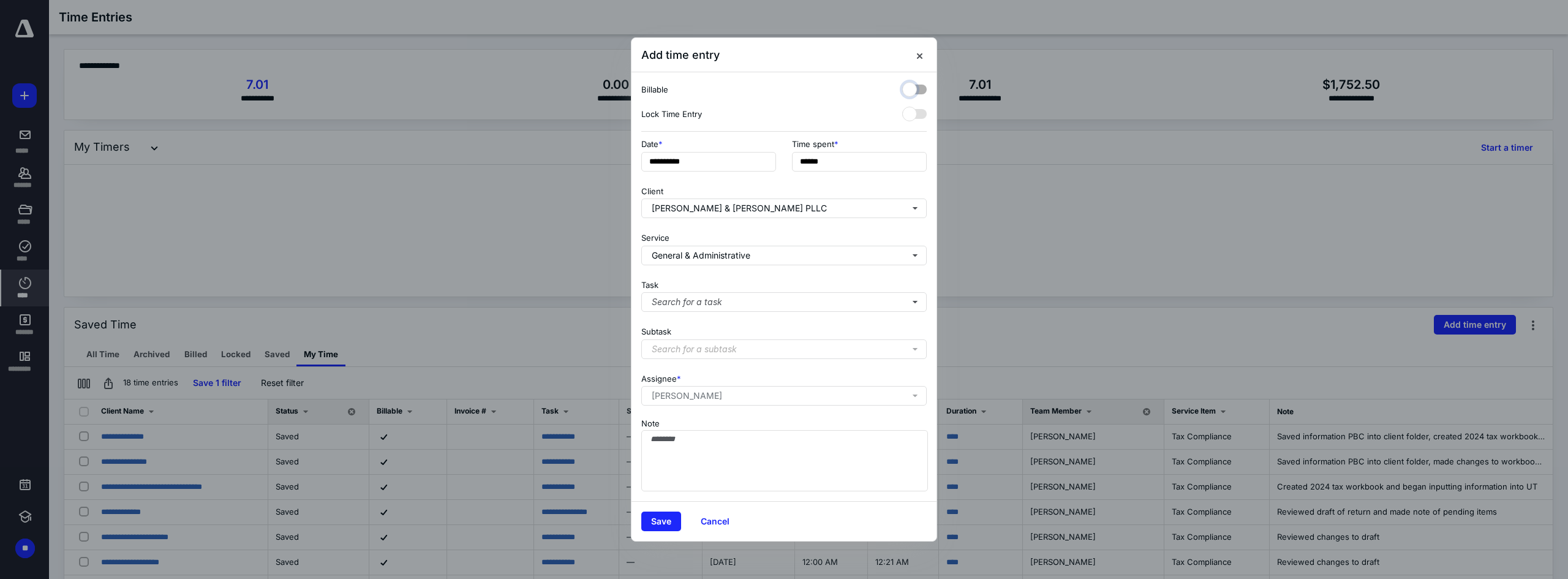 checkbox on "false" 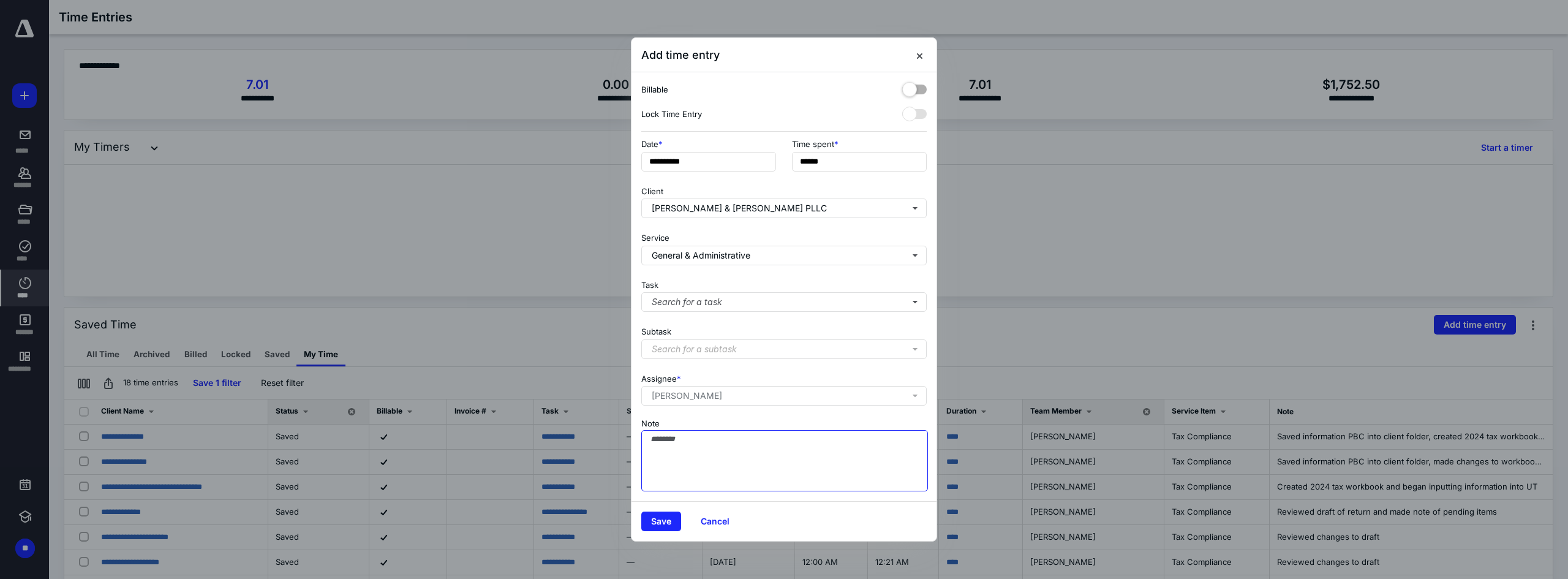 click on "Note" at bounding box center [785, 461] 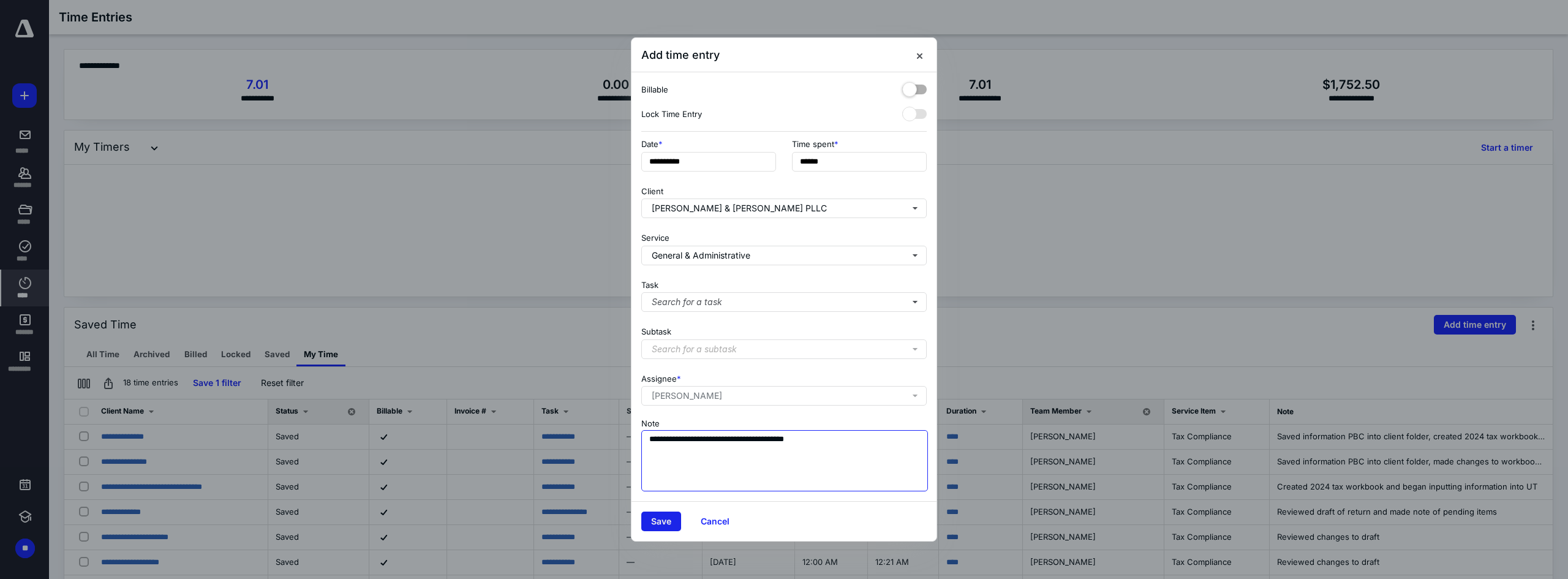 type on "**********" 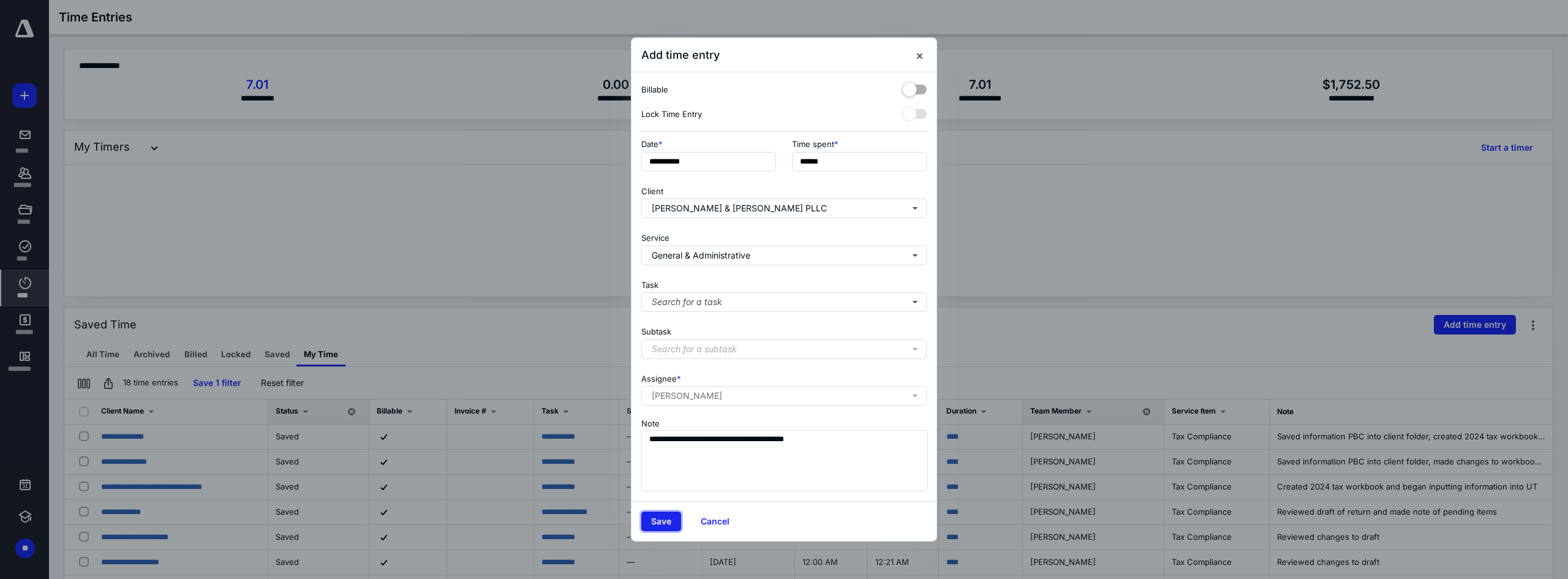 click on "Save" at bounding box center [661, 521] 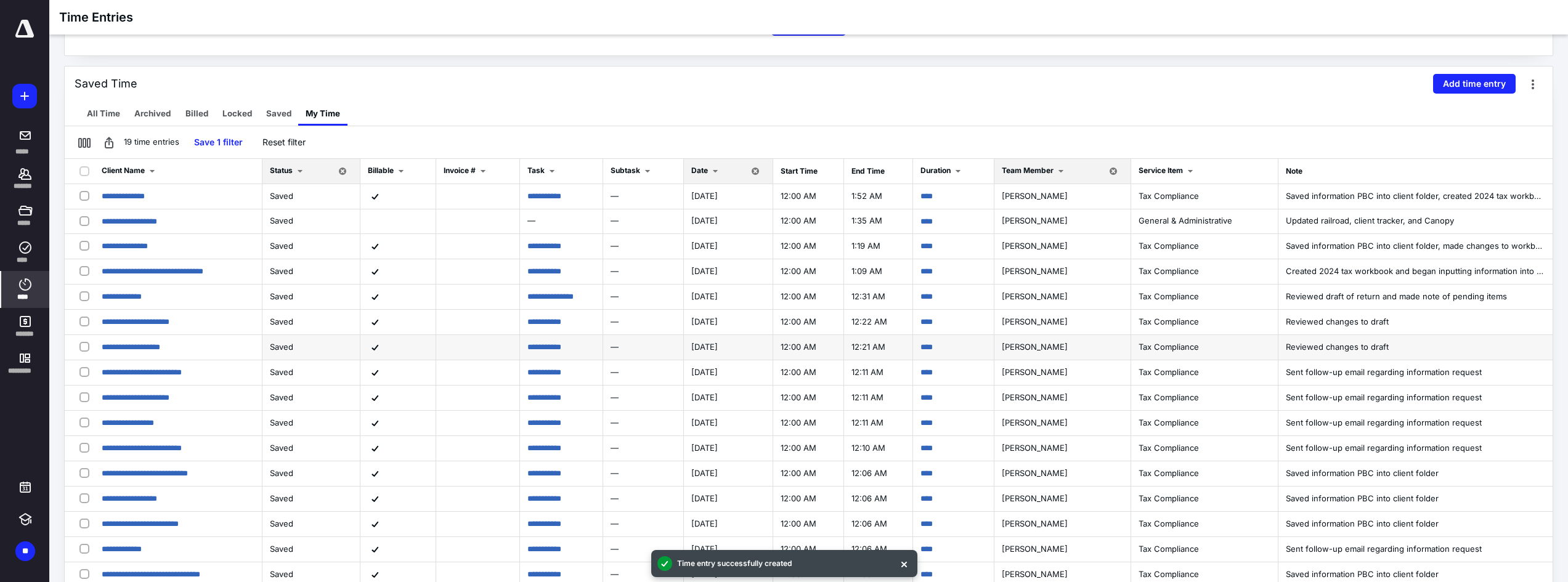 scroll, scrollTop: 246, scrollLeft: 0, axis: vertical 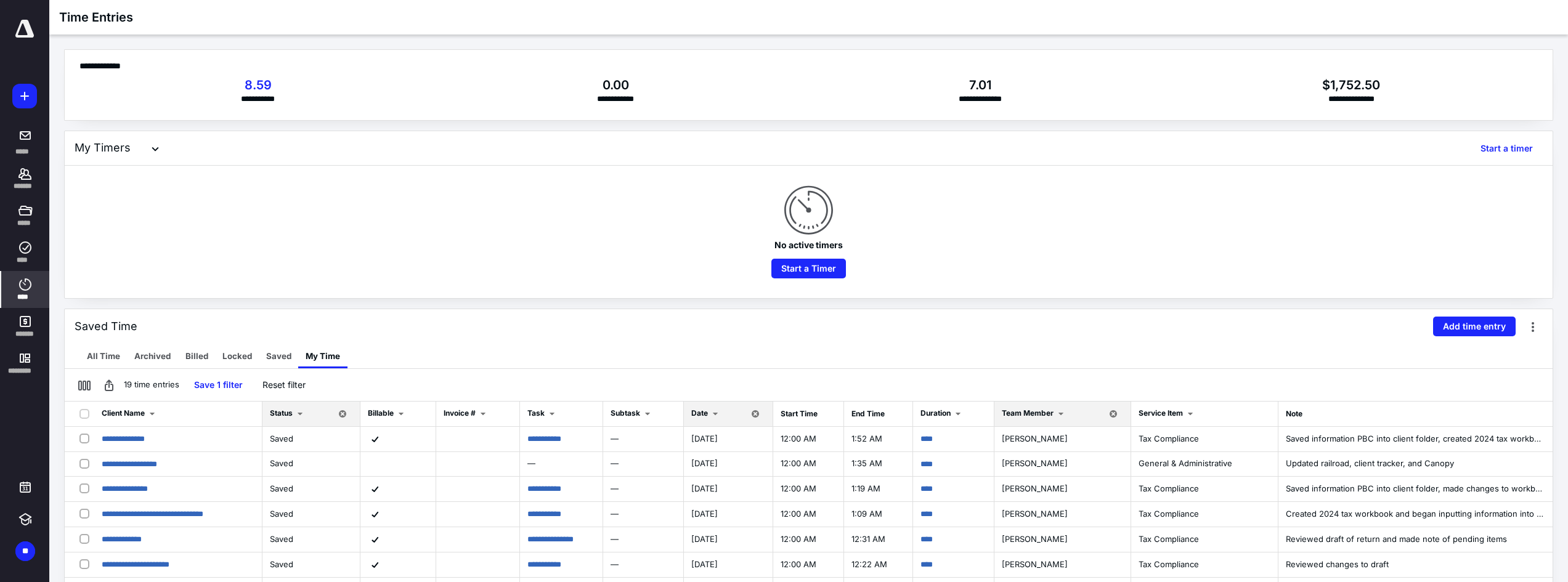 click at bounding box center [715, 414] 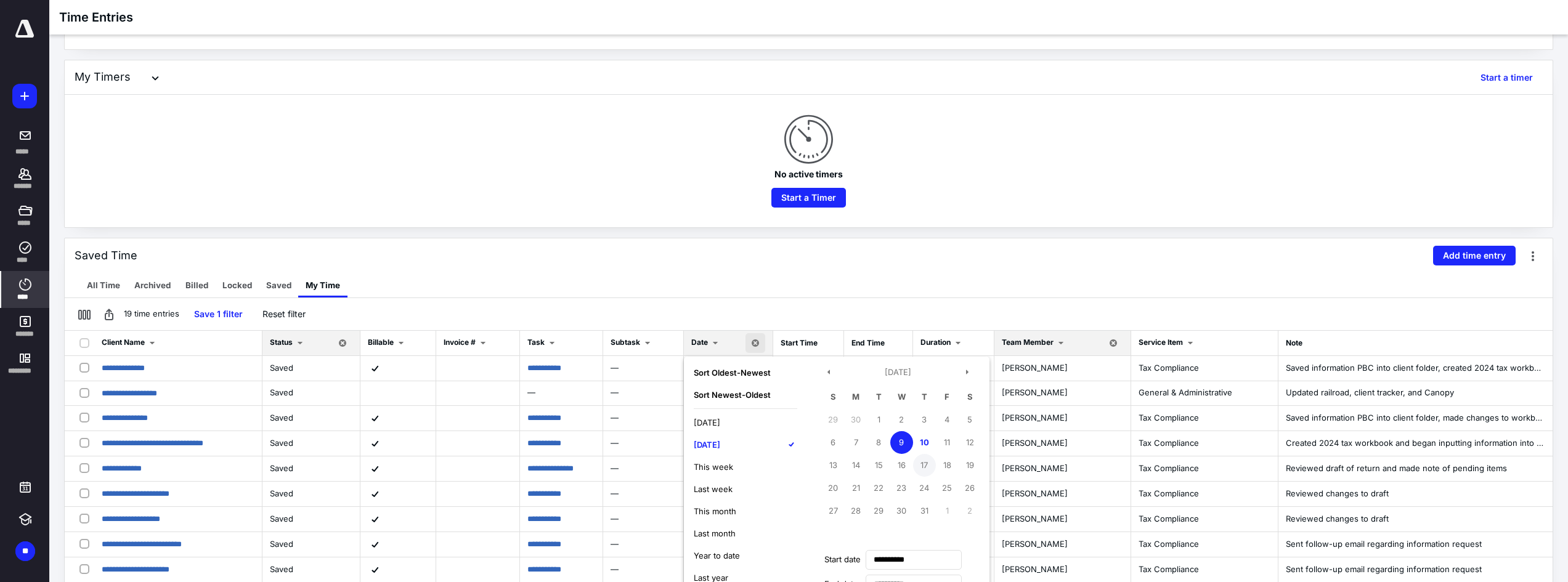 scroll, scrollTop: 185, scrollLeft: 0, axis: vertical 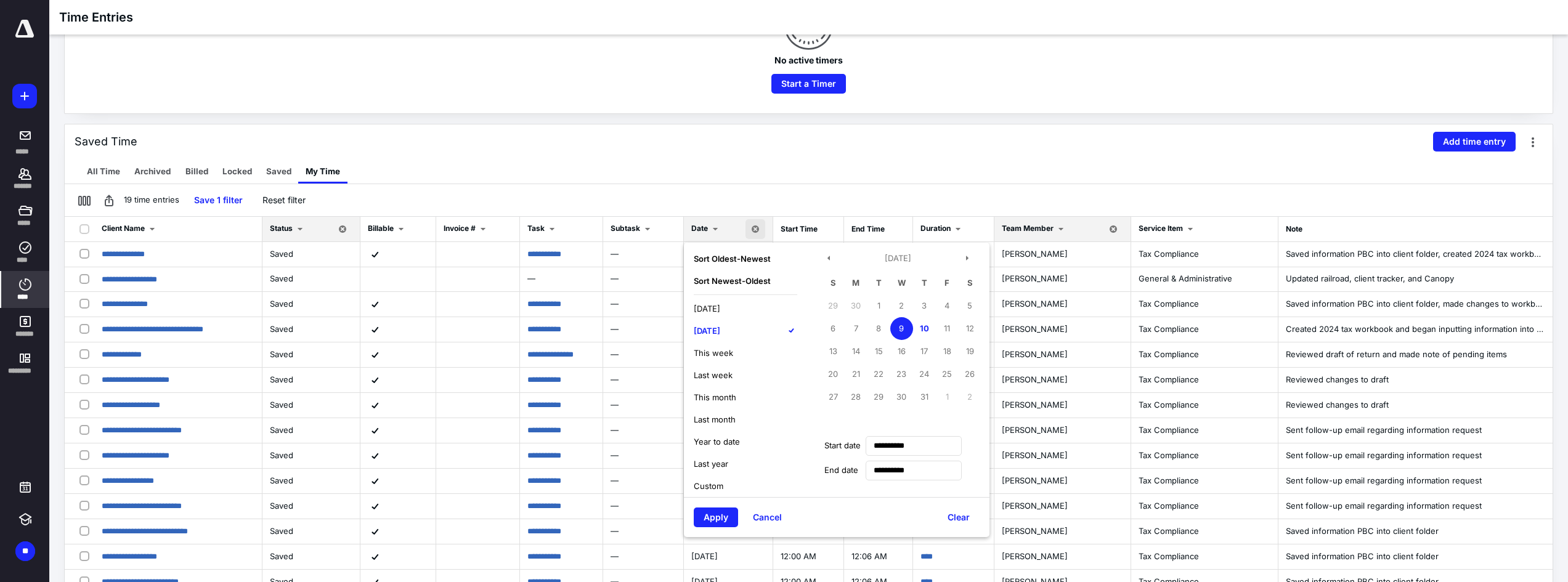 click on "This month" at bounding box center [715, 397] 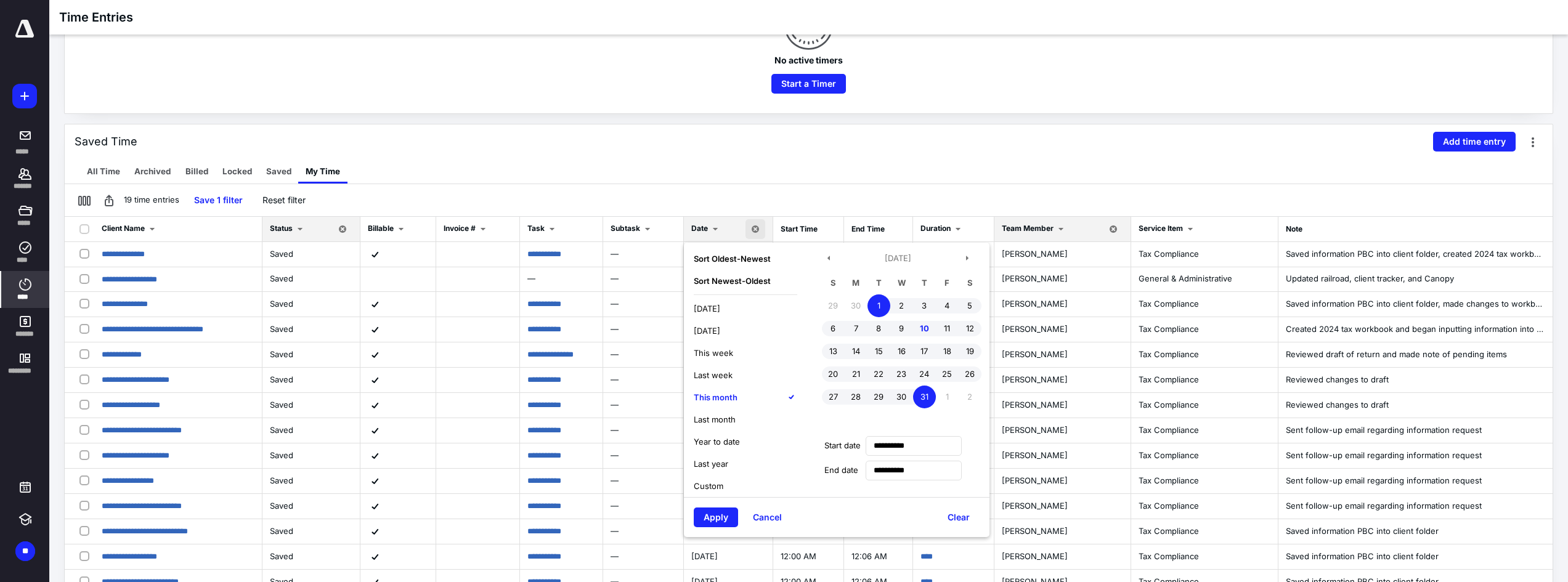 click on "This week" at bounding box center [713, 353] 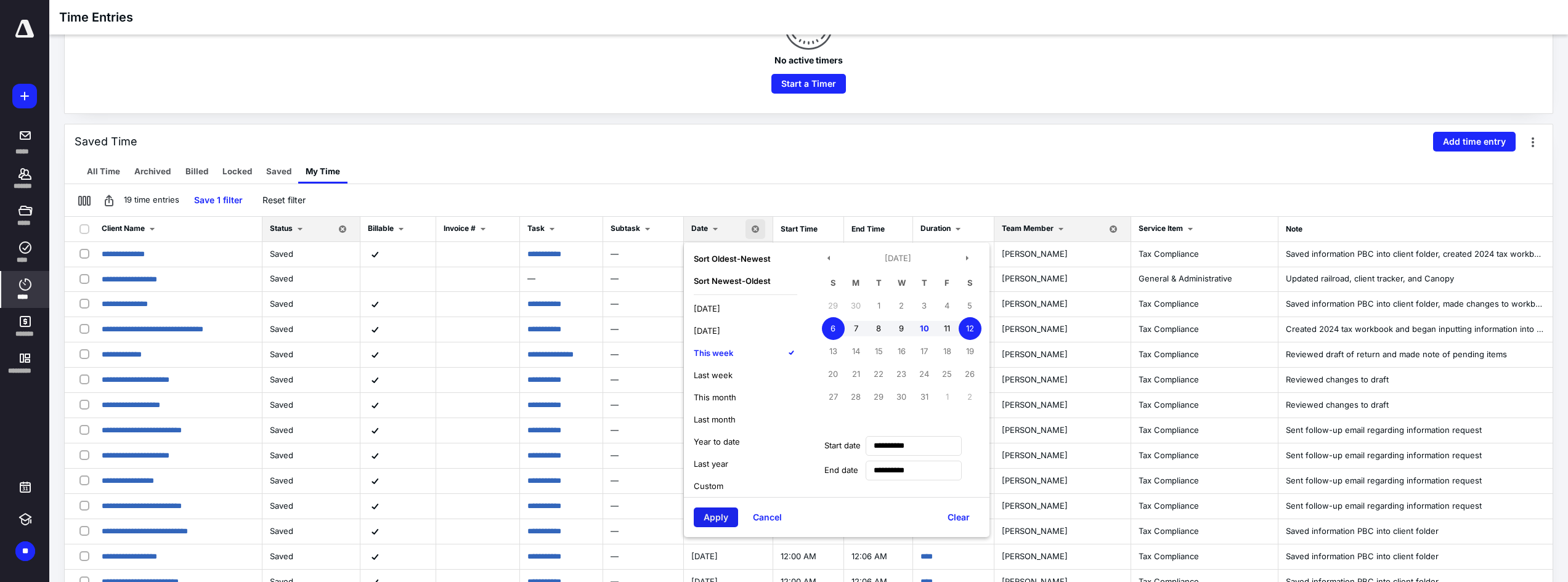 click on "Apply" at bounding box center [716, 517] 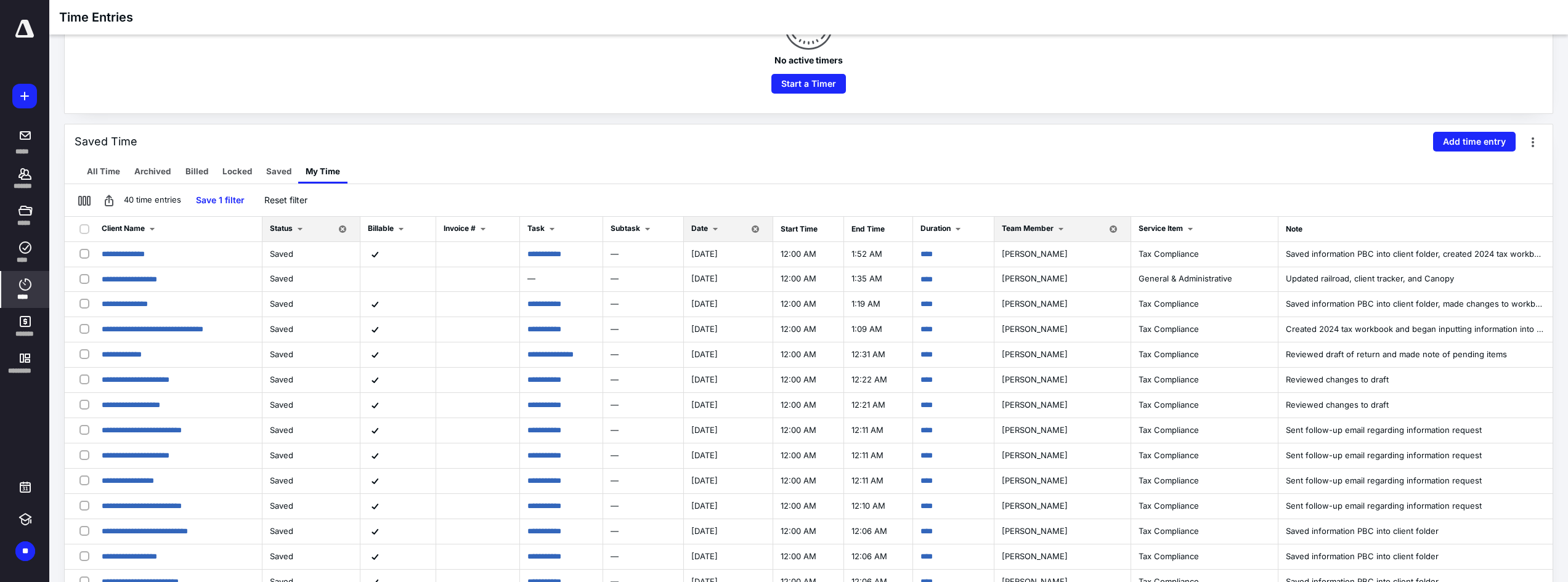 scroll, scrollTop: 0, scrollLeft: 0, axis: both 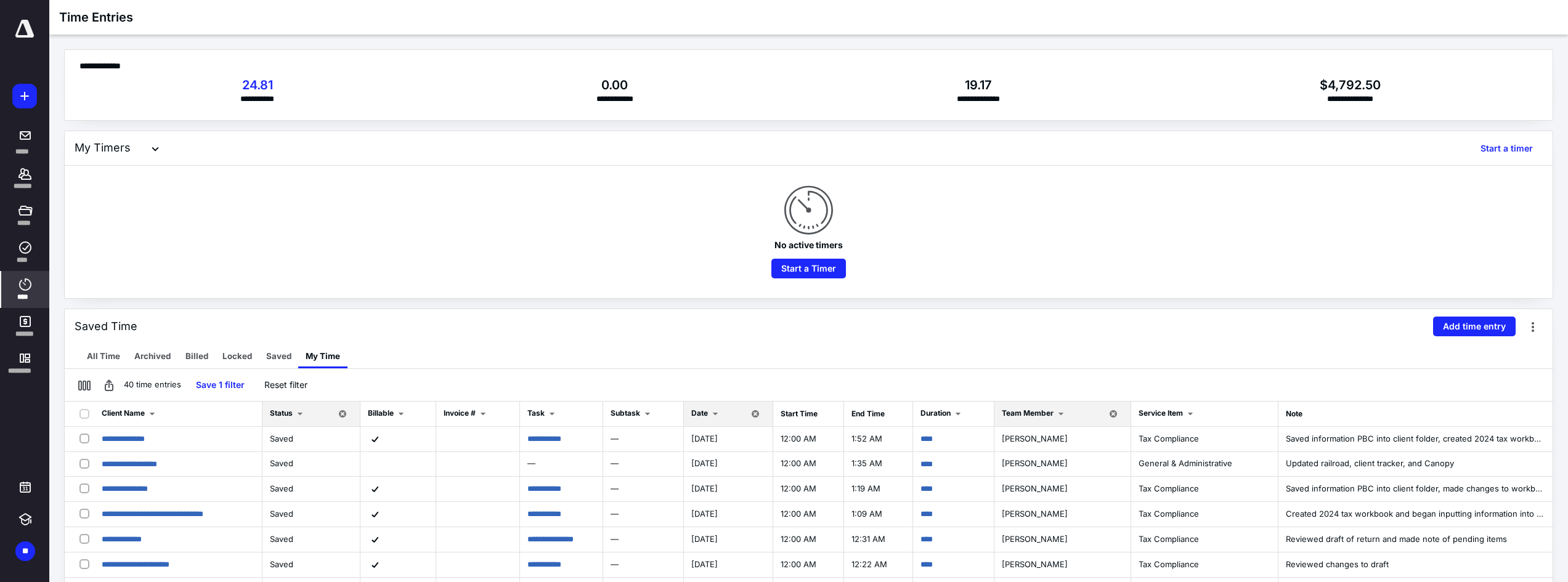 click on "Date" at bounding box center [728, 414] 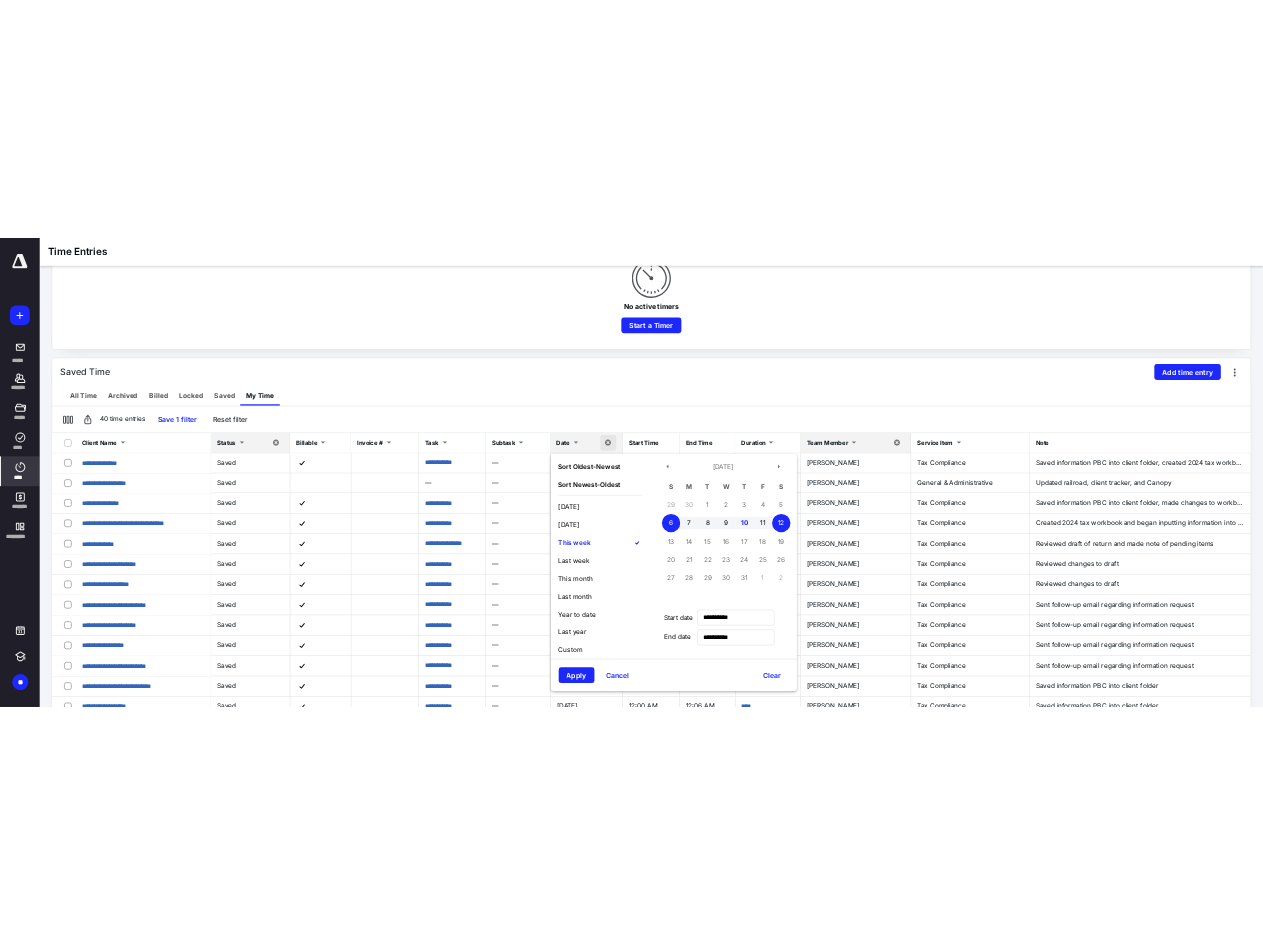 scroll, scrollTop: 300, scrollLeft: 0, axis: vertical 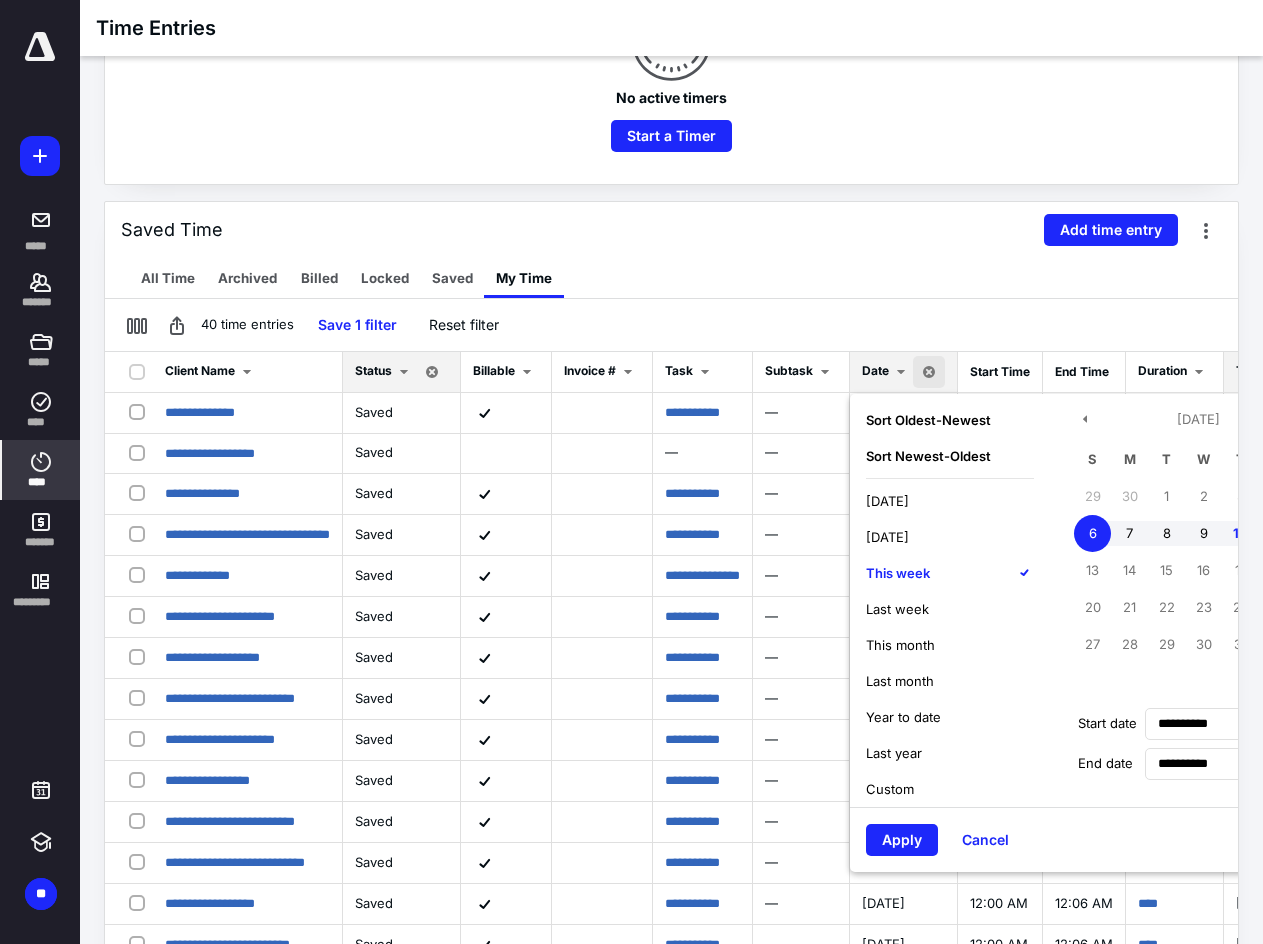 click on "40 time entries  Save 1 filter Reset filter" at bounding box center (671, 325) 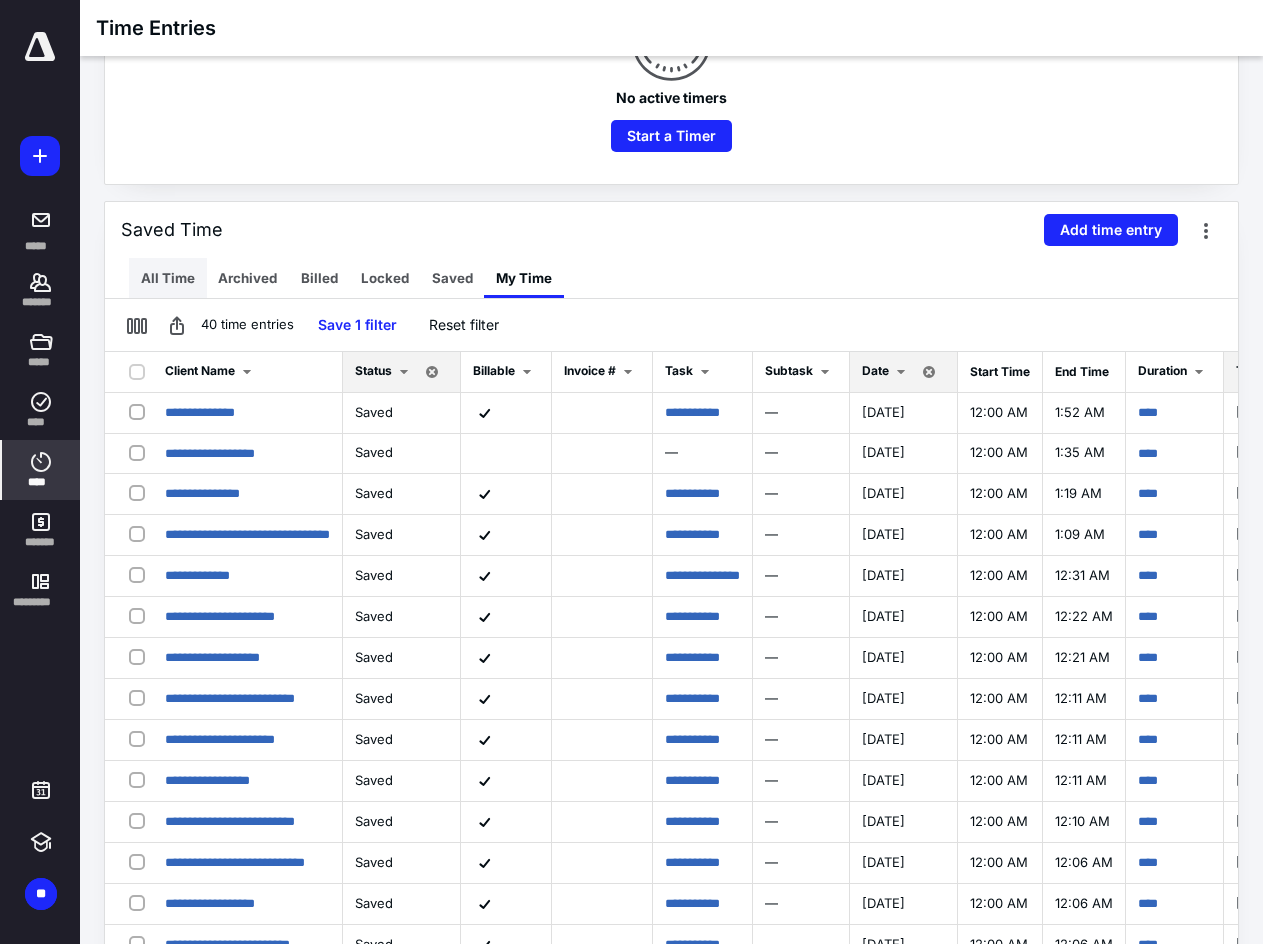 click on "All Time" at bounding box center [168, 278] 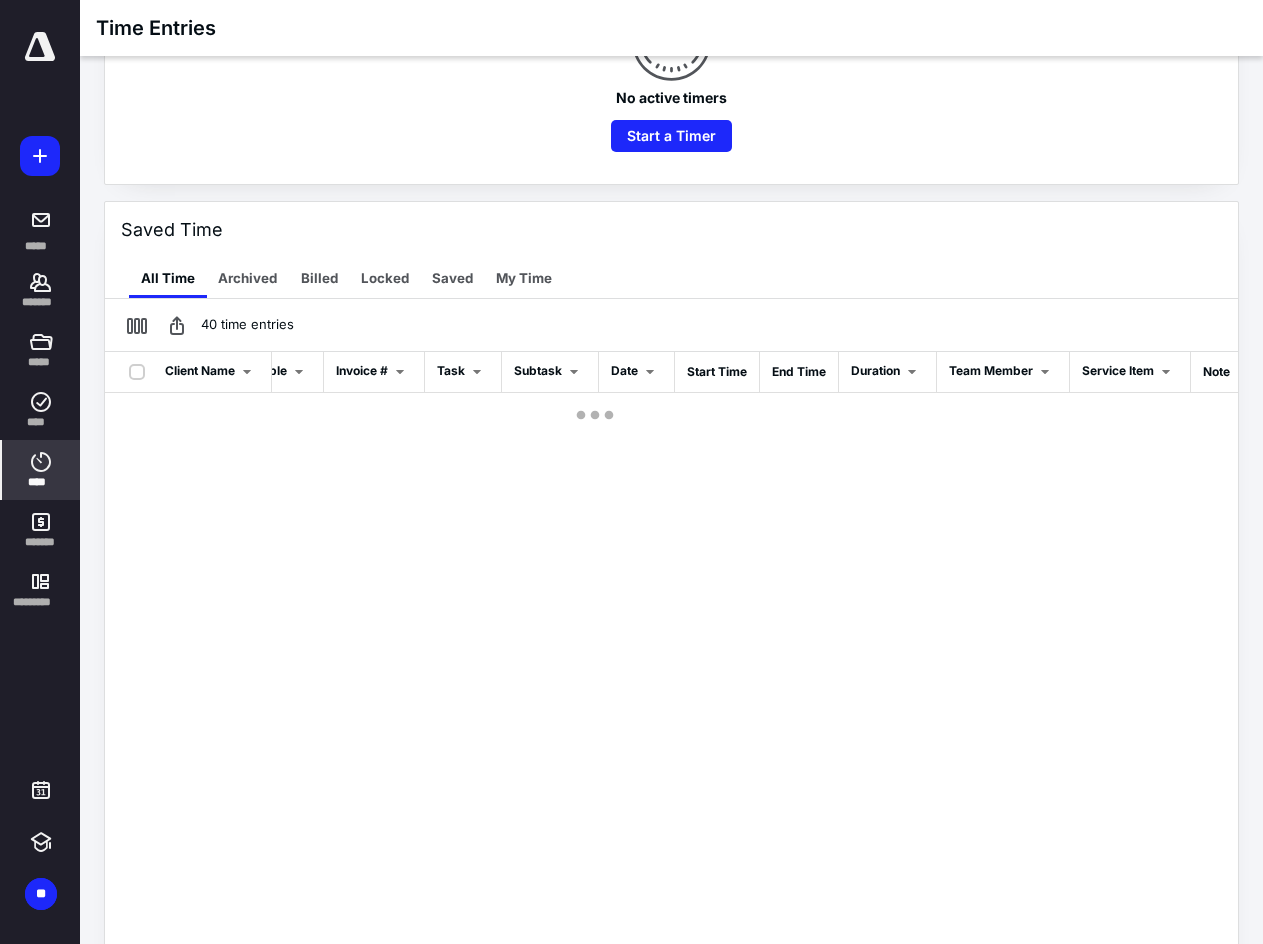 scroll, scrollTop: 0, scrollLeft: 170, axis: horizontal 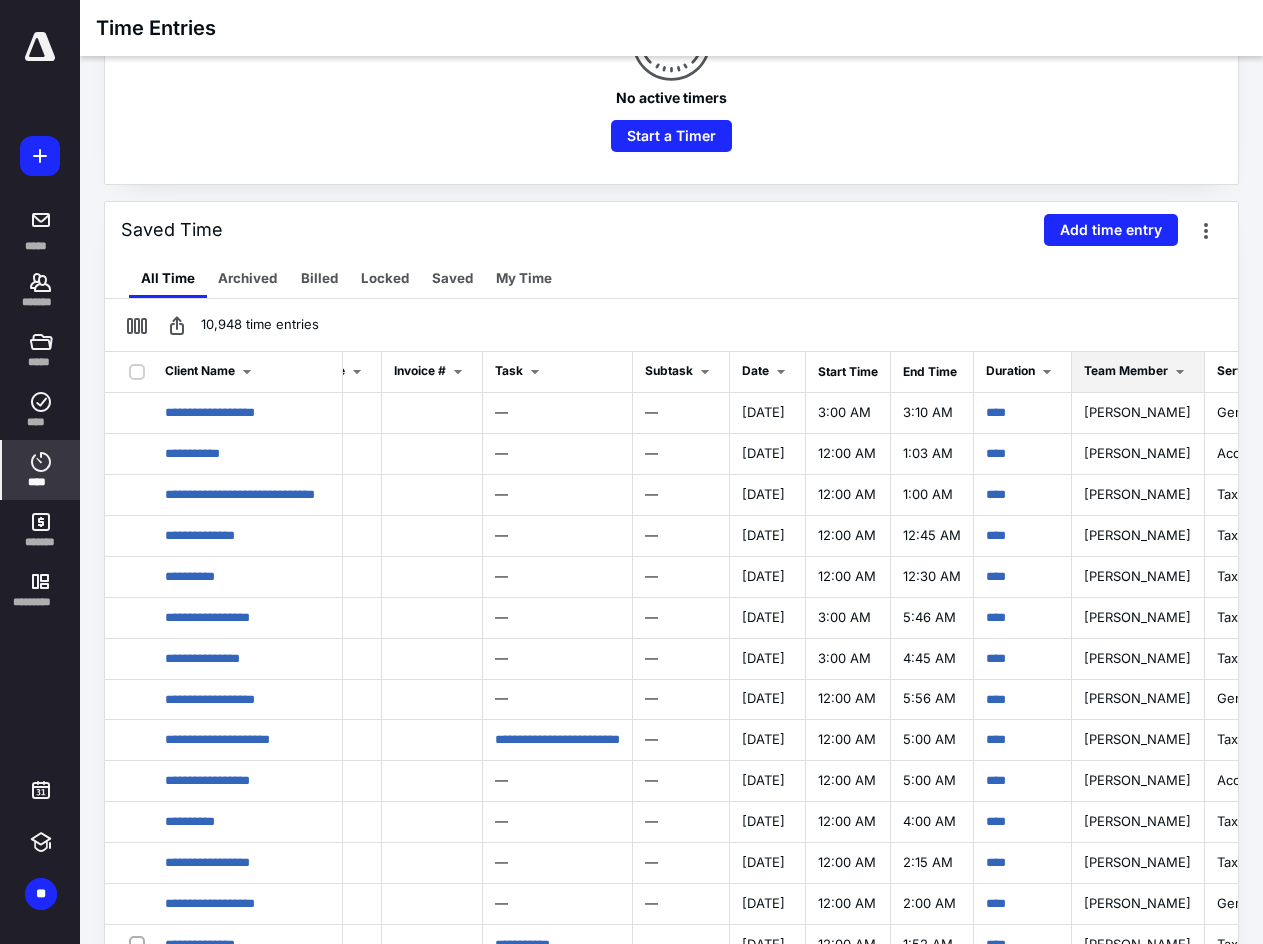 click on "Team Member" at bounding box center (1126, 370) 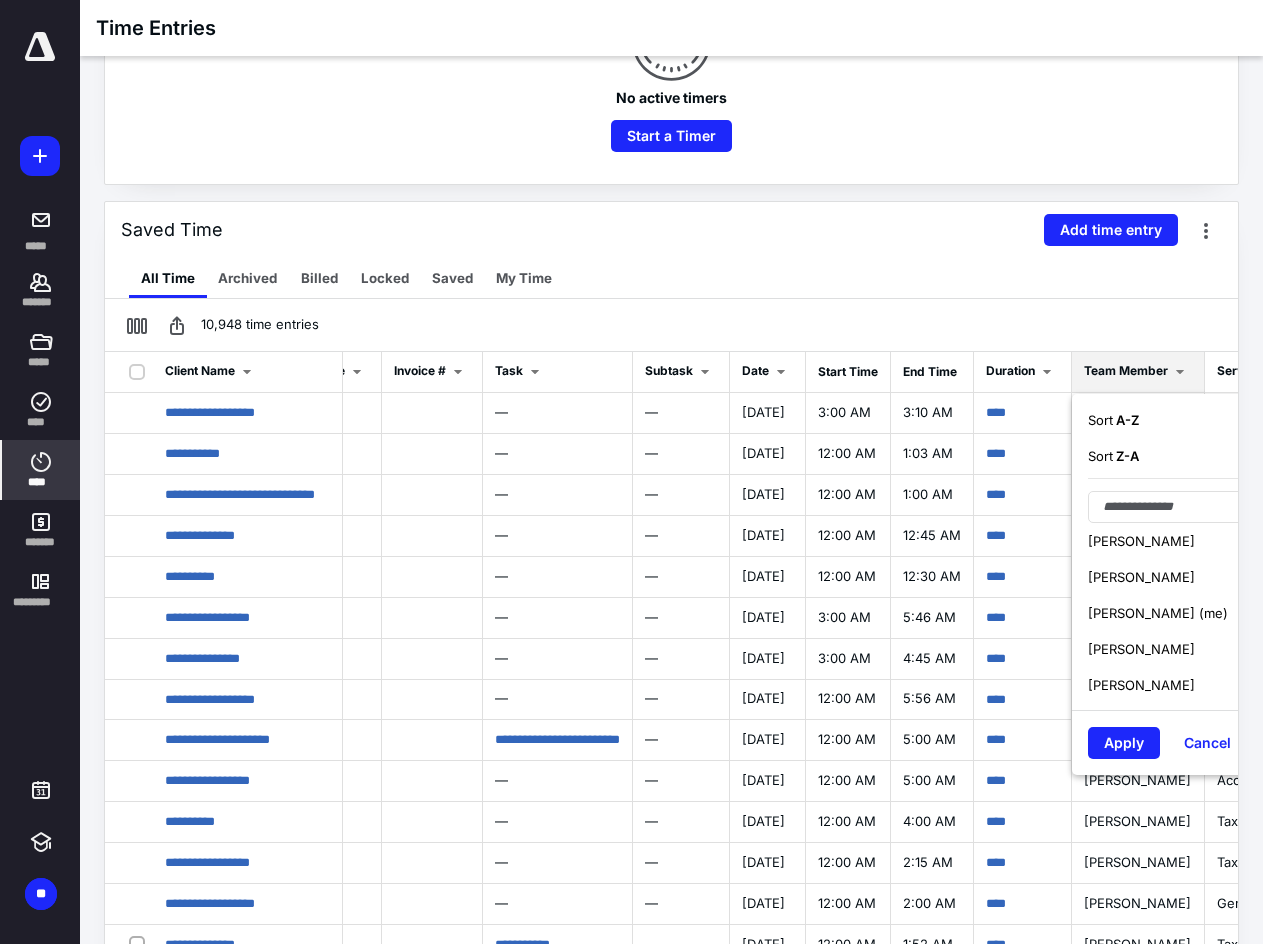 scroll, scrollTop: 400, scrollLeft: 0, axis: vertical 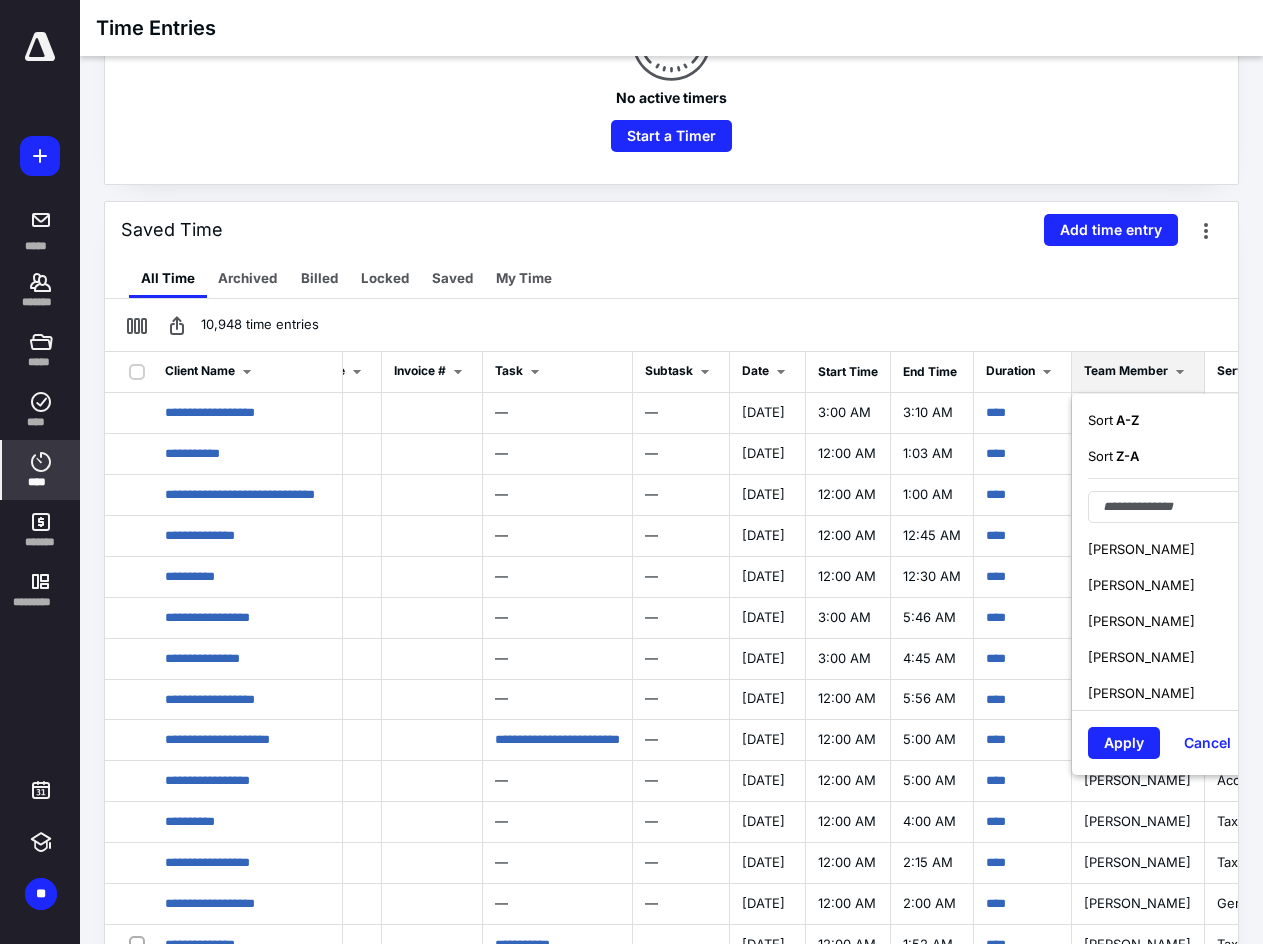 click on "[PERSON_NAME]" at bounding box center (1141, 621) 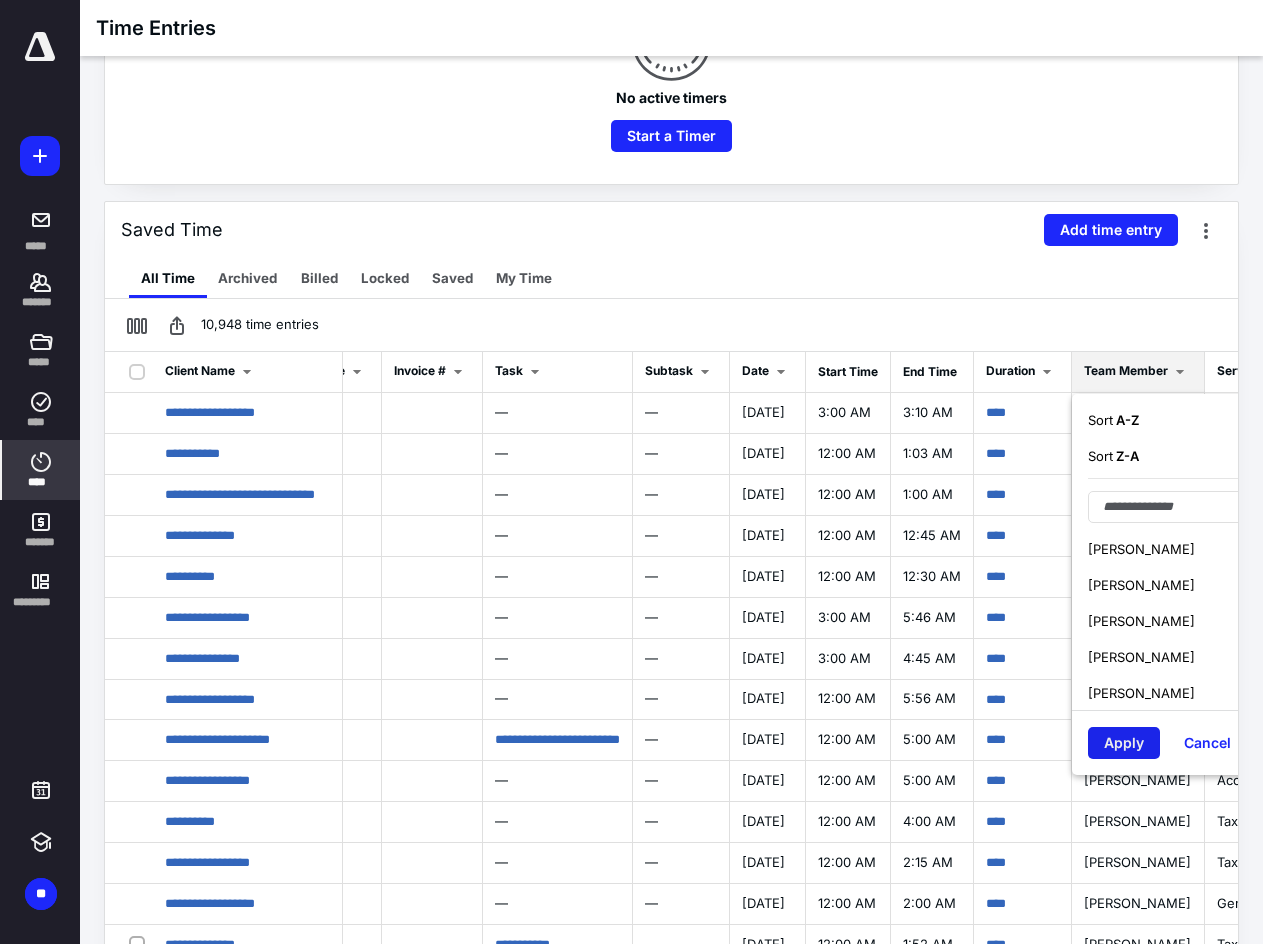 click on "Apply" at bounding box center [1124, 743] 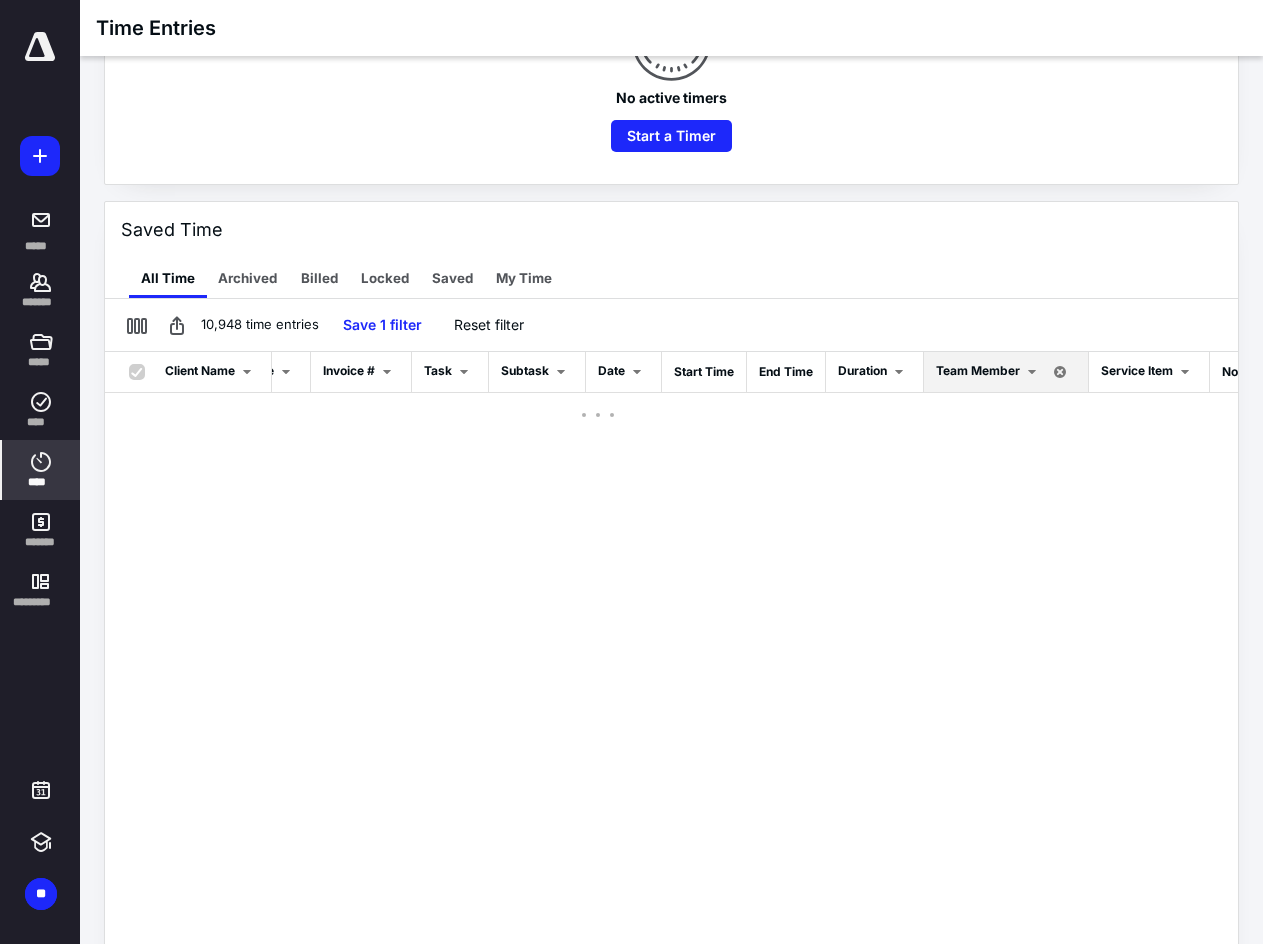 checkbox on "true" 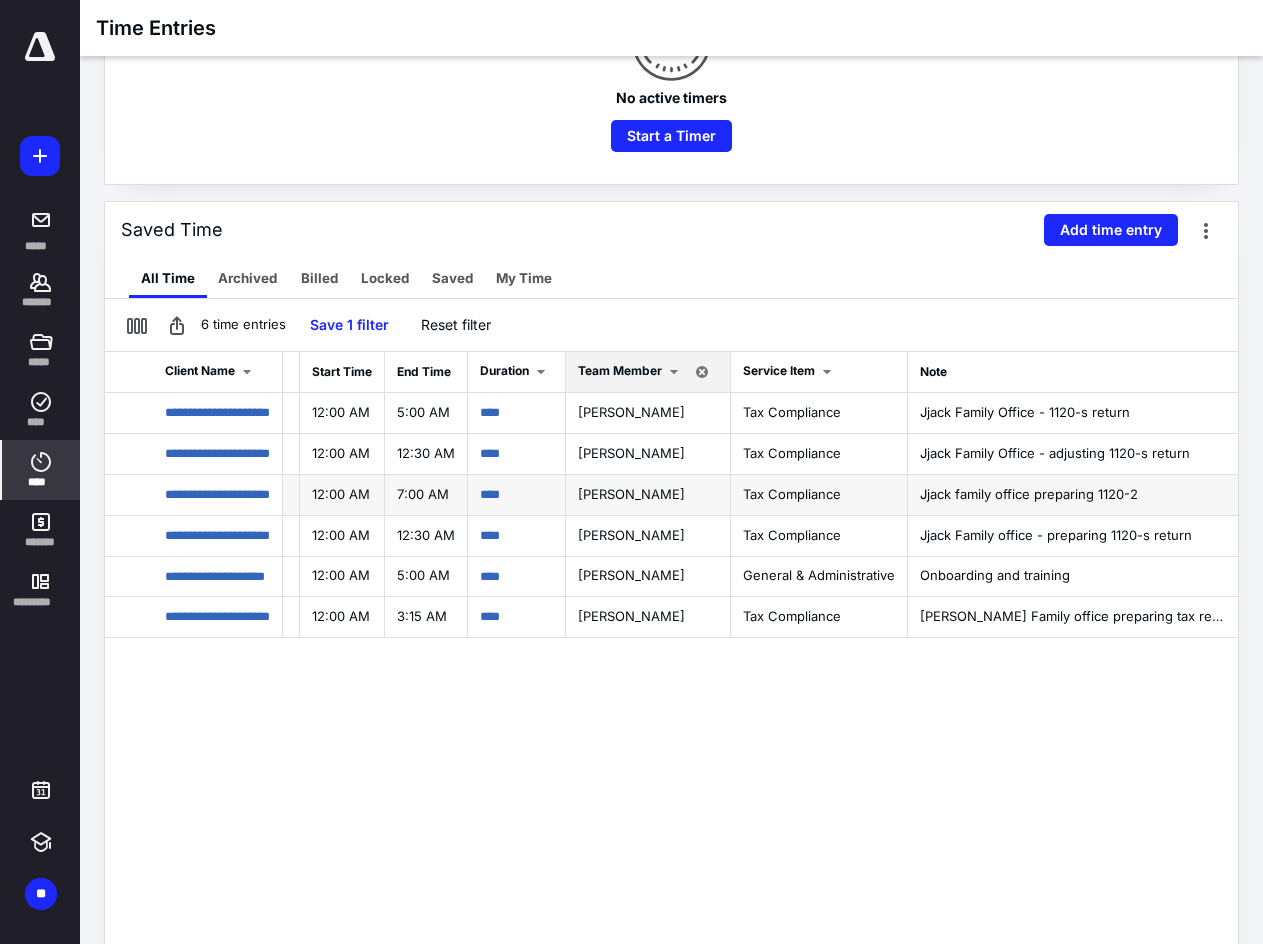 scroll, scrollTop: 0, scrollLeft: 655, axis: horizontal 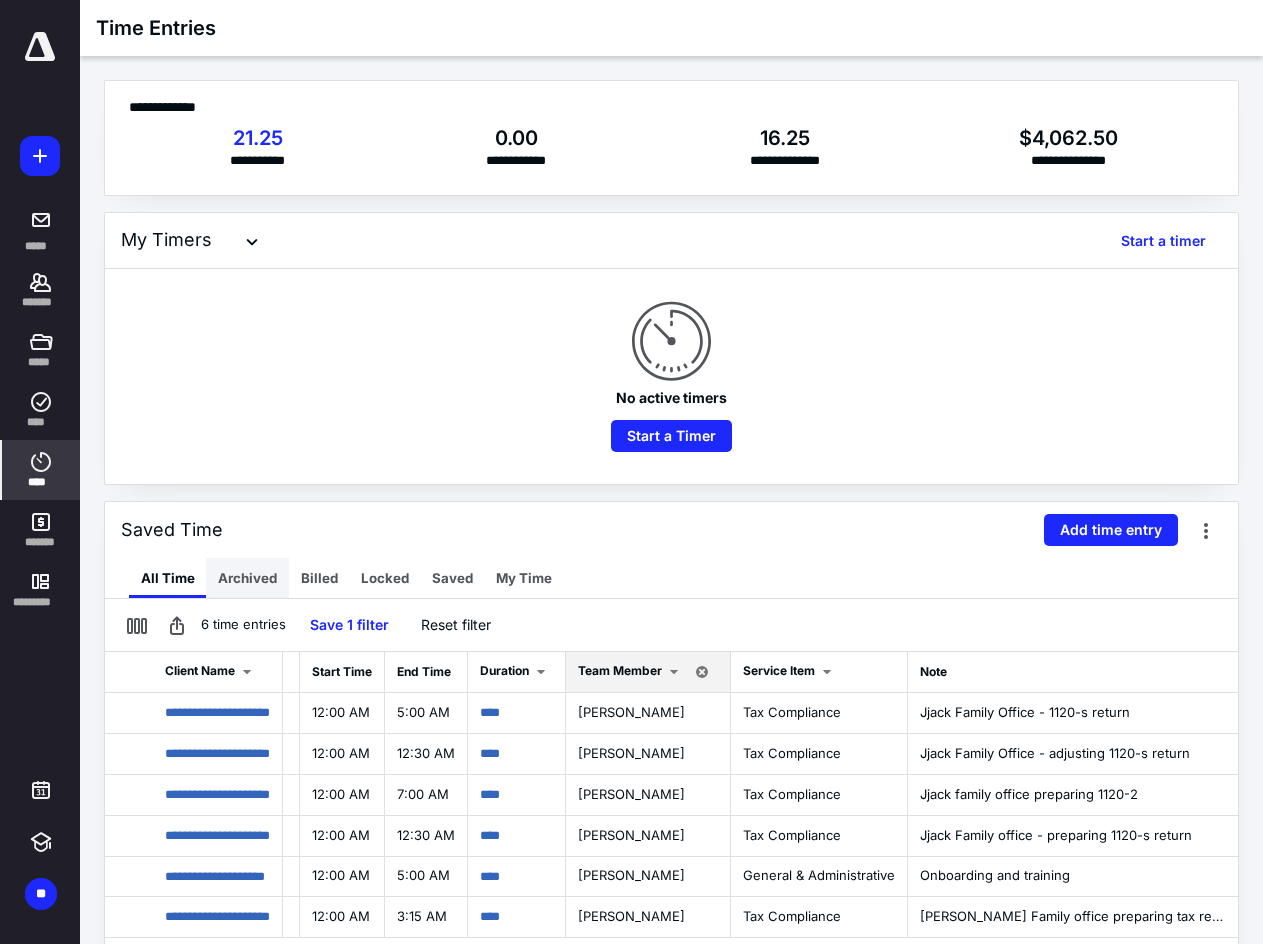 drag, startPoint x: 207, startPoint y: 676, endPoint x: 254, endPoint y: 596, distance: 92.7847 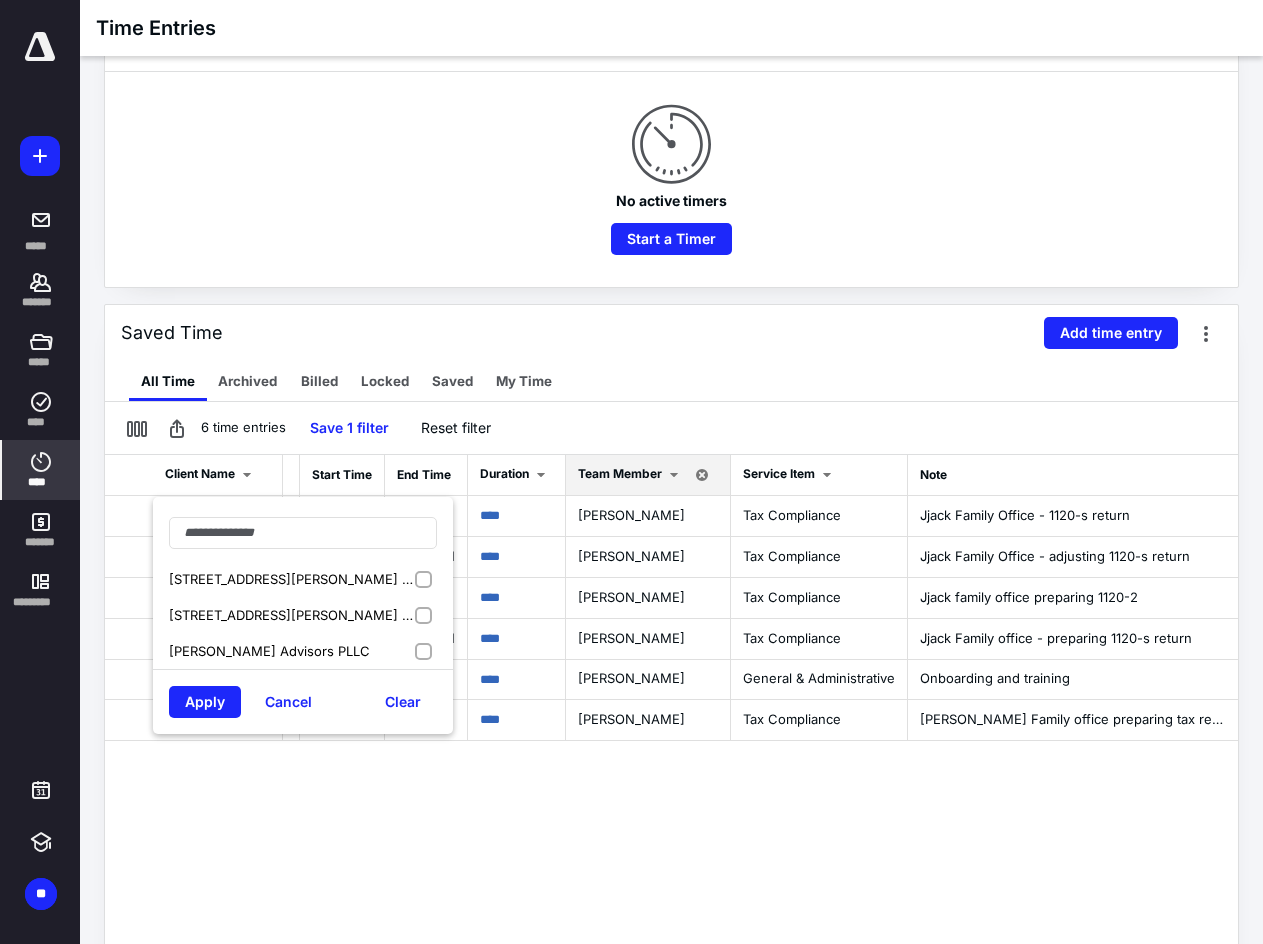 scroll, scrollTop: 200, scrollLeft: 0, axis: vertical 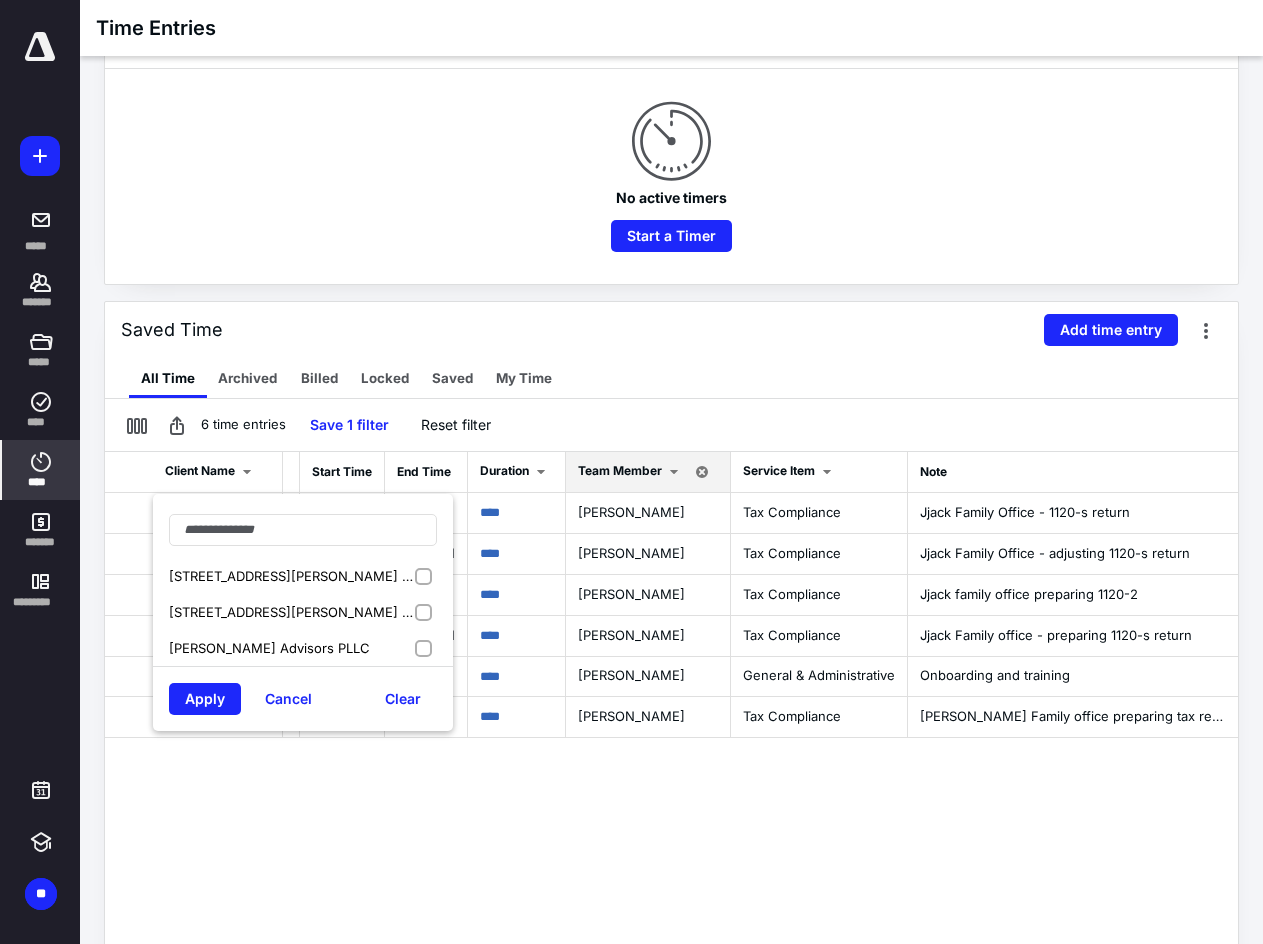 click on "[STREET_ADDRESS][PERSON_NAME] Corp" at bounding box center [303, 576] 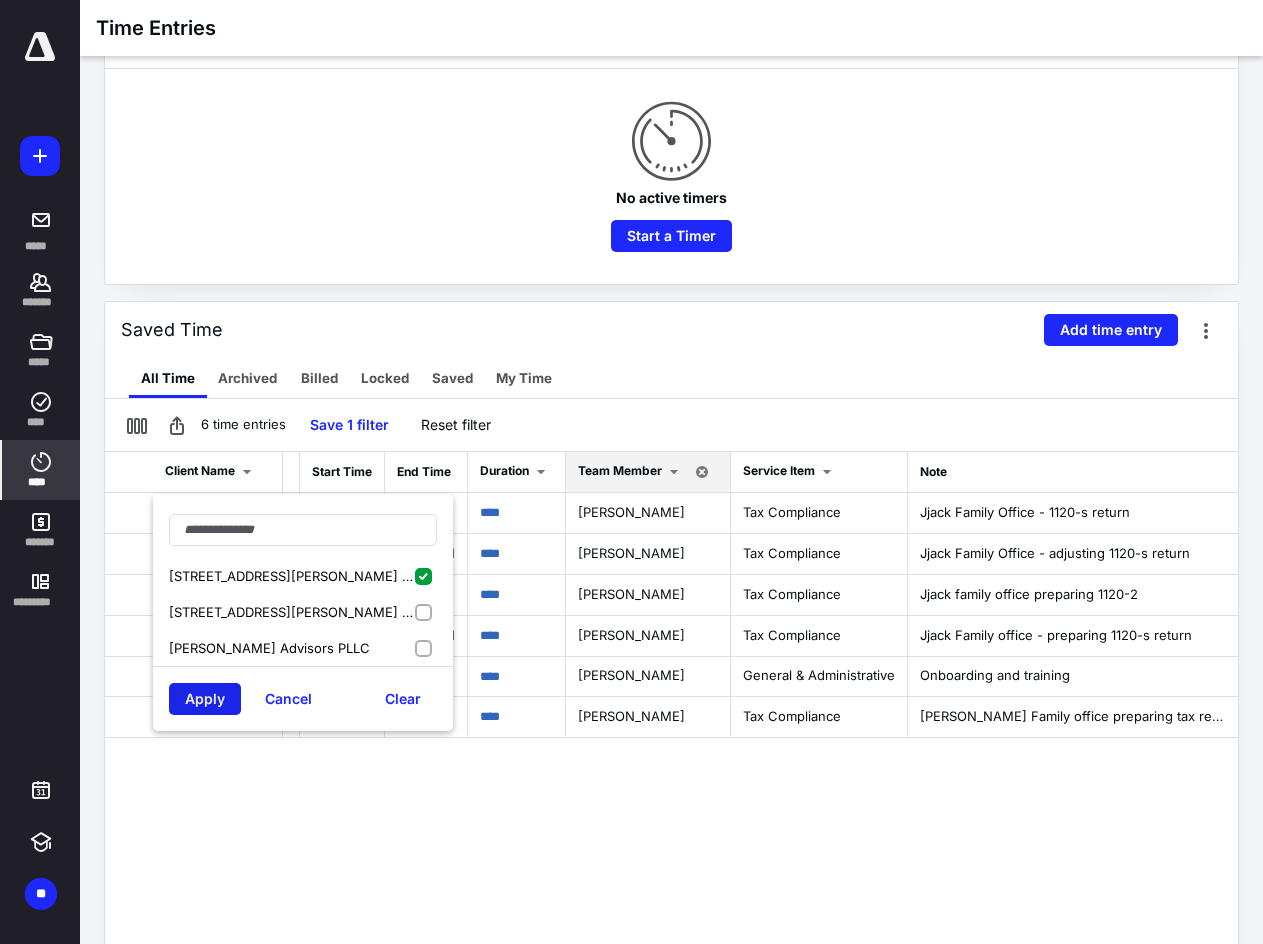 click on "Apply" at bounding box center (205, 699) 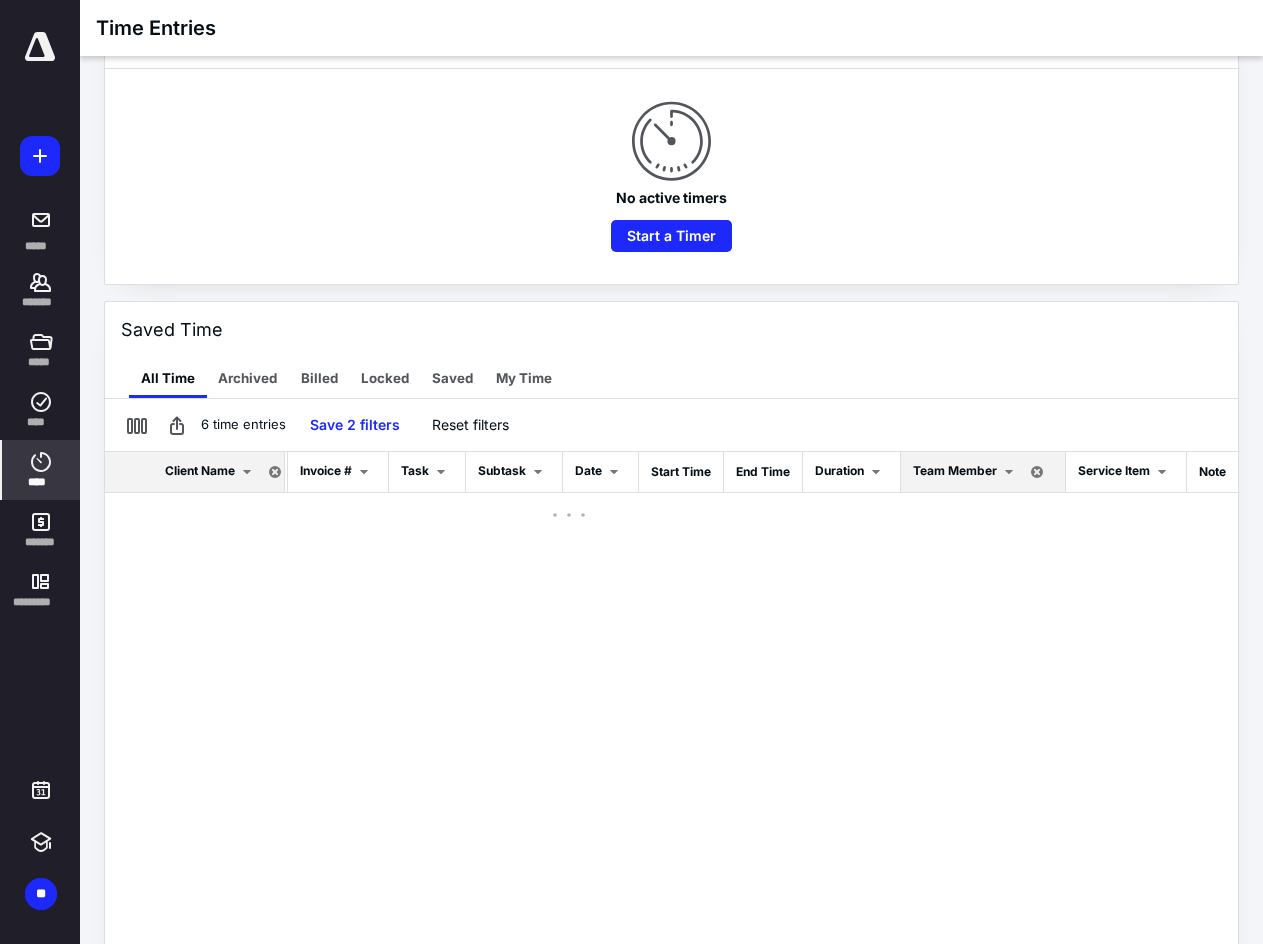 scroll, scrollTop: 0, scrollLeft: 214, axis: horizontal 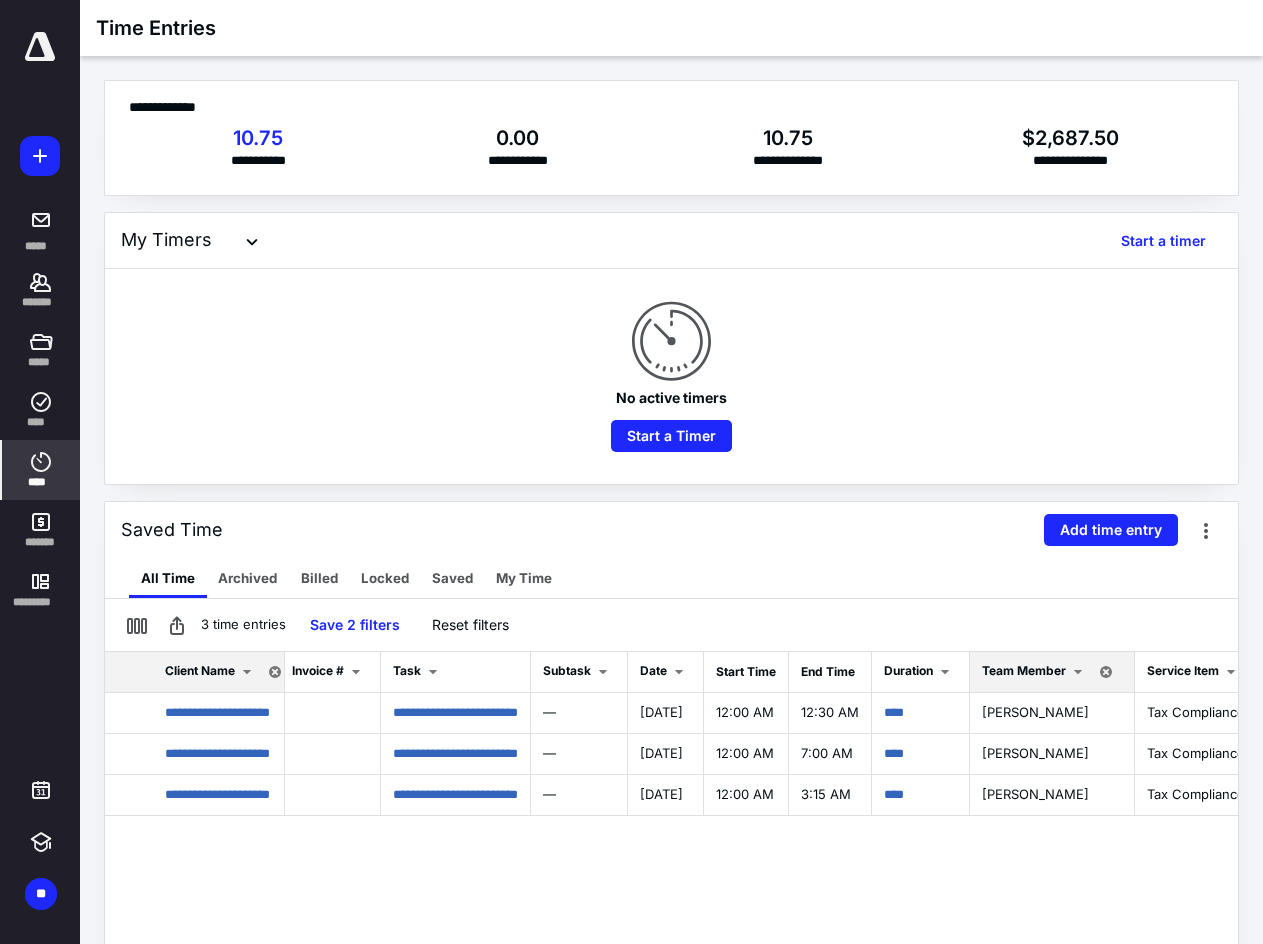click on "Client Name" at bounding box center [195, 672] 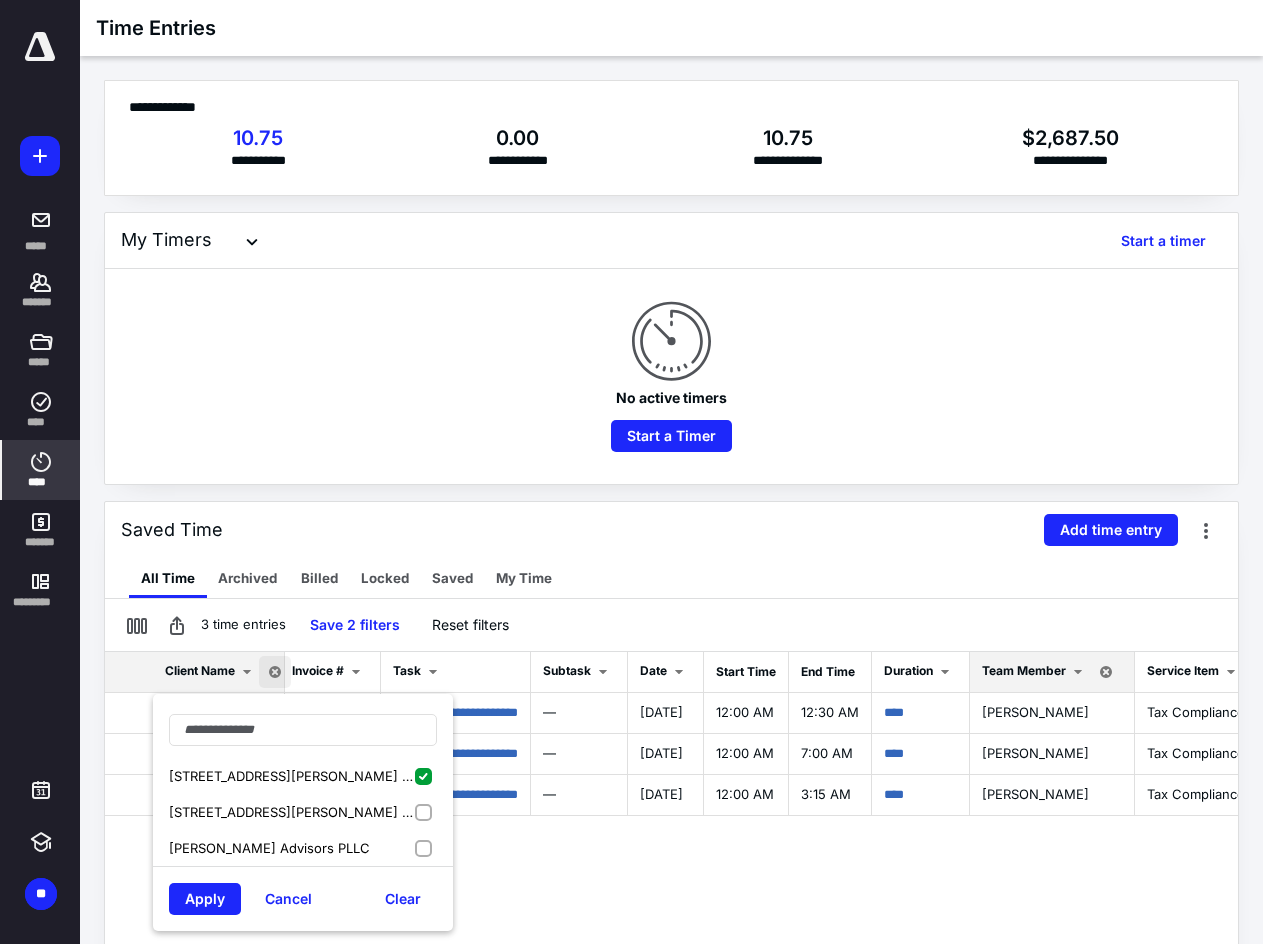 click on "[STREET_ADDRESS][PERSON_NAME] Corp" at bounding box center (303, 812) 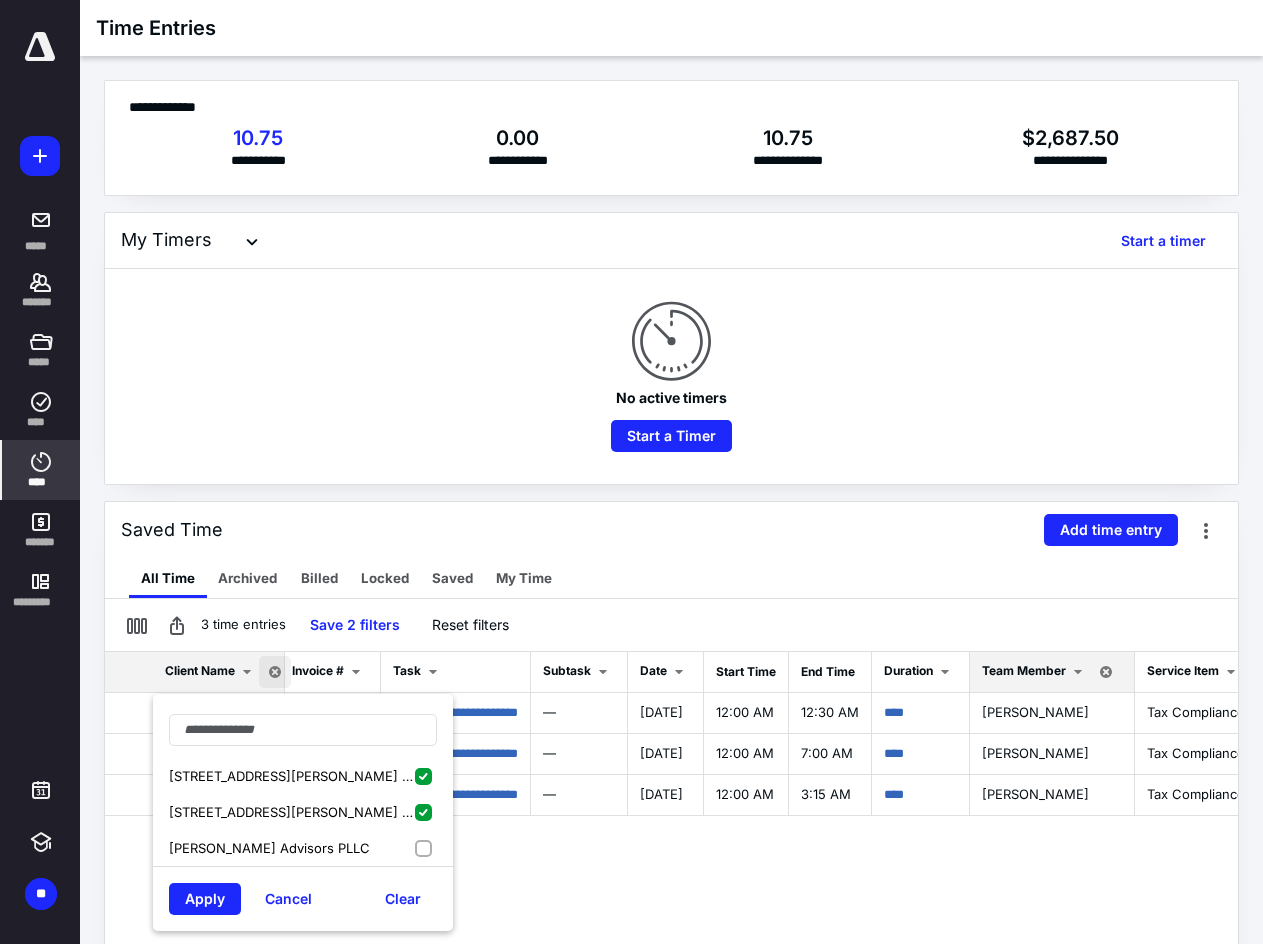 click on "[STREET_ADDRESS][PERSON_NAME] Corp" at bounding box center (293, 776) 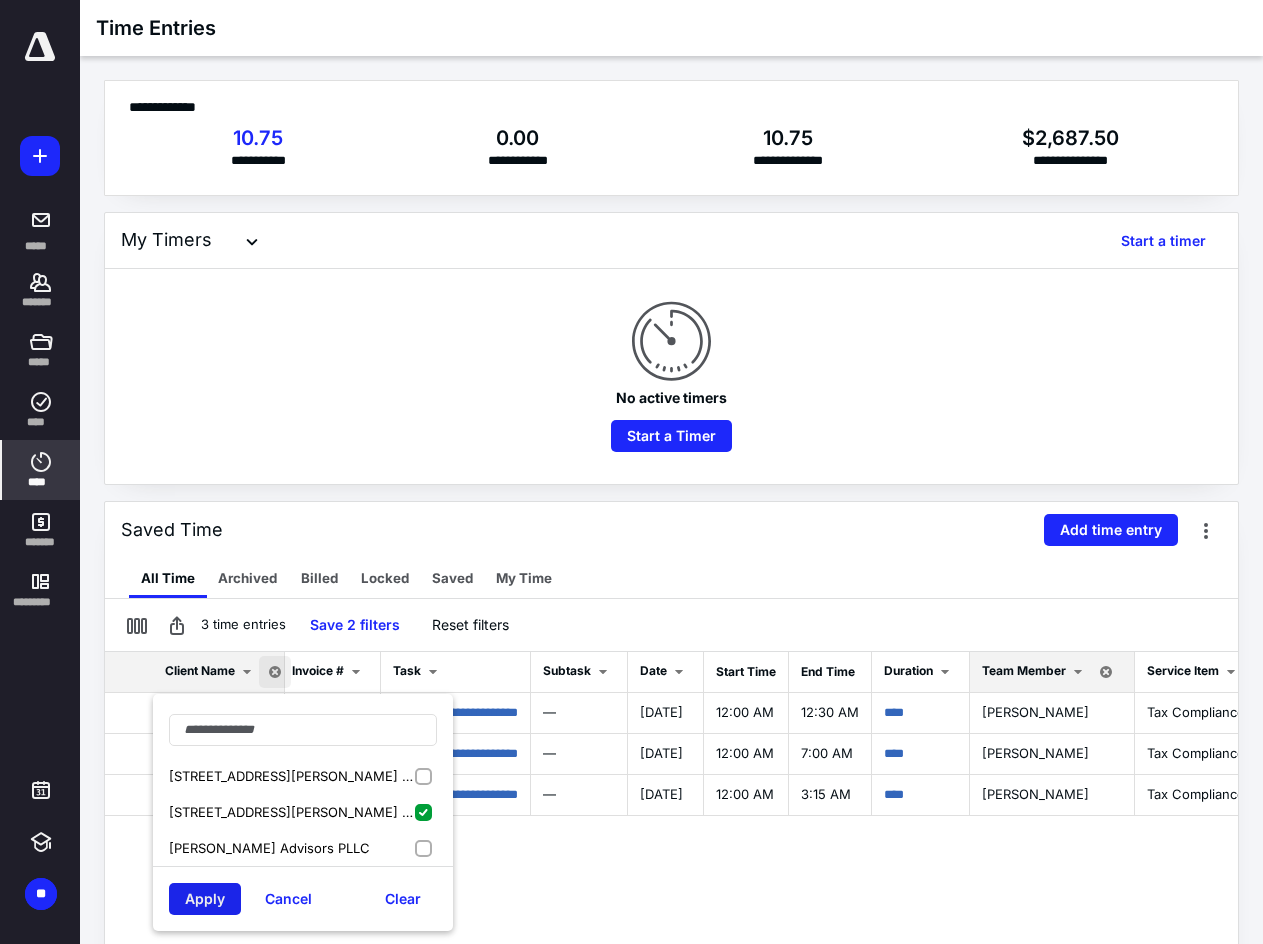 click on "Apply" at bounding box center (205, 899) 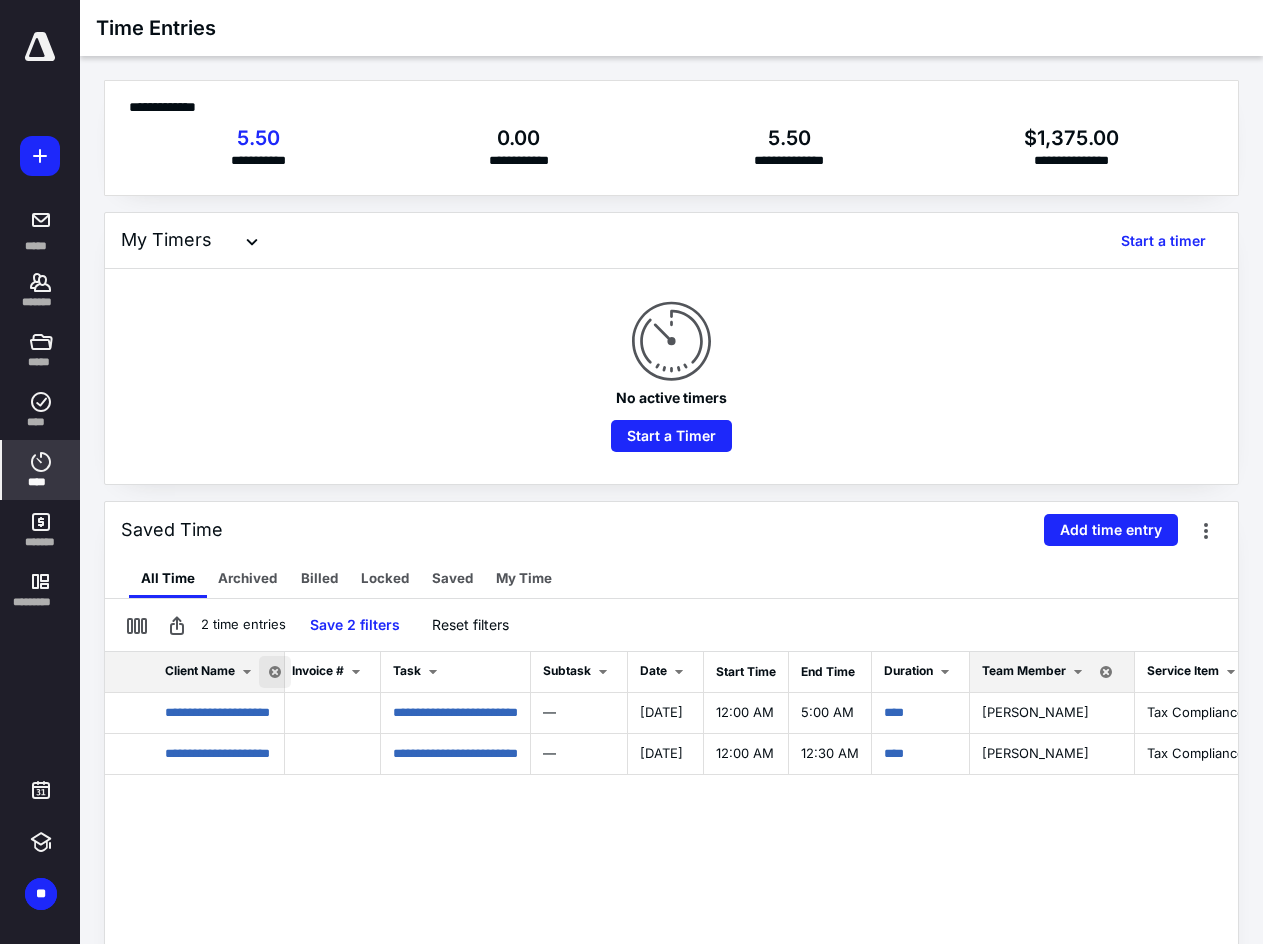 click at bounding box center [275, 672] 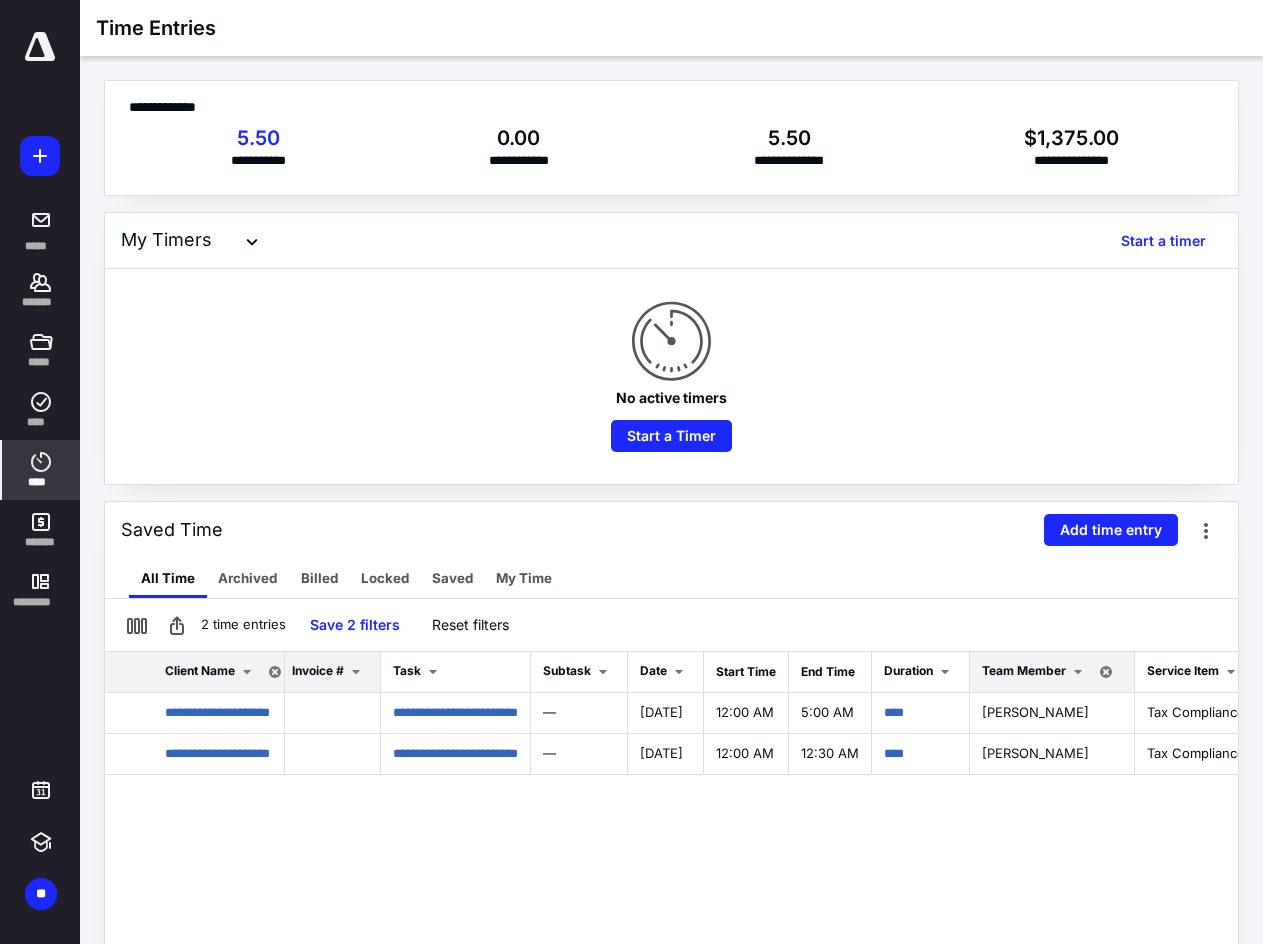 scroll, scrollTop: 0, scrollLeft: 202, axis: horizontal 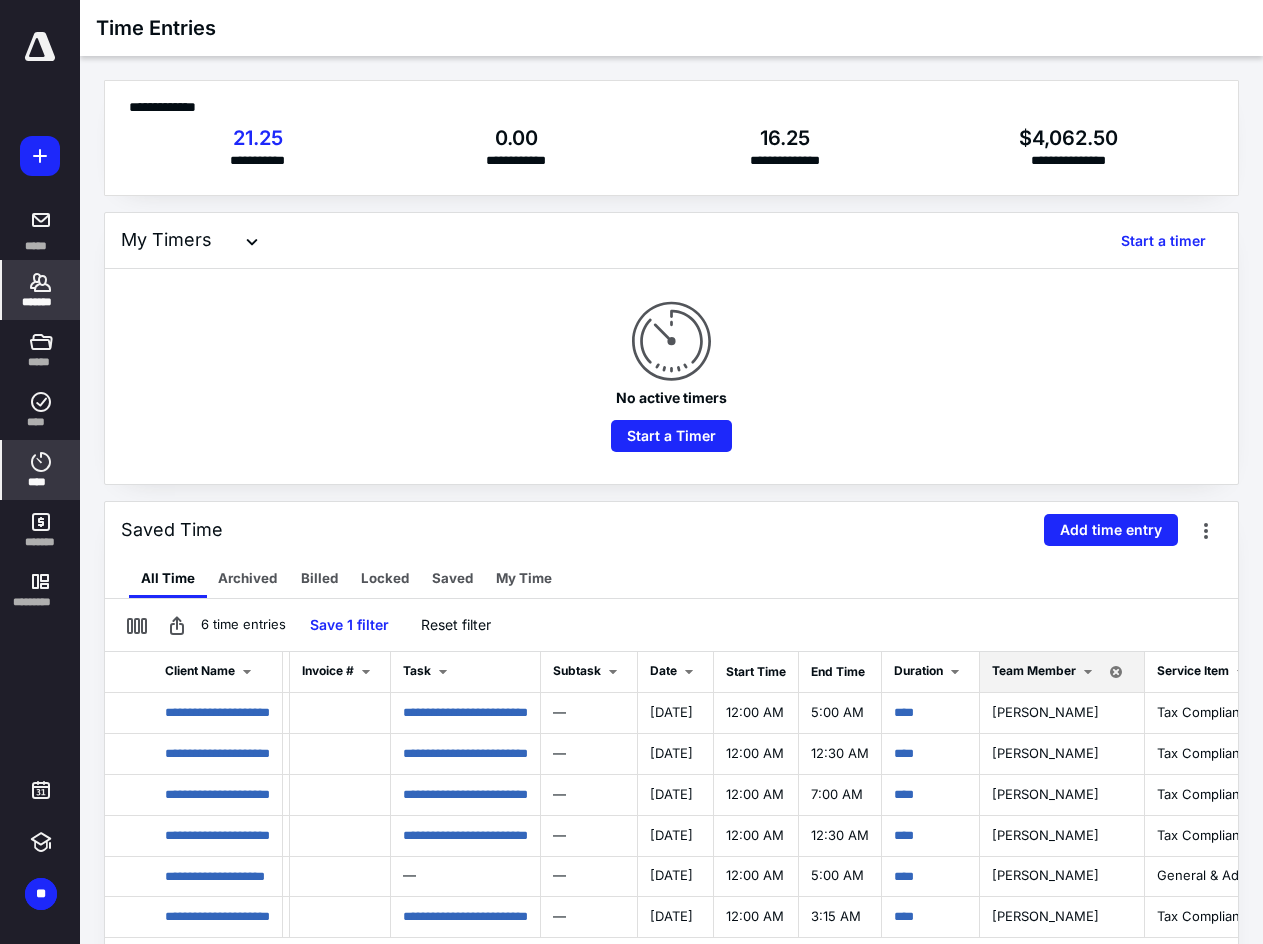 click 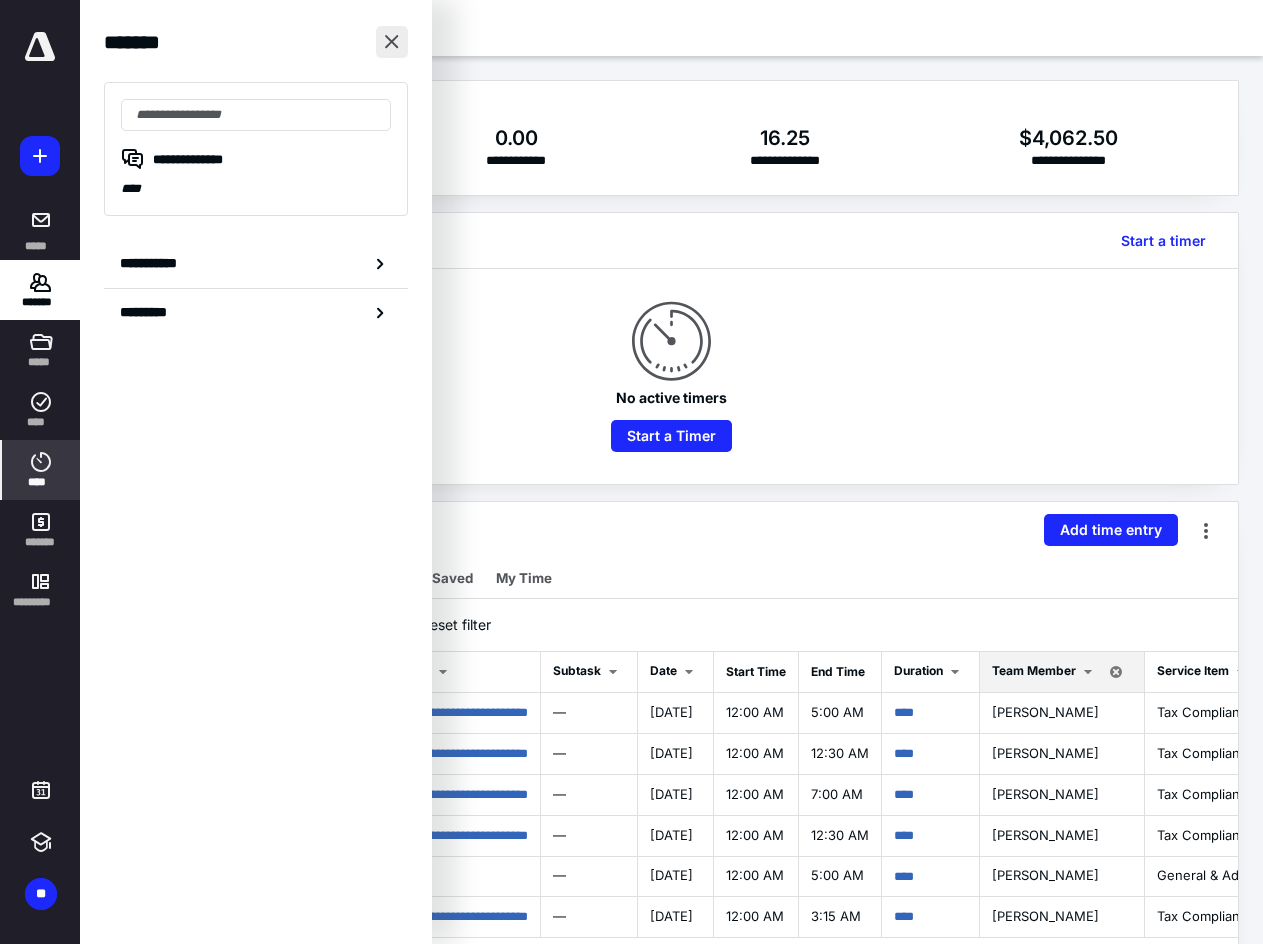 click at bounding box center (392, 42) 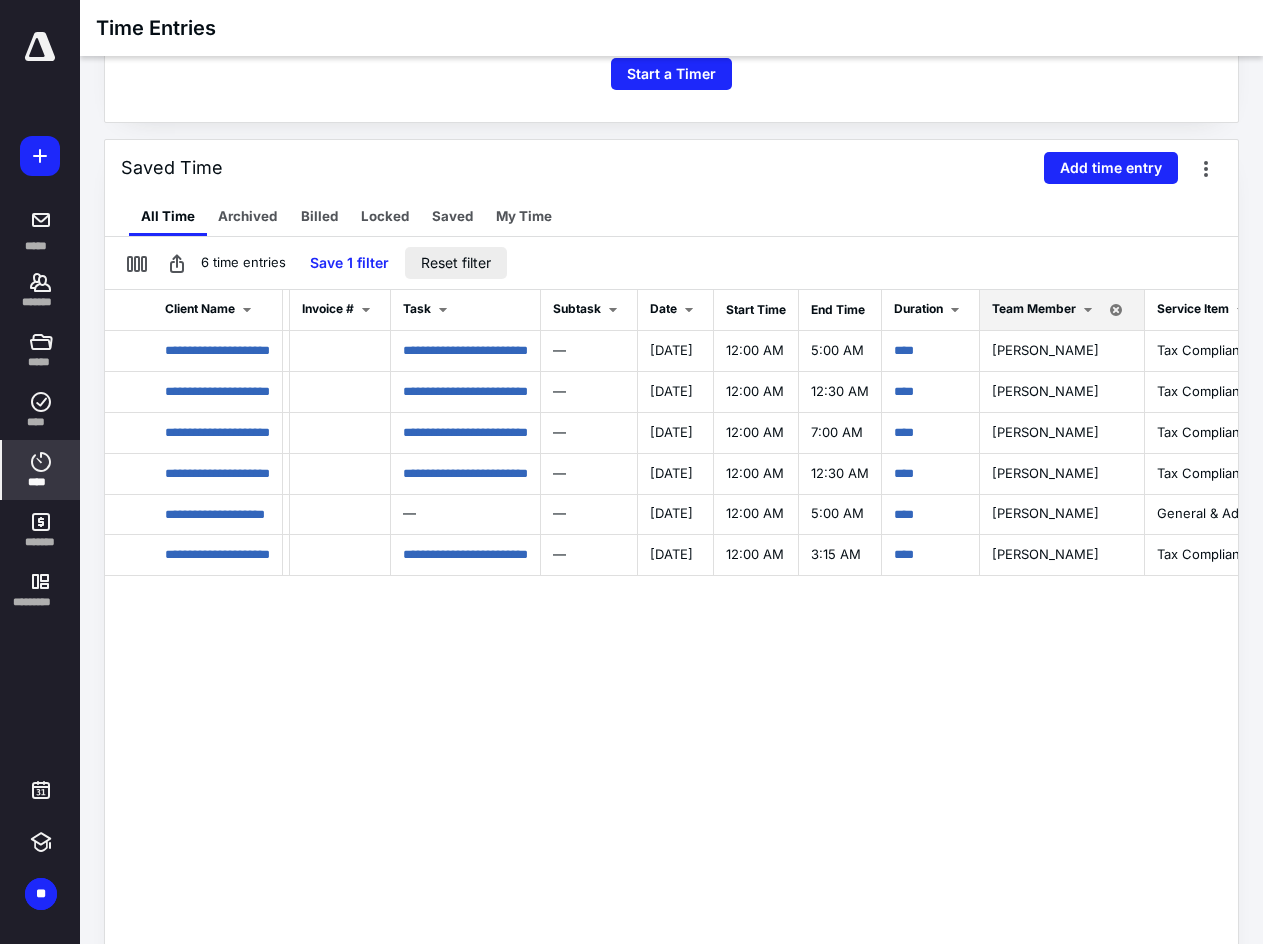 scroll, scrollTop: 400, scrollLeft: 0, axis: vertical 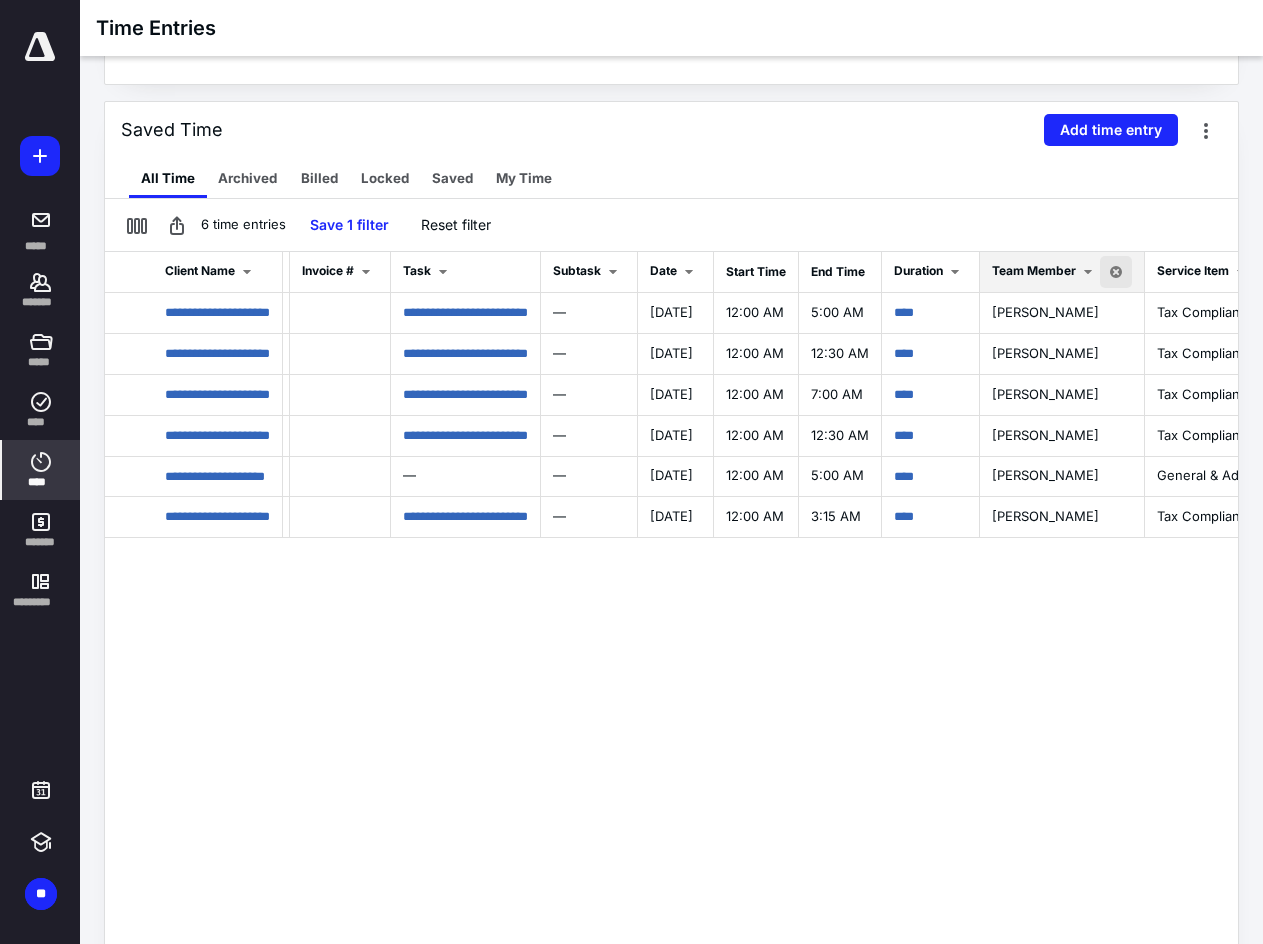 click at bounding box center (1116, 272) 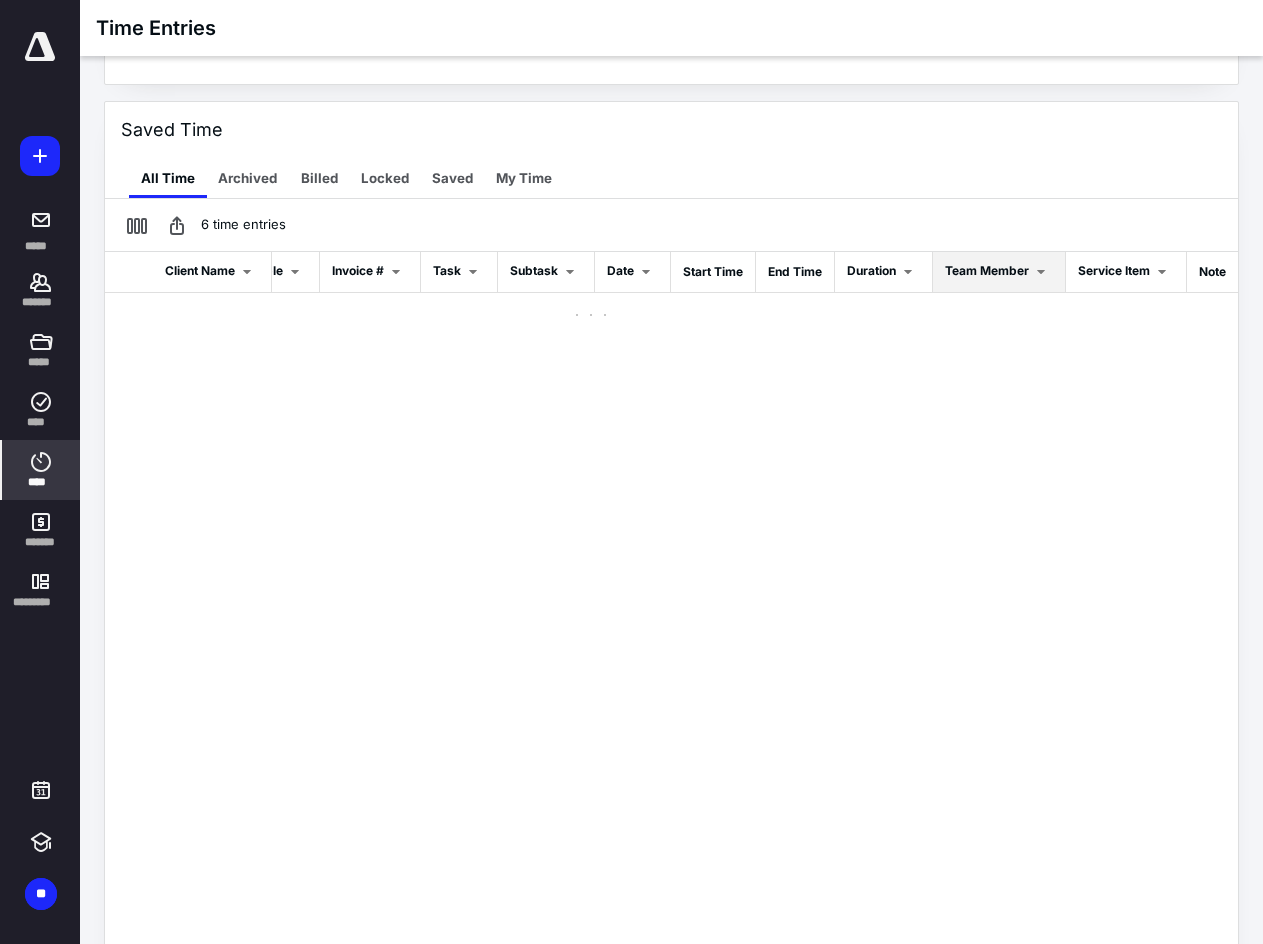 checkbox on "false" 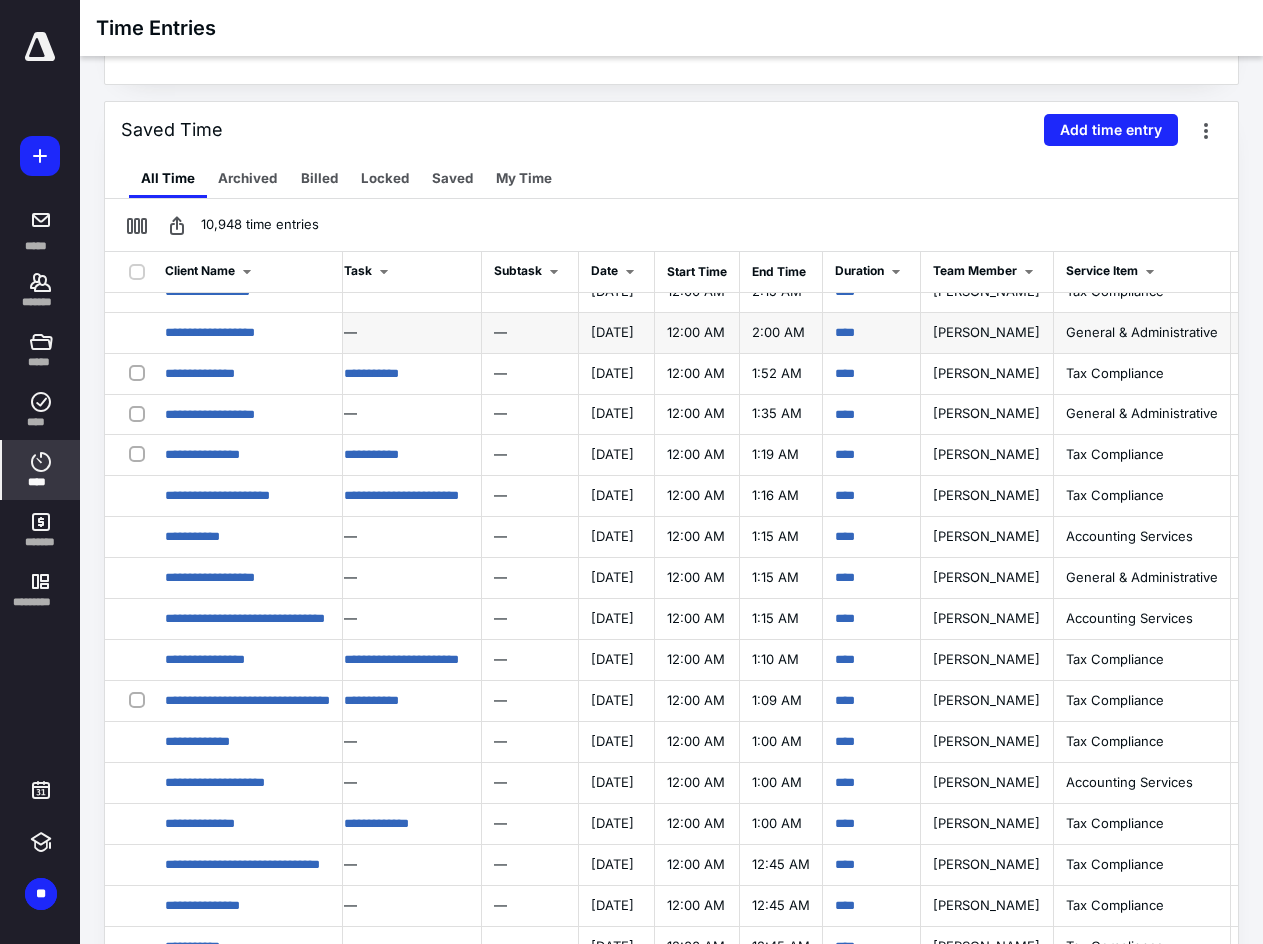 scroll, scrollTop: 500, scrollLeft: 321, axis: both 